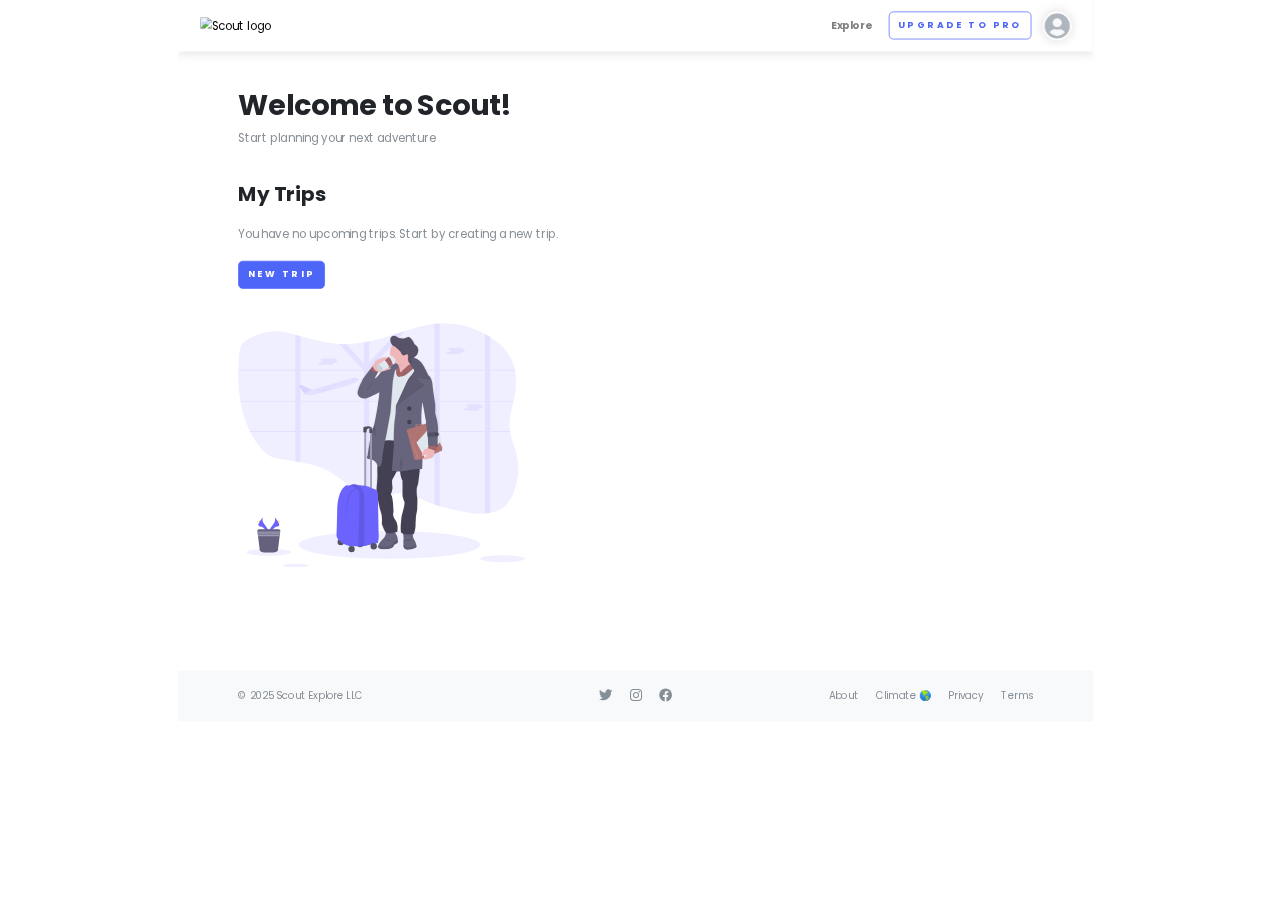 scroll, scrollTop: 0, scrollLeft: 0, axis: both 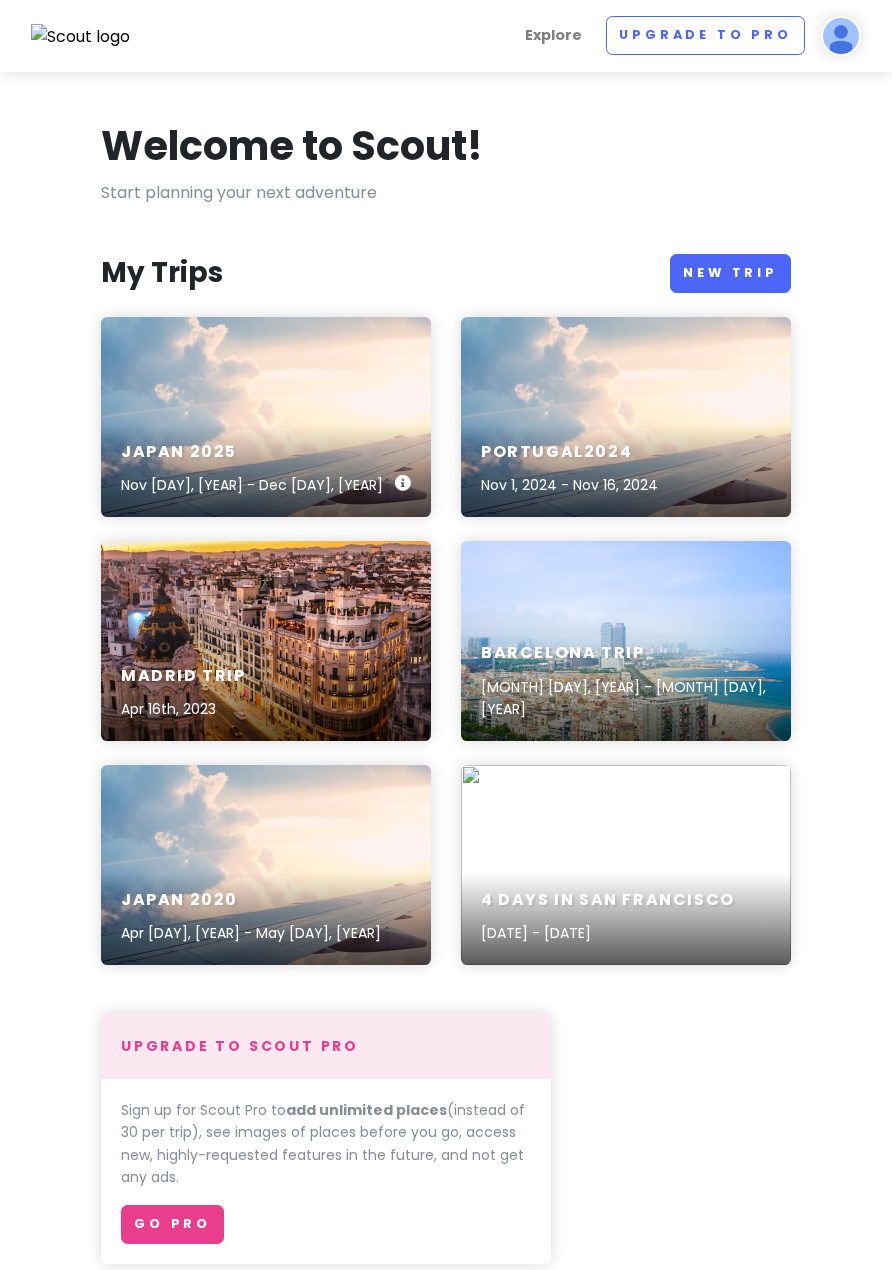click on "Japan [DATE] [DATE]" at bounding box center (266, 417) 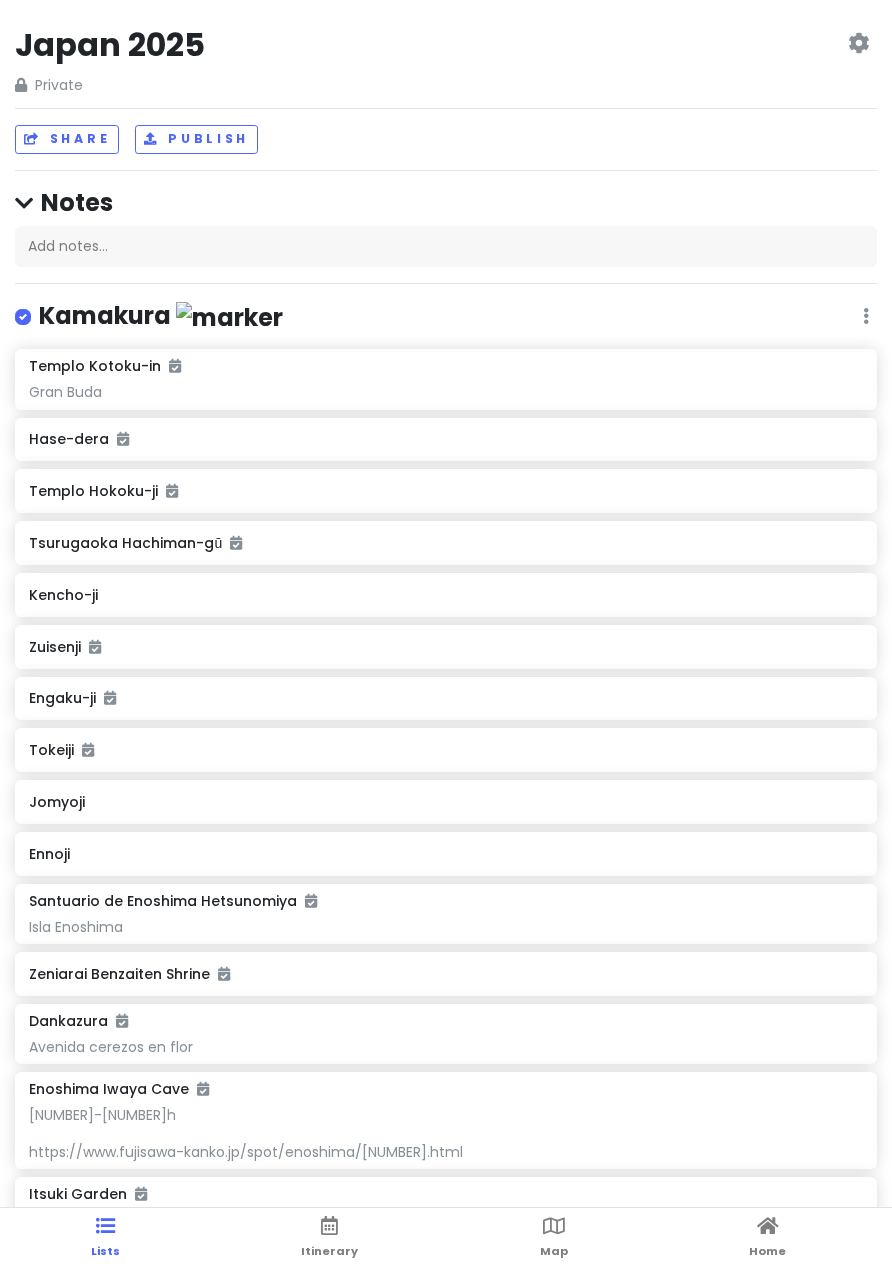 click on "Lists Itinerary Map Home" at bounding box center [446, 1239] 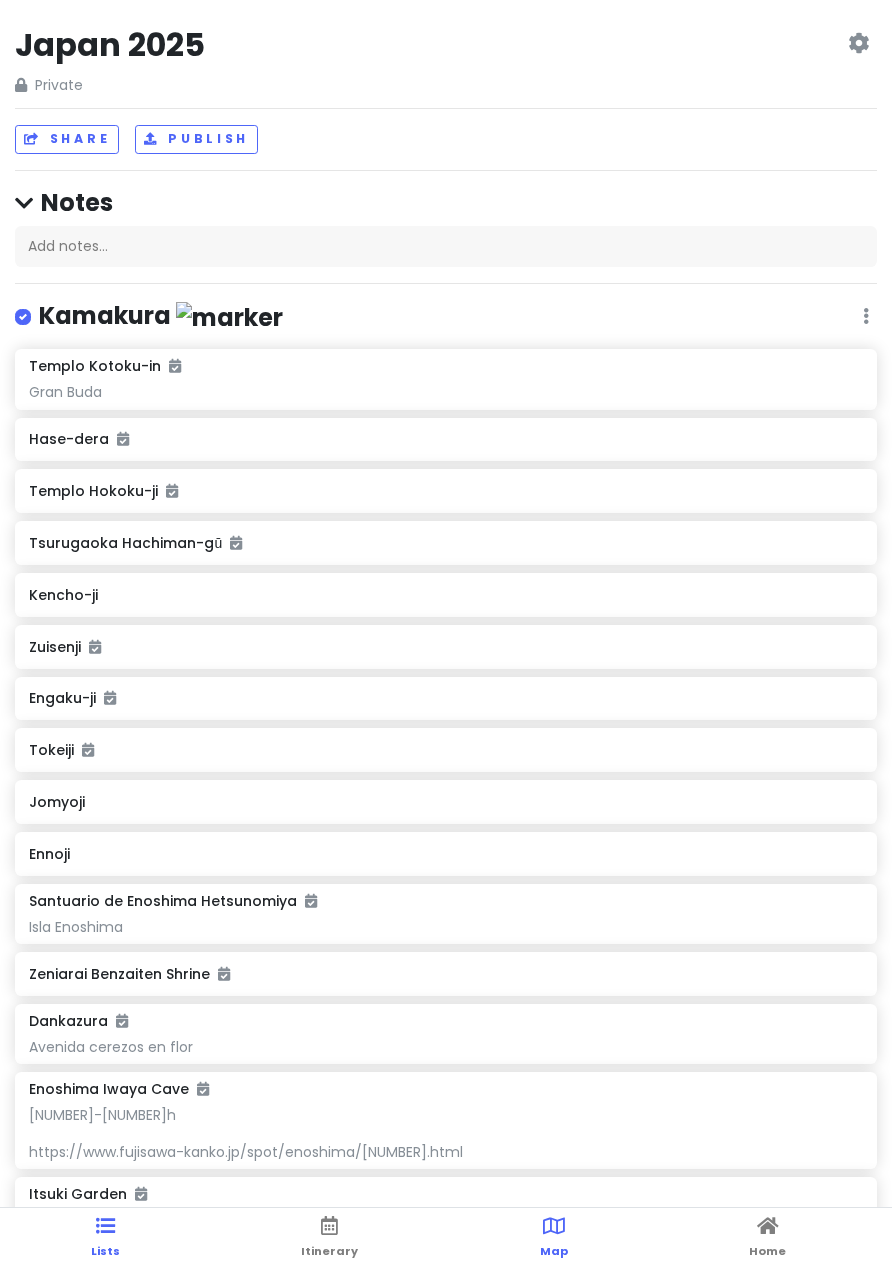 click at bounding box center (554, 1226) 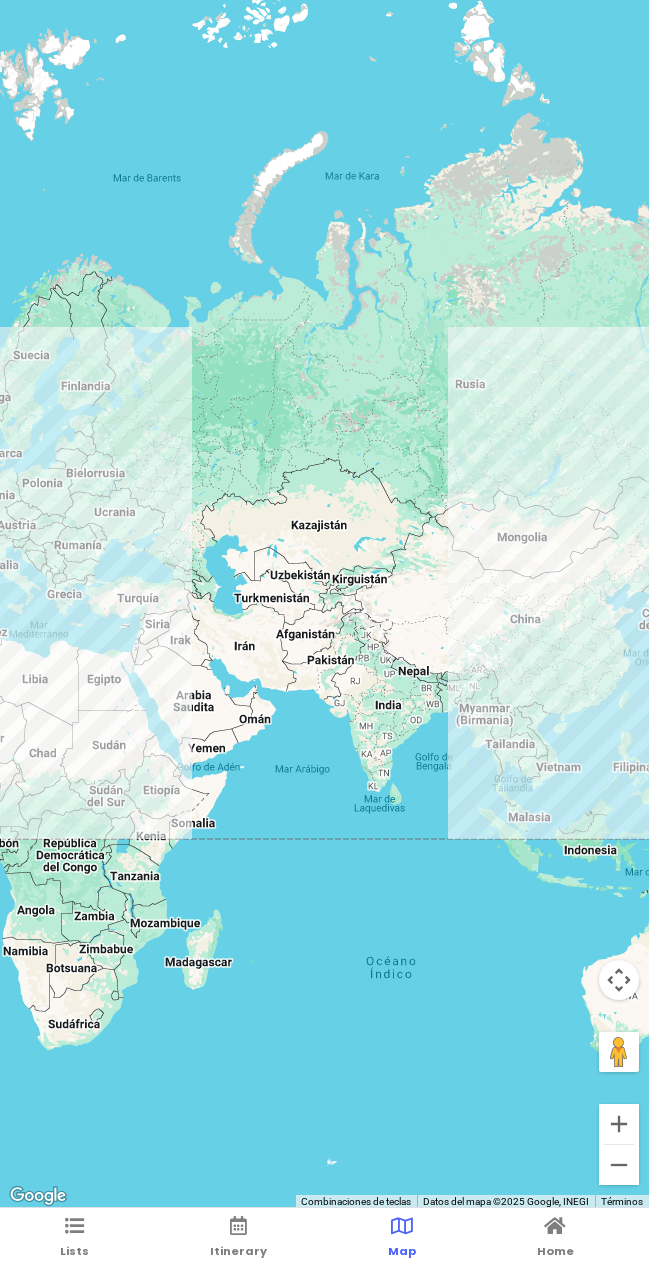 drag, startPoint x: 473, startPoint y: 636, endPoint x: 155, endPoint y: 571, distance: 324.5751 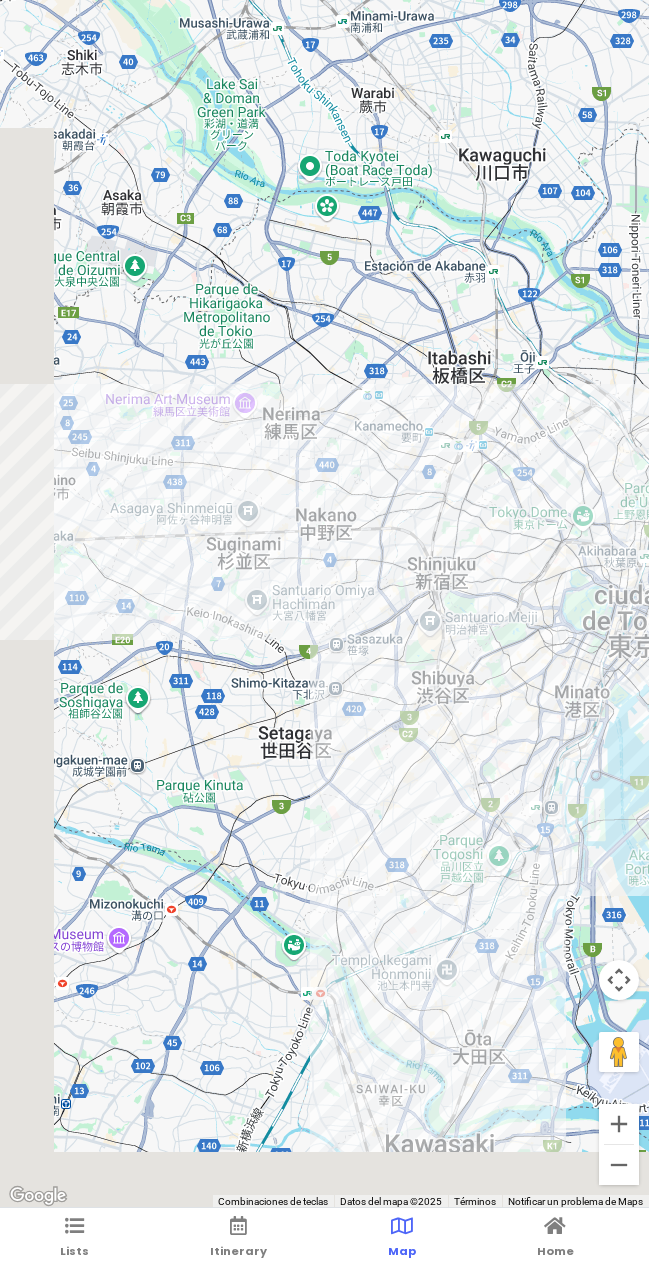 drag, startPoint x: 275, startPoint y: 754, endPoint x: 340, endPoint y: 418, distance: 342.22946 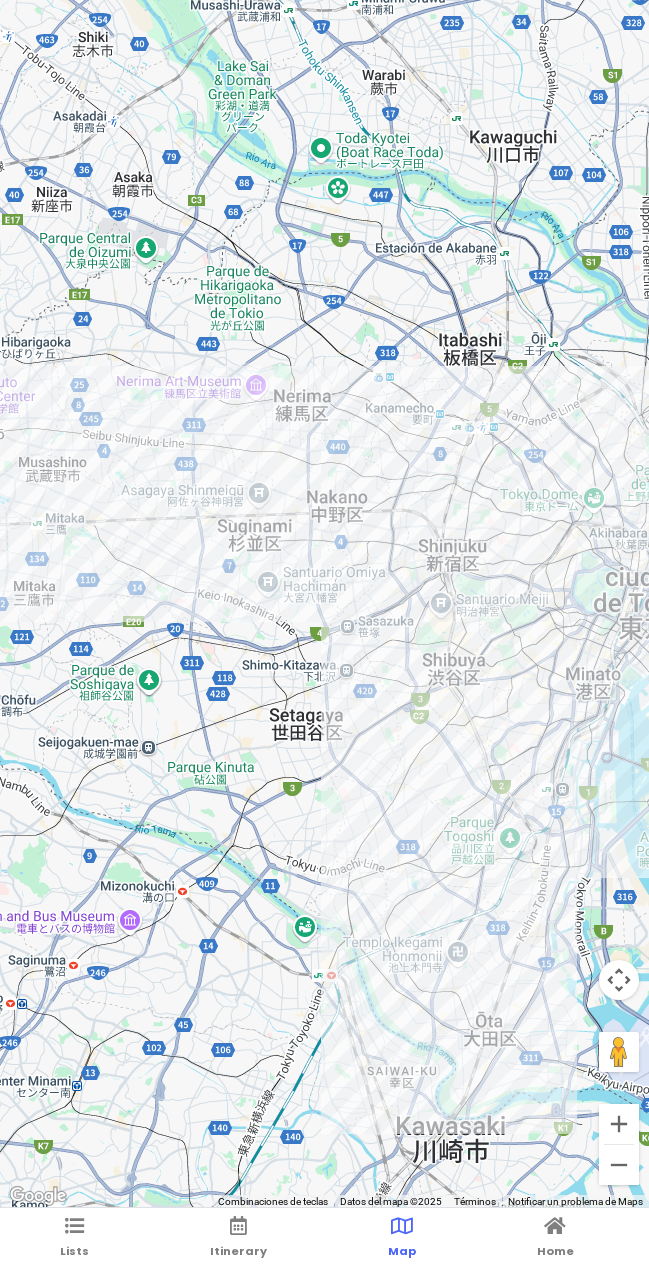 click at bounding box center (324, 604) 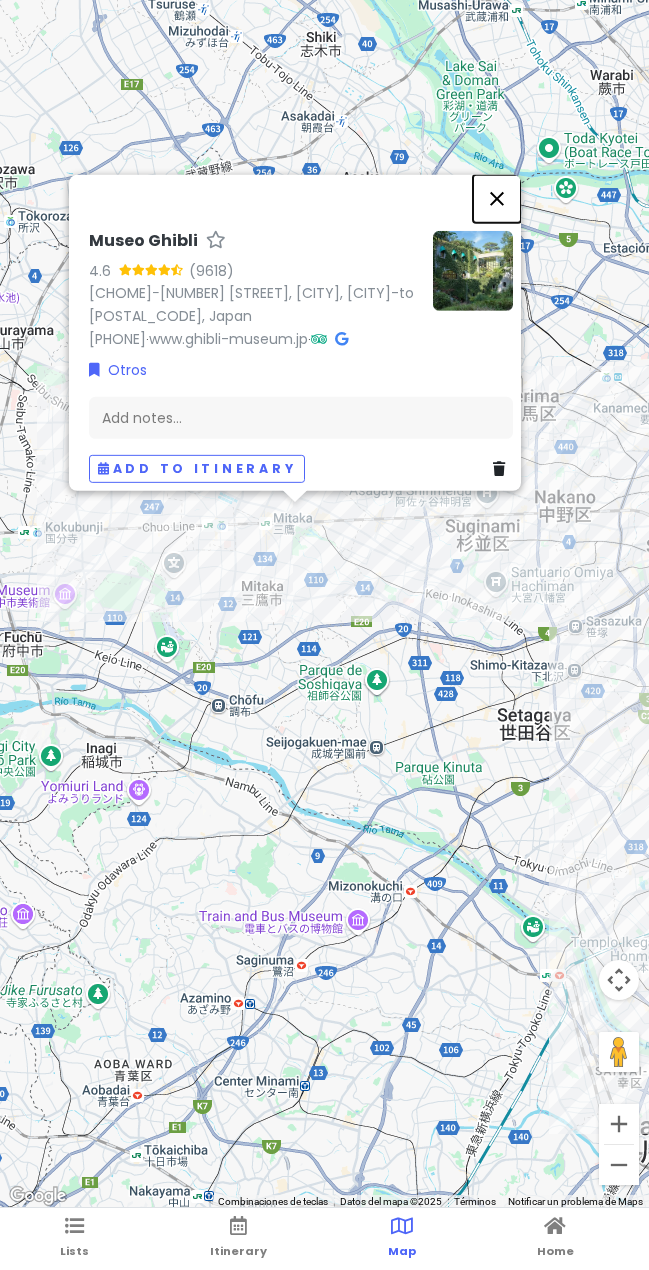 drag, startPoint x: 506, startPoint y: 160, endPoint x: 472, endPoint y: 253, distance: 99.0202 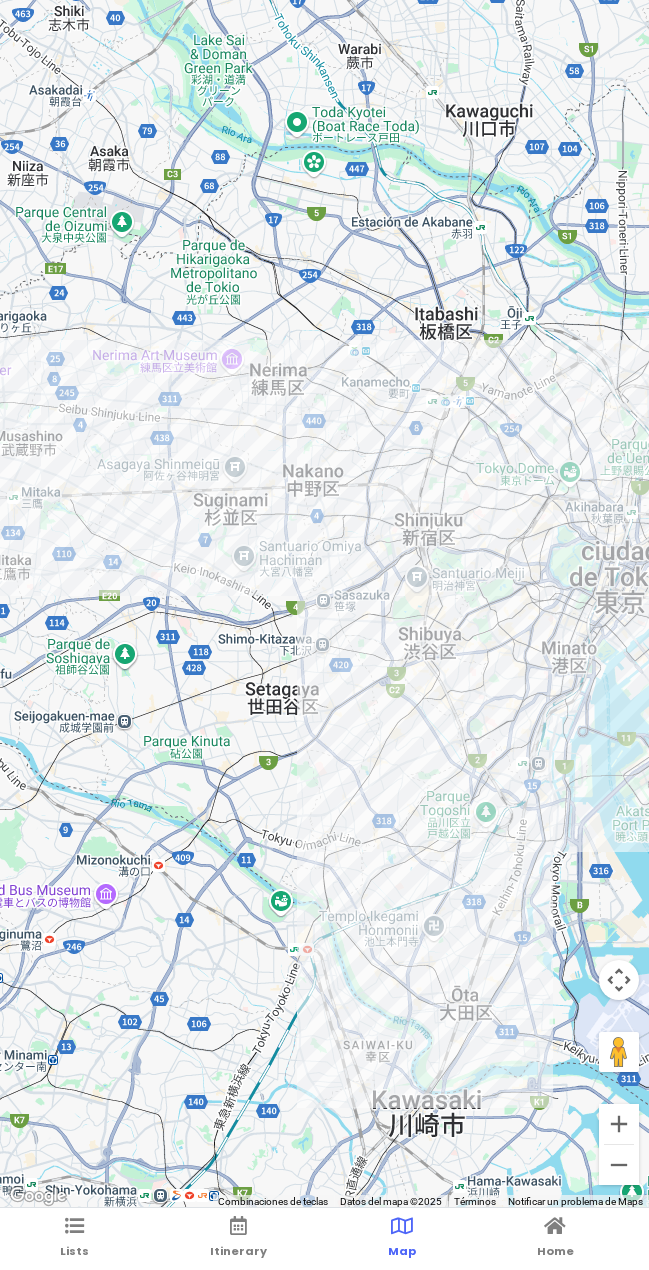 drag, startPoint x: 257, startPoint y: 400, endPoint x: 213, endPoint y: 395, distance: 44.28318 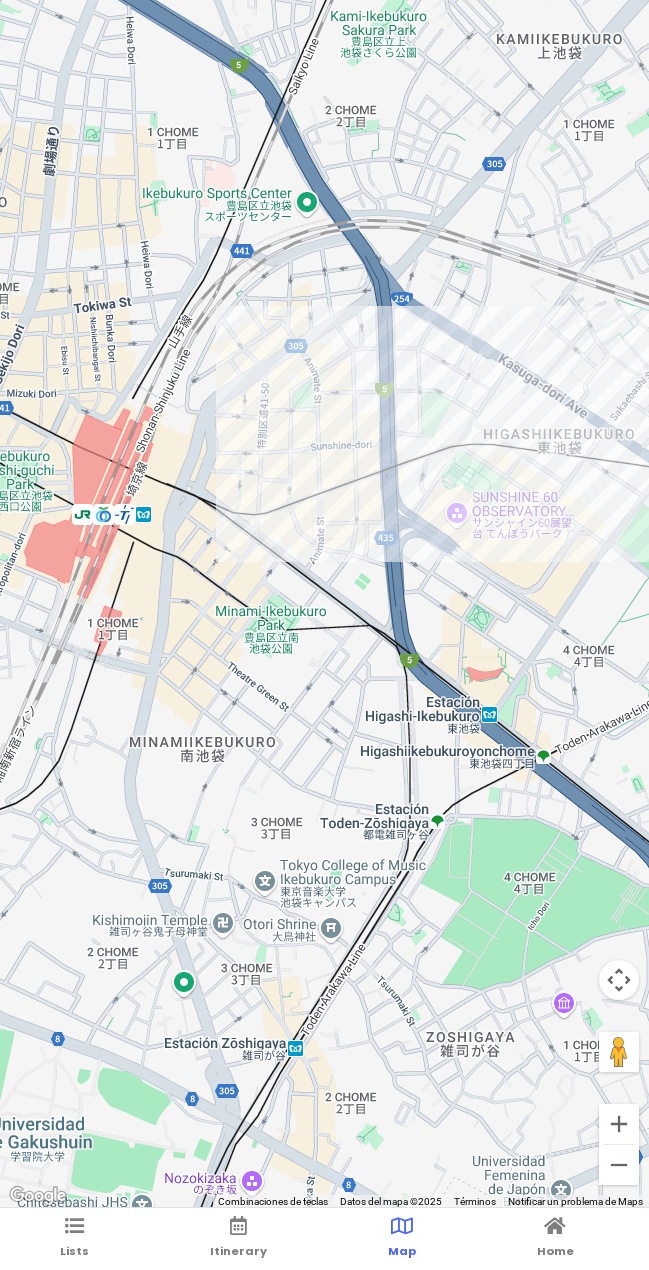 drag, startPoint x: 407, startPoint y: 561, endPoint x: 353, endPoint y: 542, distance: 57.245087 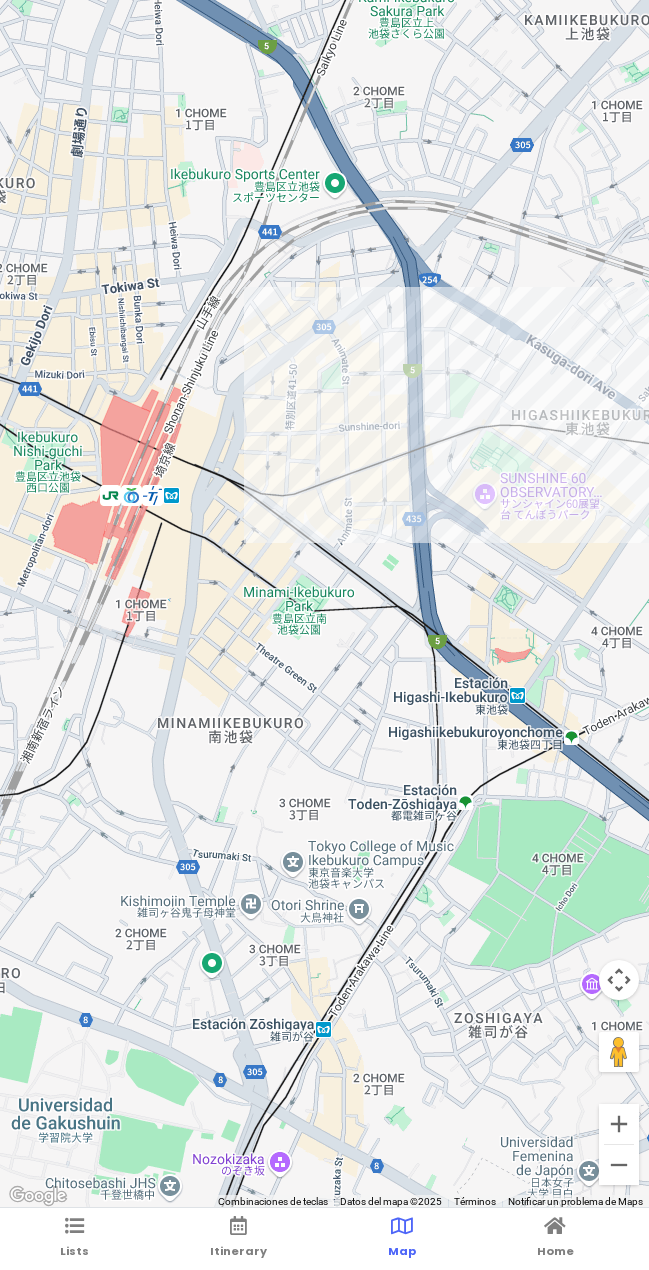 drag, startPoint x: 198, startPoint y: 569, endPoint x: 284, endPoint y: 569, distance: 86 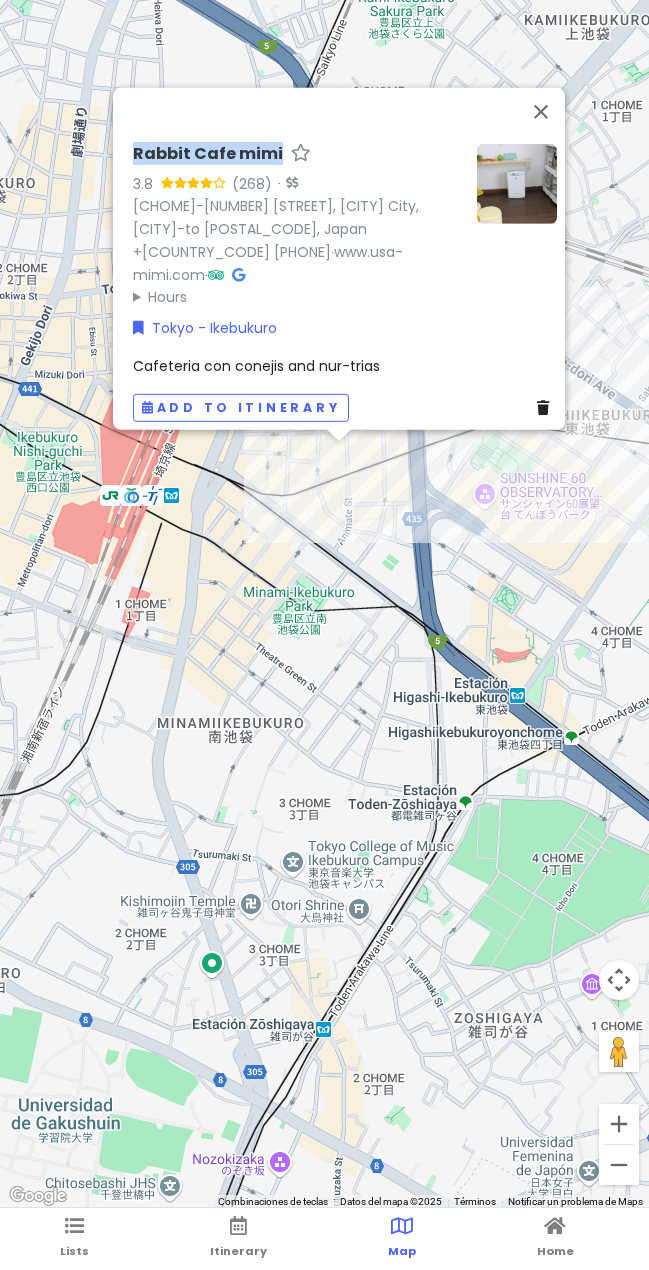drag, startPoint x: 120, startPoint y: 166, endPoint x: 270, endPoint y: 154, distance: 150.47923 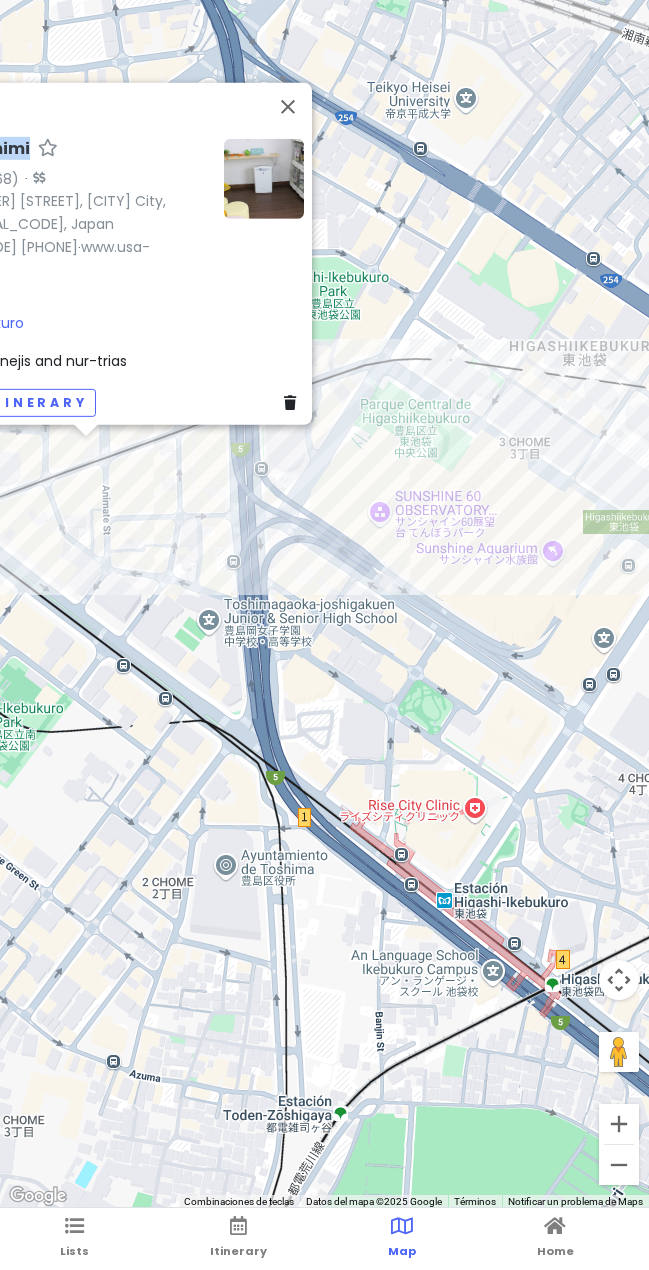 drag, startPoint x: 423, startPoint y: 490, endPoint x: 208, endPoint y: 496, distance: 215.08371 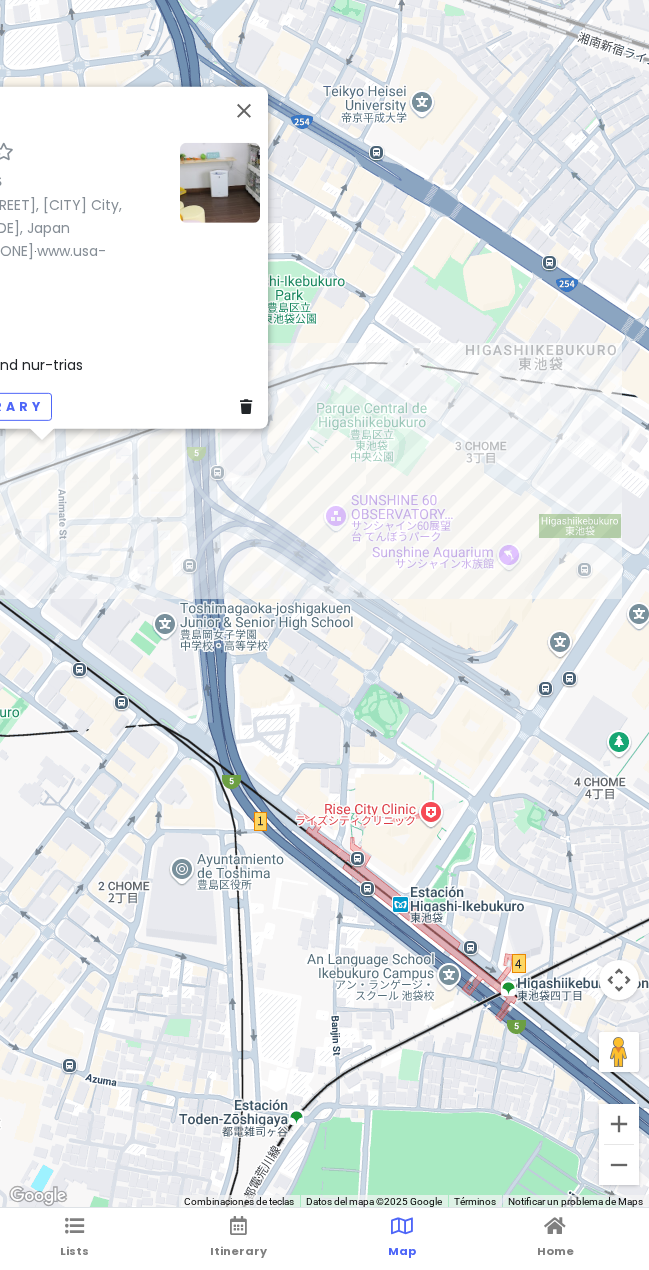 click on "Rabbit Cafe mimi 3.8        ([NUMBER])    ·    [NUMBER]-chōme-[NUMBER]-[NUMBER] [DISTRICT], [CITY] City, Tōkyō-to [POSTAL_CODE], Japón +[COUNTRY_CODE] [PHONE]   ·   www.usa-mimi.com   ·   Hours lunes  12:30–20:00 martes  12:30–20:00 miércoles  12:30–20:00 jueves  12:30–20:00 viernes  12:30–20:00 sábado  10:30–19:30 domingo  10:30–19:30 Tokyo - Ikebukuro Cafeteria con conejis and nur-trias  Add to itinerary" at bounding box center (324, 604) 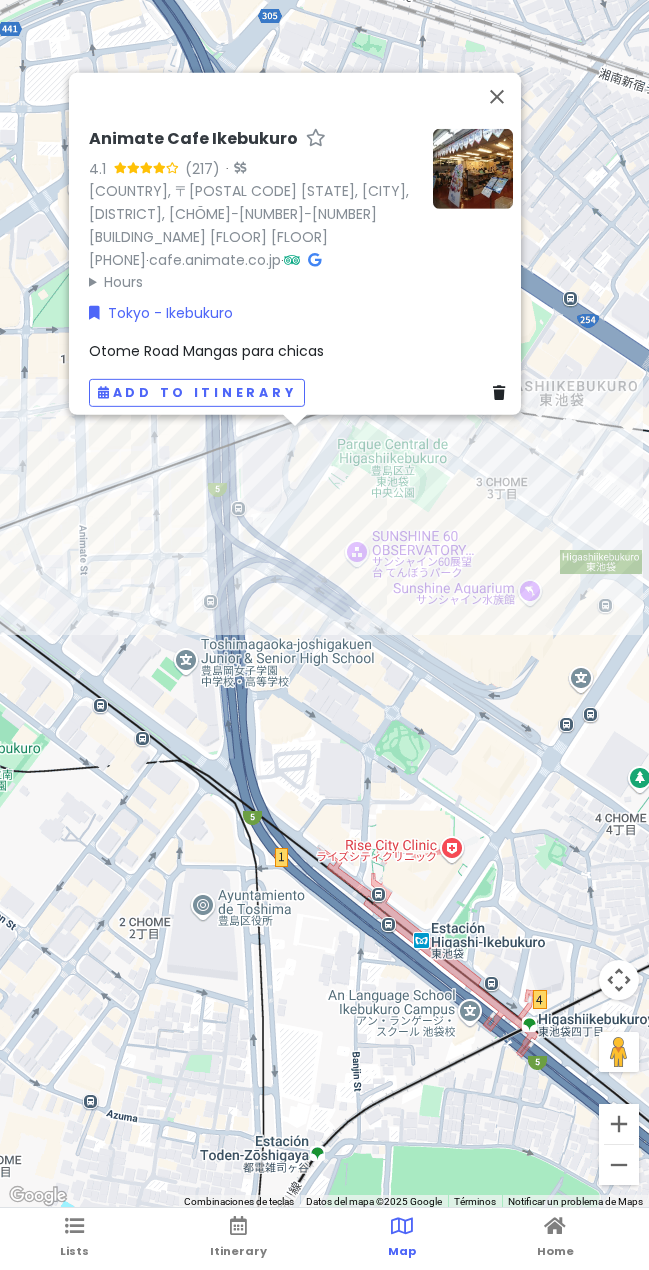 click at bounding box center [314, 259] 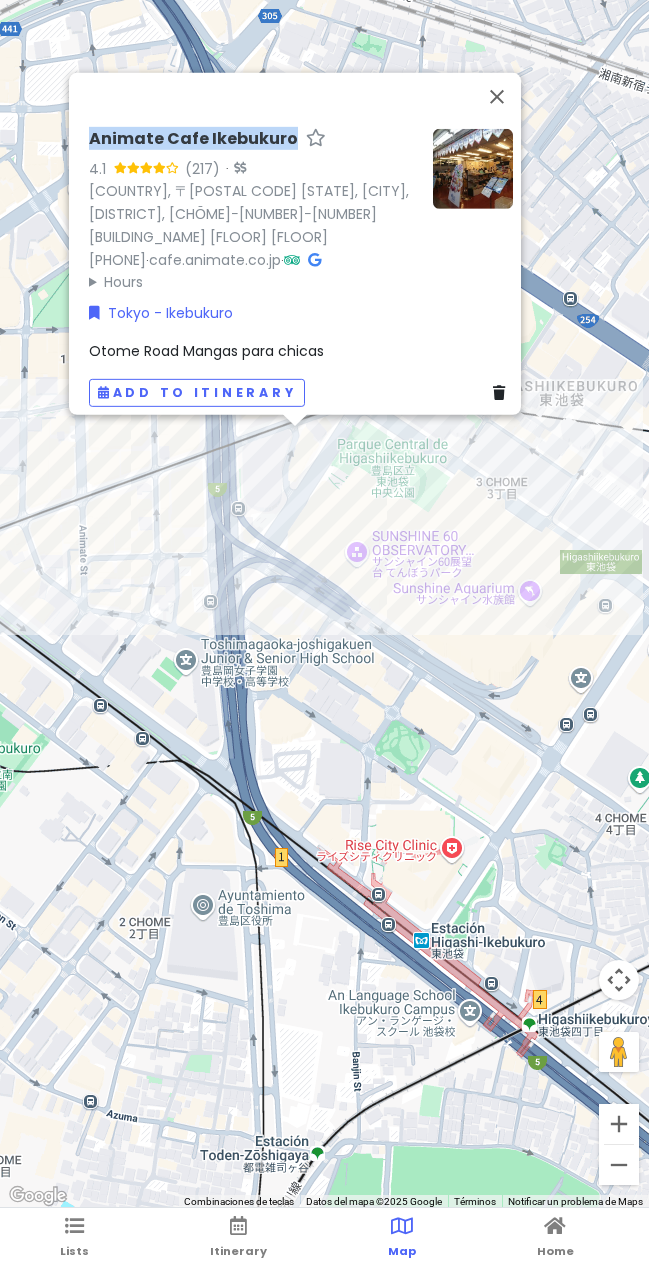 drag, startPoint x: 65, startPoint y: 121, endPoint x: 284, endPoint y: 133, distance: 219.32852 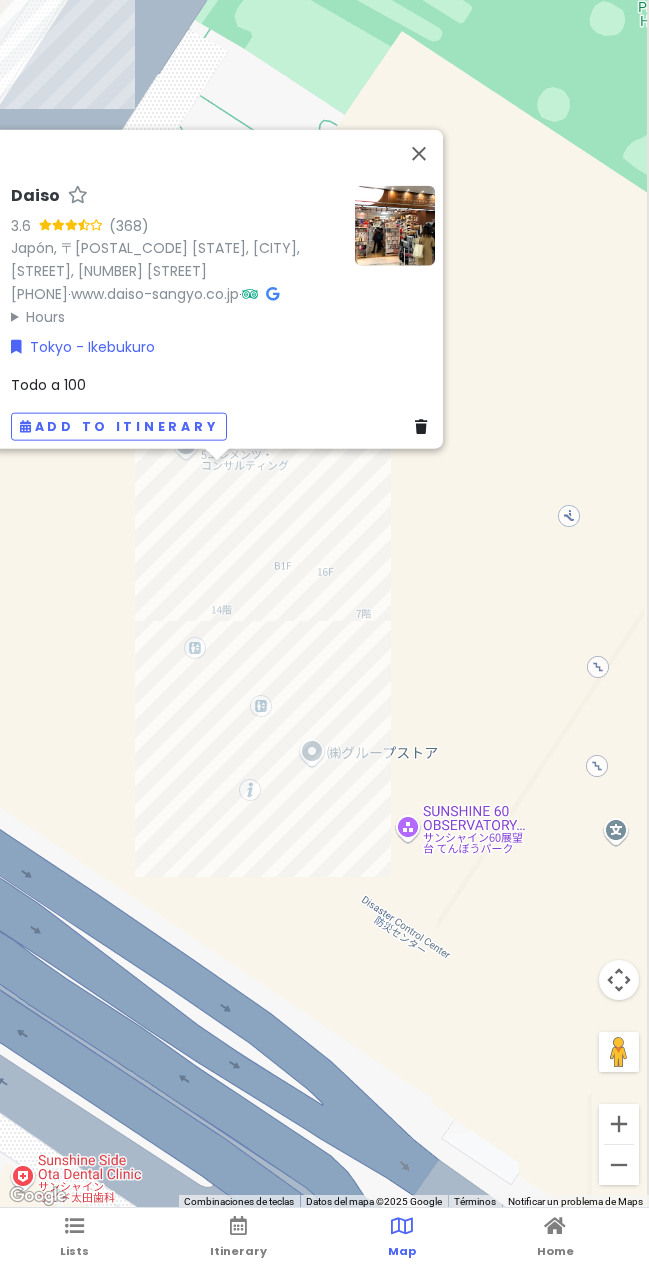 drag, startPoint x: 354, startPoint y: 631, endPoint x: 144, endPoint y: 548, distance: 225.80743 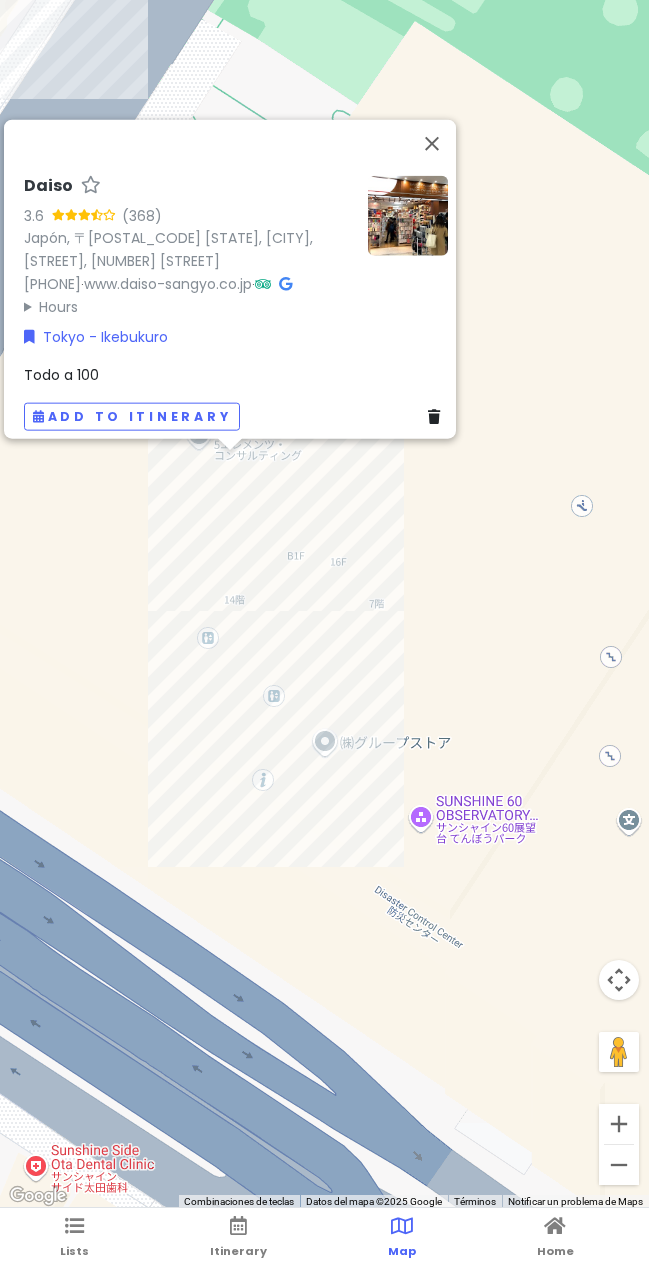 click on "Daiso 3.6        (368) Japan, 〒[POSTAL_CODE] [CITY], [CITY] City, [STREET], [CHOME]−[NUMBER] [BUILDING_NAME] [BUILDING_NAME] [PHONE]   ·   www.daiso-sangyo.co.jp   ·   Hours lunes  10:00–21:00 martes  10:00–21:00 miércoles  10:00–21:00 jueves  10:00–21:00 viernes  10:00–21:00 sábado  10:00–21:00 domingo  10:00–21:00 Tokyo - Ikebukuro Todo a 100  Add to itinerary" at bounding box center [324, 604] 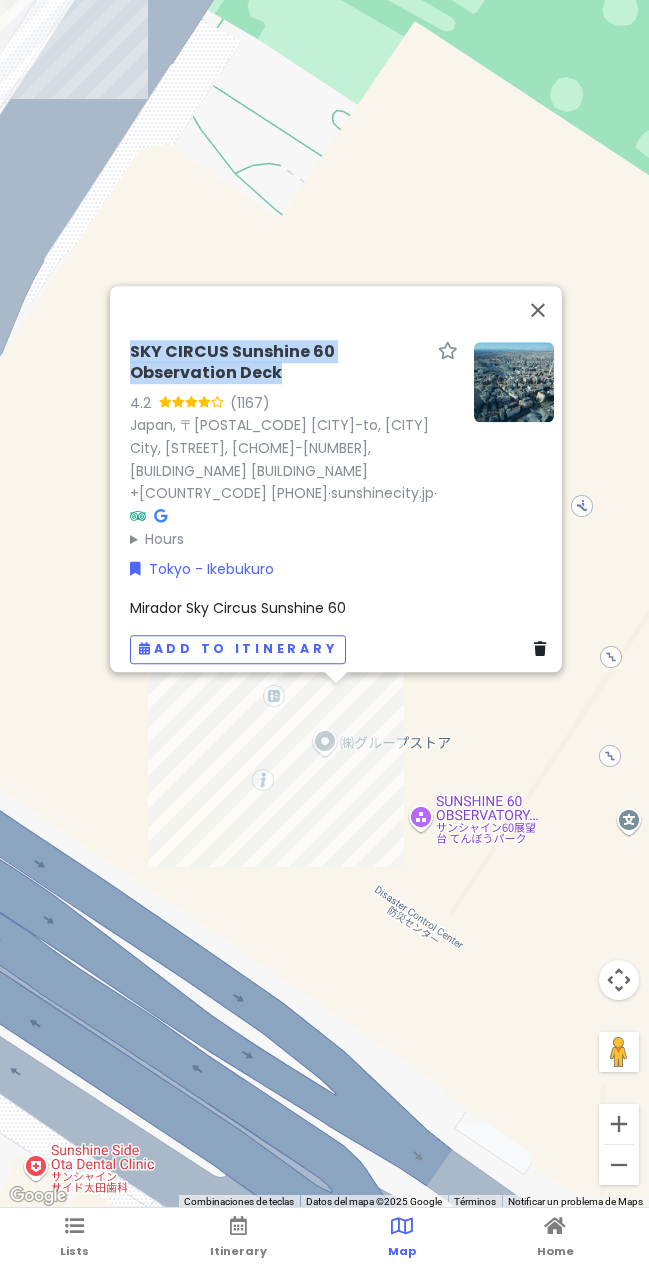 drag, startPoint x: 123, startPoint y: 366, endPoint x: 289, endPoint y: 377, distance: 166.36406 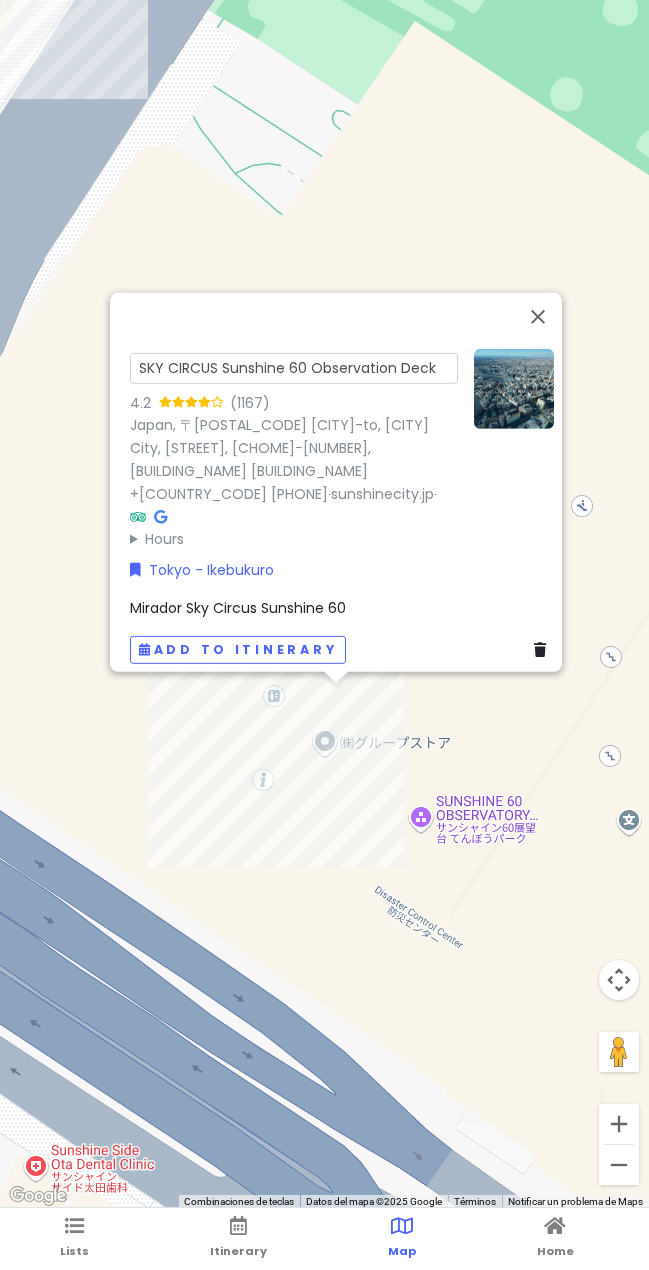 click on "SKY CIRCUS Sunshine 60 Observation Deck" at bounding box center (294, 367) 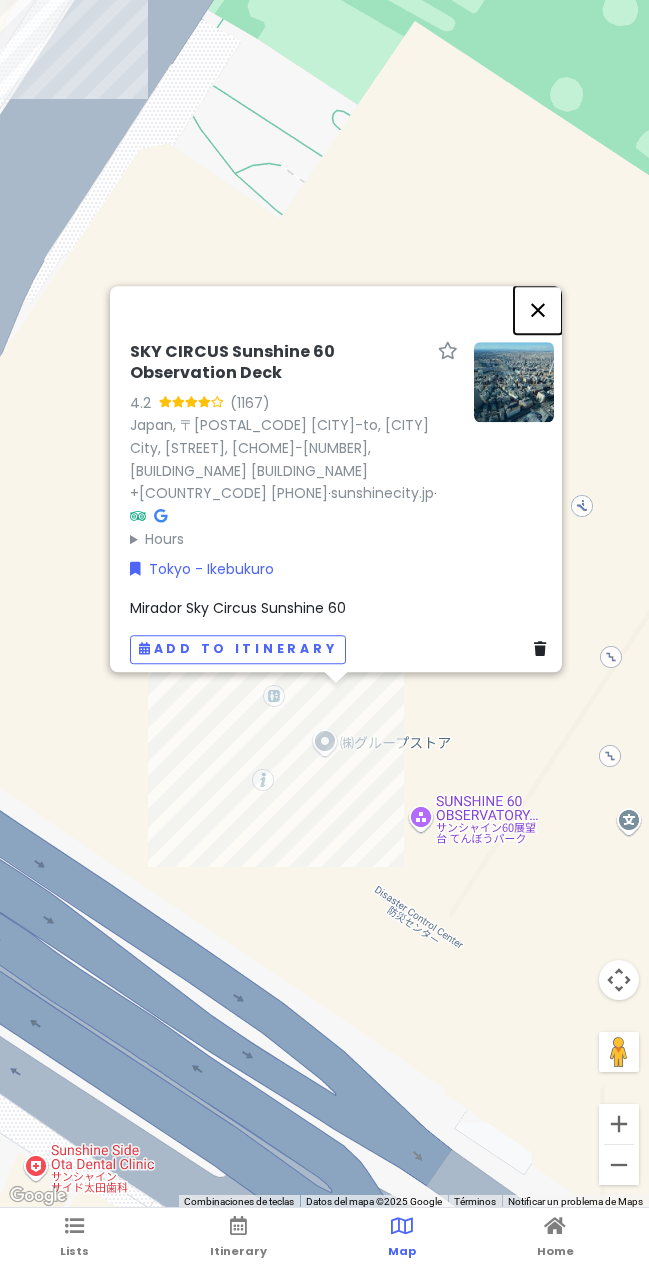 click at bounding box center (538, 310) 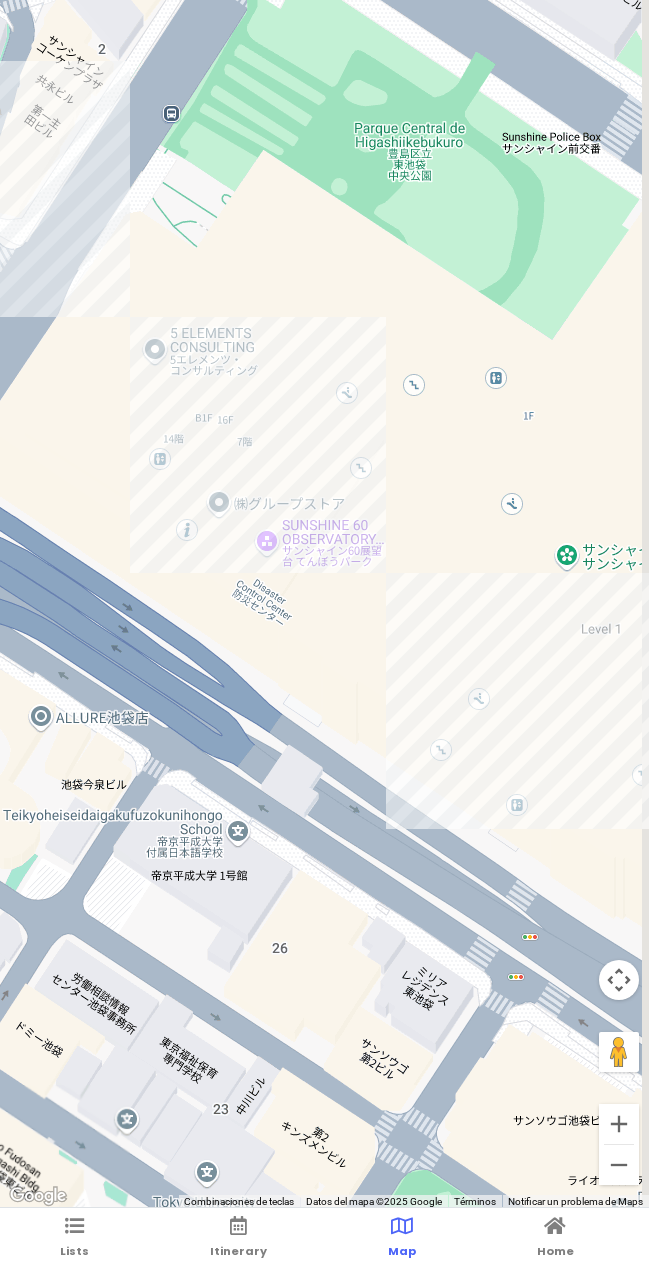 drag, startPoint x: 489, startPoint y: 517, endPoint x: 325, endPoint y: 445, distance: 179.1089 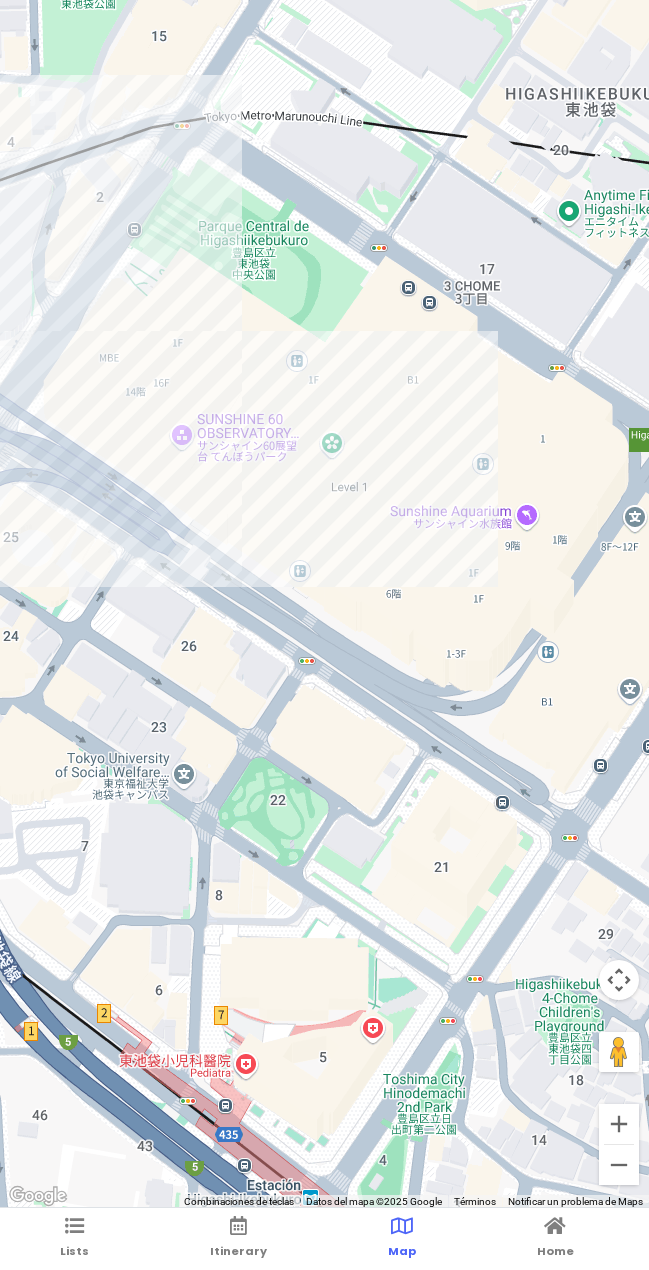 click at bounding box center (324, 604) 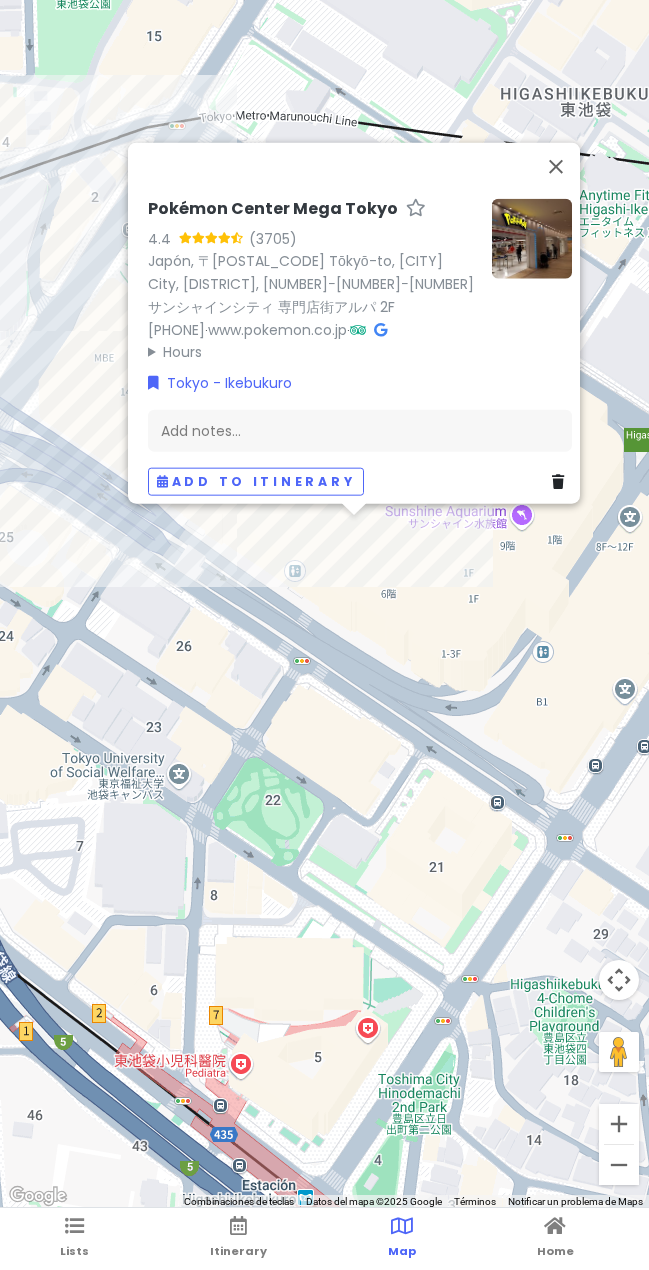 click on "Pokémon Center Mega Tokyo" at bounding box center [273, 208] 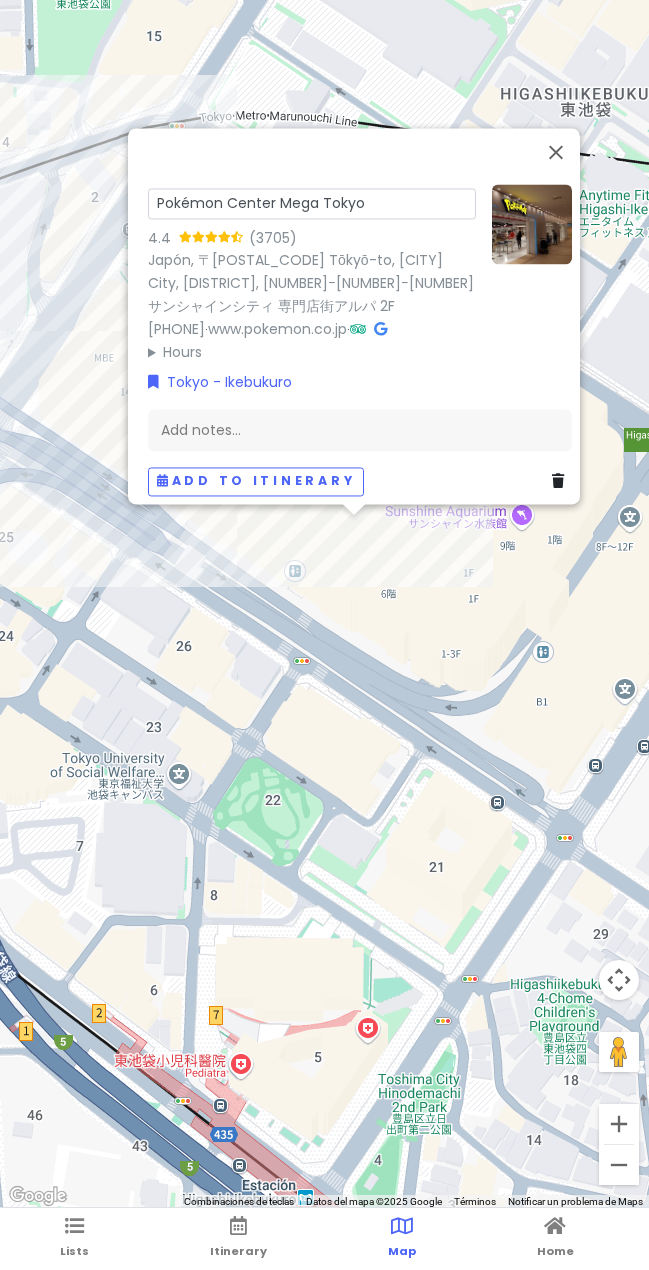 click on "Pokémon Center Mega Tokyo" at bounding box center (312, 203) 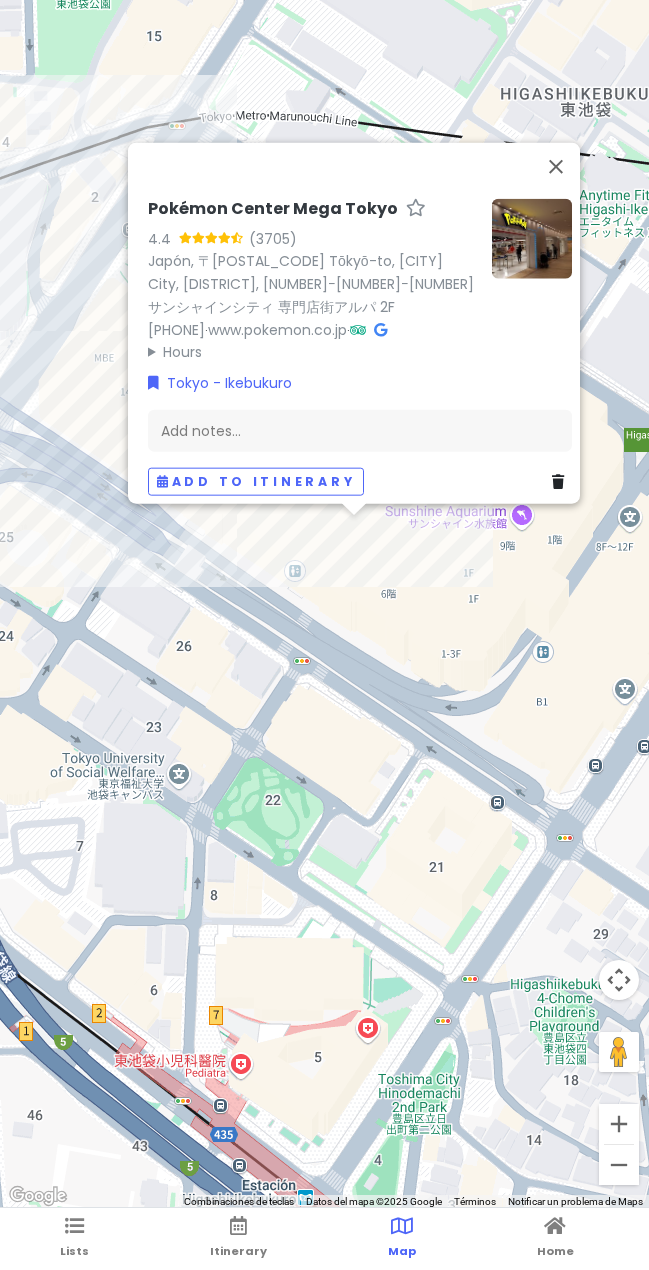 click on "Pokémon Center Mega Tokyo 4.4        (3705) Japan, 〒[POSTAL_CODE] [CITY]-to, [CITY] City, [STREET], [CHOME]−[NUMBER]−[NUMBER] [BUILDING_NAME] [BUILDING_NAME] [PHONE]   ·   www.pokemon.co.jp   ·   Hours lunes  10:00–20:00 martes  10:00–20:00 miércoles  10:00–20:00 jueves  10:00–20:00 viernes  10:00–20:00 sábado  10:00–20:00 domingo  10:00–20:00 Tokyo - Ikebukuro Add notes...  Add to itinerary" at bounding box center (324, 604) 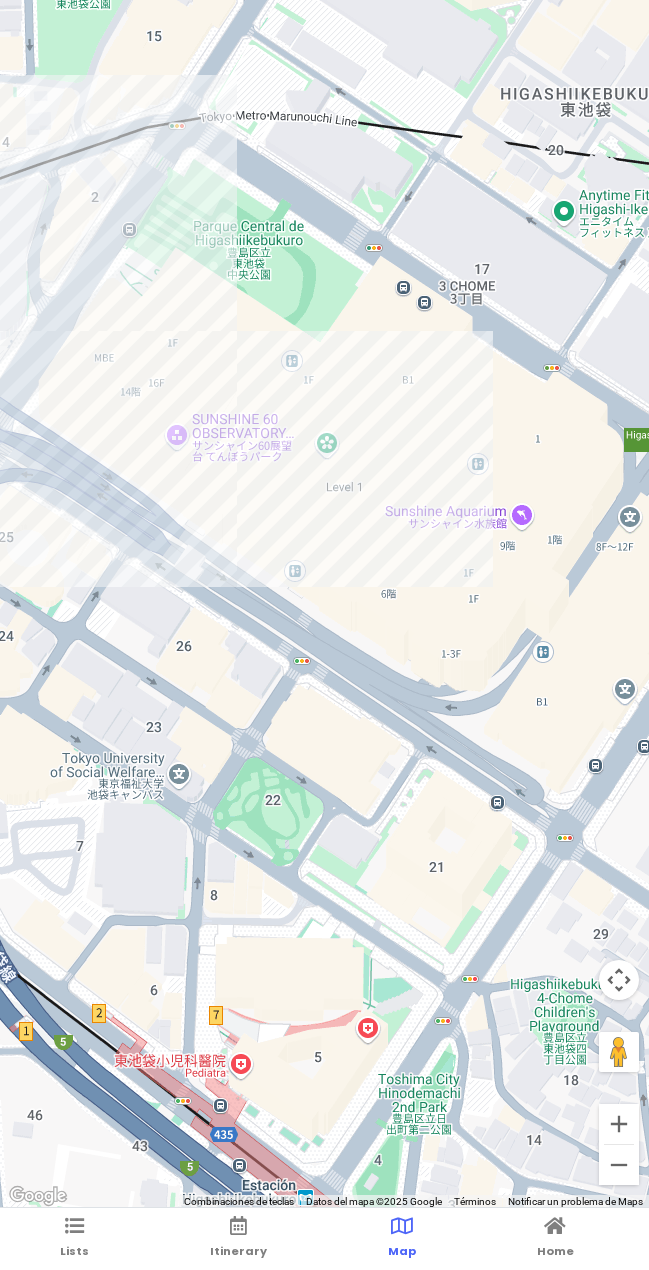 click at bounding box center (324, 604) 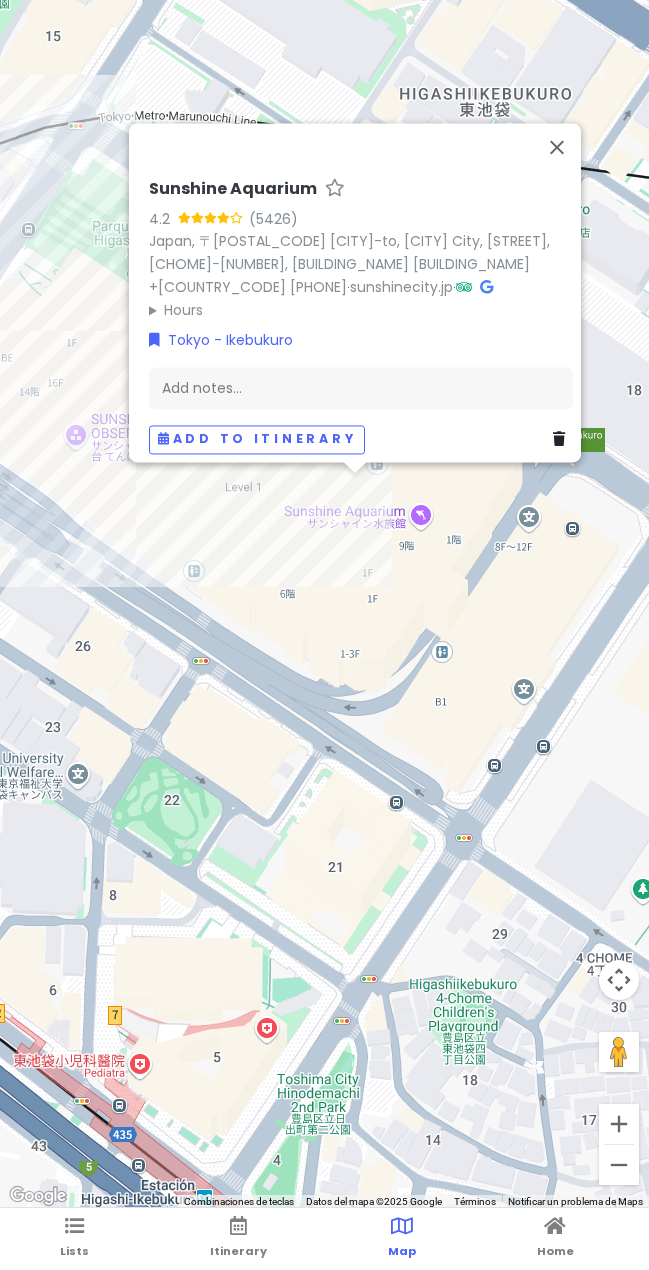 click on "Sunshine Aquarium" at bounding box center [233, 189] 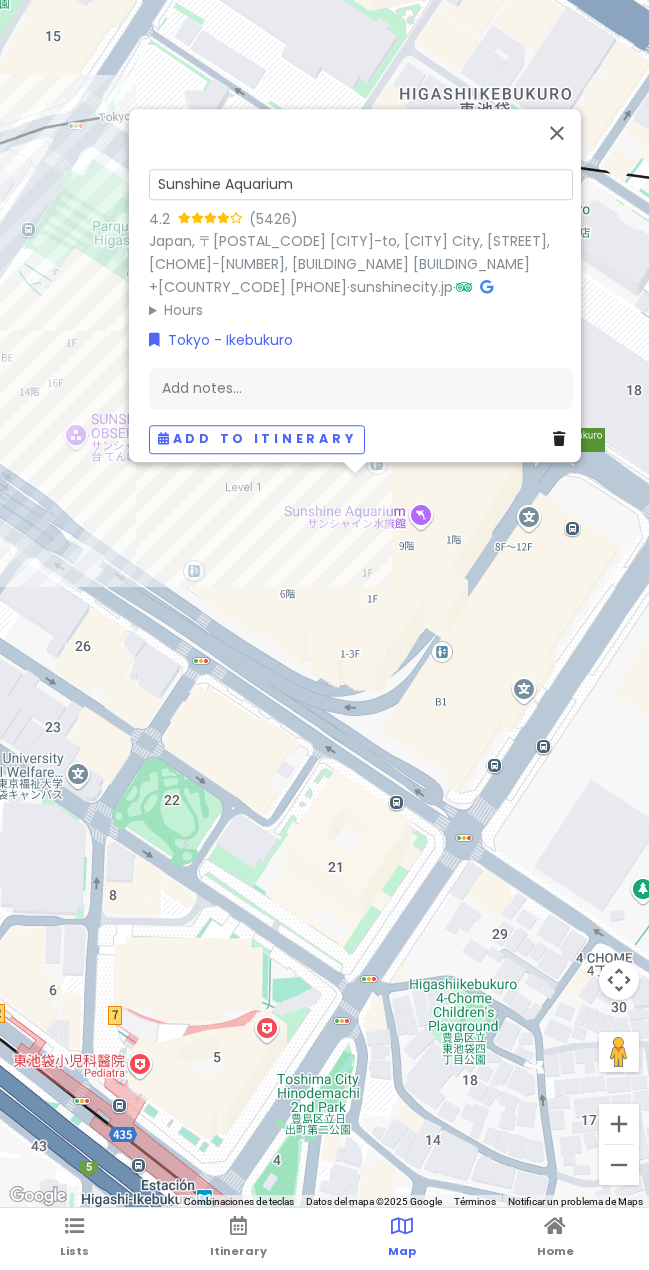 click on "Sunshine Aquarium" at bounding box center [361, 184] 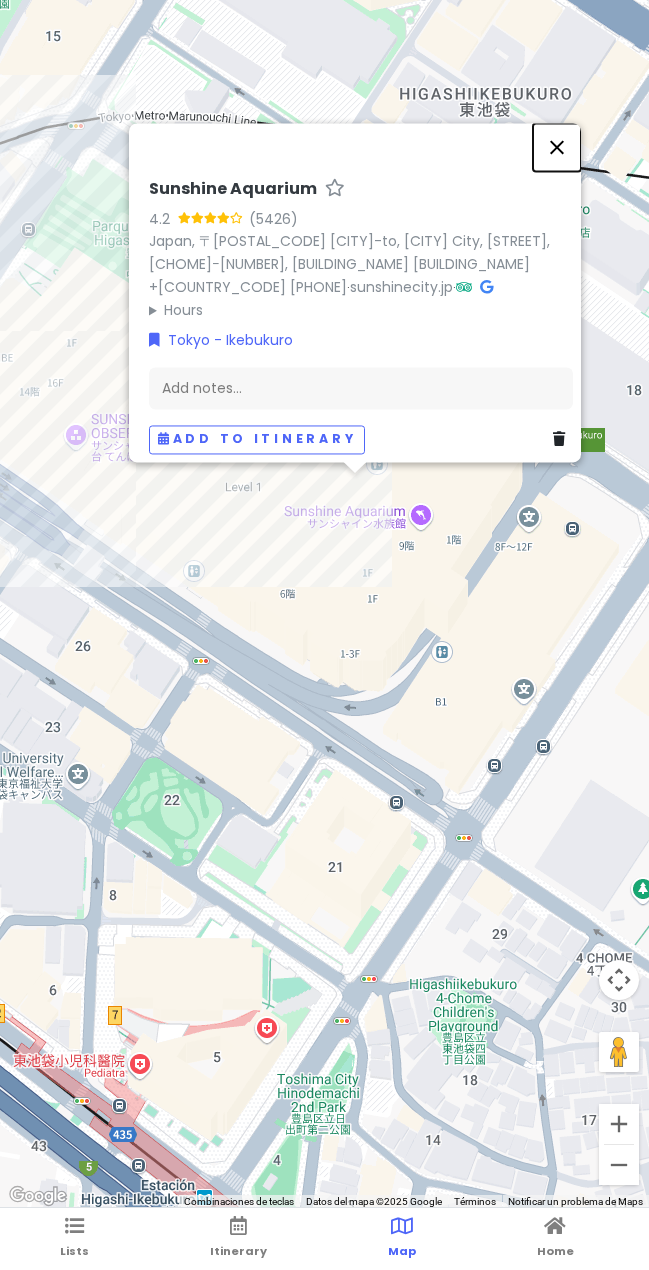 click at bounding box center [557, 147] 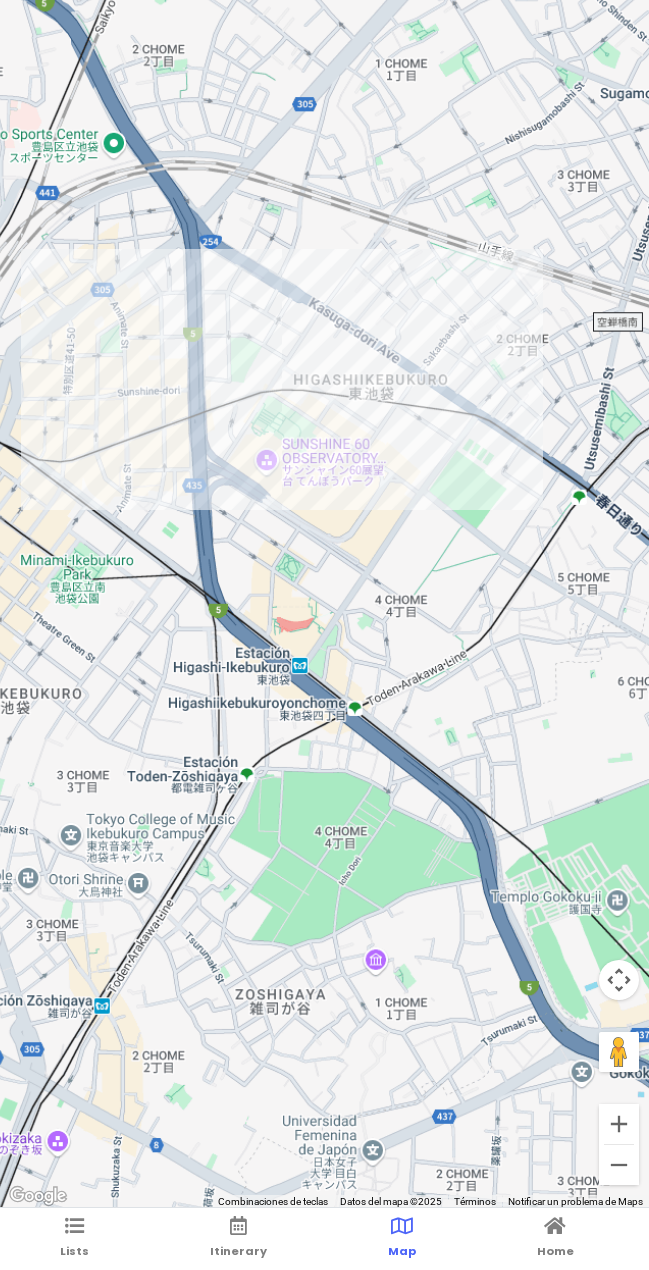drag, startPoint x: 299, startPoint y: 594, endPoint x: 546, endPoint y: 588, distance: 247.07286 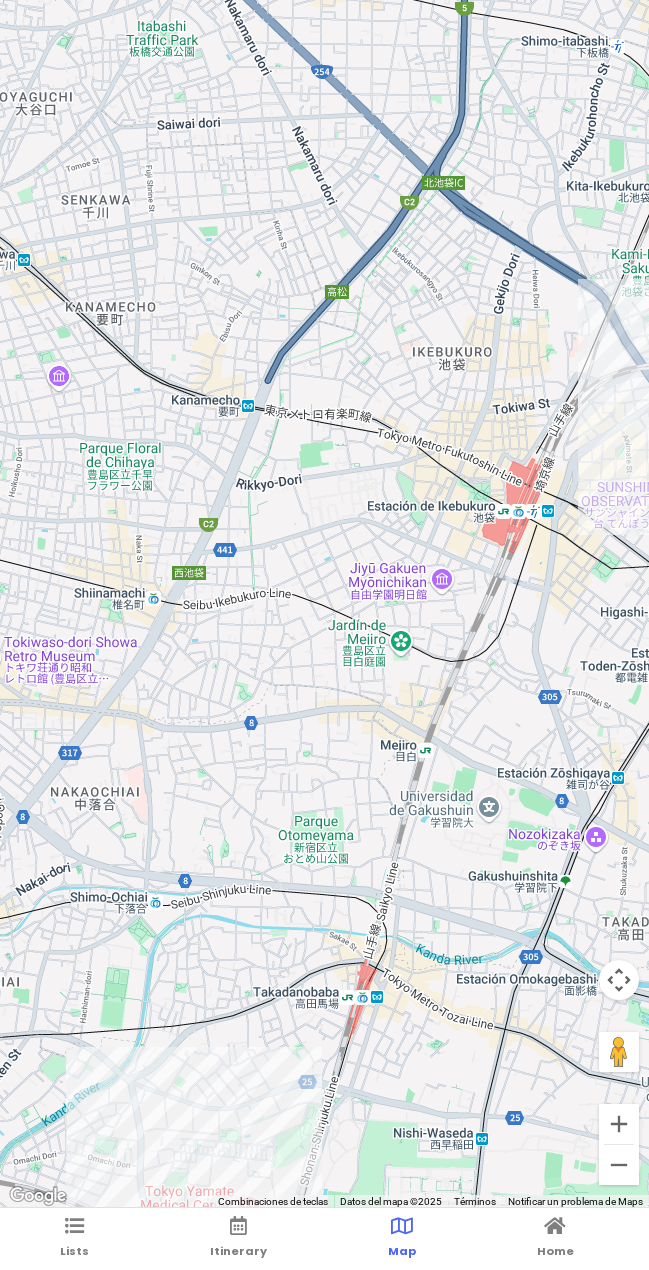 drag, startPoint x: 582, startPoint y: 559, endPoint x: 377, endPoint y: 553, distance: 205.08778 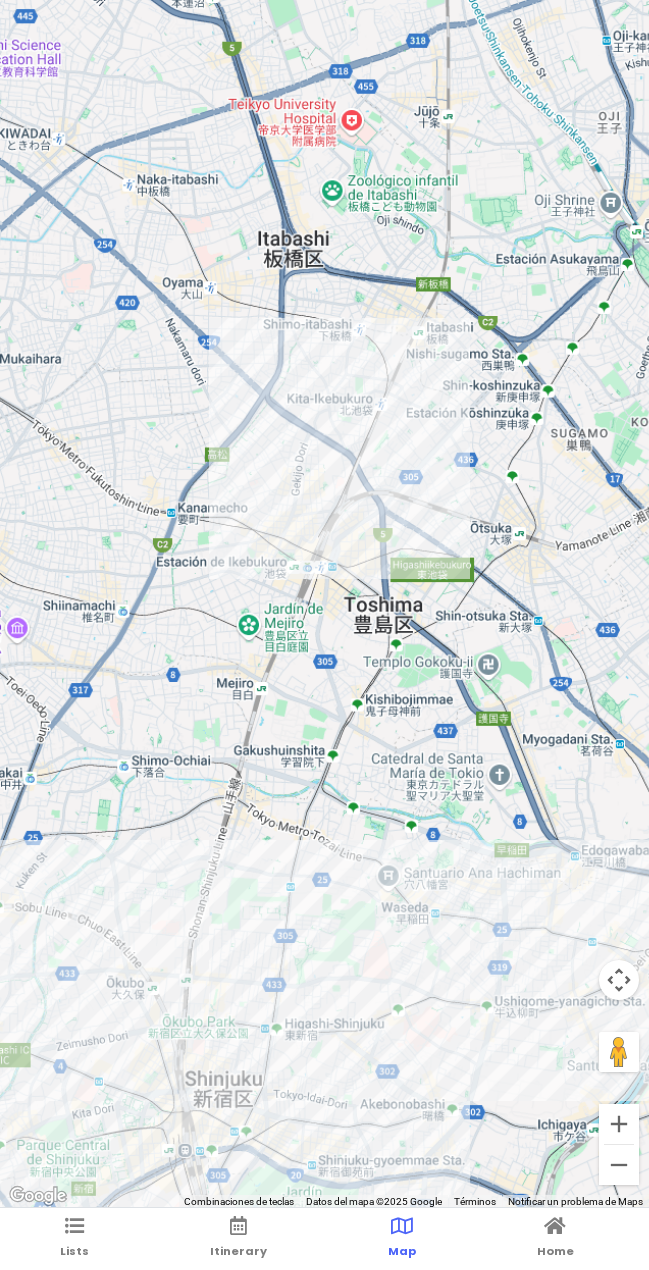drag, startPoint x: 428, startPoint y: 640, endPoint x: 373, endPoint y: 510, distance: 141.15594 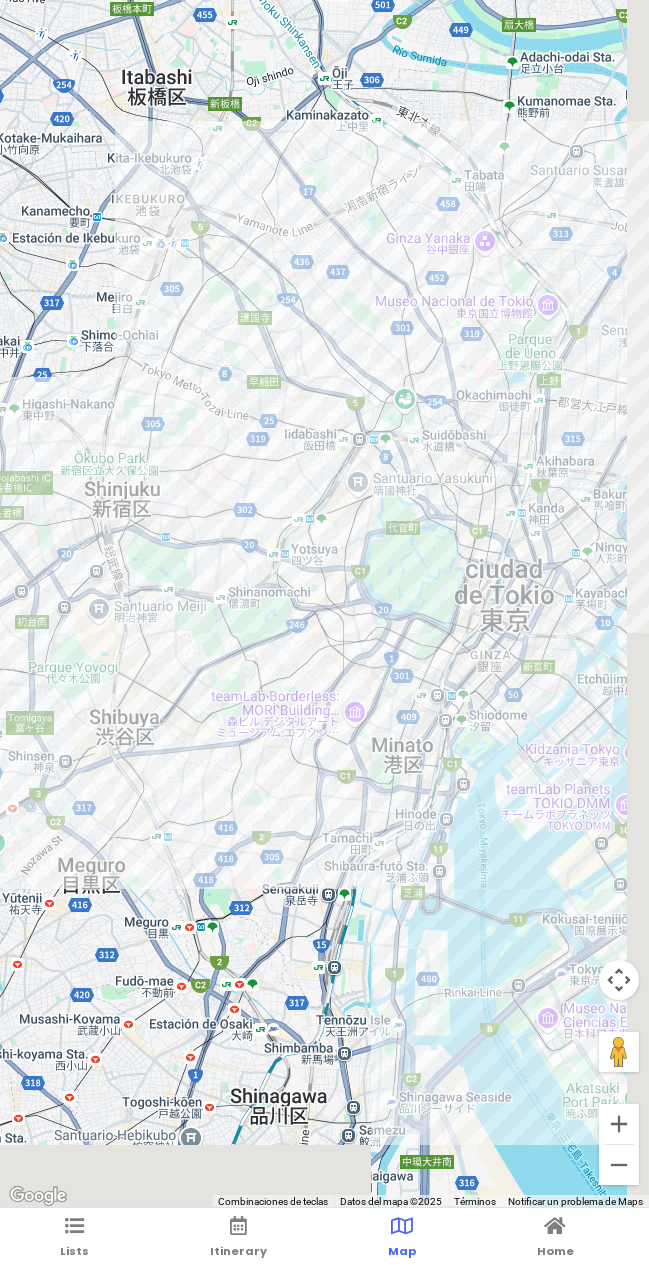 drag, startPoint x: 361, startPoint y: 494, endPoint x: 287, endPoint y: 404, distance: 116.51609 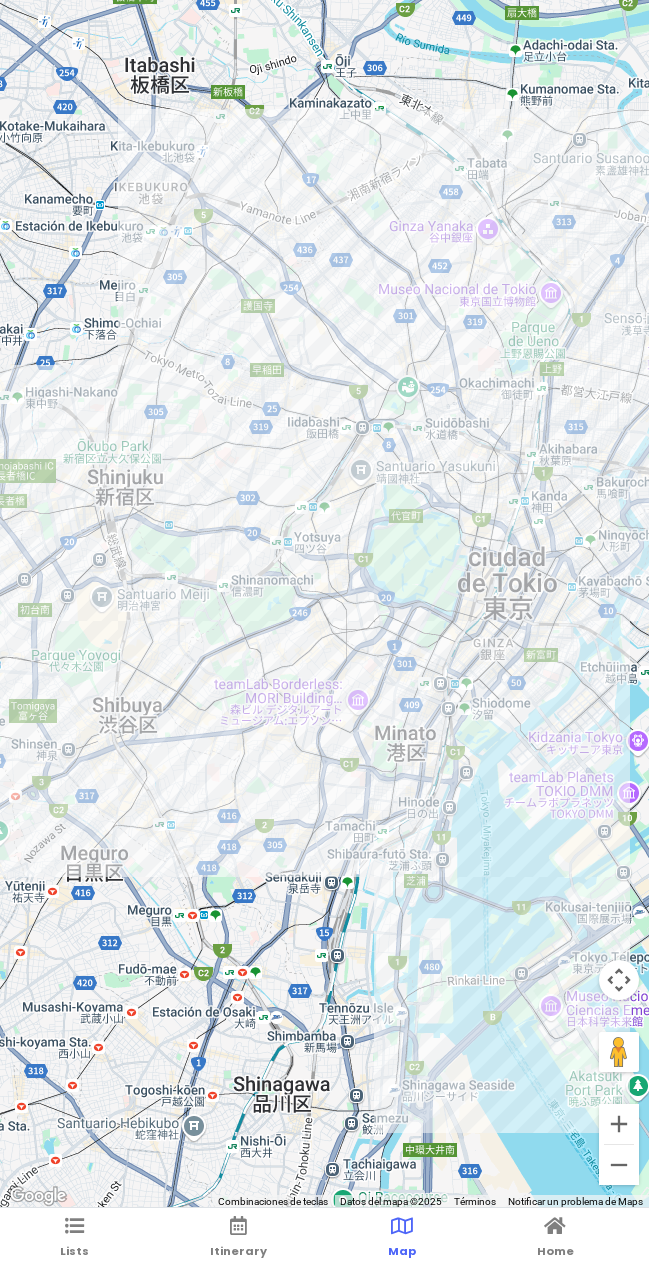 drag, startPoint x: 411, startPoint y: 303, endPoint x: 478, endPoint y: 313, distance: 67.74216 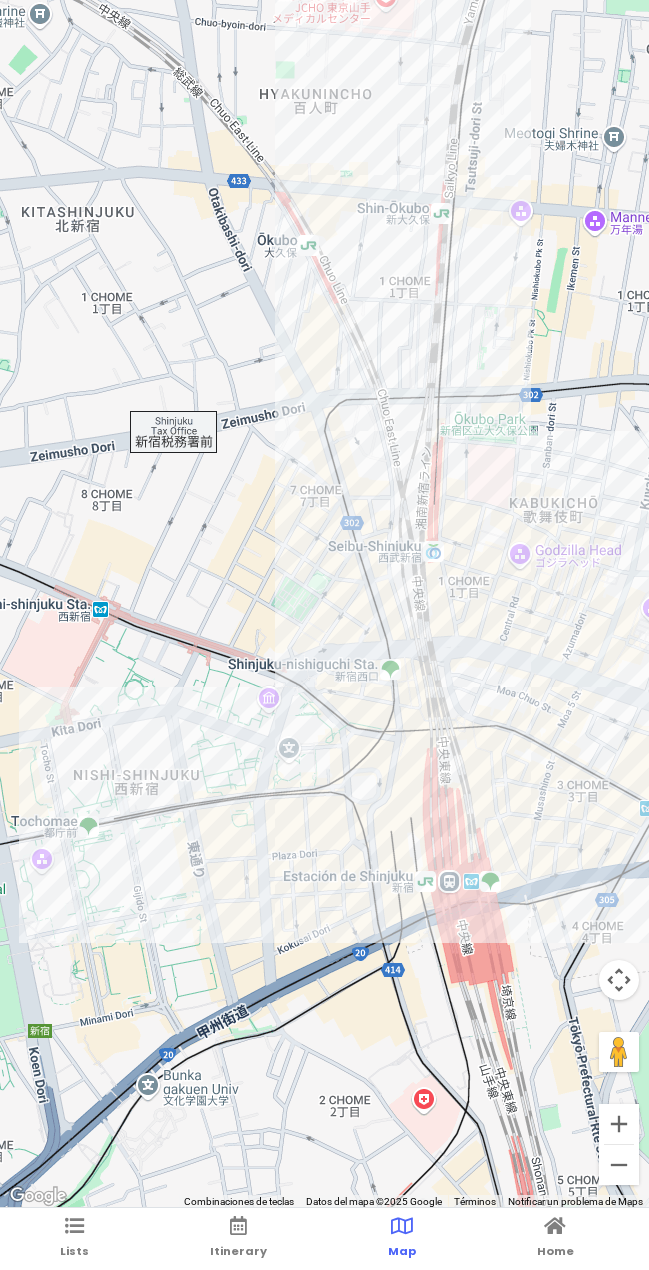 drag, startPoint x: 411, startPoint y: 505, endPoint x: 412, endPoint y: 472, distance: 33.01515 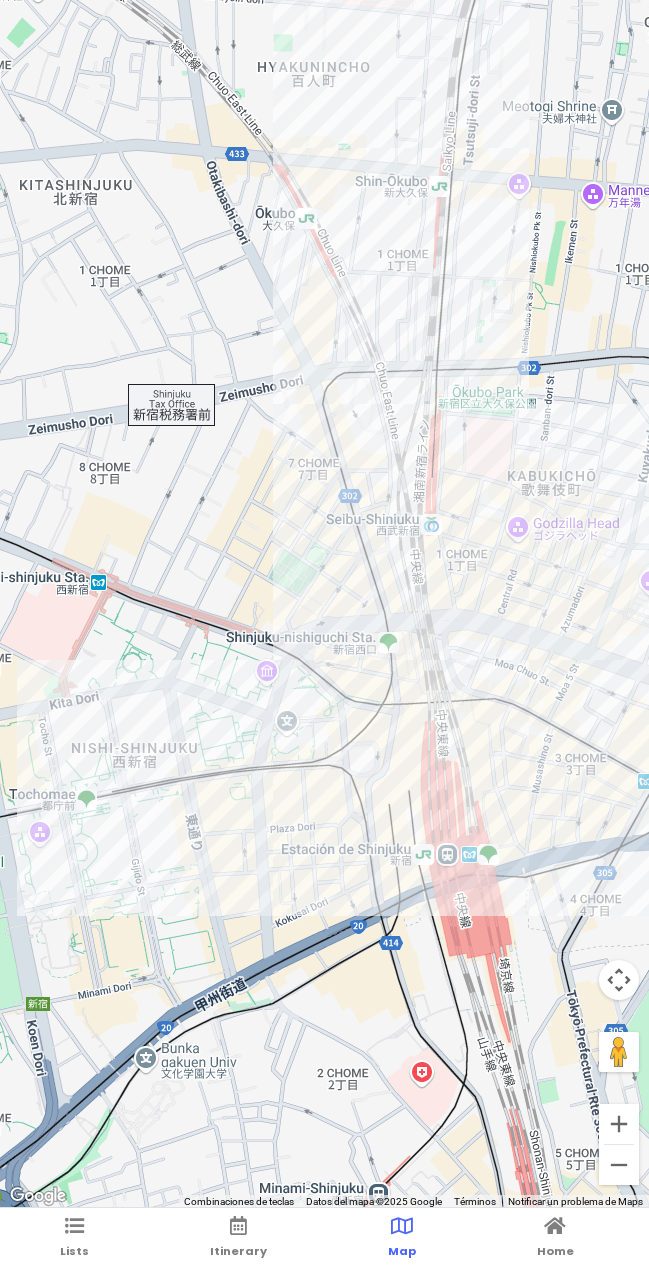 click at bounding box center [324, 604] 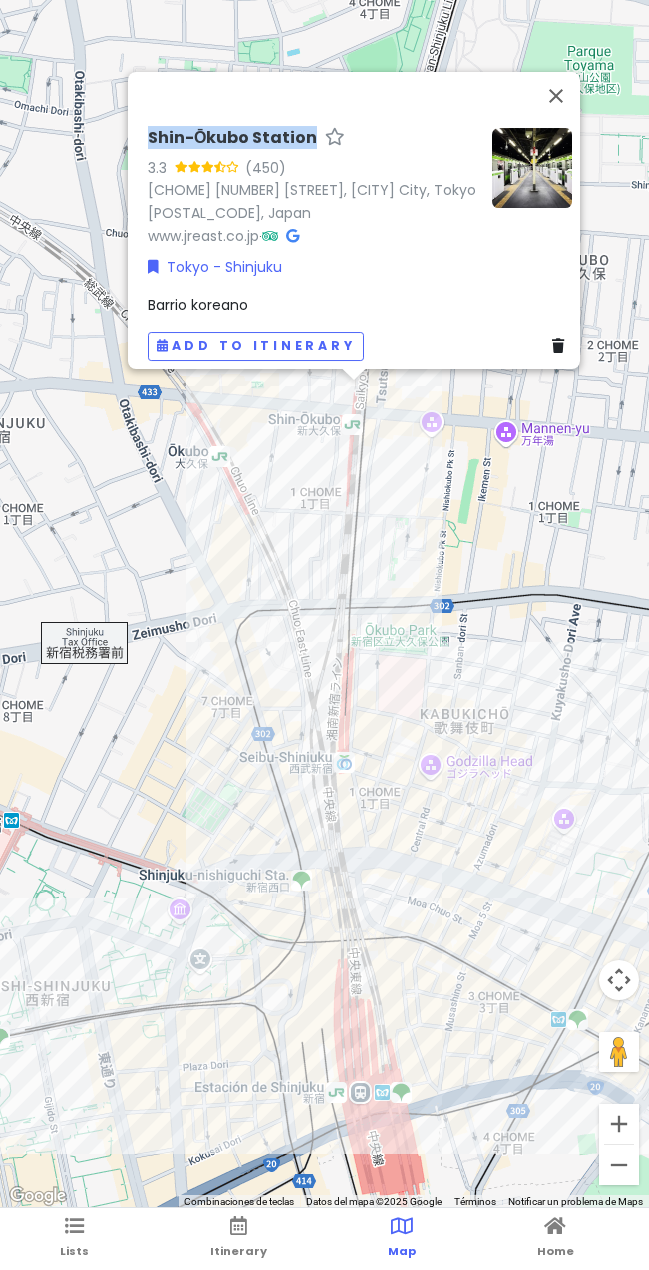 copy on "Shin-Ōkubo Station" 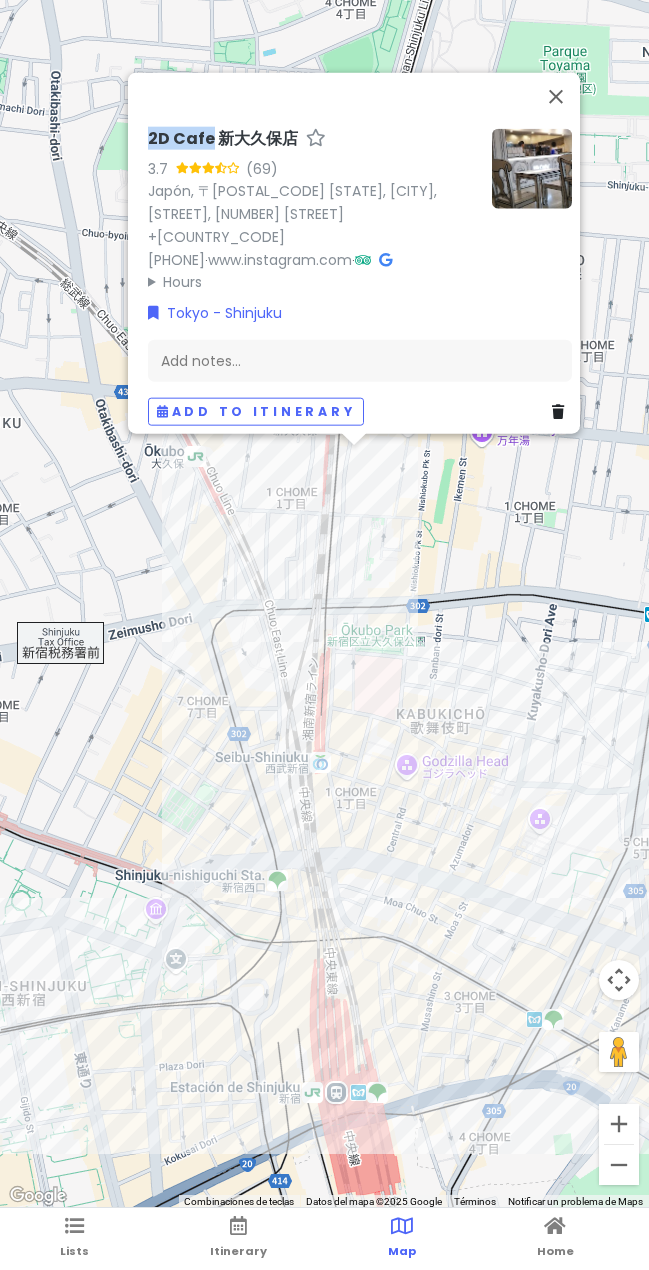 drag, startPoint x: 202, startPoint y: 144, endPoint x: 140, endPoint y: 154, distance: 62.801273 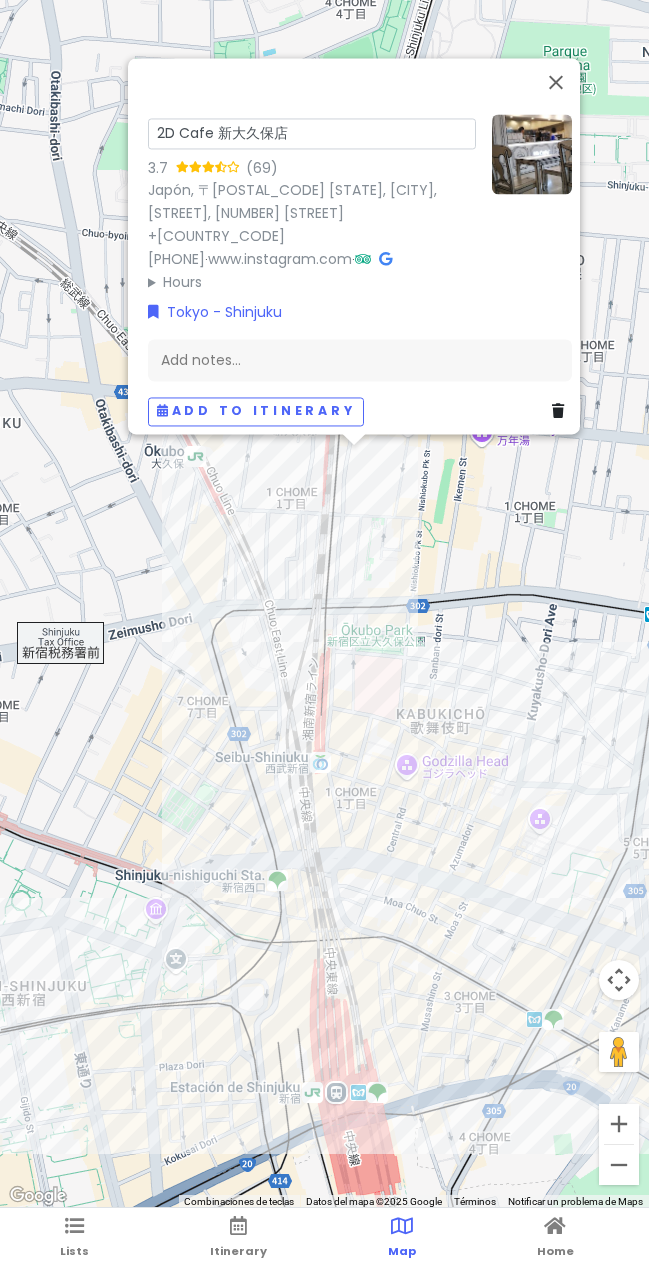 click on "2D Cafe 新大久保店" at bounding box center (312, 133) 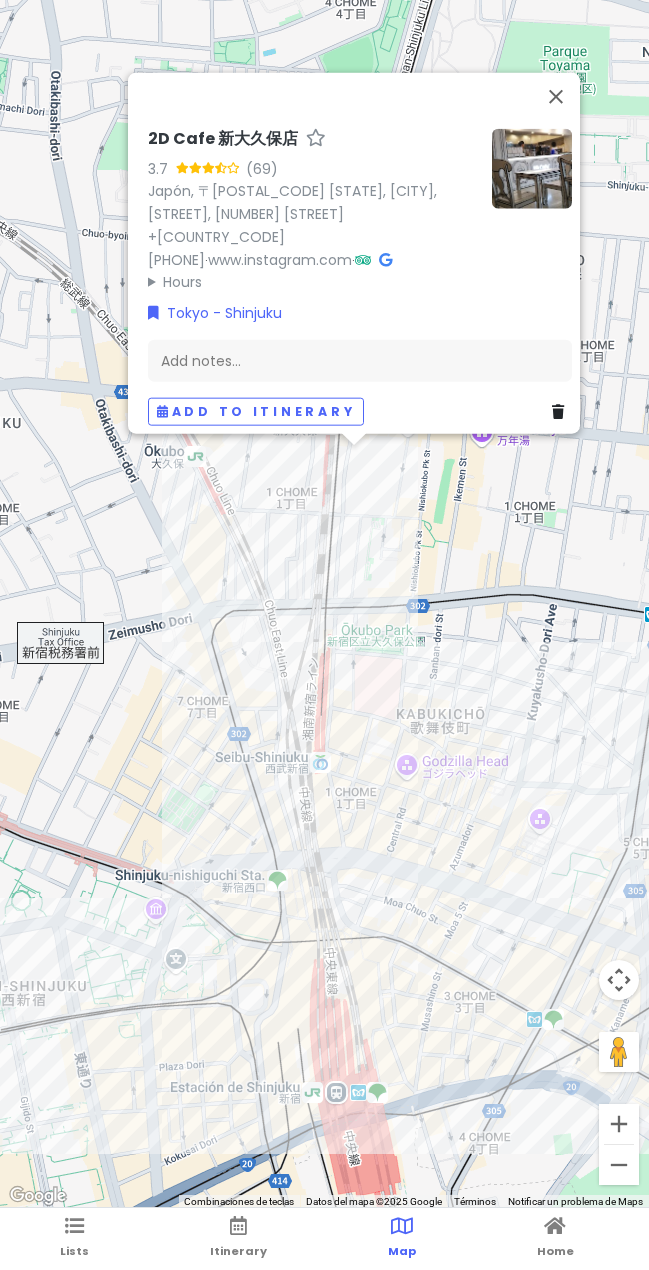 drag, startPoint x: 283, startPoint y: 516, endPoint x: 268, endPoint y: 533, distance: 22.671568 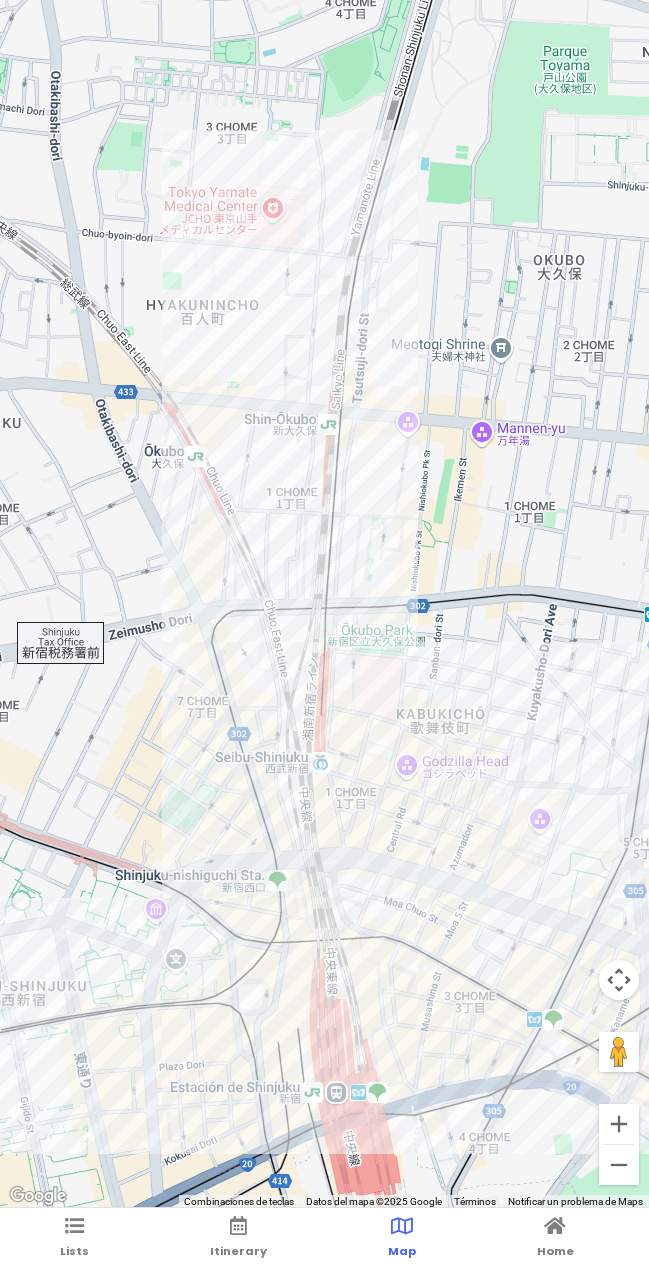 click at bounding box center [324, 604] 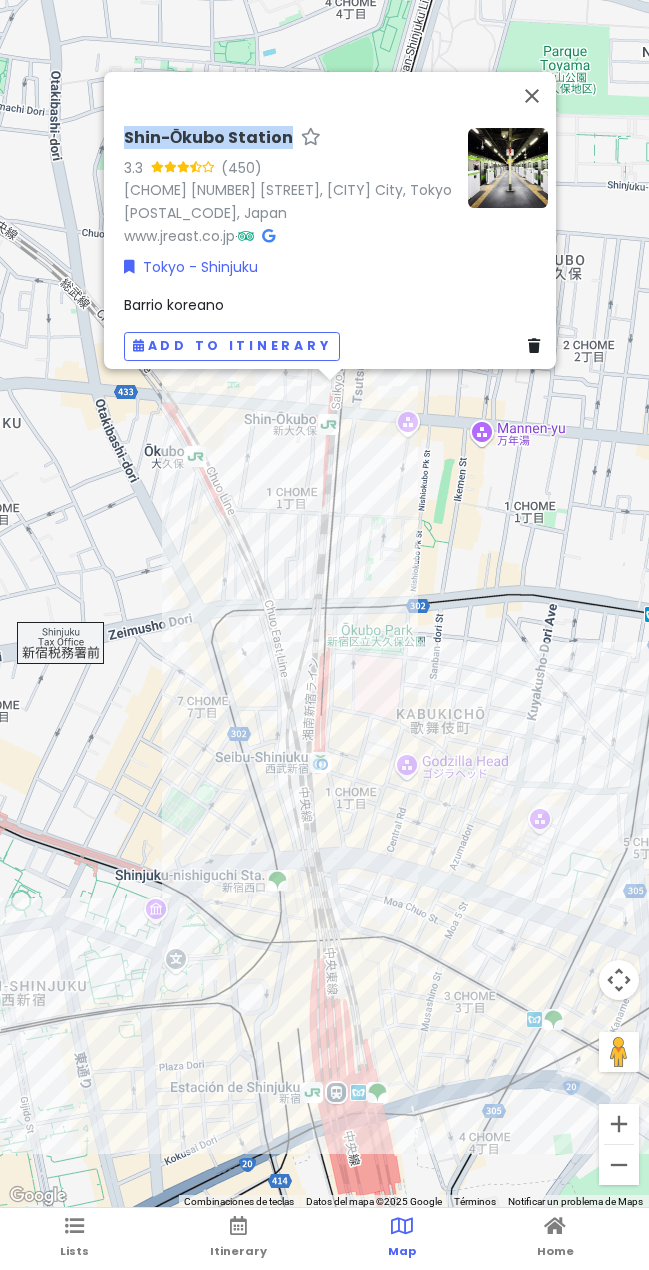 drag, startPoint x: 109, startPoint y: 122, endPoint x: 273, endPoint y: 129, distance: 164.14932 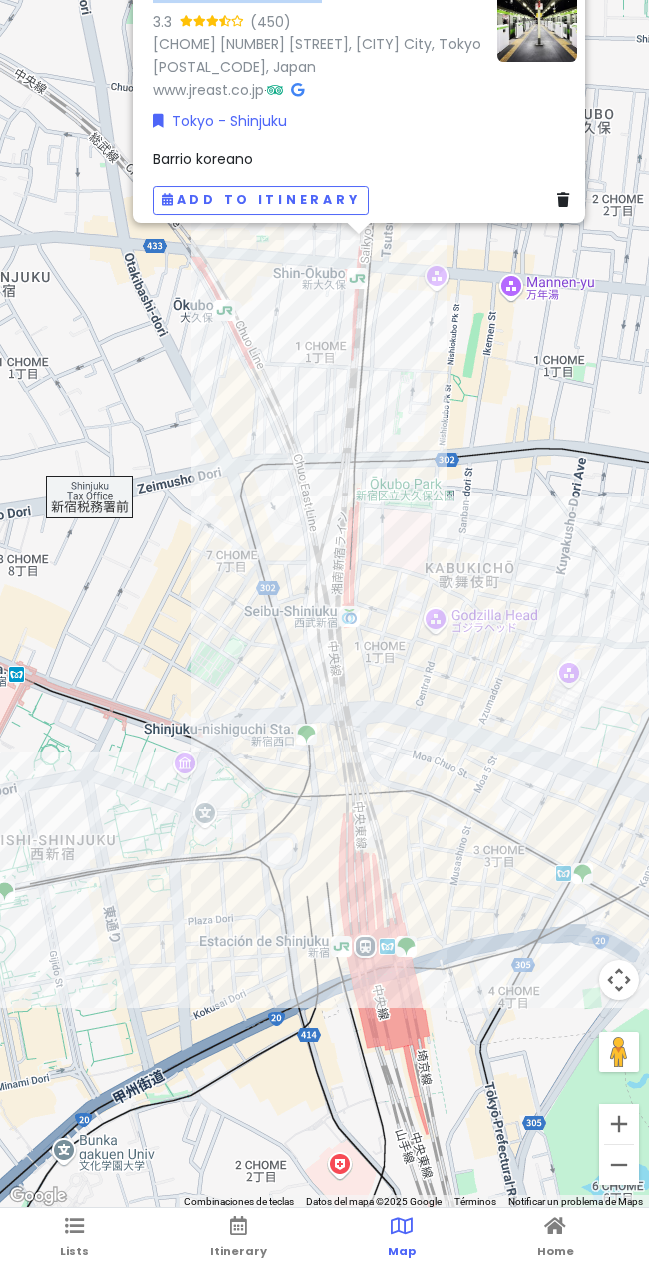 drag, startPoint x: 466, startPoint y: 527, endPoint x: 495, endPoint y: 378, distance: 151.79591 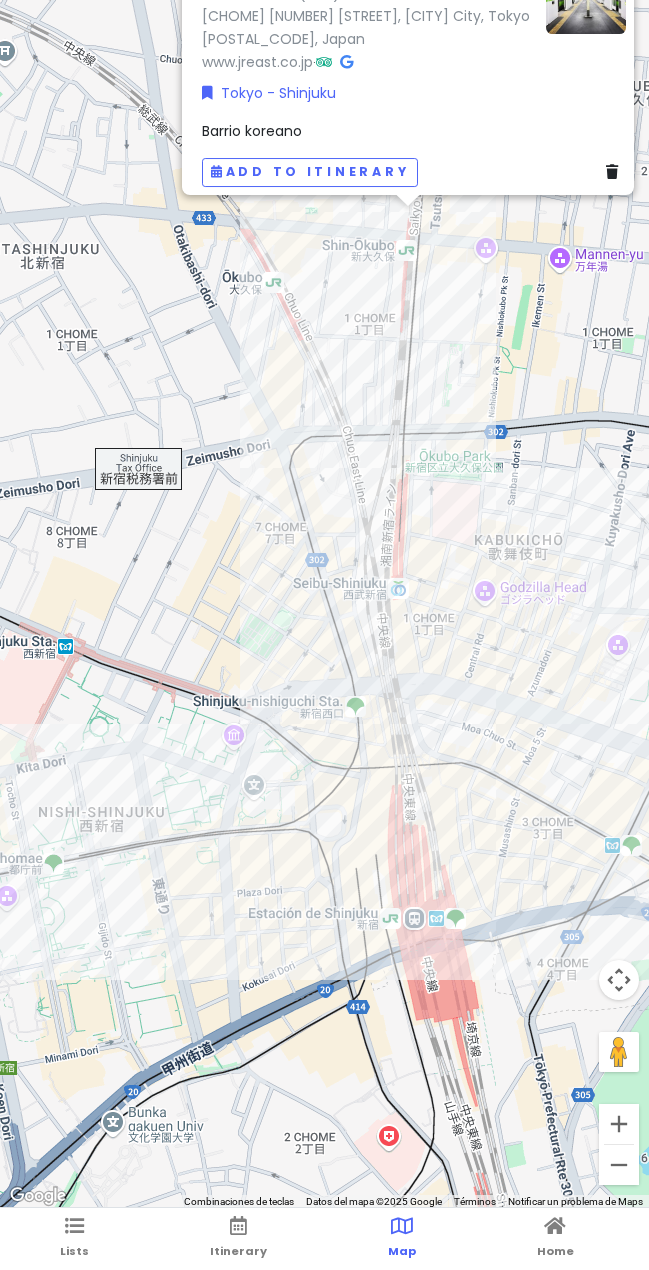 drag, startPoint x: 348, startPoint y: 478, endPoint x: 372, endPoint y: 464, distance: 27.784887 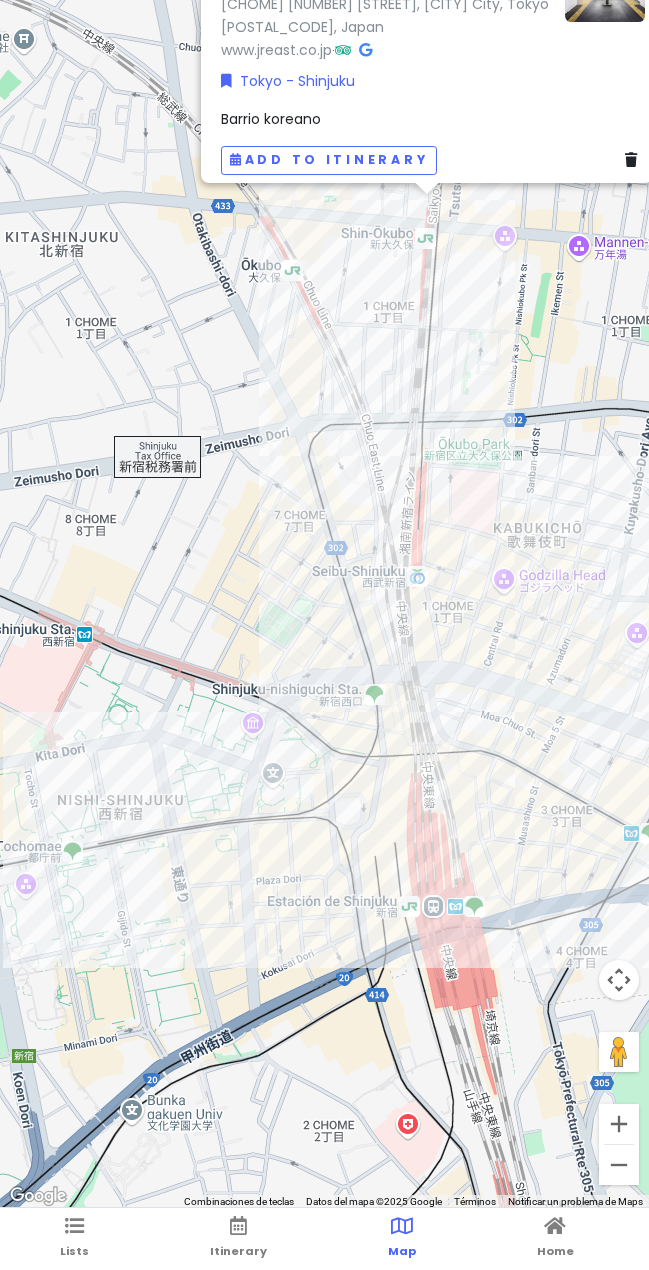 click on "[PLACE NAME] [RATING]        ([REVIEWS]) [NUMBER] [CHŌME] [DISTRICT], [CITY], [STATE] [POSTAL CODE], [COUNTRY] [URL]   ·   [CITY] - [CITY] [NEIGHBORHOOD]  Add to itinerary" at bounding box center (324, 604) 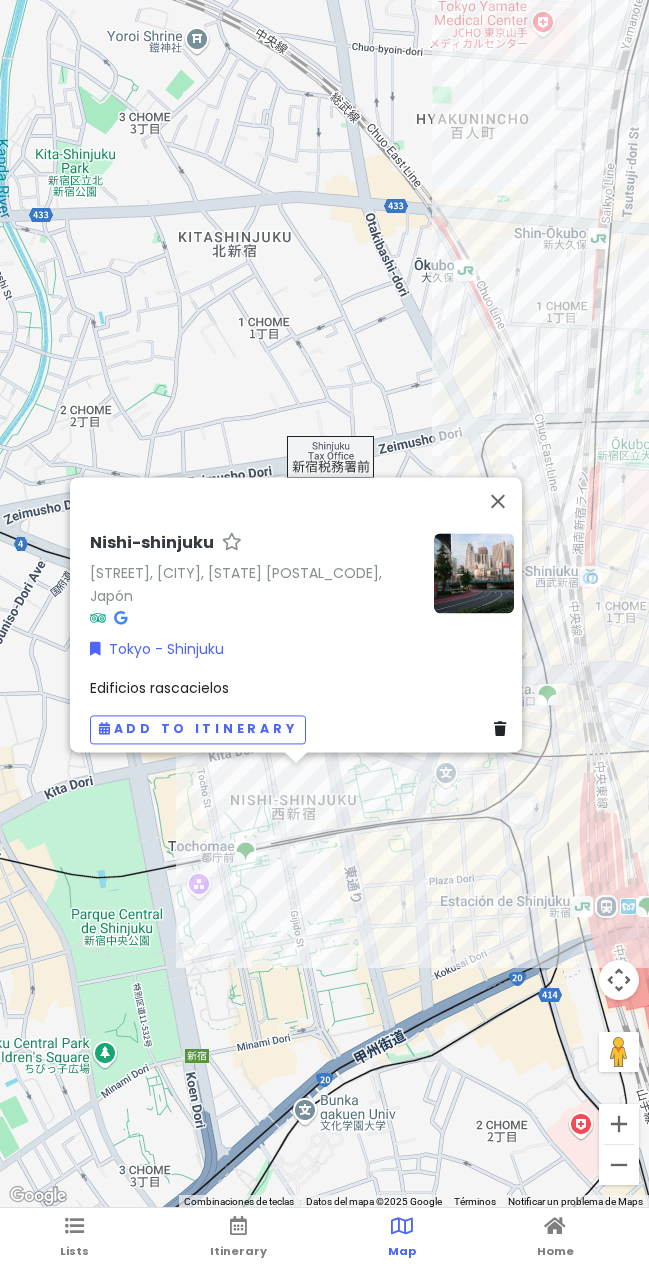 click on "[DISTRICT] [DISTRICT], [CITY], Tokyo [POSTAL_CODE], Japón Tokyo - Shinjuku Edificios rascacielos  Add to itinerary" at bounding box center (324, 604) 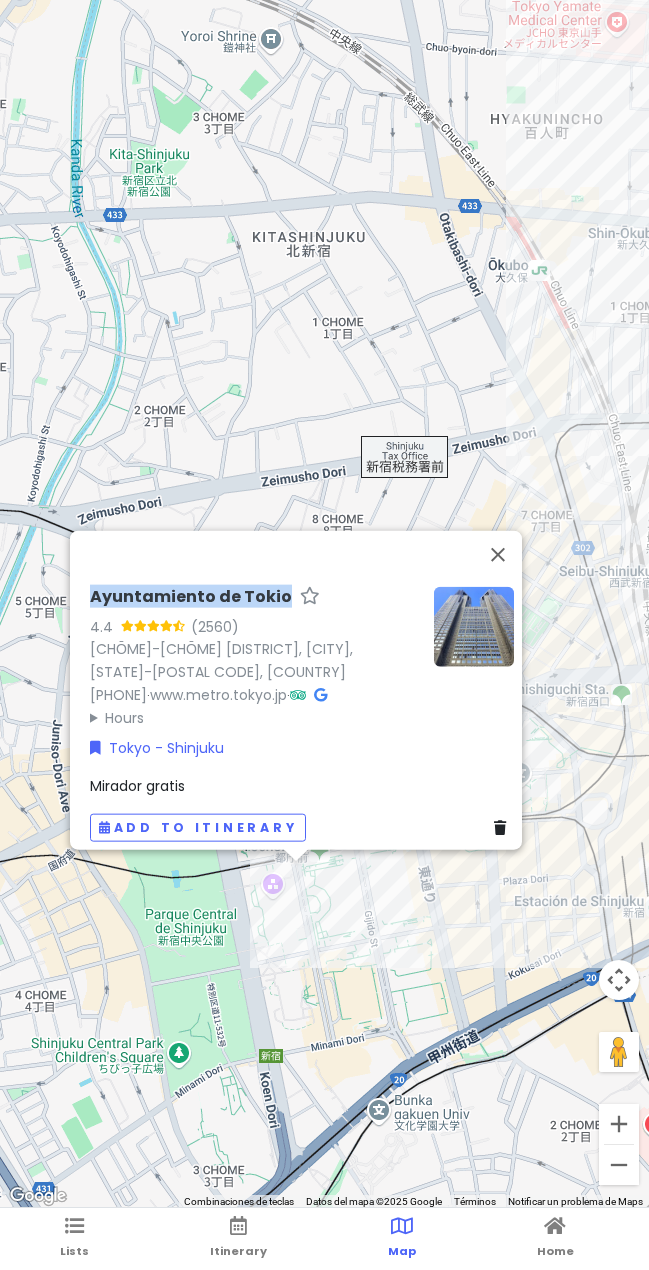 drag, startPoint x: 139, startPoint y: 585, endPoint x: 269, endPoint y: 583, distance: 130.01538 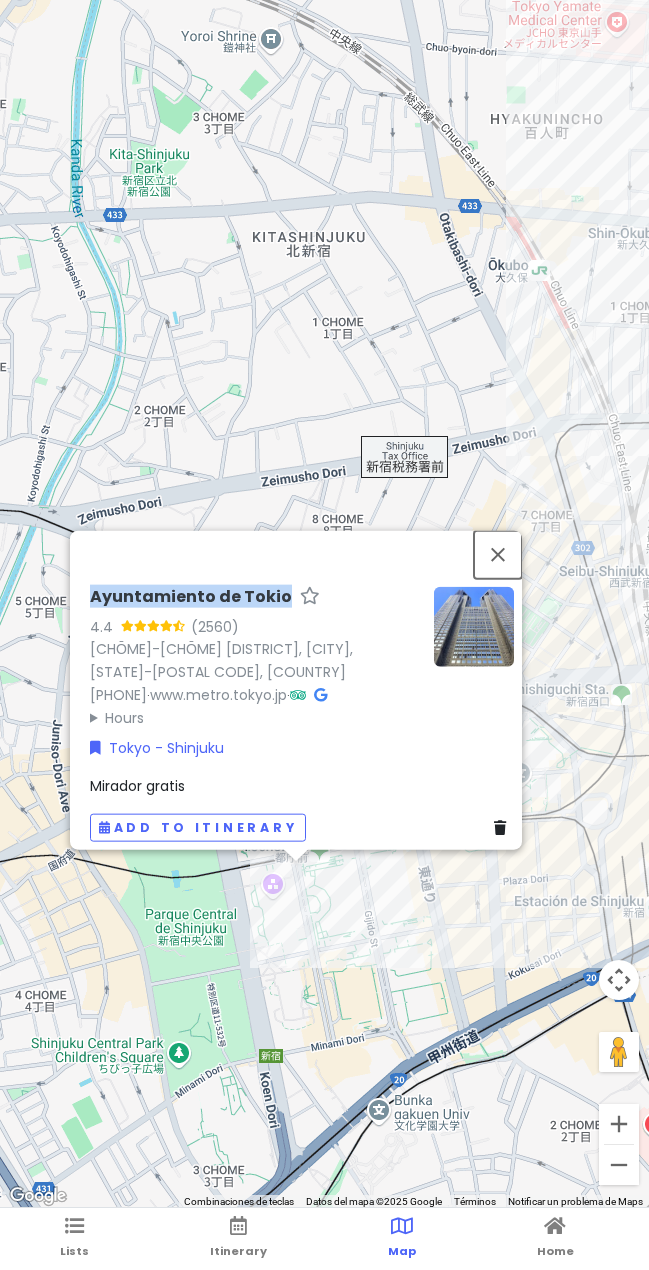 drag, startPoint x: 502, startPoint y: 536, endPoint x: 495, endPoint y: 579, distance: 43.56604 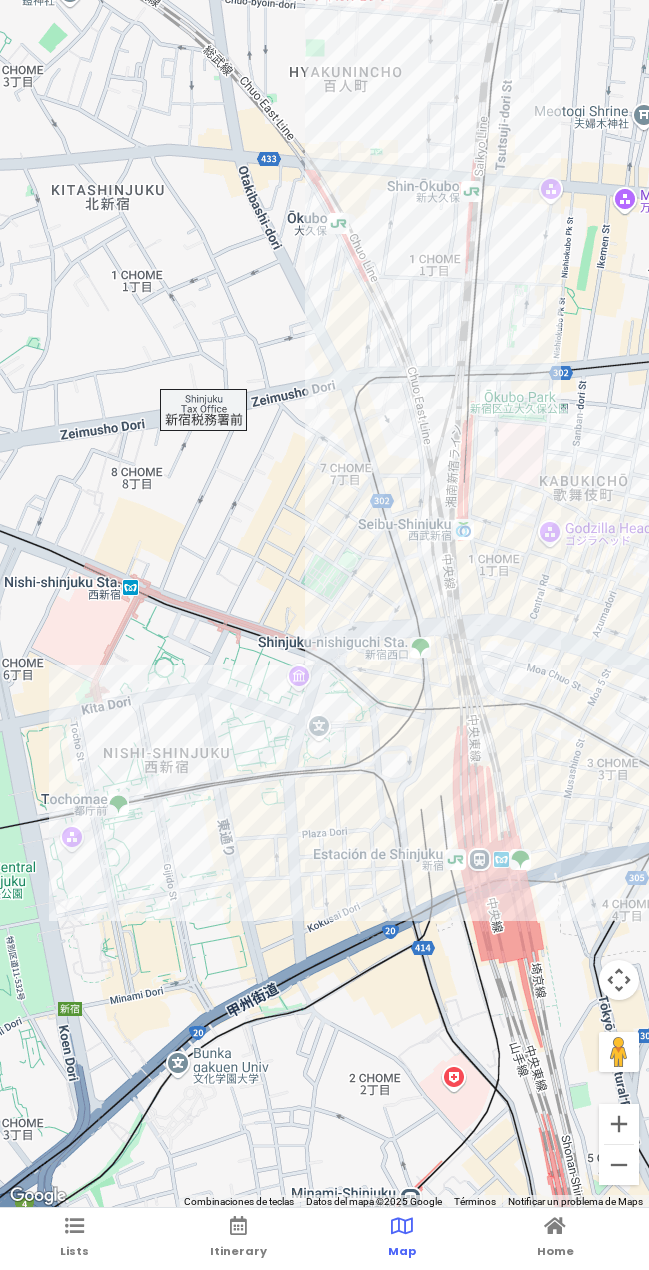 drag, startPoint x: 507, startPoint y: 601, endPoint x: 285, endPoint y: 548, distance: 228.2389 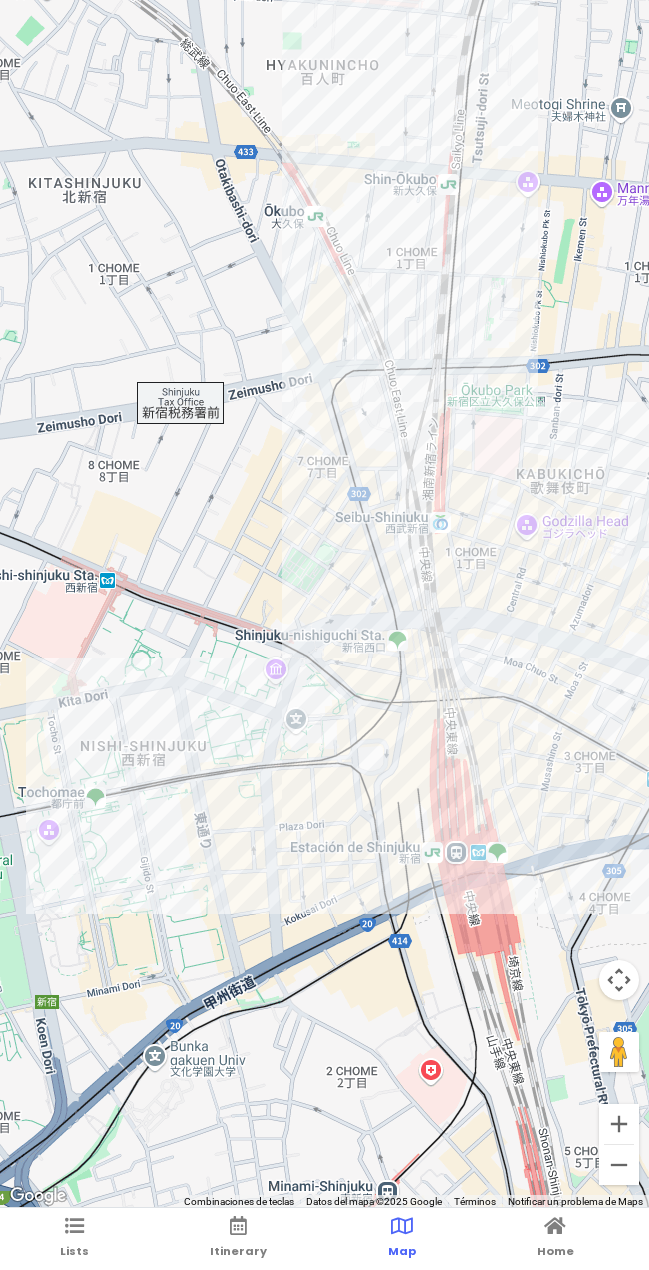 click at bounding box center (324, 604) 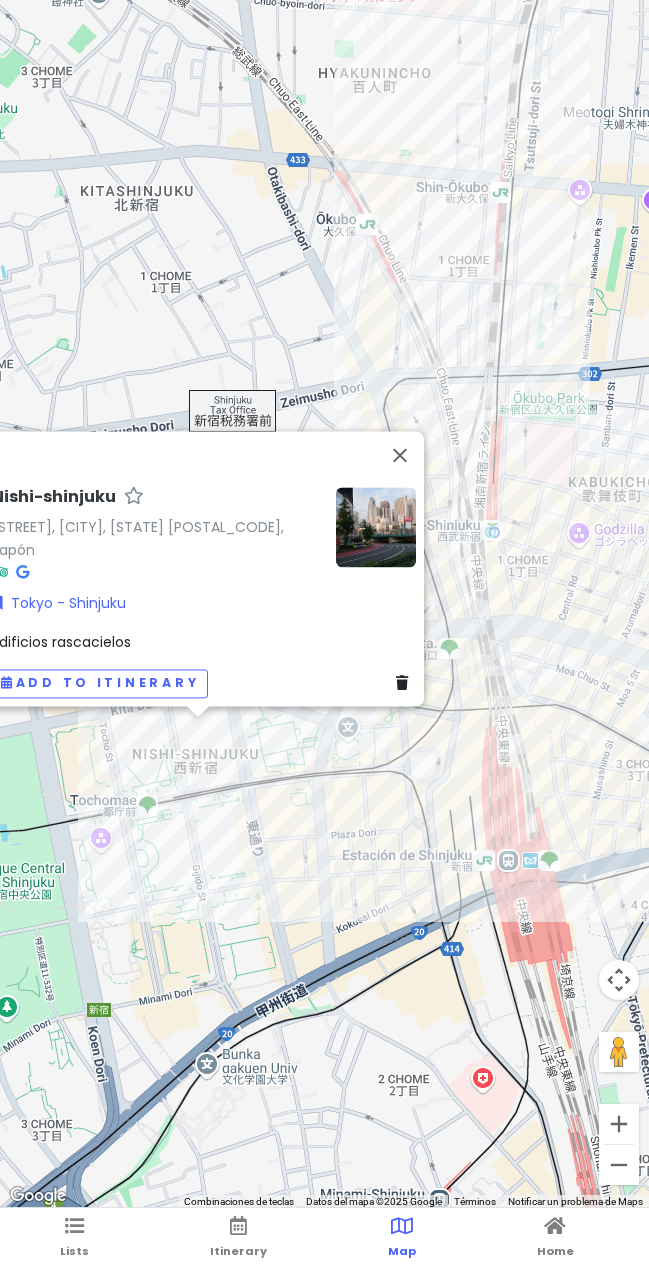 drag, startPoint x: 416, startPoint y: 727, endPoint x: 281, endPoint y: 735, distance: 135.23683 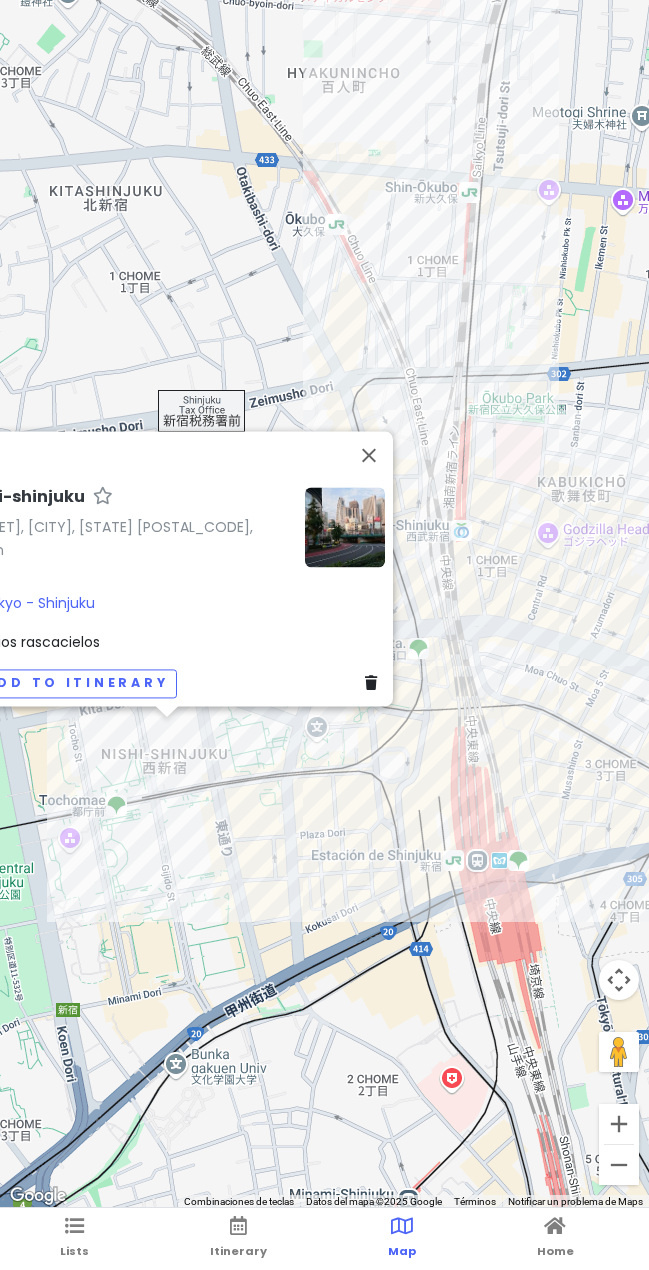 click on "[DISTRICT] [DISTRICT], [CITY], Tokyo [POSTAL_CODE], Japón Tokyo - Shinjuku Edificios rascacielos  Add to itinerary" at bounding box center [324, 604] 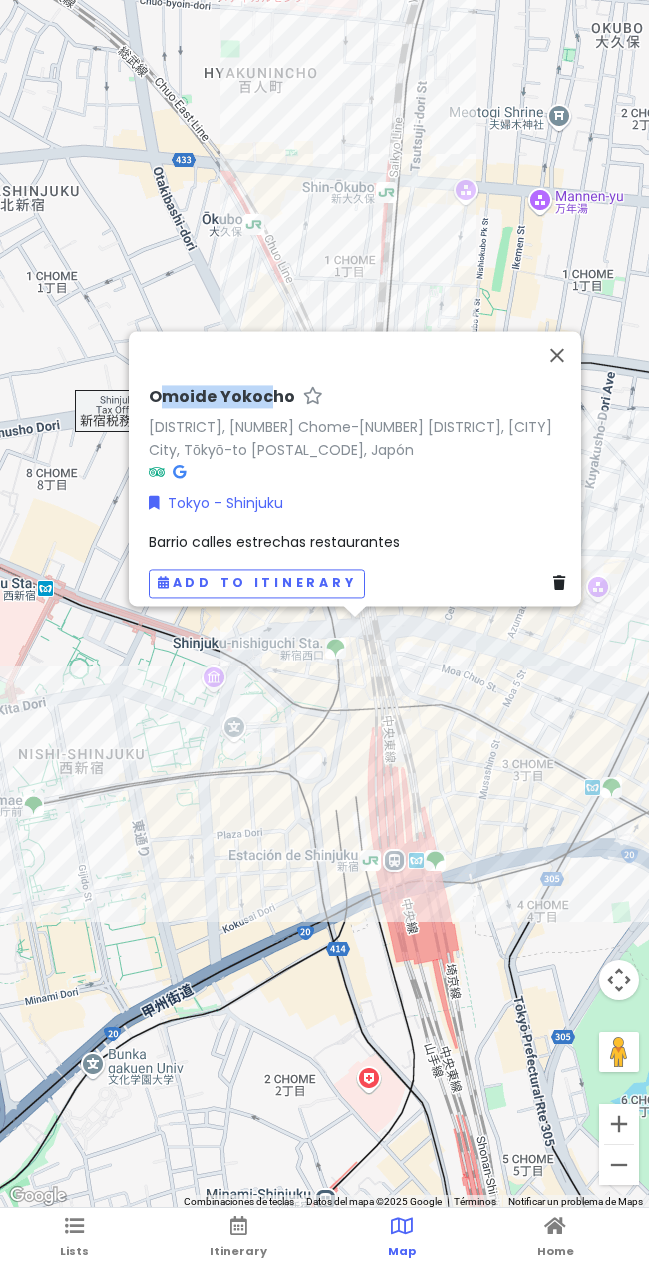drag, startPoint x: 148, startPoint y: 390, endPoint x: 259, endPoint y: 394, distance: 111.07205 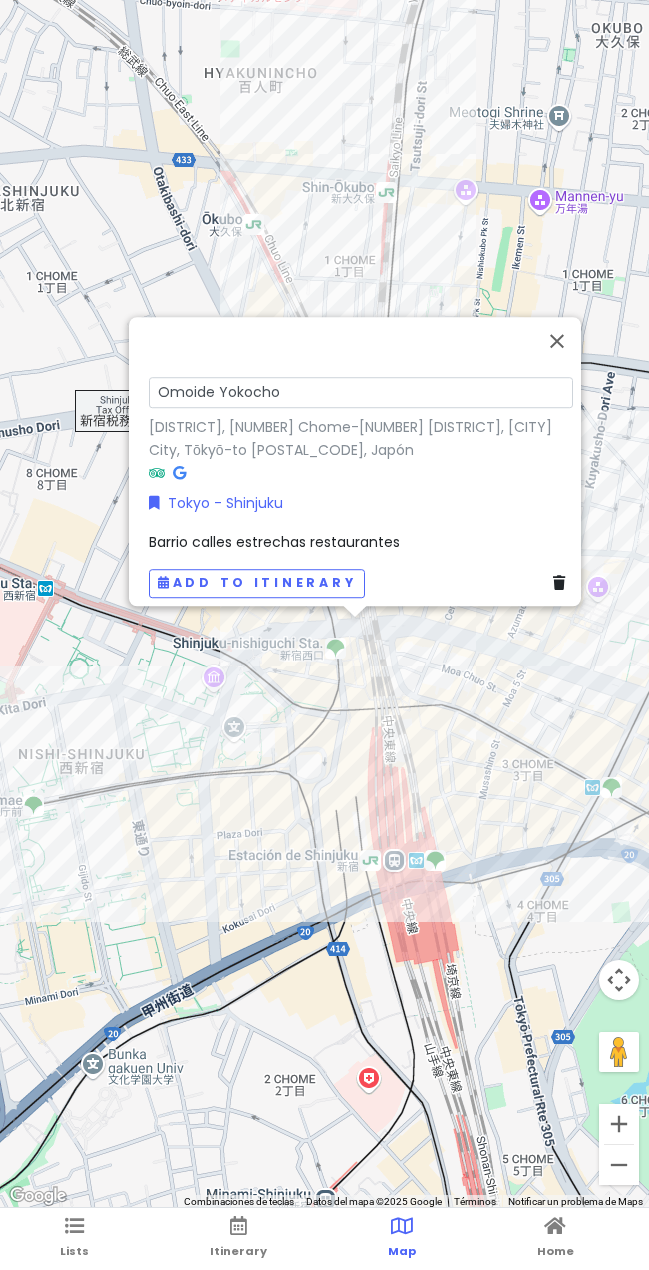 click on "Omoide Yokocho" at bounding box center (361, 392) 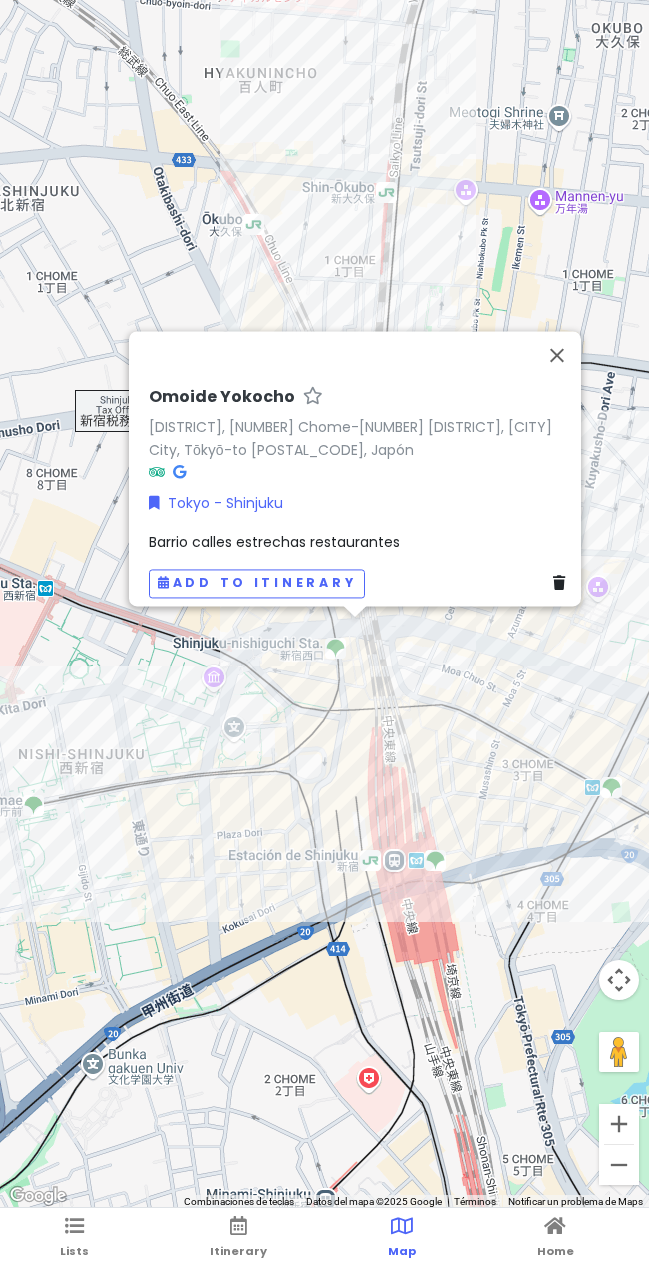 click on "[DISTRICT] [DISTRICT], [NUMBER]-[NUMBER] [STREET], [CITY], [STATE] [POSTAL CODE], [COUNTRY] Tokyo - Shinjuku Barrio calles estrechas restaurantes  Add to itinerary" at bounding box center (324, 604) 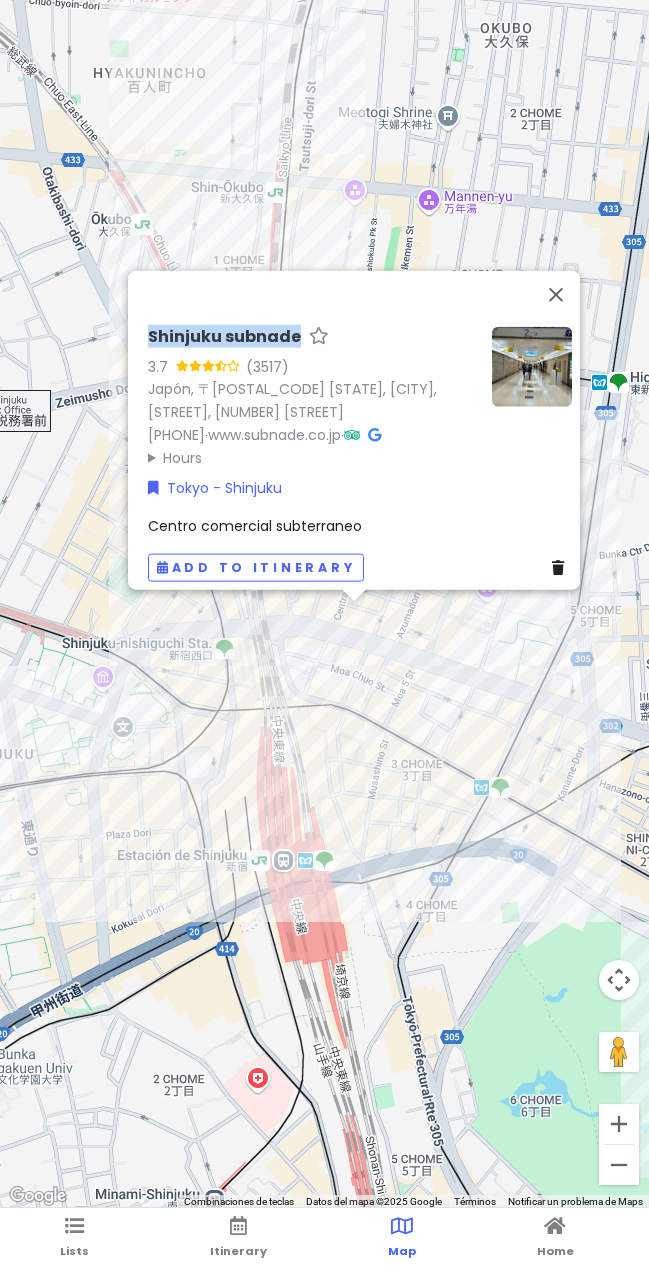 drag, startPoint x: 136, startPoint y: 321, endPoint x: 311, endPoint y: 313, distance: 175.18275 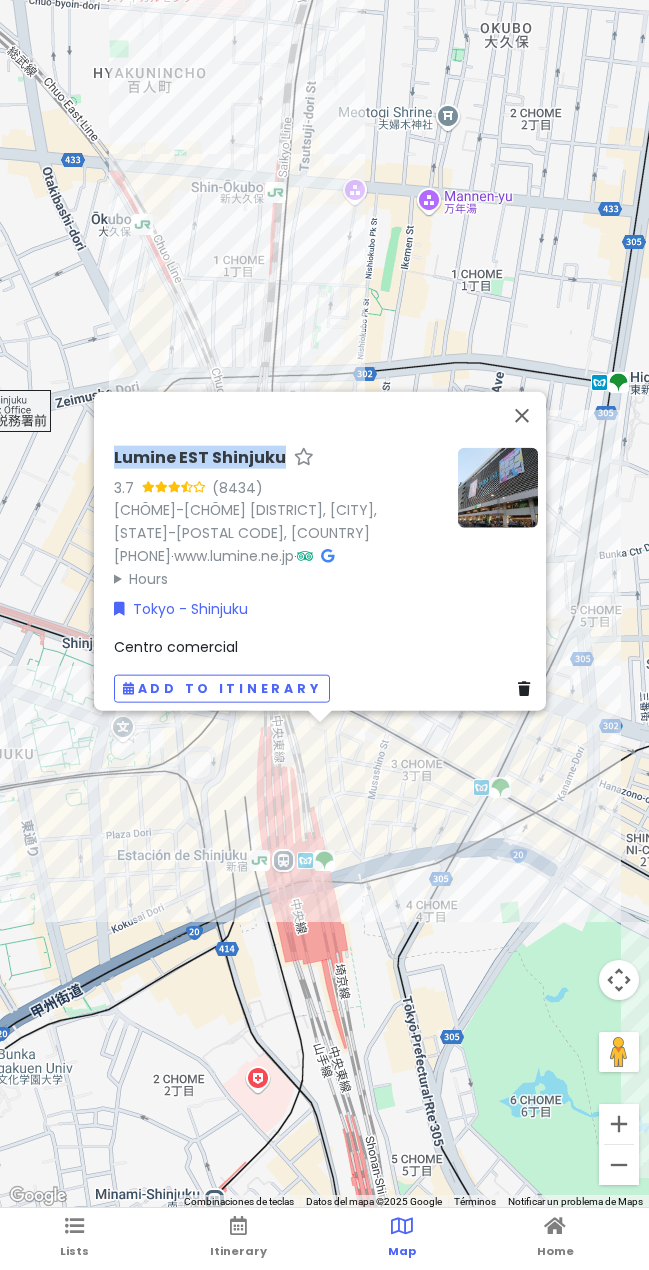 copy on "Lumine EST Shinjuku" 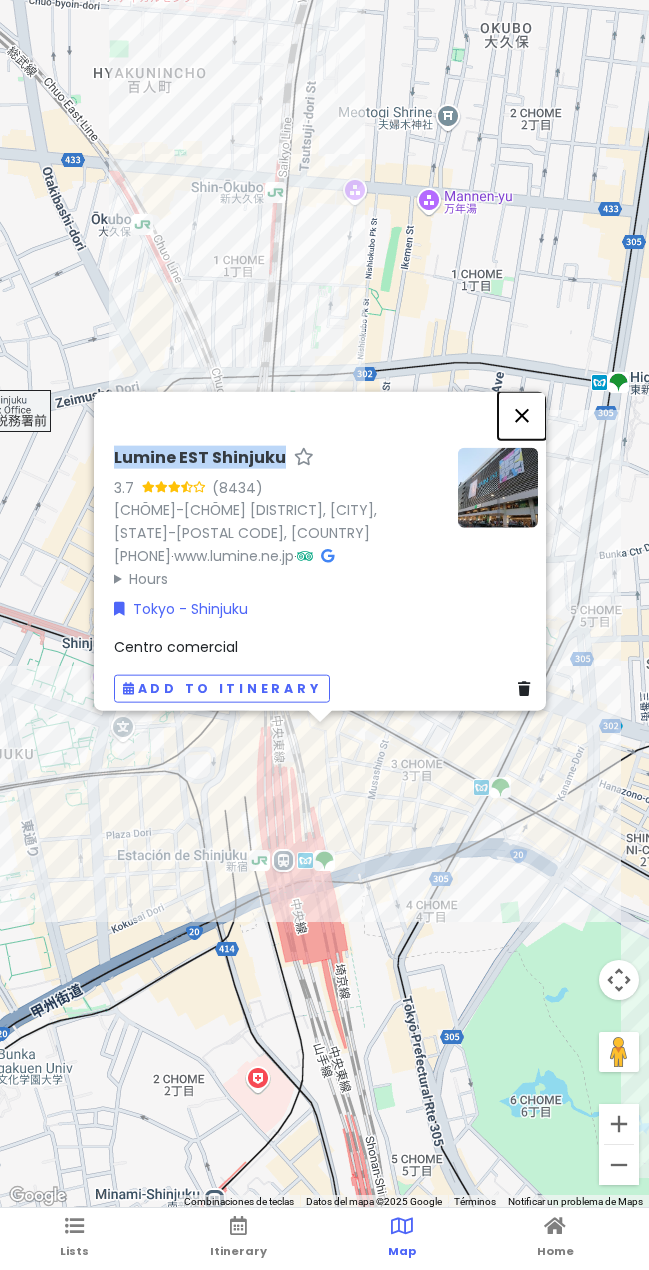 click at bounding box center [522, 415] 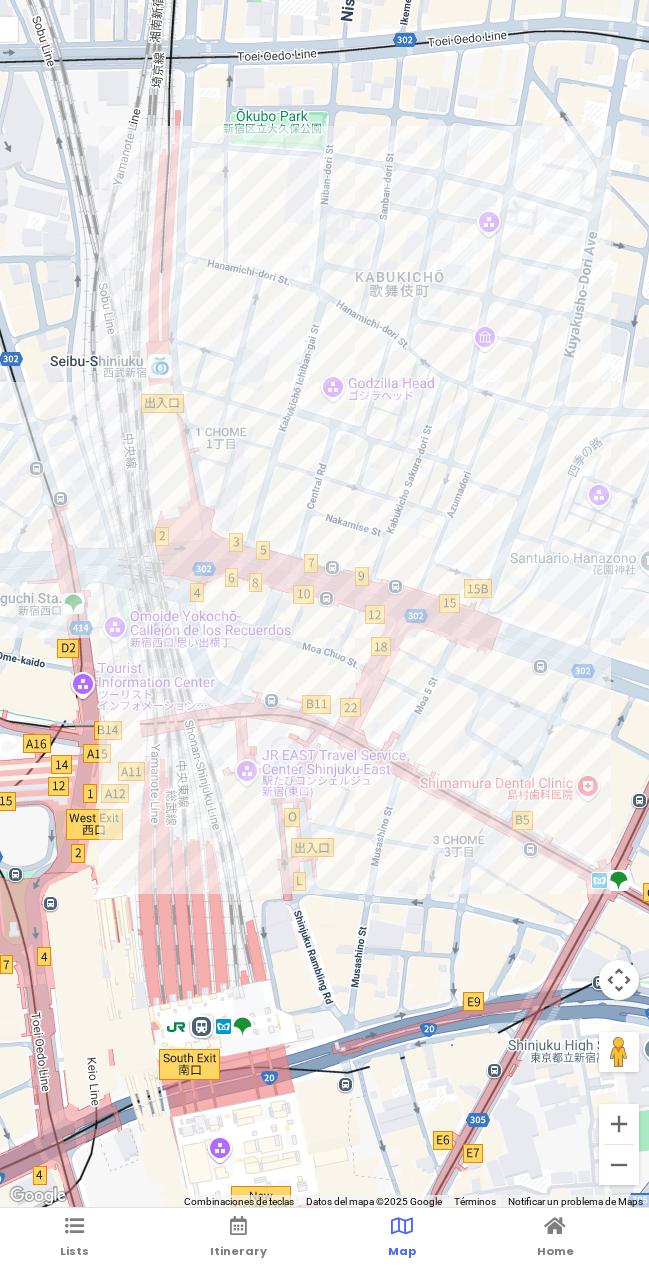 click at bounding box center (324, 604) 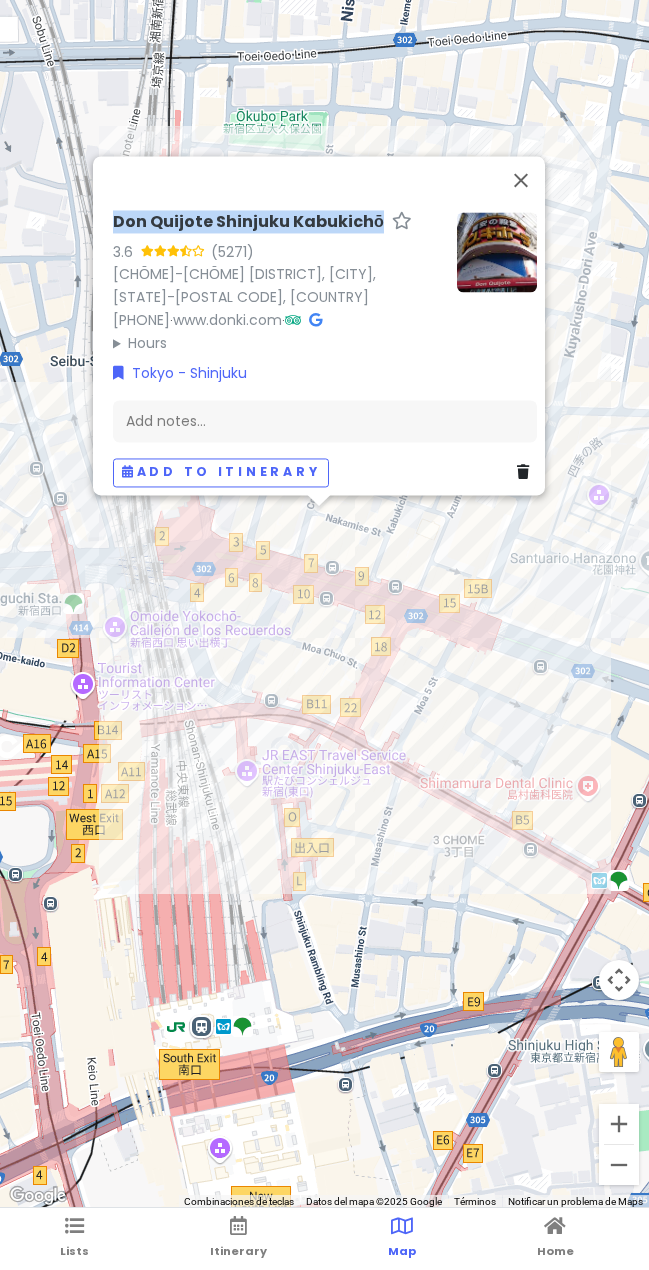 drag, startPoint x: 106, startPoint y: 208, endPoint x: 366, endPoint y: 210, distance: 260.0077 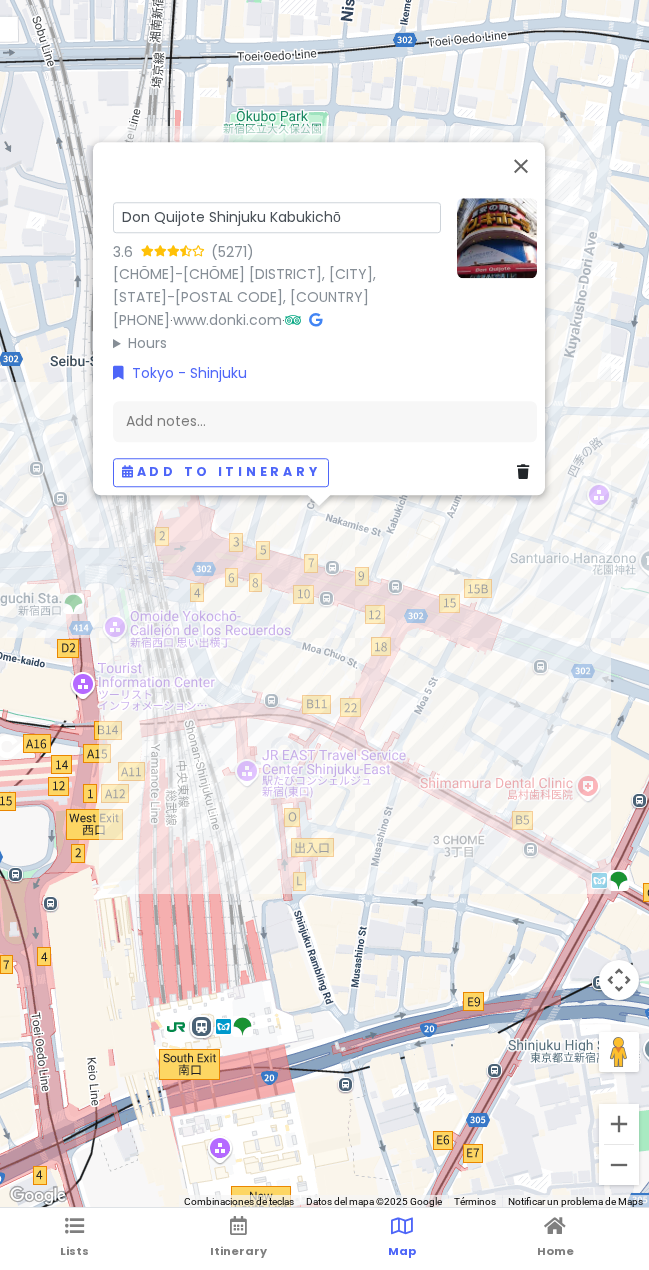 click on "Don Quijote Shinjuku Kabukichō" at bounding box center [277, 217] 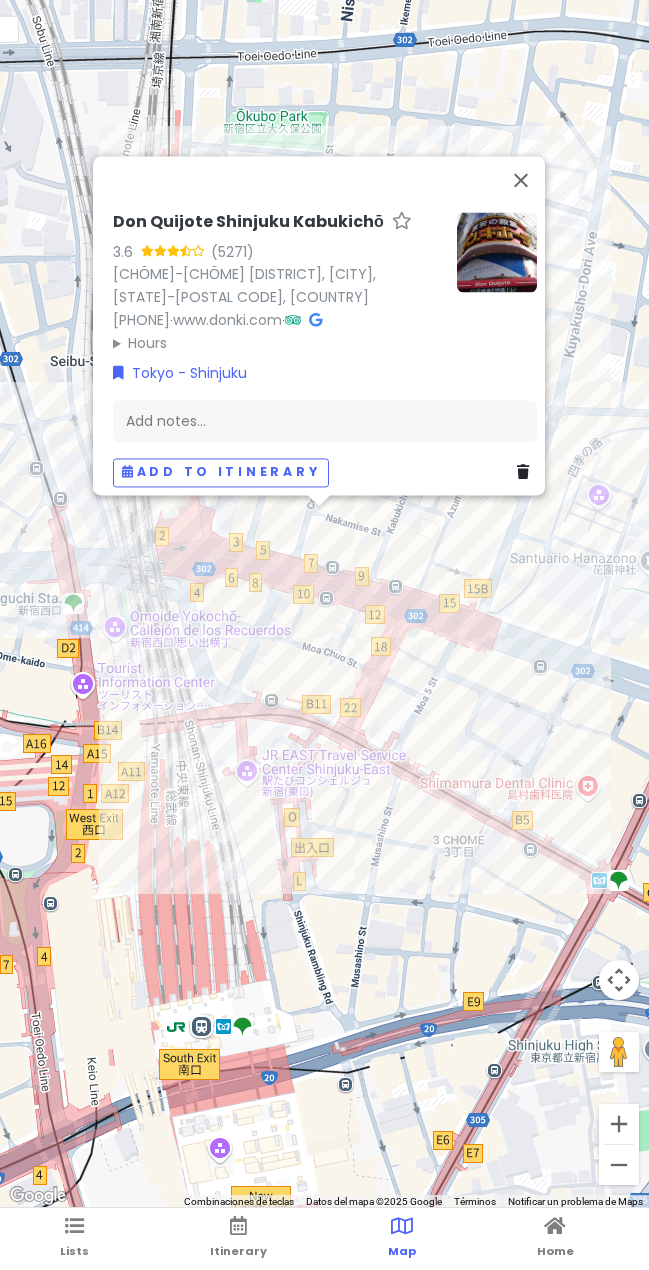 drag, startPoint x: 400, startPoint y: 544, endPoint x: 415, endPoint y: 554, distance: 18.027756 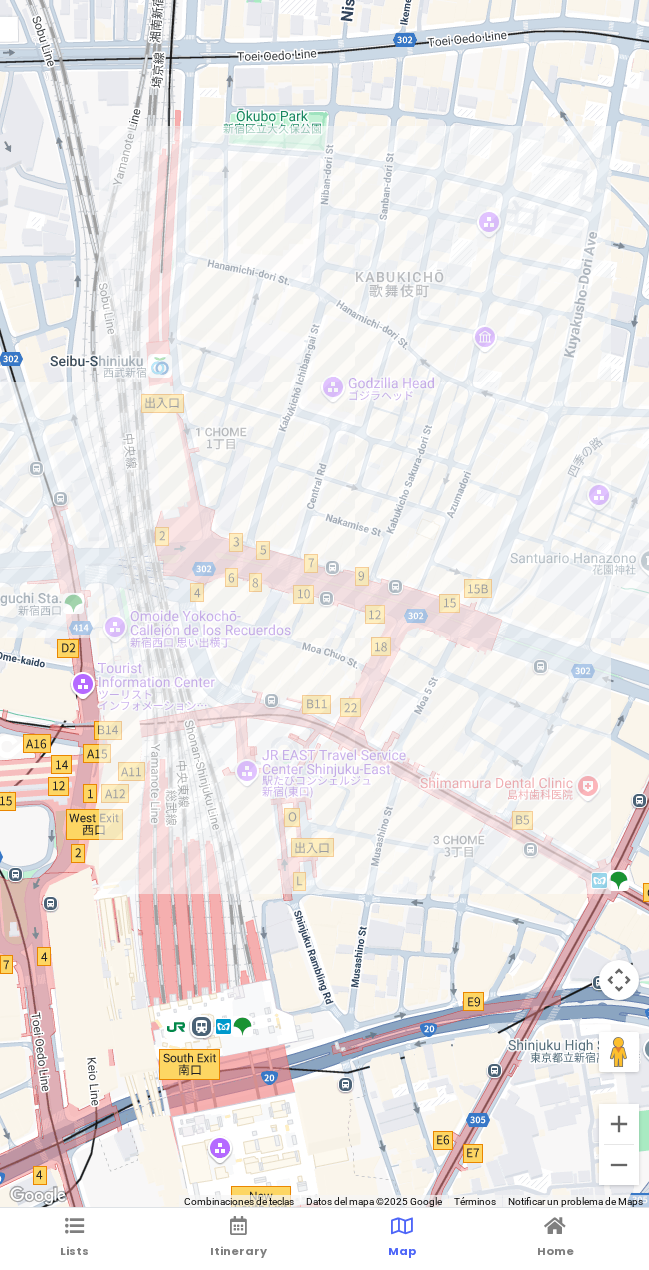 click at bounding box center (324, 604) 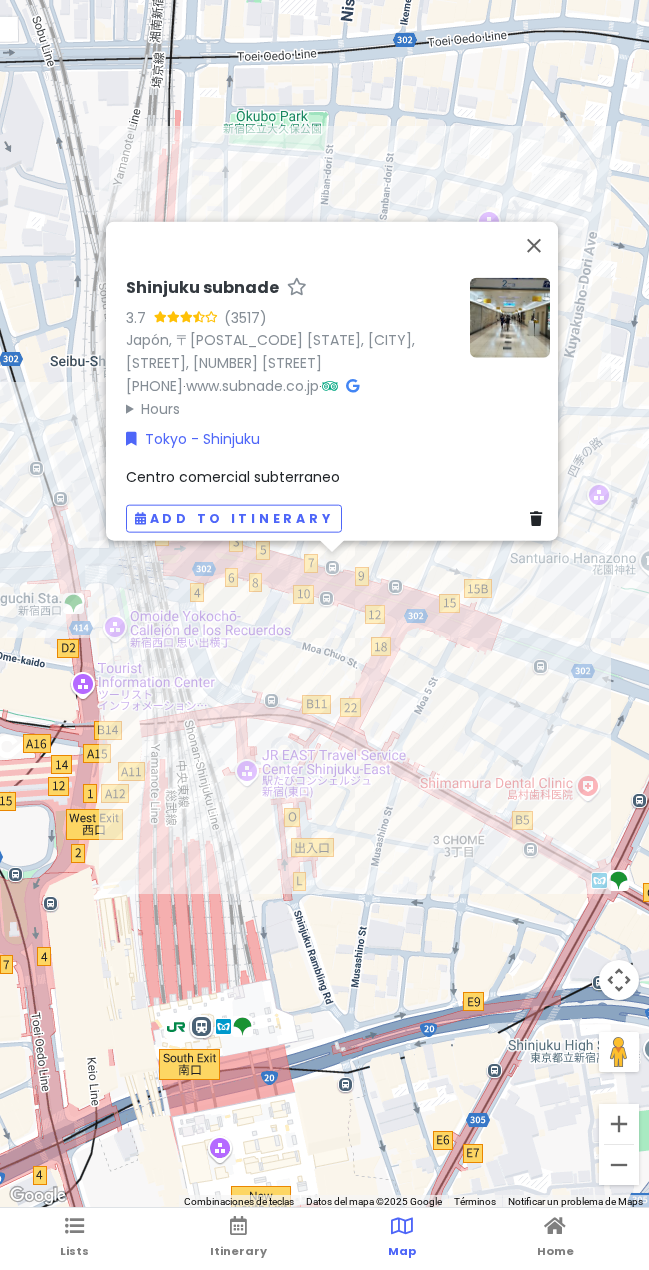 click on "Shinjuku subnade 3.7        (3517) Japón, 〒[POSTAL_CODE] [STATE], [CITY], [STREET], [NUMBER] [STREET] +[COUNTRY_CODE] [PHONE]   ·   www.subnade.co.jp   ·   Hours lunes  10:00–21:00 martes  10:00–21:00 miércoles  10:00–21:00 jueves  10:00–21:00 viernes  10:00–21:00 sábado  10:00–21:00 domingo  10:00–21:00 Tokyo - Shinjuku Centro comercial subterraneo  Add to itinerary" at bounding box center [324, 604] 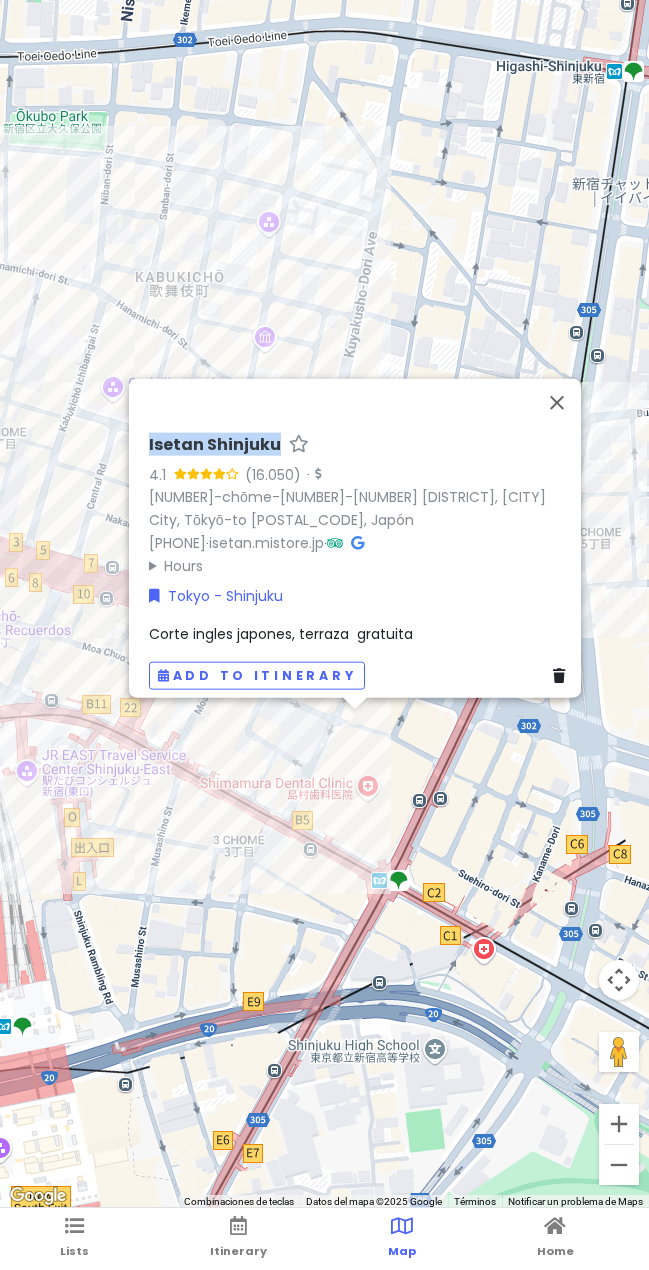 drag, startPoint x: 137, startPoint y: 428, endPoint x: 263, endPoint y: 433, distance: 126.09917 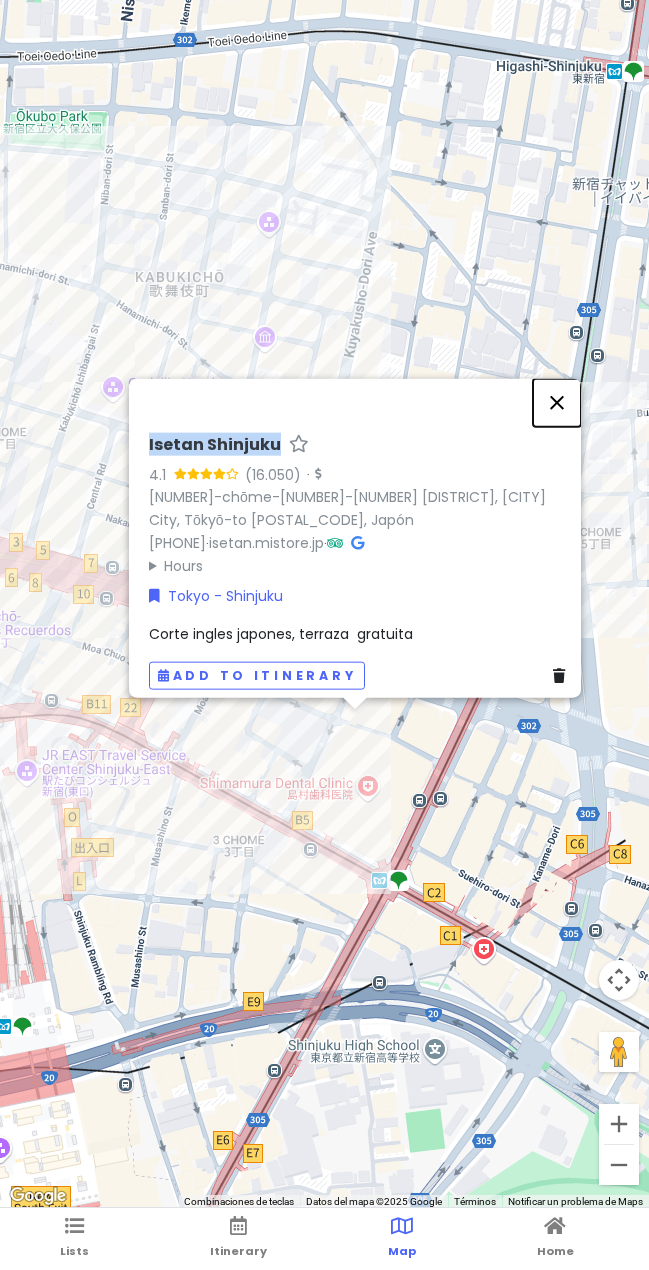 click at bounding box center (557, 402) 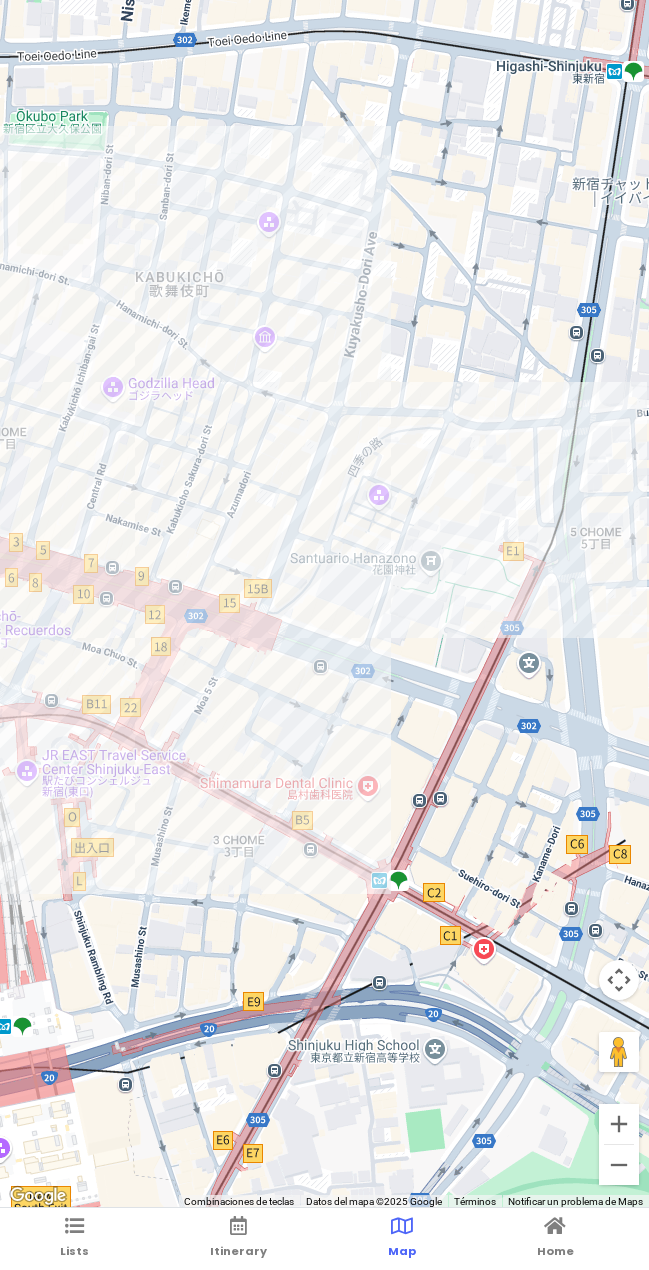 click at bounding box center [324, 604] 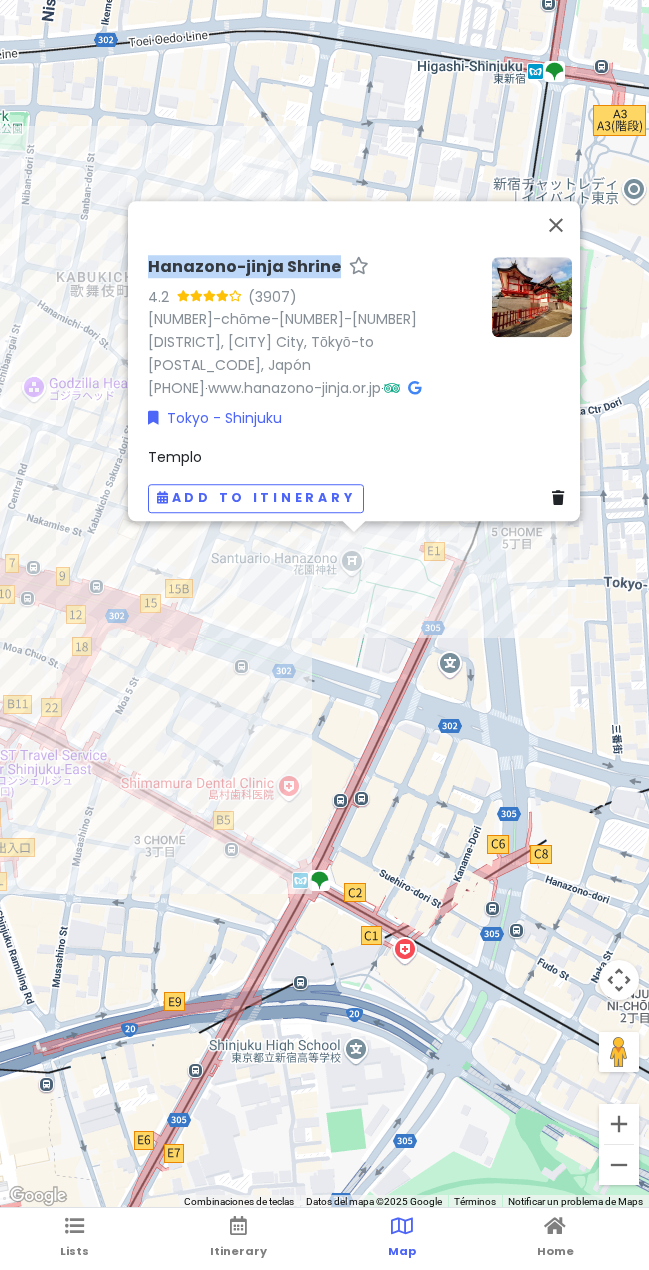 drag, startPoint x: 149, startPoint y: 253, endPoint x: 324, endPoint y: 246, distance: 175.13994 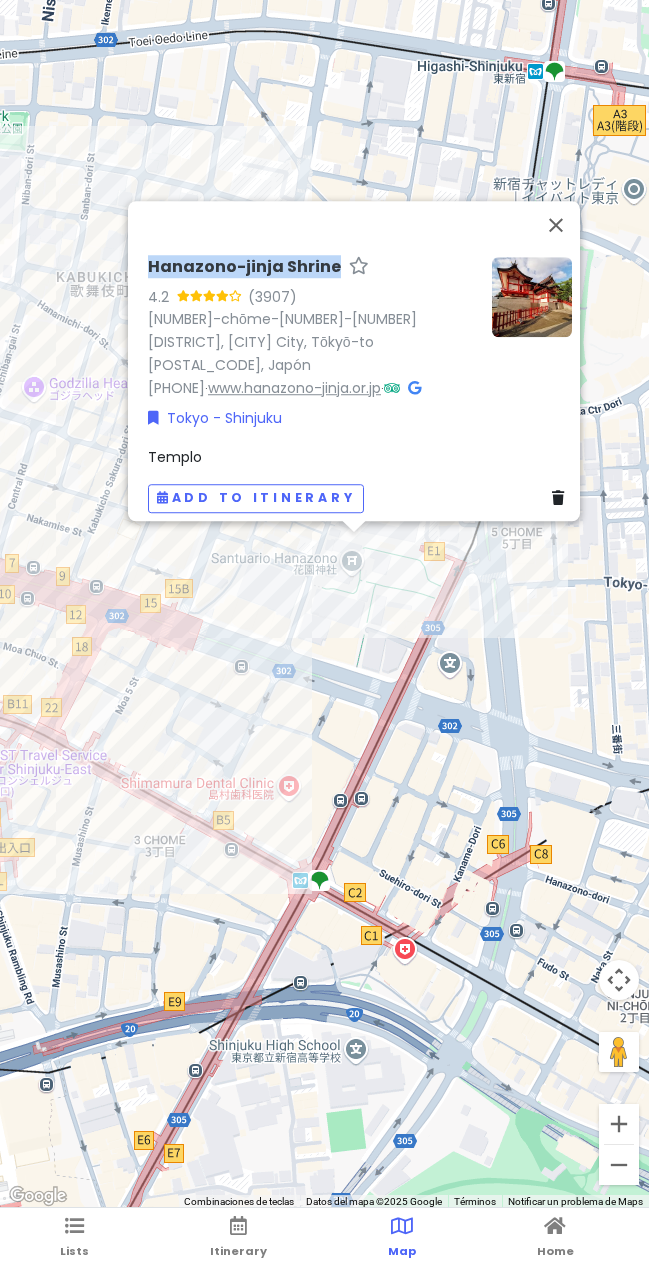 copy on "Hanazono-jinja Shrine" 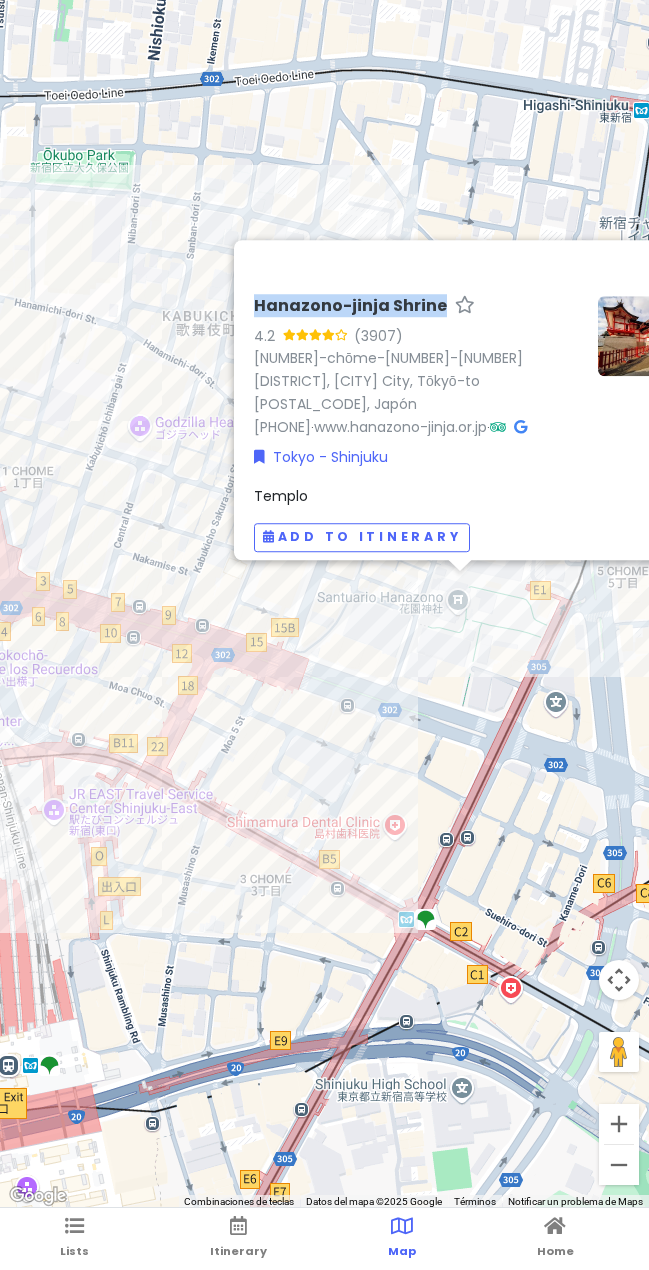 drag, startPoint x: 361, startPoint y: 611, endPoint x: 445, endPoint y: 643, distance: 89.88882 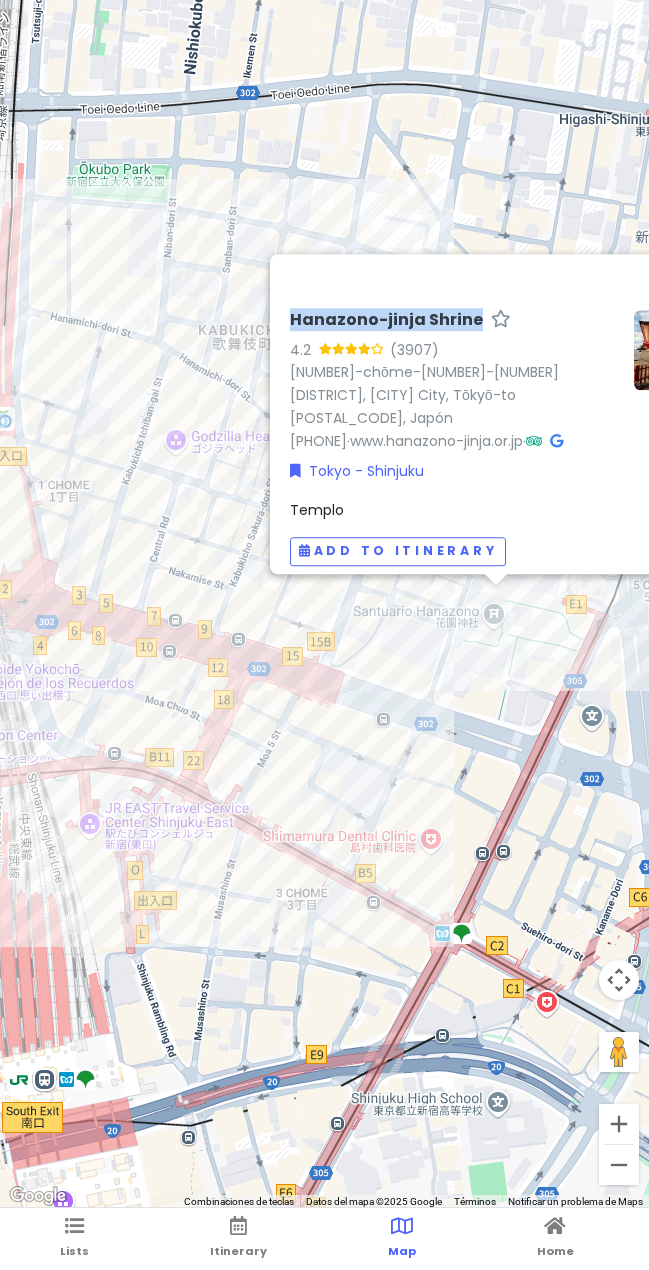 click on "Hanazono-jinja Shrine 4.2        (3907) [NUMBER] [STREET], [CITY], [STATE] [POSTAL_CODE], Japón +[COUNTRY_CODE] [PHONE]   ·   www.hanazono-jinja.or.jp   ·   Tokyo - Shinjuku Templo  Add to itinerary" at bounding box center (324, 604) 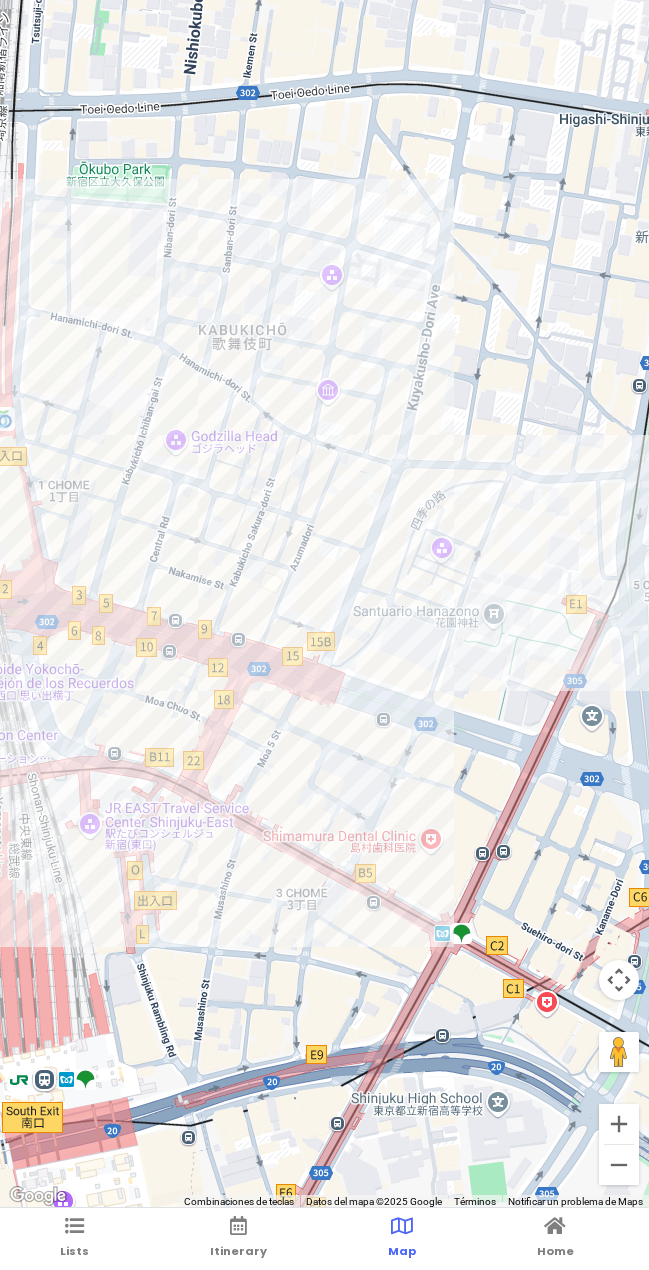 click at bounding box center [324, 604] 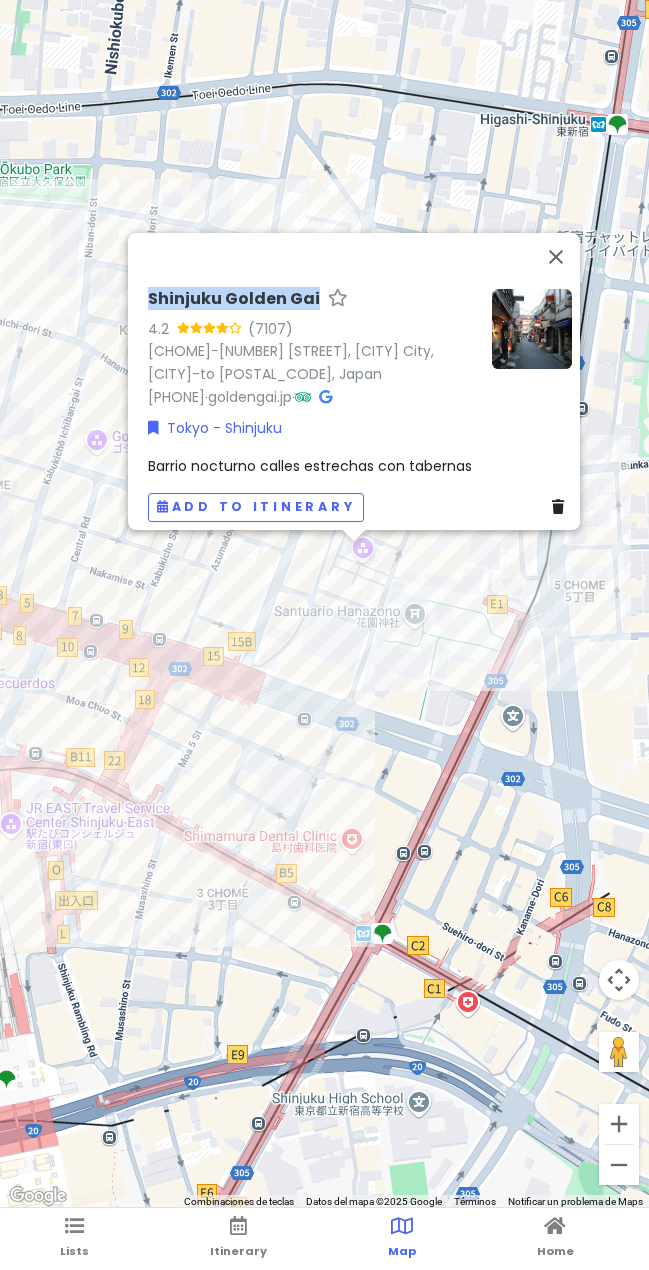 drag, startPoint x: 136, startPoint y: 290, endPoint x: 304, endPoint y: 275, distance: 168.66832 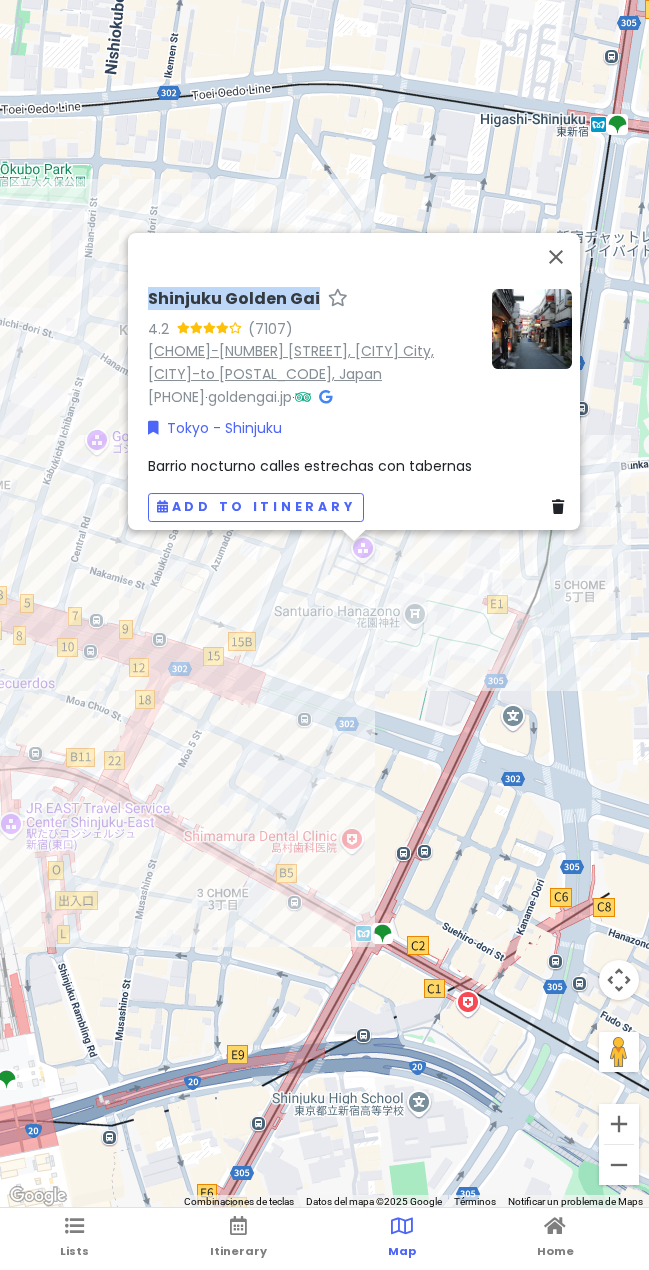 copy on "Shinjuku Golden Gai" 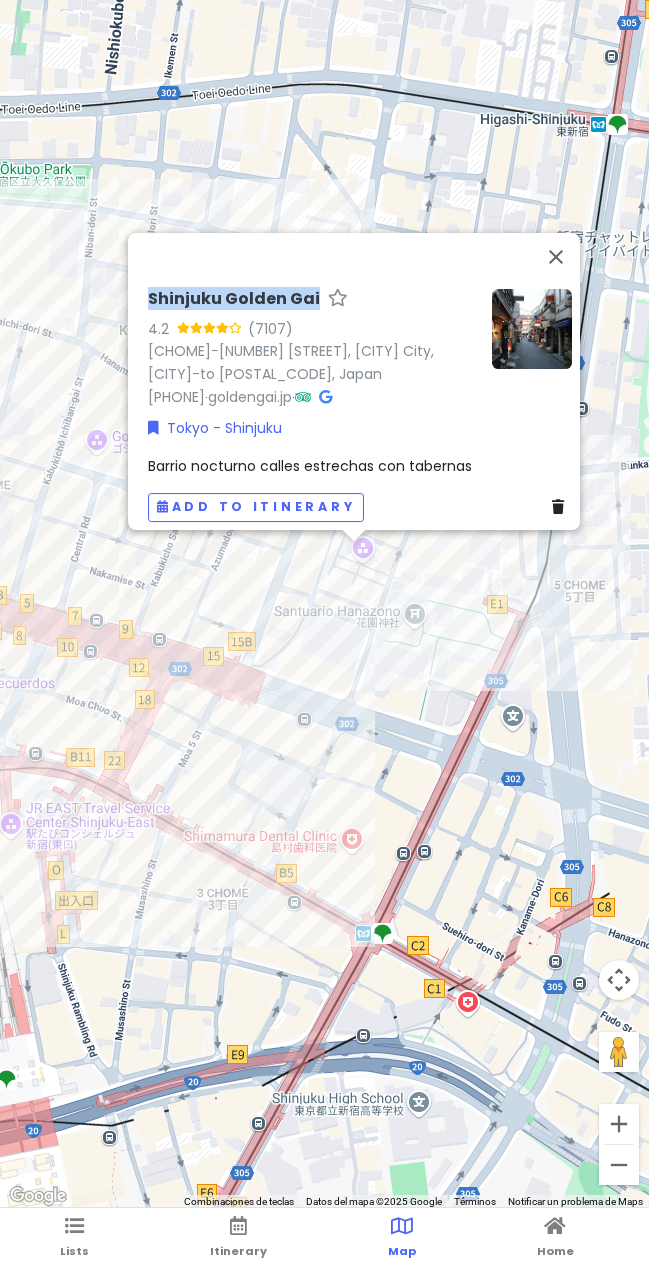 click on "Shinjuku Golden Gai 4.2        (7107) [NUMBER] [STREET] [STREET], [CITY], [STATE] [POSTAL_CODE], Japón +[COUNTRY_CODE] [PHONE]   ·   goldengai.jp   ·   Tokyo - Shinjuku Barrio nocturno calles estrechas con tabernas  Add to itinerary" at bounding box center [324, 604] 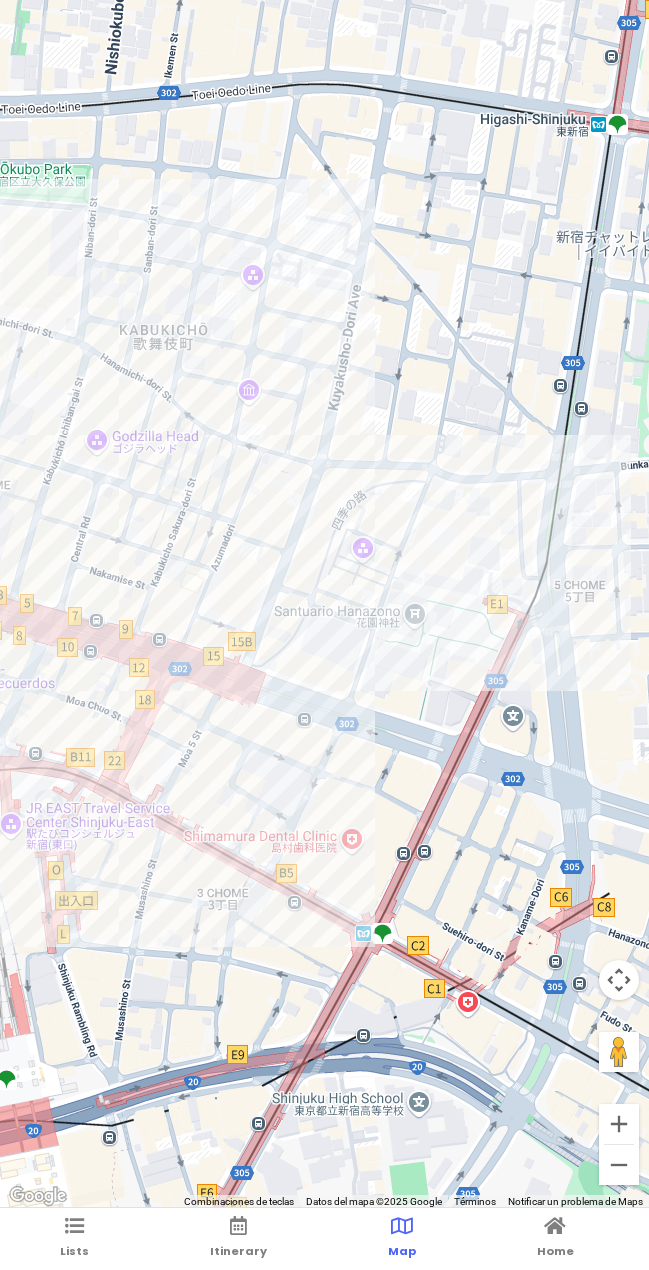 click at bounding box center (324, 604) 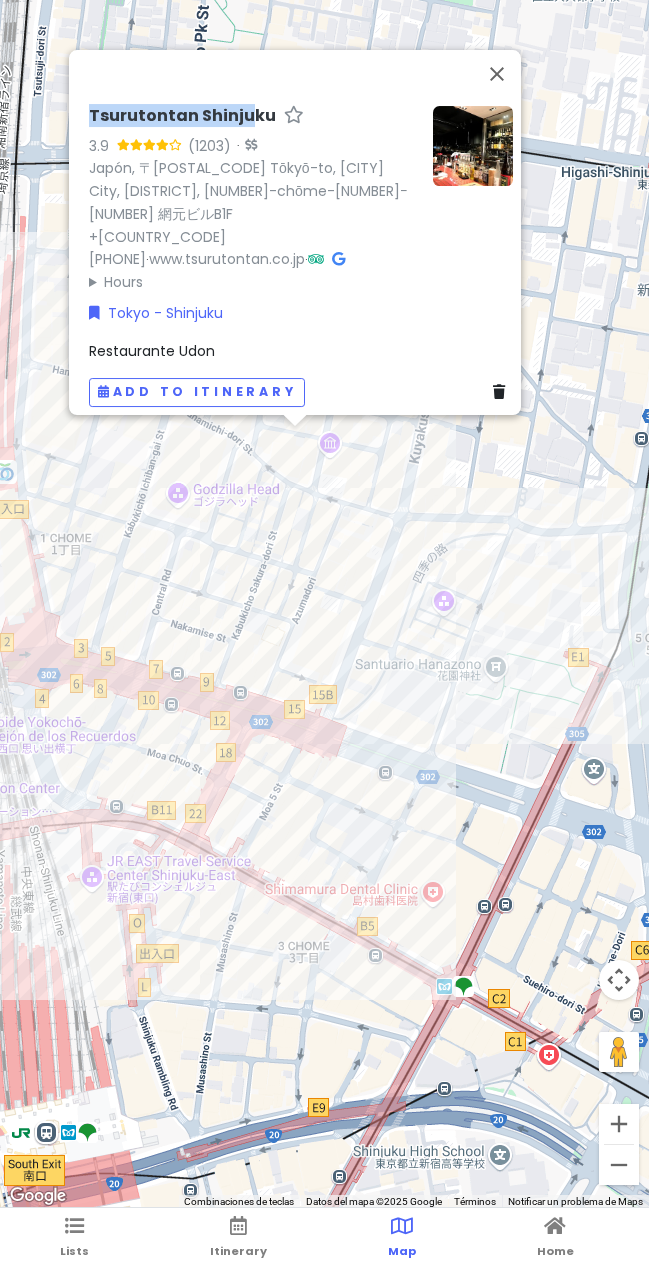 drag, startPoint x: 74, startPoint y: 124, endPoint x: 242, endPoint y: 120, distance: 168.0476 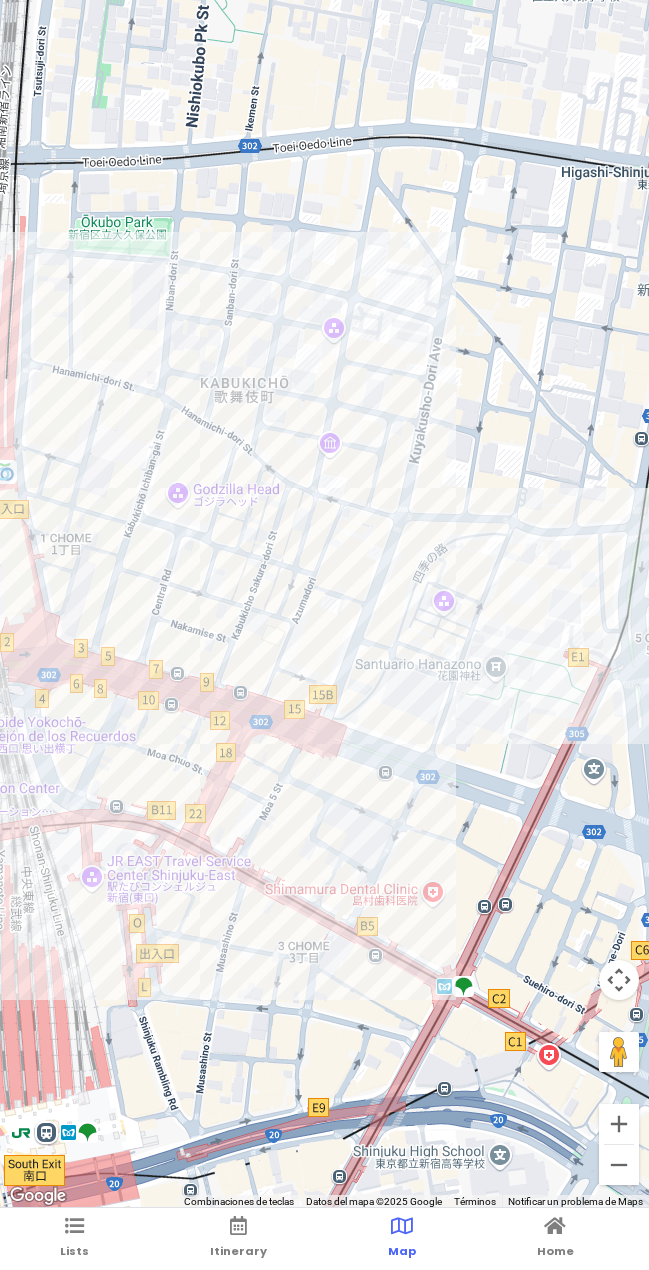 click at bounding box center [324, 604] 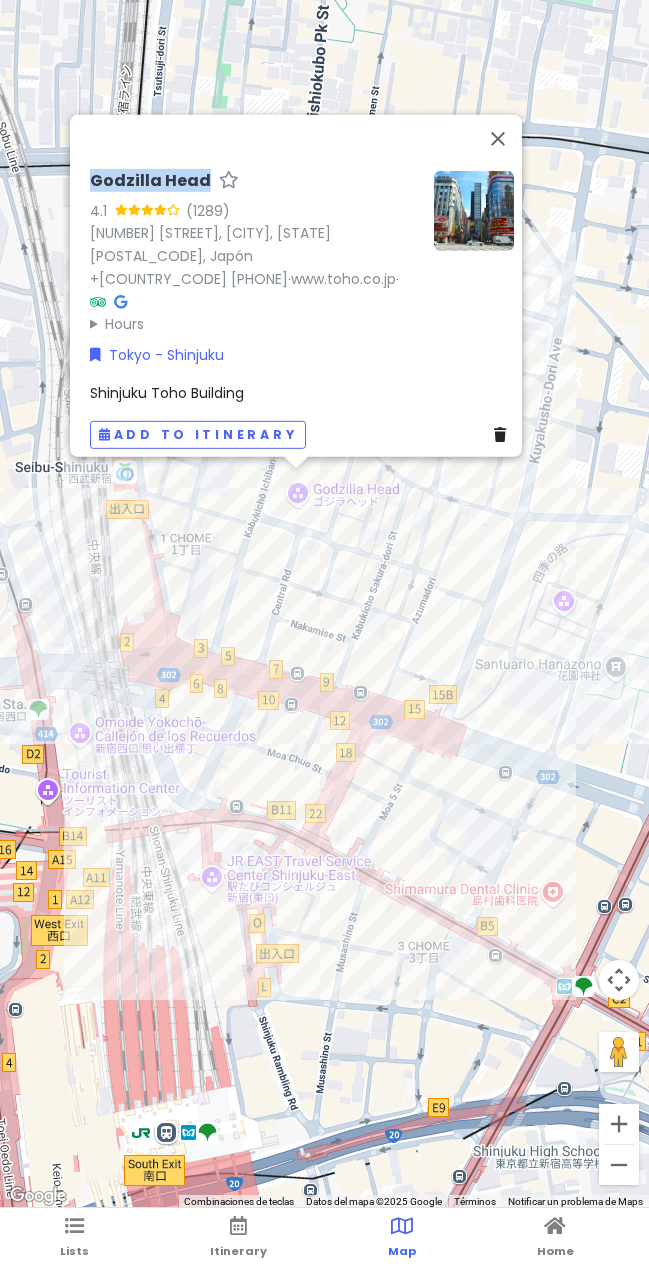 drag, startPoint x: 83, startPoint y: 194, endPoint x: 206, endPoint y: 187, distance: 123.19903 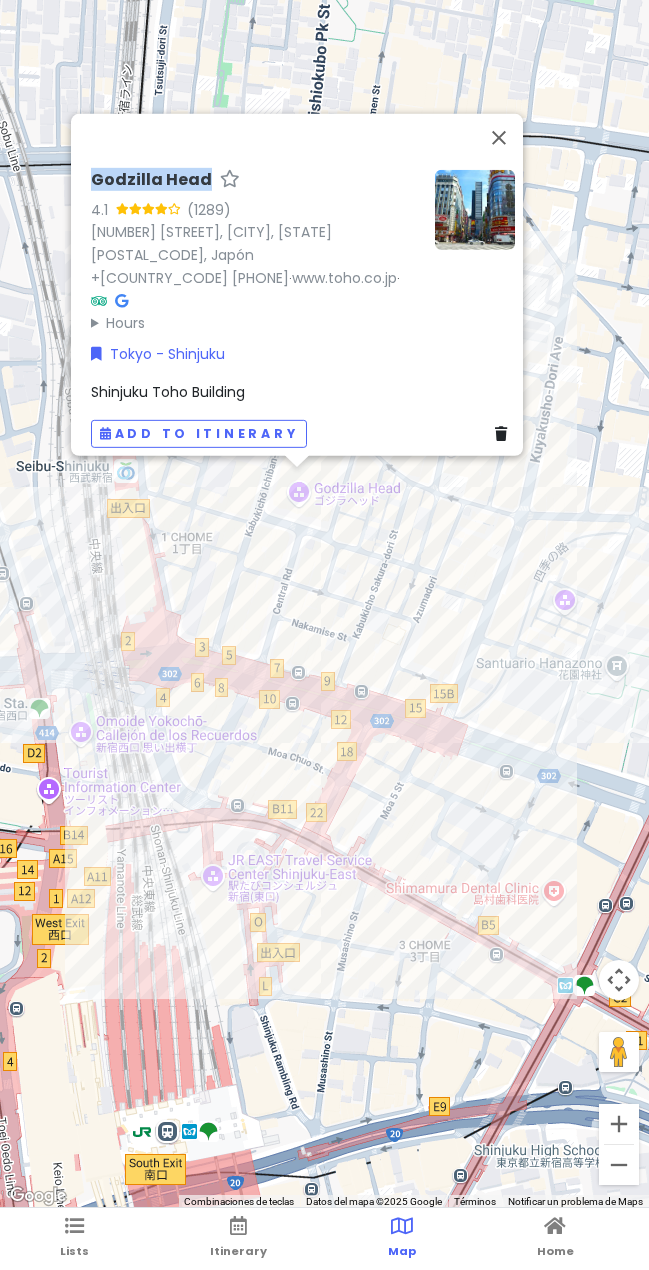 click on "Godzilla Head 4.1        (1289) [CHOME]−[NUMBER] [STREET], [CITY] City, [CITY]-to [POSTAL_CODE], Japan [PHONE]   ·   www.toho.co.jp   ·   Hours lunes  Abierto 24 horas martes  Abierto 24 horas miércoles  Abierto 24 horas jueves  Abierto 24 horas viernes  Abierto 24 horas sábado  Abierto 24 horas domingo  Abierto 24 horas Tokyo - Shinjuku Shinjuku Toho Building  Add to itinerary" at bounding box center [324, 604] 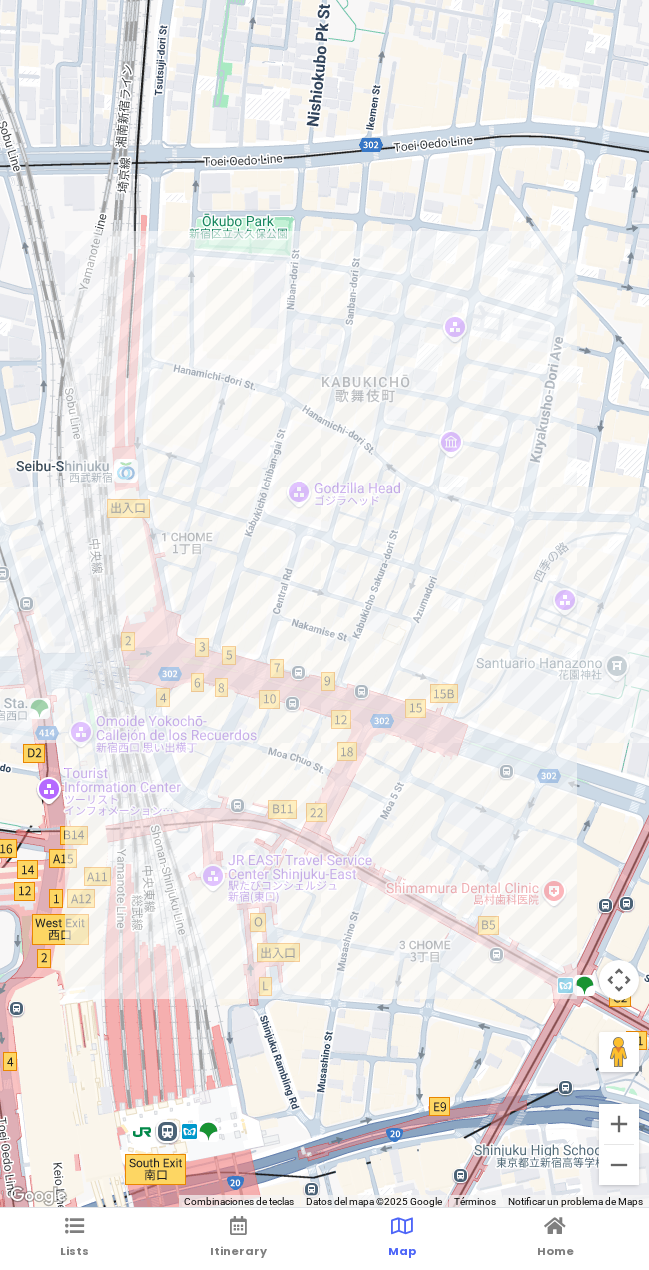 click at bounding box center [324, 604] 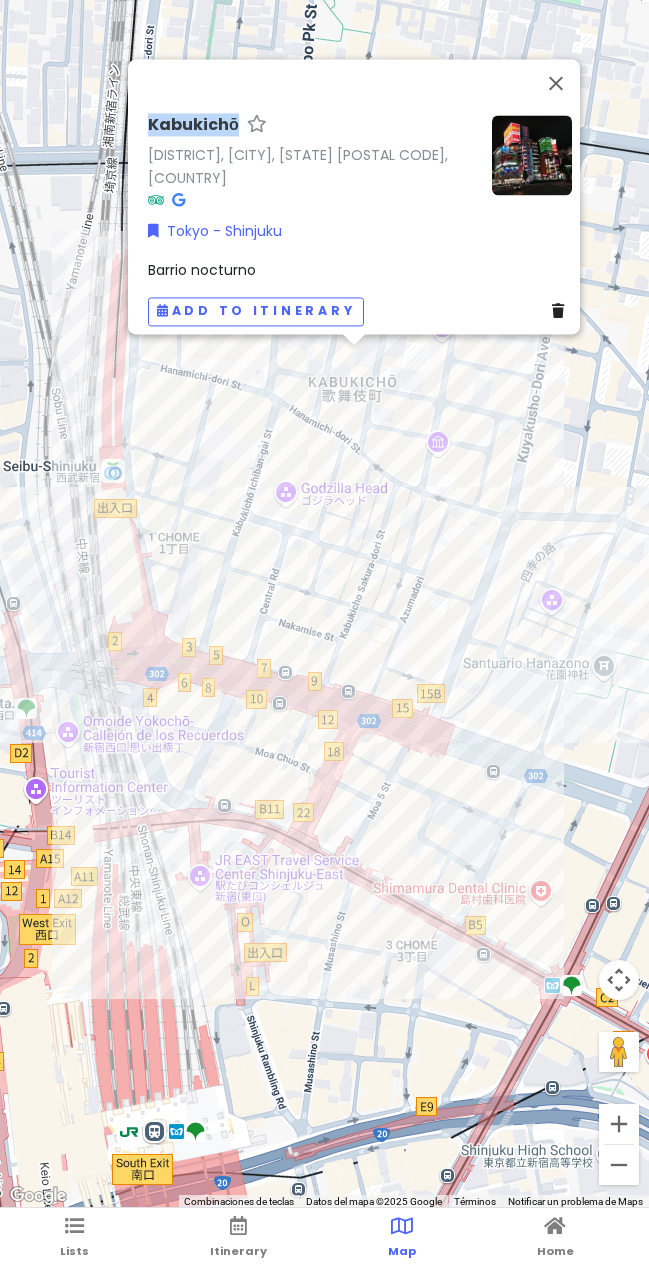 drag, startPoint x: 134, startPoint y: 129, endPoint x: 233, endPoint y: 129, distance: 99 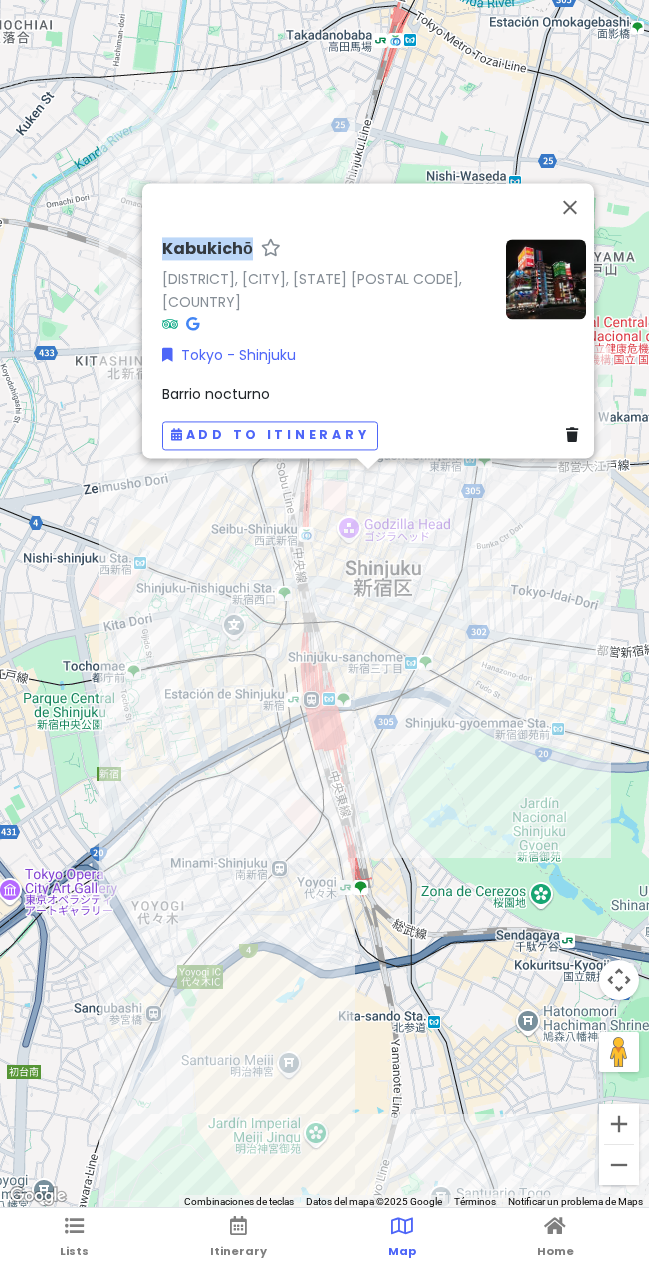 click on "Kabukichō Kabukichō, Shinjuku, Tokyo [POSTAL_CODE], Japan Tokyo - Shinjuku Barrio nocturno  Add to itinerary" at bounding box center (324, 604) 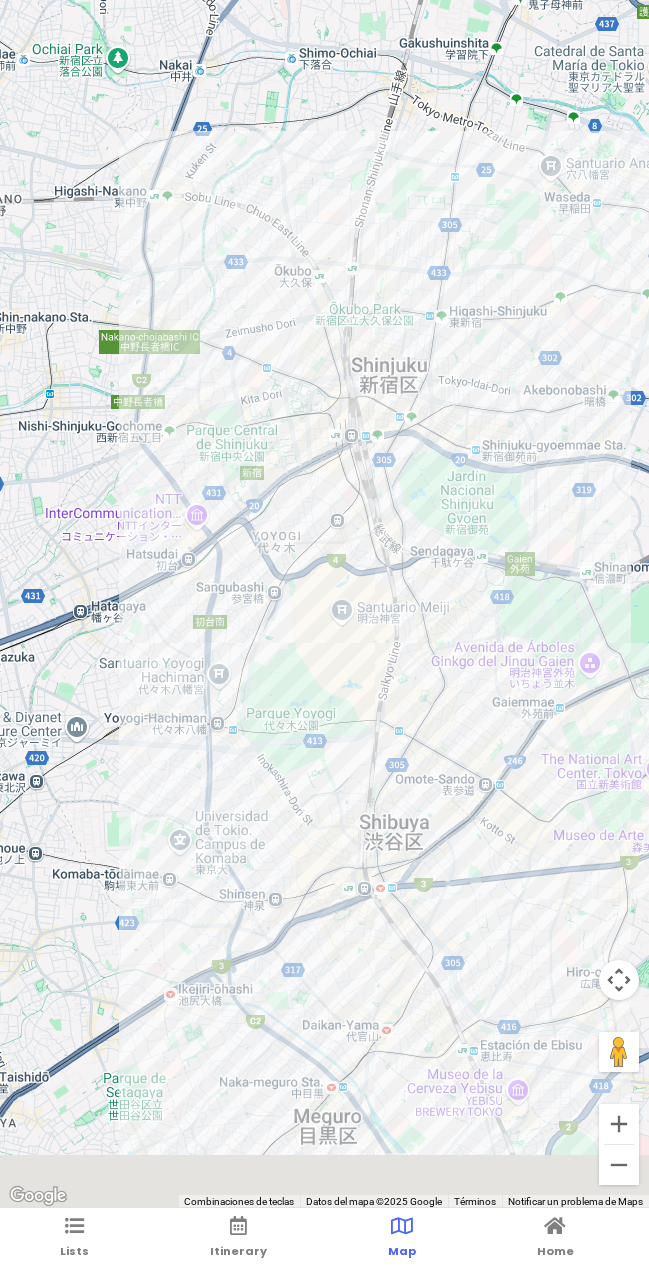 drag, startPoint x: 518, startPoint y: 693, endPoint x: 467, endPoint y: 479, distance: 219.99318 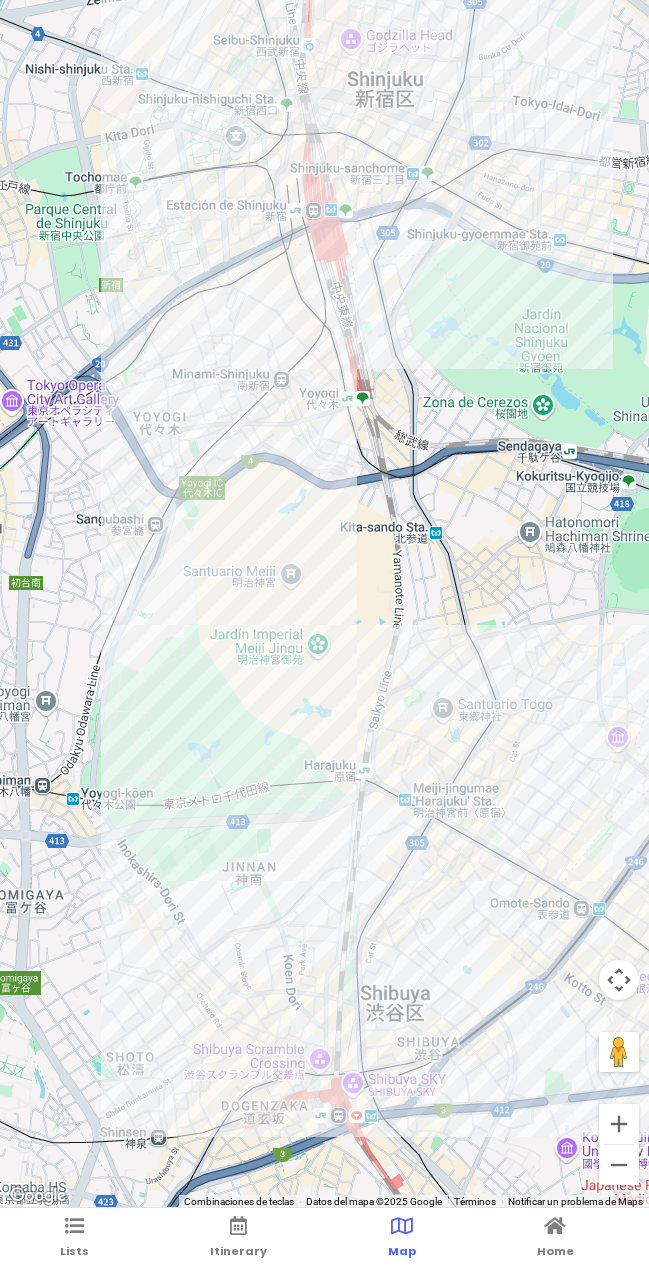 click at bounding box center (324, 604) 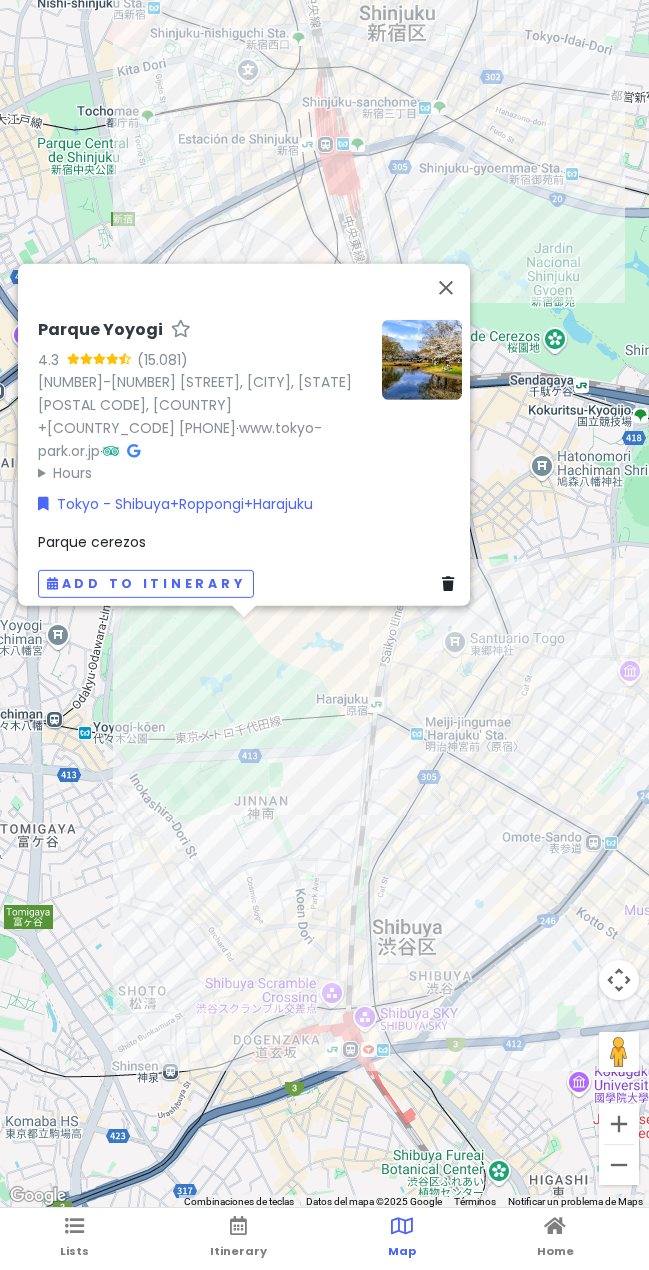 drag, startPoint x: 321, startPoint y: 805, endPoint x: 265, endPoint y: 736, distance: 88.86507 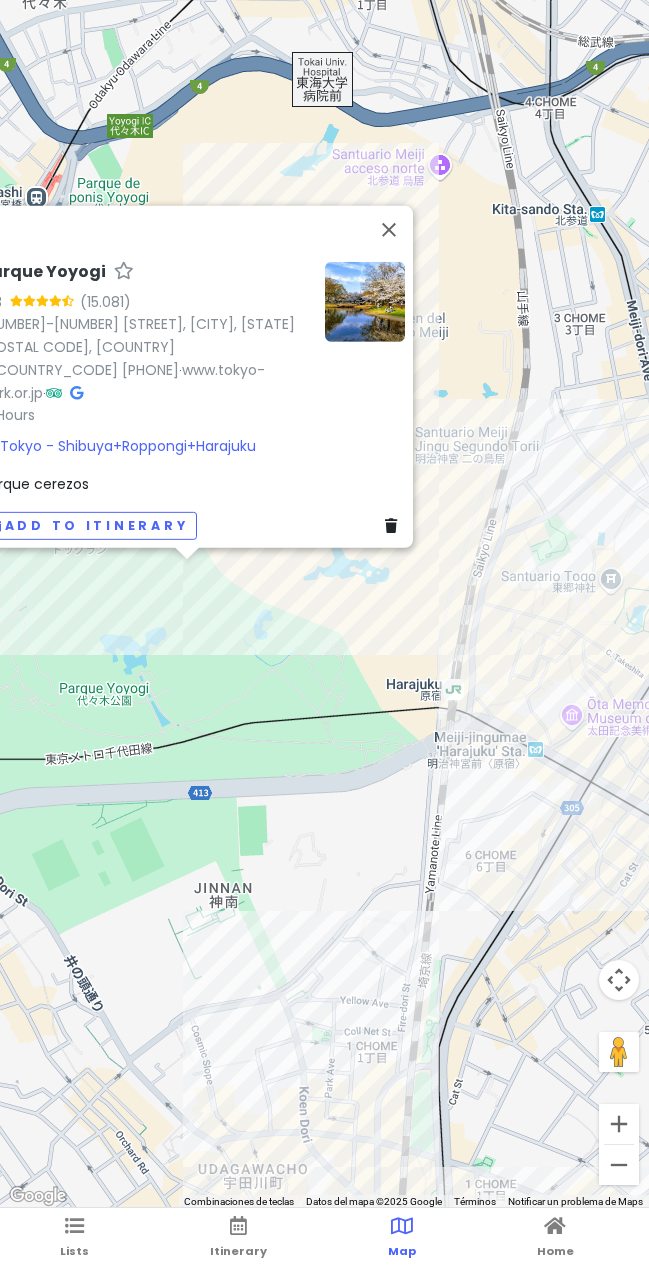 click on "Parque Yoyogi 4.3        (15.081) [NUMBER] [STREET], [CITY], [STATE] [POSTAL_CODE], Japón +[COUNTRY_CODE] [PHONE]   ·   www.tokyo-park.or.jp   ·   Hours lunes  Abierto 24 horas martes  Abierto 24 horas miércoles  Abierto 24 horas jueves  Abierto 24 horas viernes  Abierto 24 horas sábado  Abierto 24 horas domingo  Abierto 24 horas Tokyo - Shibuya+Roppongi+Harajuku Parque cerezos  Add to itinerary" at bounding box center (324, 604) 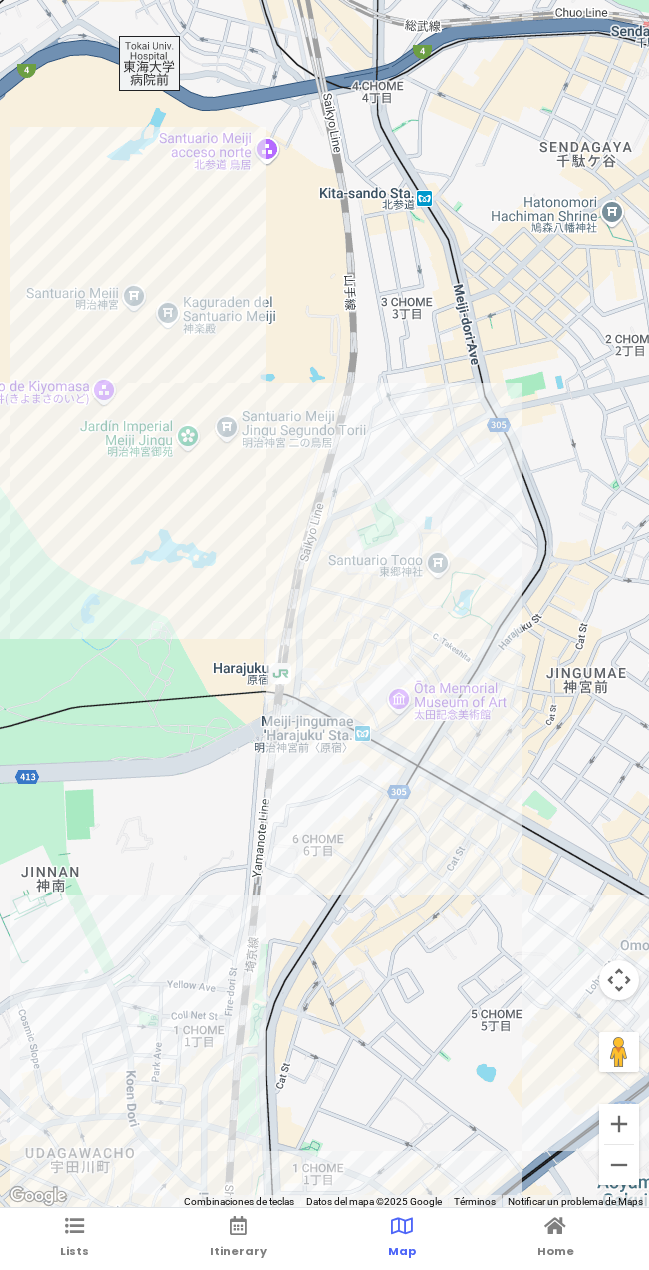 drag, startPoint x: 413, startPoint y: 621, endPoint x: 277, endPoint y: 605, distance: 136.93794 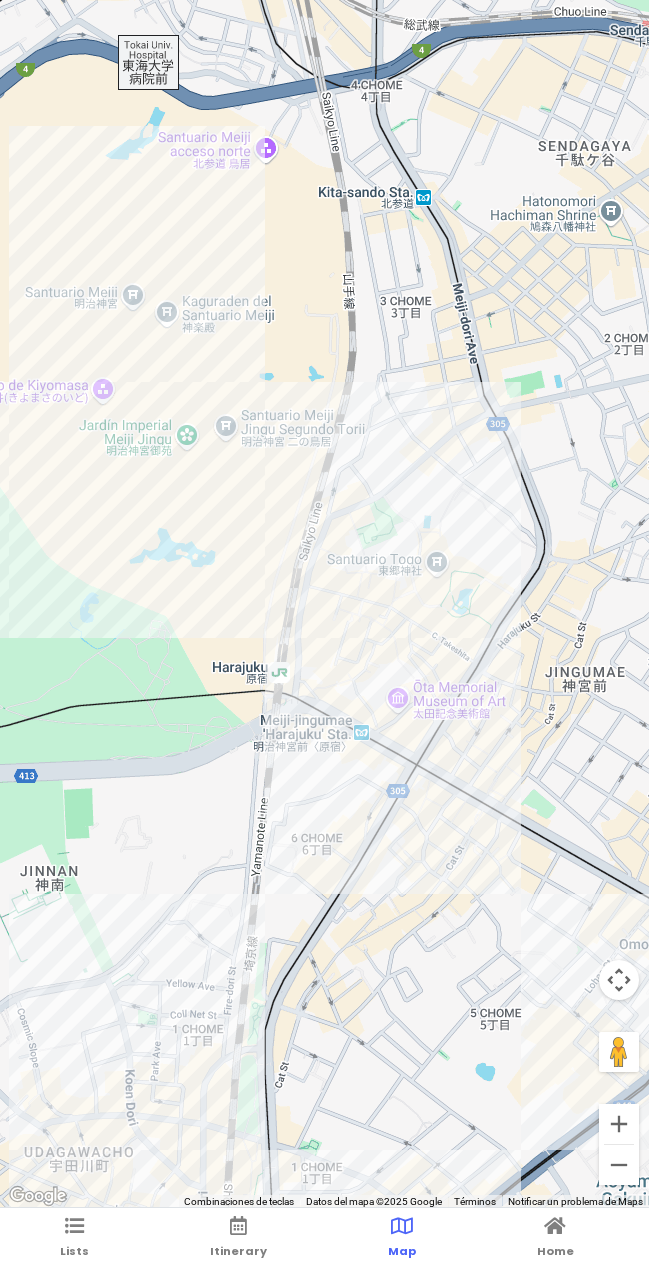 click at bounding box center (324, 604) 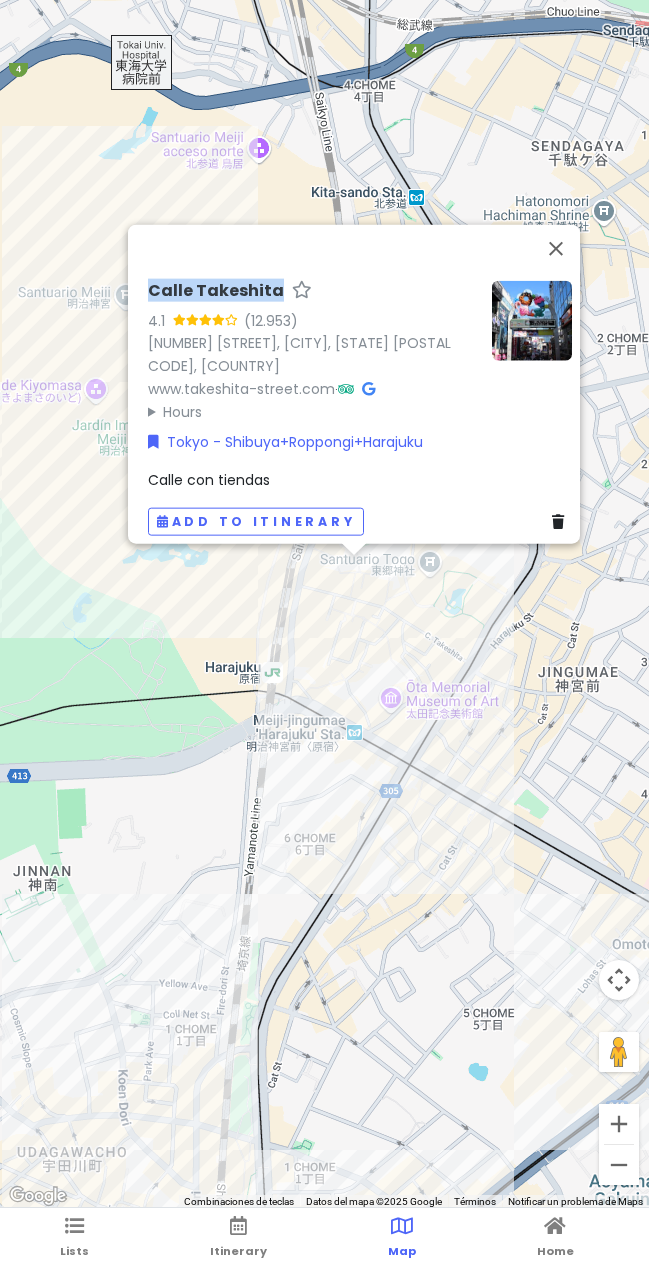 drag, startPoint x: 135, startPoint y: 277, endPoint x: 269, endPoint y: 272, distance: 134.09325 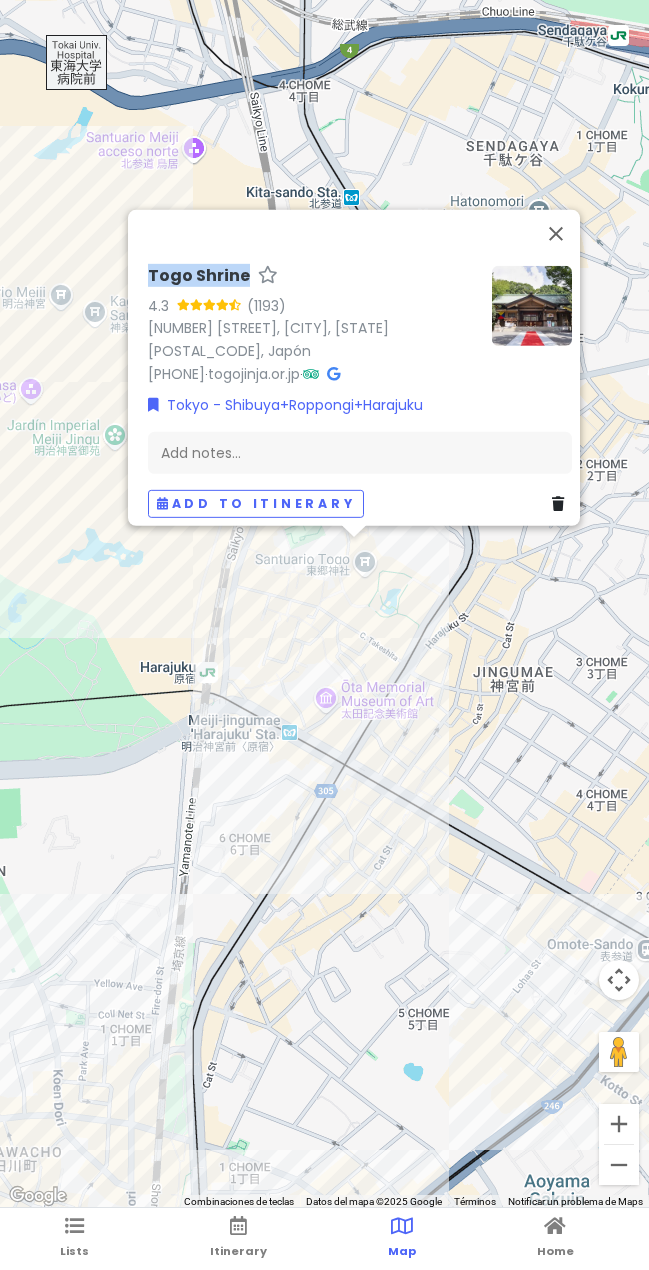 drag, startPoint x: 176, startPoint y: 254, endPoint x: 239, endPoint y: 249, distance: 63.1981 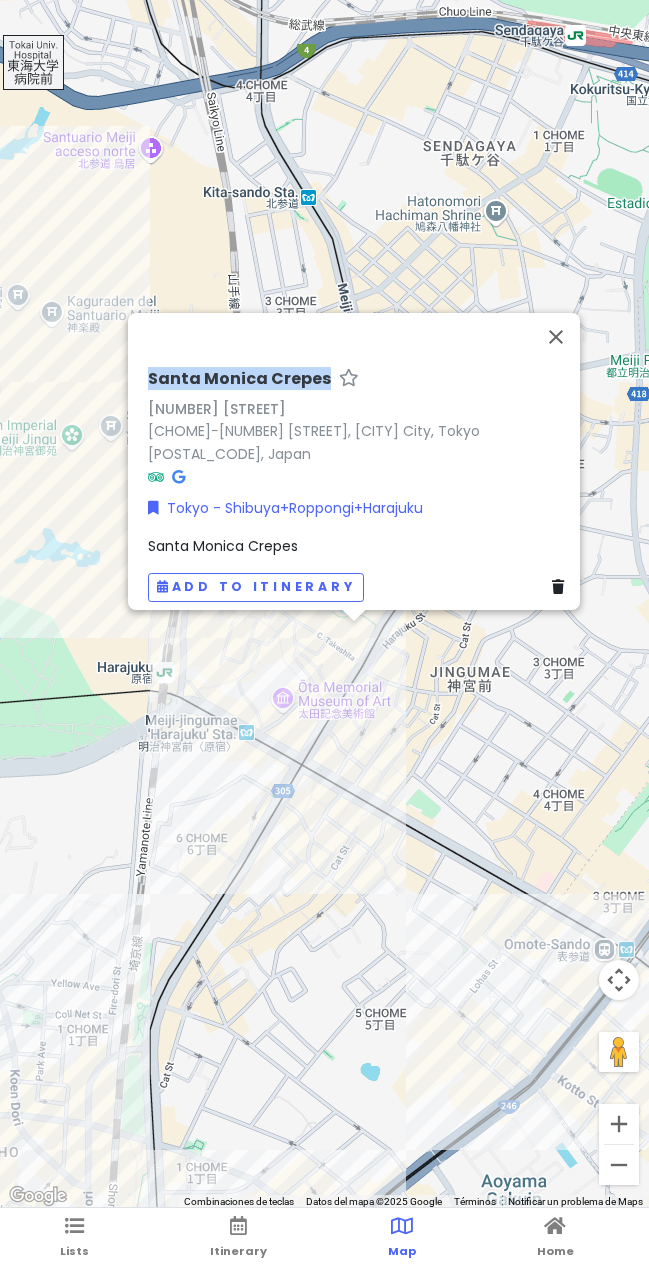 drag, startPoint x: 125, startPoint y: 363, endPoint x: 313, endPoint y: 366, distance: 188.02394 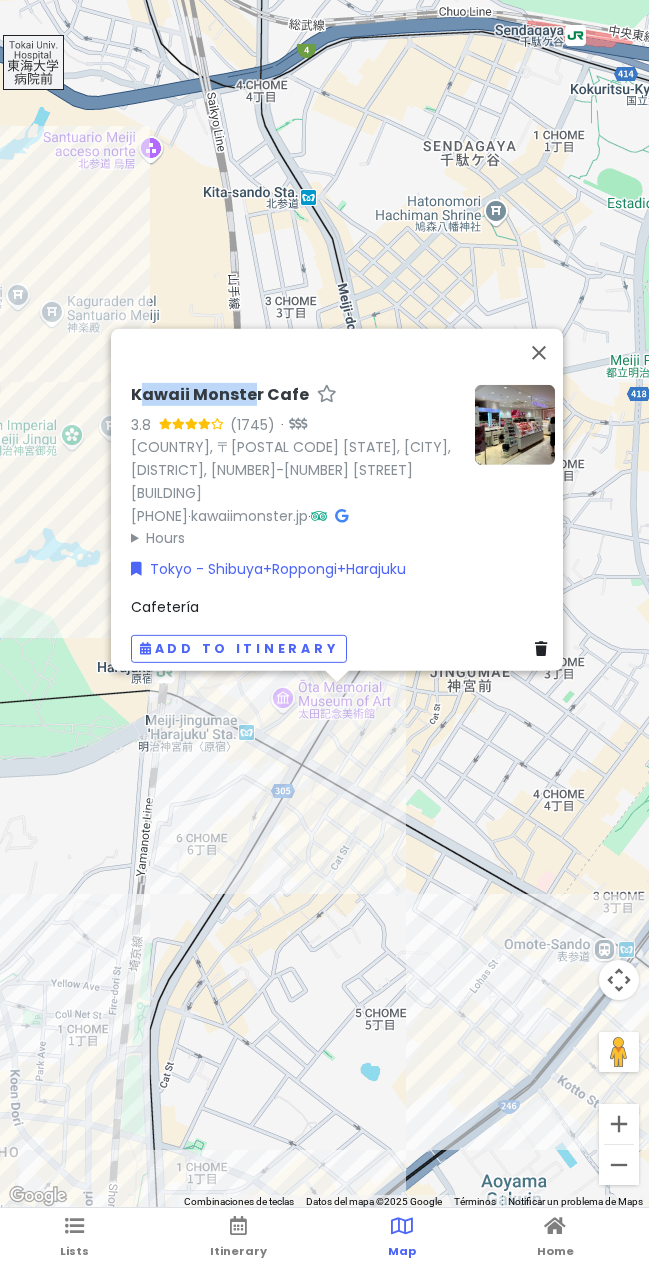 drag, startPoint x: 129, startPoint y: 401, endPoint x: 244, endPoint y: 401, distance: 115 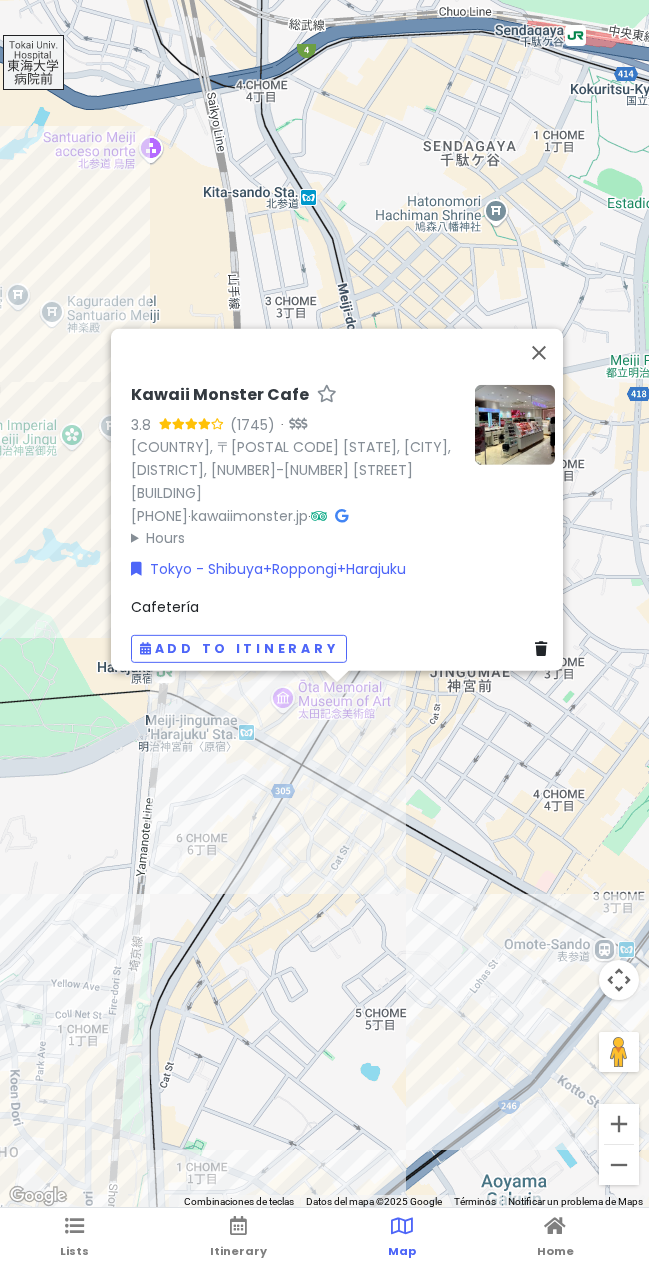 click at bounding box center [341, 515] 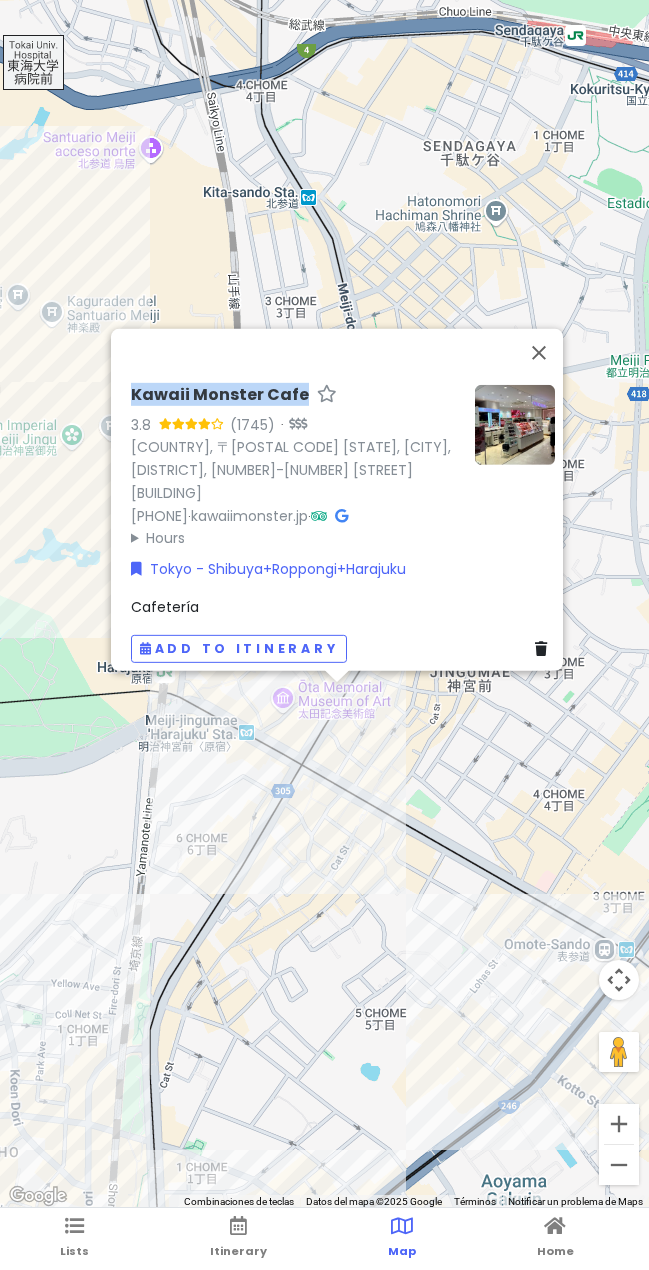 drag, startPoint x: 117, startPoint y: 412, endPoint x: 287, endPoint y: 405, distance: 170.14406 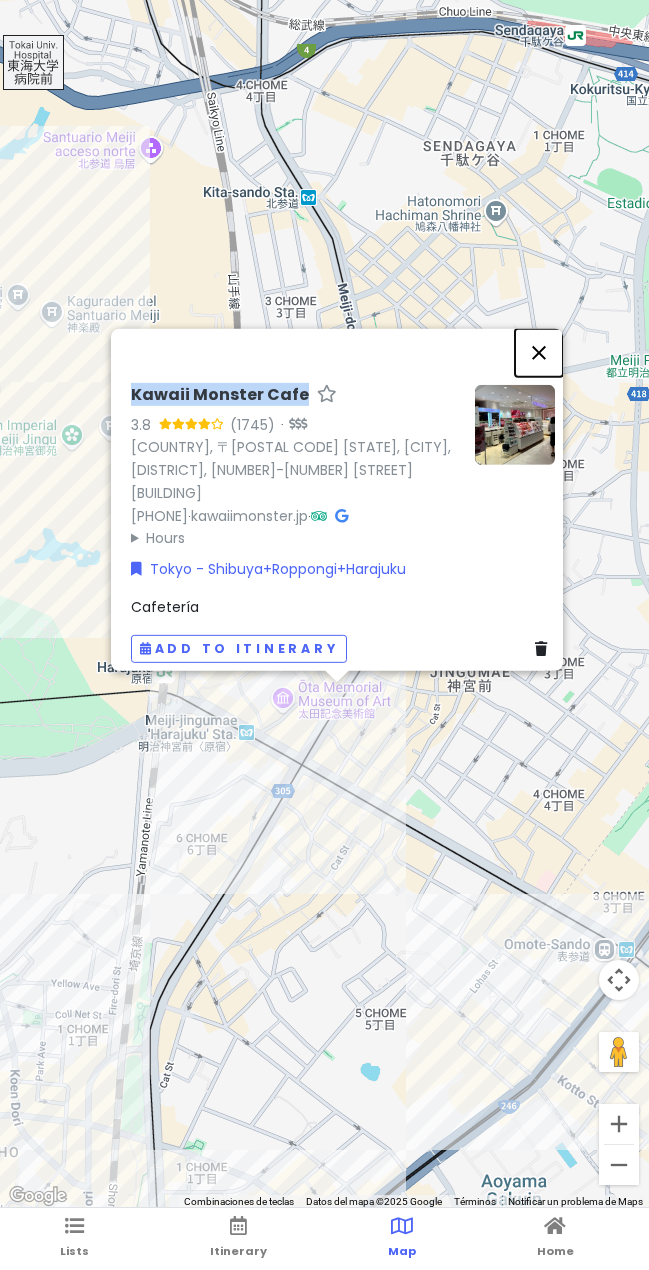 click at bounding box center [539, 352] 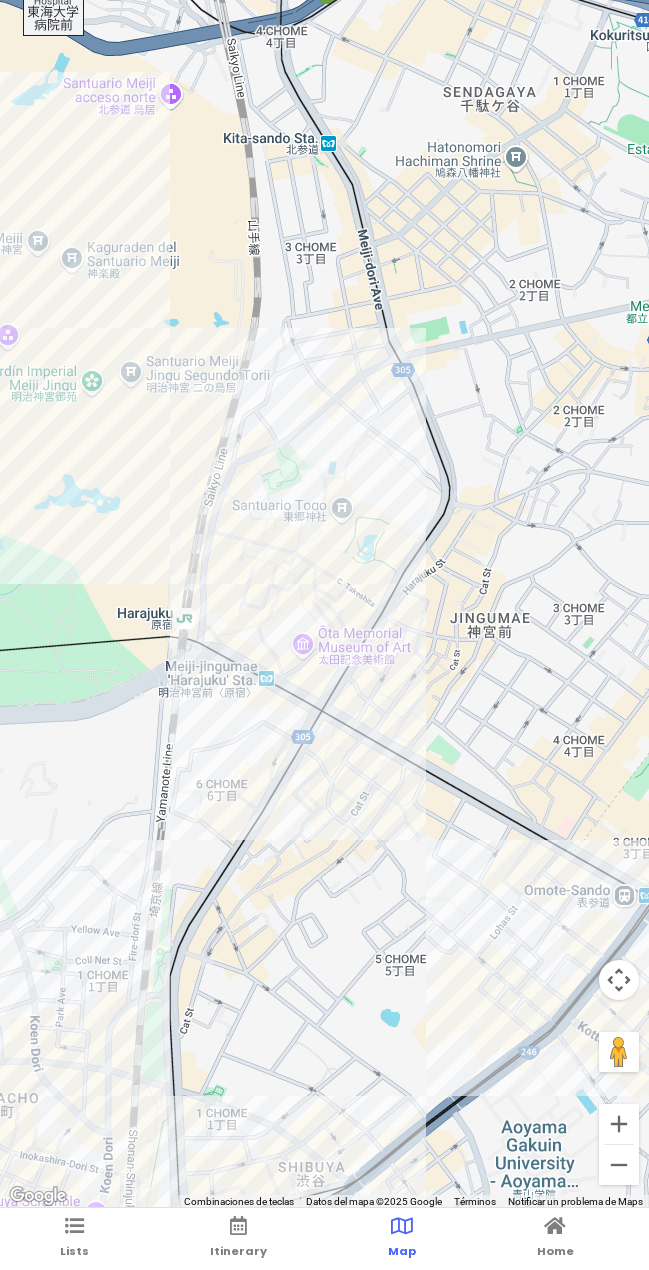 click at bounding box center [324, 604] 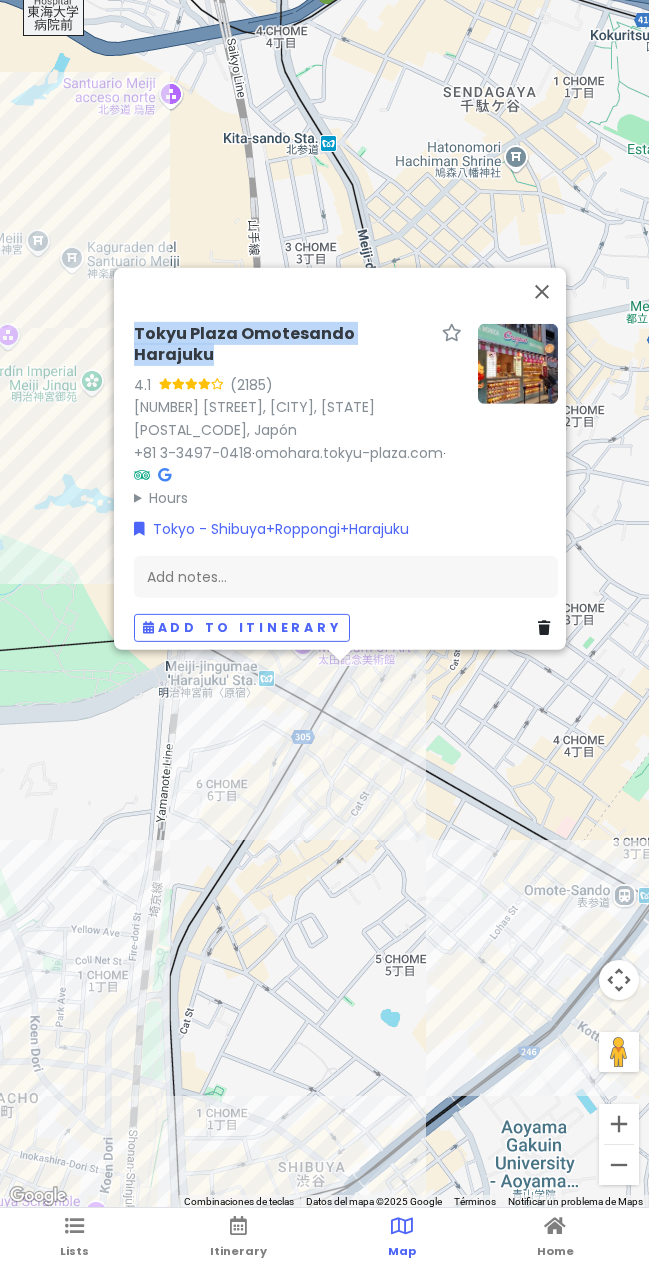 drag, startPoint x: 123, startPoint y: 340, endPoint x: 416, endPoint y: 342, distance: 293.00684 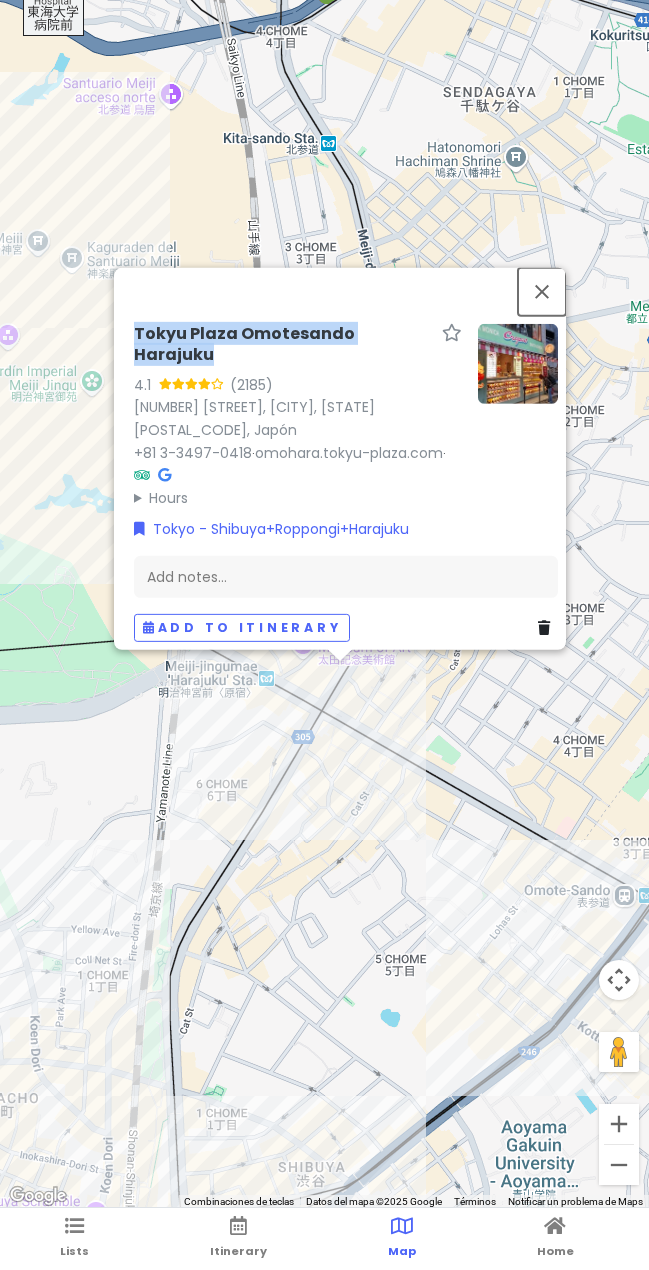 click at bounding box center (542, 291) 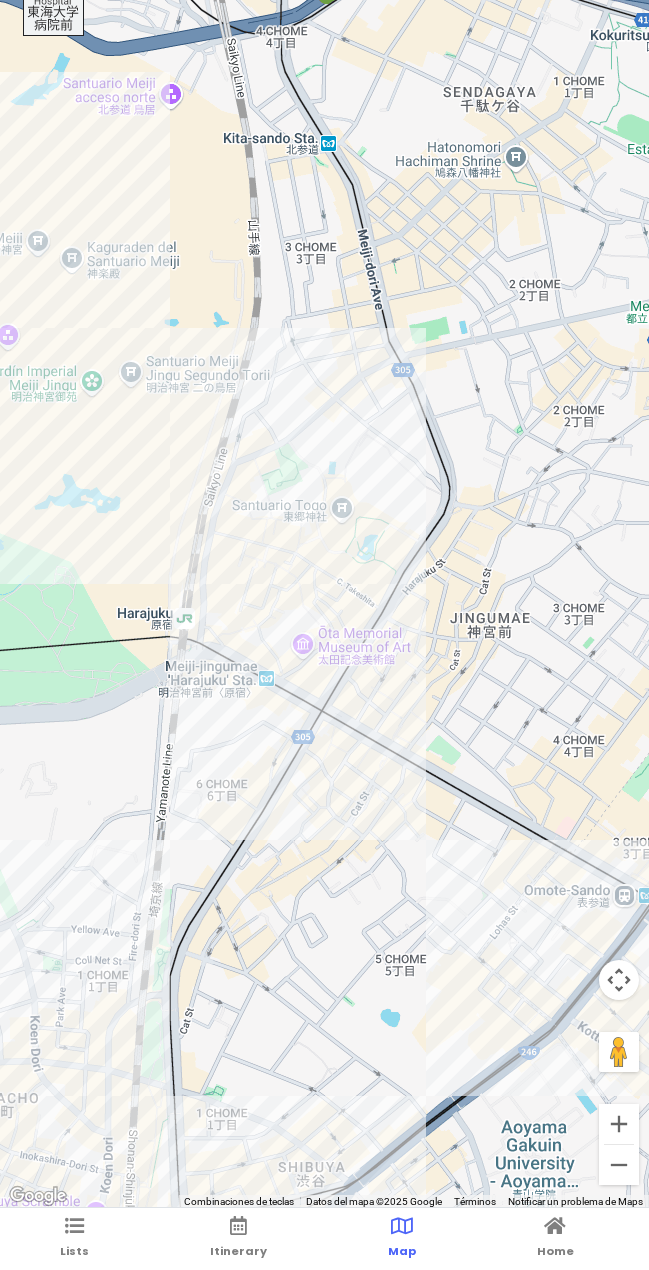 drag, startPoint x: 516, startPoint y: 641, endPoint x: 508, endPoint y: 459, distance: 182.17574 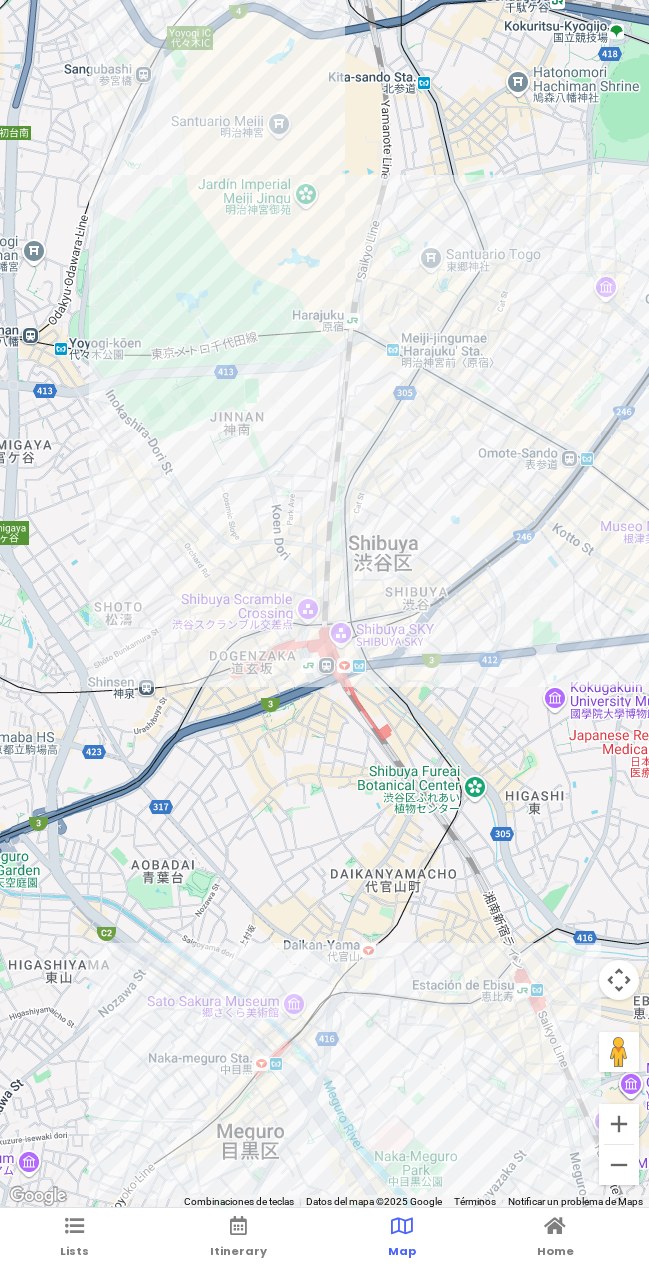 click at bounding box center [324, 604] 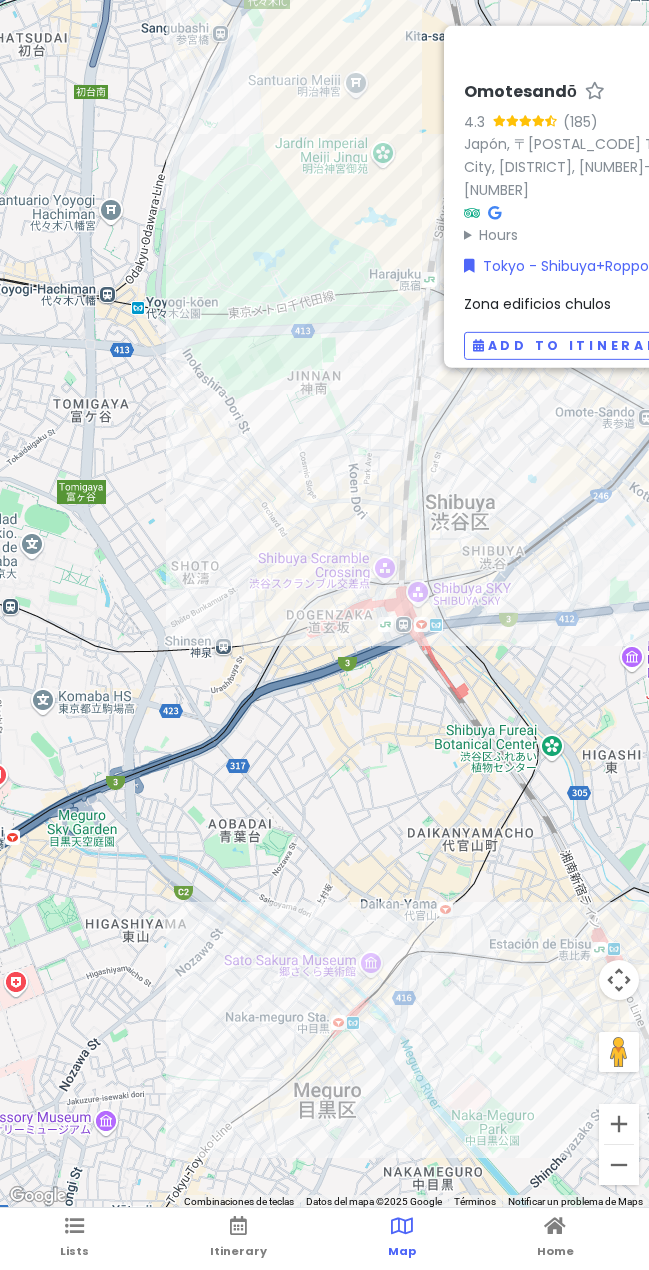 drag, startPoint x: 187, startPoint y: 505, endPoint x: 405, endPoint y: 497, distance: 218.14674 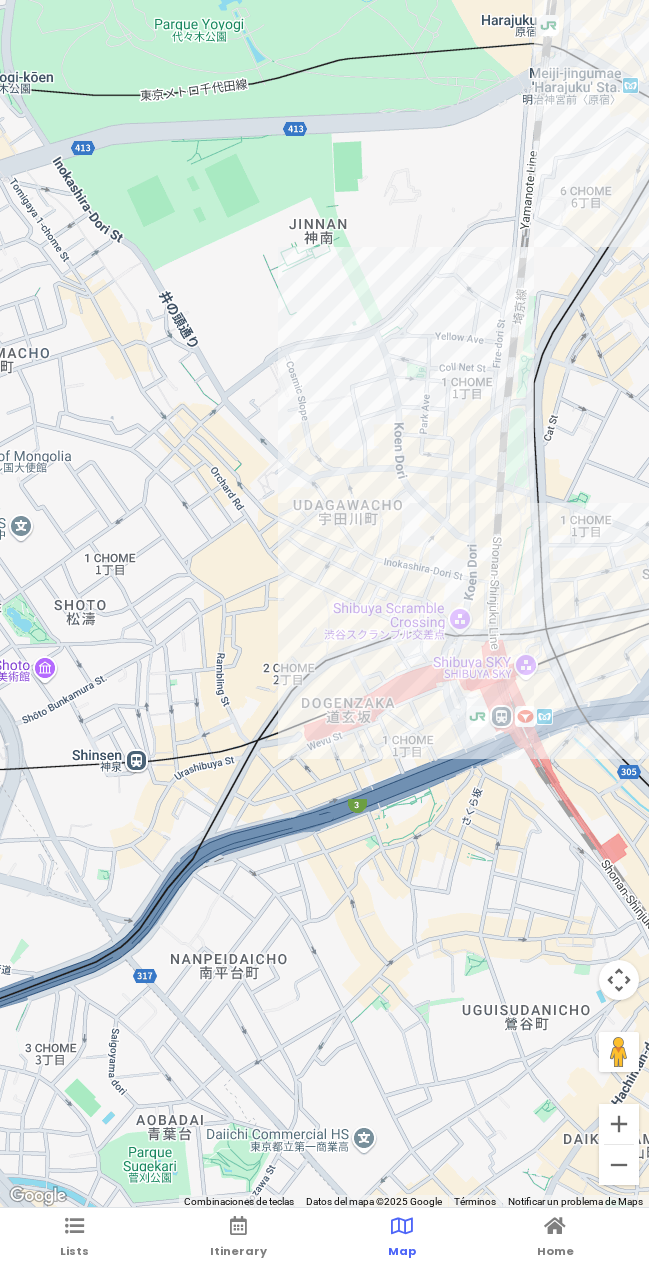 click on "Omotesandō 4.3        ([NUMBER]) Japón, 〒[POSTAL_CODE] Tōkyō-to, [CITY] City, [DISTRICT], [NUMBER]-chōme-[NUMBER], [NUMBER] Hours lunes  Abierto 24 horas martes  Abierto 24 horas miércoles  Abierto 24 horas jueves  Abierto 24 horas viernes  Abierto 24 horas sábado  Abierto 24 horas domingo  Abierto 24 horas Tokyo - Shibuya+Roppongi+Harajuku Zona edificios chulos  Add to itinerary" at bounding box center [324, 604] 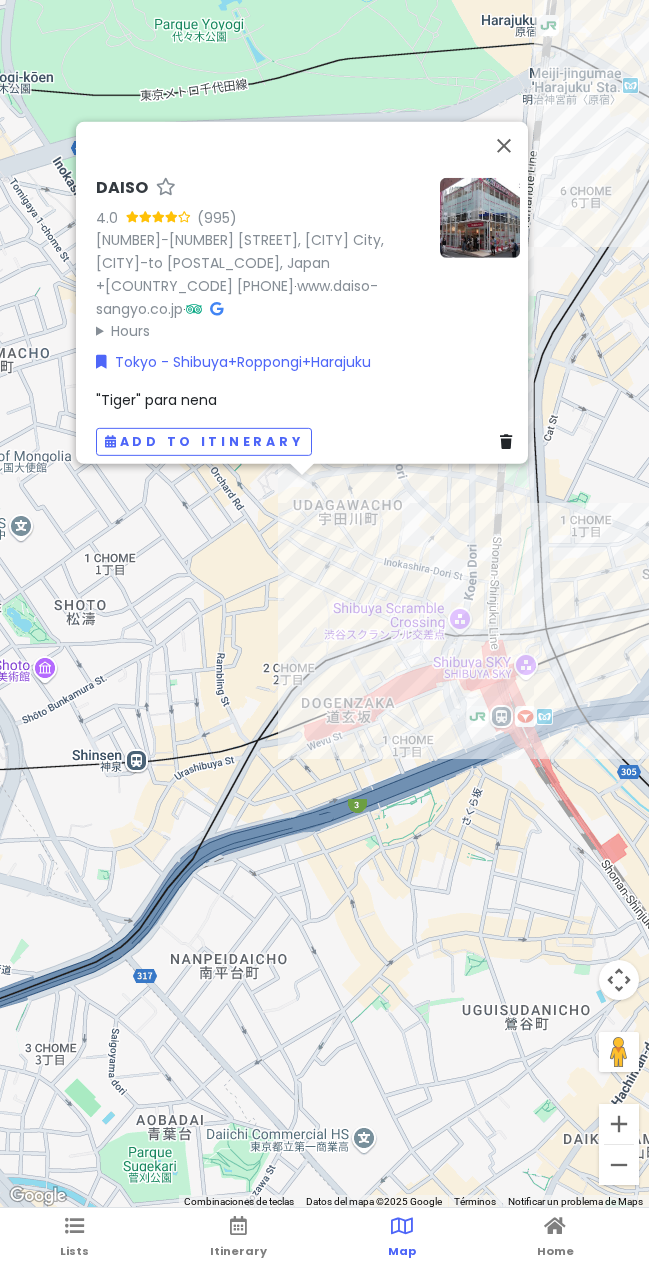 click on "DAISO 4.0        ([NUMBER]) [NUMBER]-[NUMBER] [DISTRICT], [CITY] City, Tōkyō-to [POSTAL_CODE], Japón +[COUNTRY_CODE] [PHONE]   ·   www.daiso-sangyo.co.jp   ·   Hours lunes  10:00–21:30 martes  10:00–21:30 miércoles  10:00–21:30 jueves  10:00–21:30 viernes  10:00–21:30 sábado  10:00–21:30 domingo  10:00–21:30 Tokyo - Shibuya+Roppongi+Harajuku "Tiger" para nena  Add to itinerary" at bounding box center [324, 604] 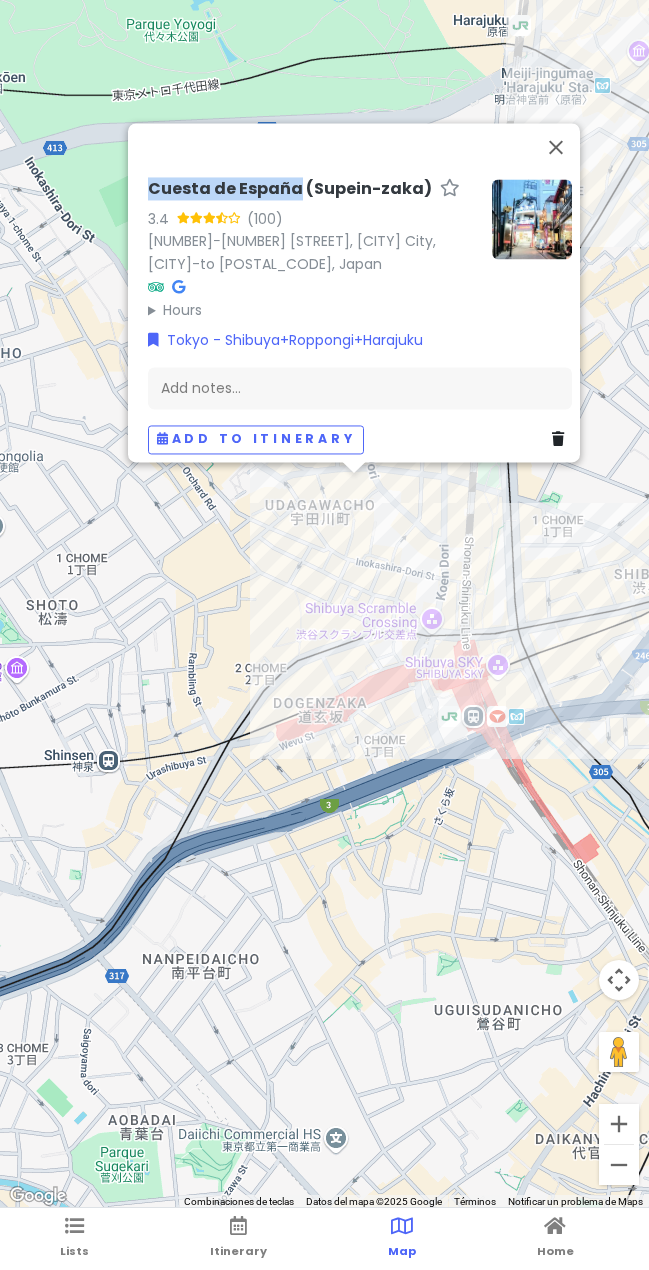 drag, startPoint x: 137, startPoint y: 176, endPoint x: 287, endPoint y: 173, distance: 150.03 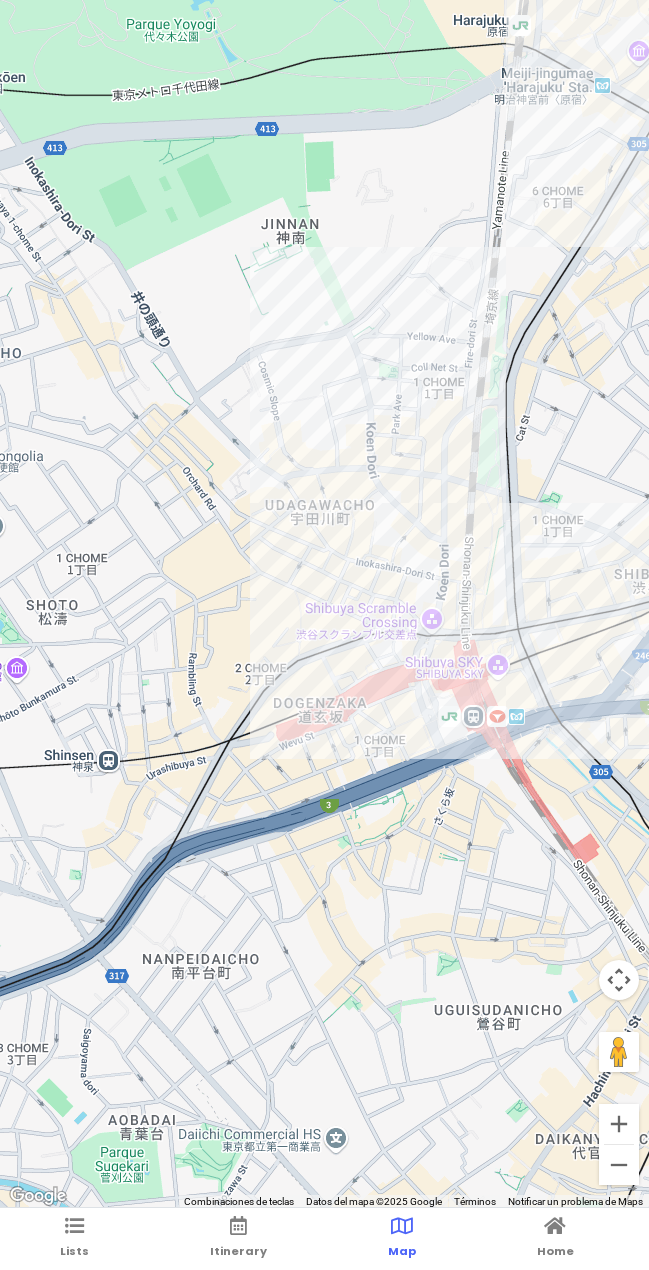 click at bounding box center [324, 604] 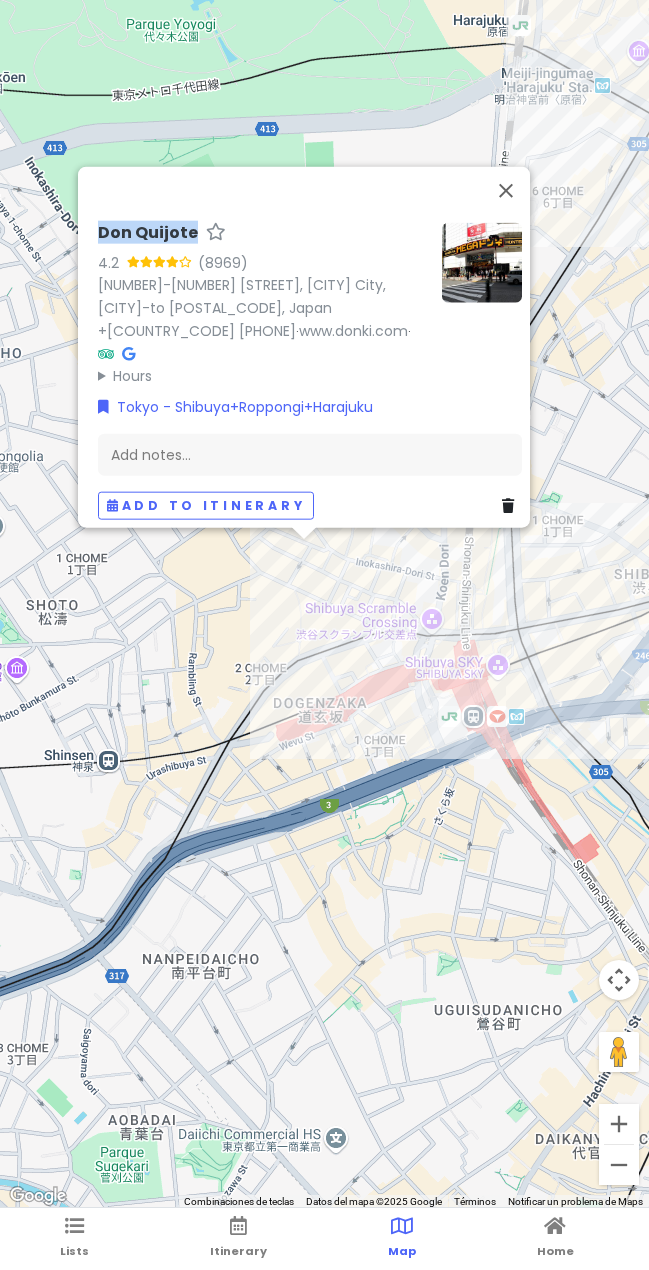 drag, startPoint x: 84, startPoint y: 246, endPoint x: 185, endPoint y: 239, distance: 101.24229 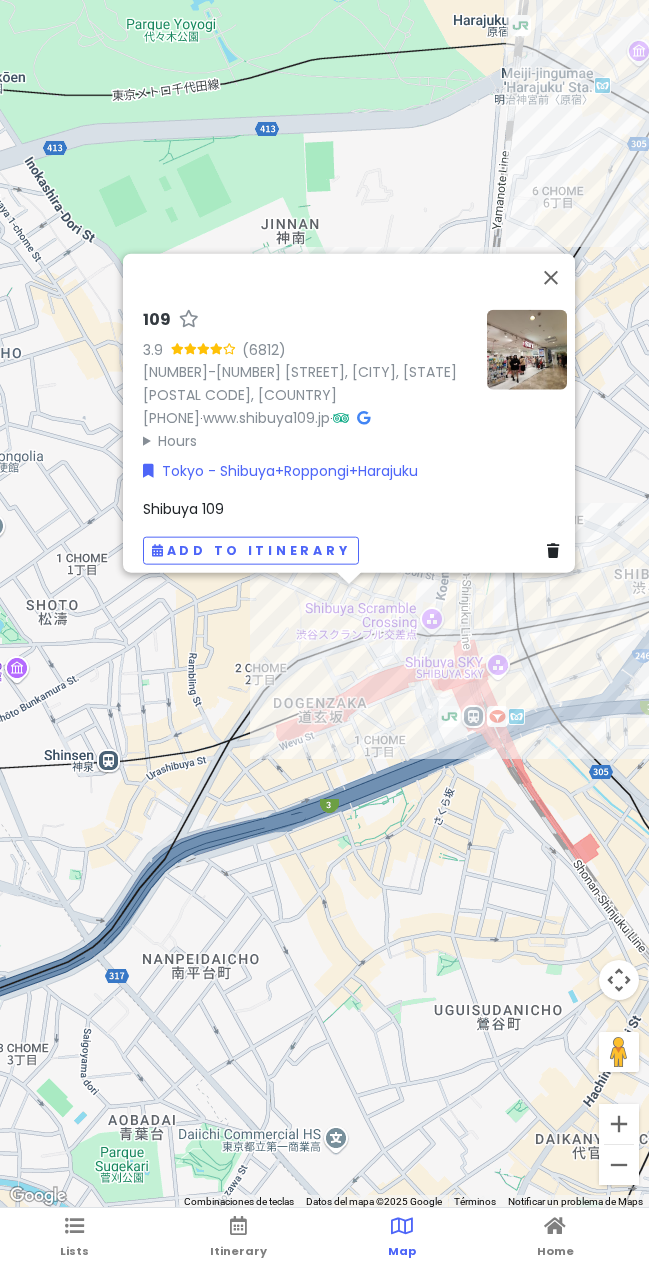 click on "[NUMBER] [RATING]        ([NUMBER]) [NUMBER]-[NUMBER] [STREET], [CITY], [STATE] [POSTAL CODE], [COUNTRY] [PHONE]   ·   www.shibuya109.jp   ·   Hours lunes  10:00–21:00 martes  10:00–21:00 miércoles  10:00–21:00 jueves  10:00–21:00 viernes  10:00–21:00 sábado  10:00–21:00 domingo  10:00–21:00 Tokyo - Shibuya+Roppongi+Harajuku Shibuya 109  Add to itinerary" at bounding box center [324, 604] 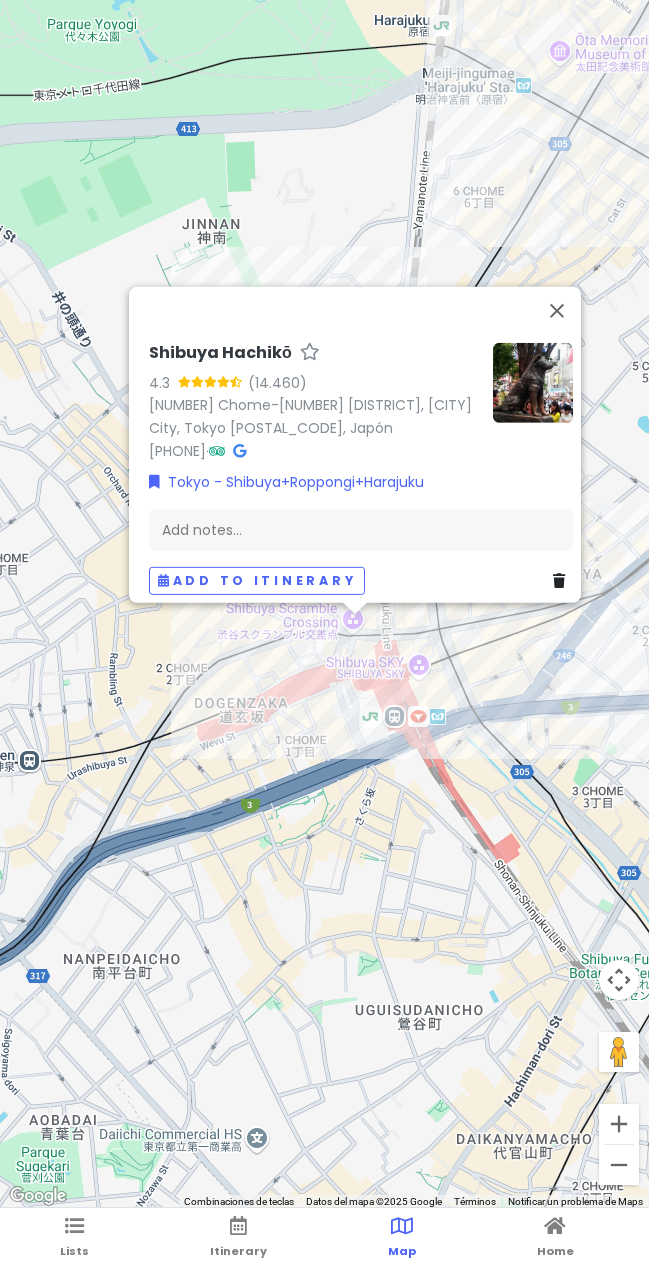 click on "Shibuya Hachikō [RATING]        ([NUMBER]) [NUMBER] [STREET], [CITY], [STATE] [POSTAL CODE], [COUNTRY] [PHONE]   ·   Tokyo - Shibuya+Roppongi+Harajuku Add notes...  Add to itinerary" at bounding box center (324, 604) 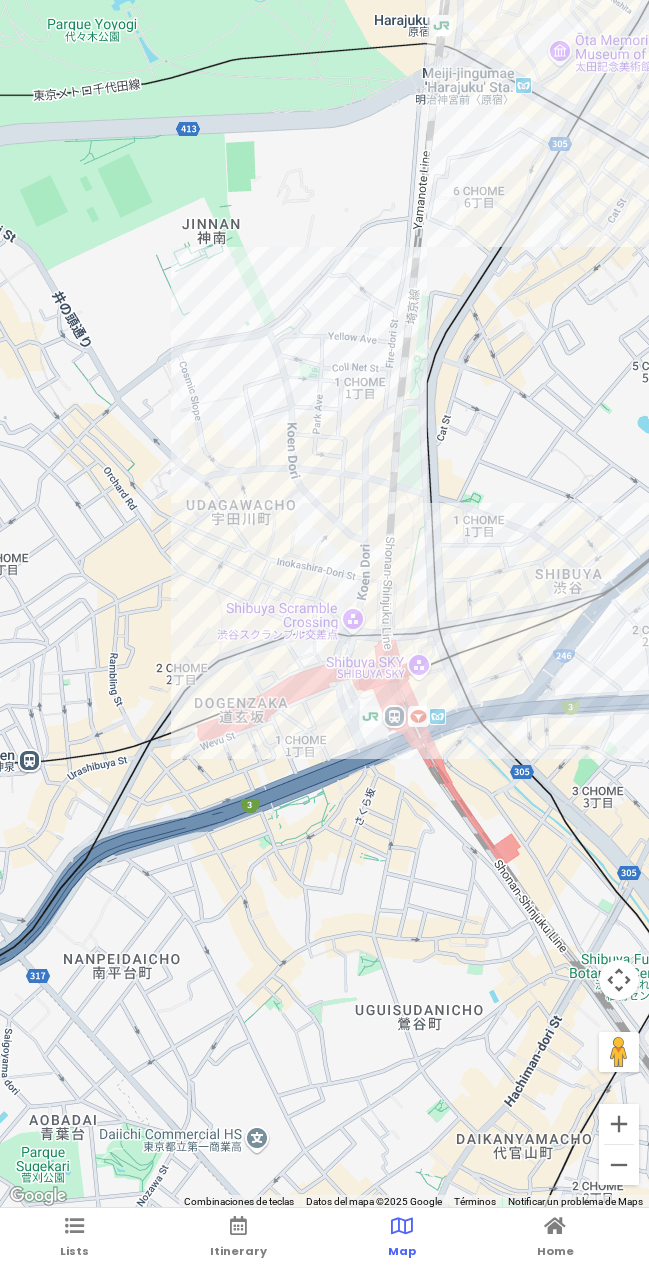 click at bounding box center (324, 604) 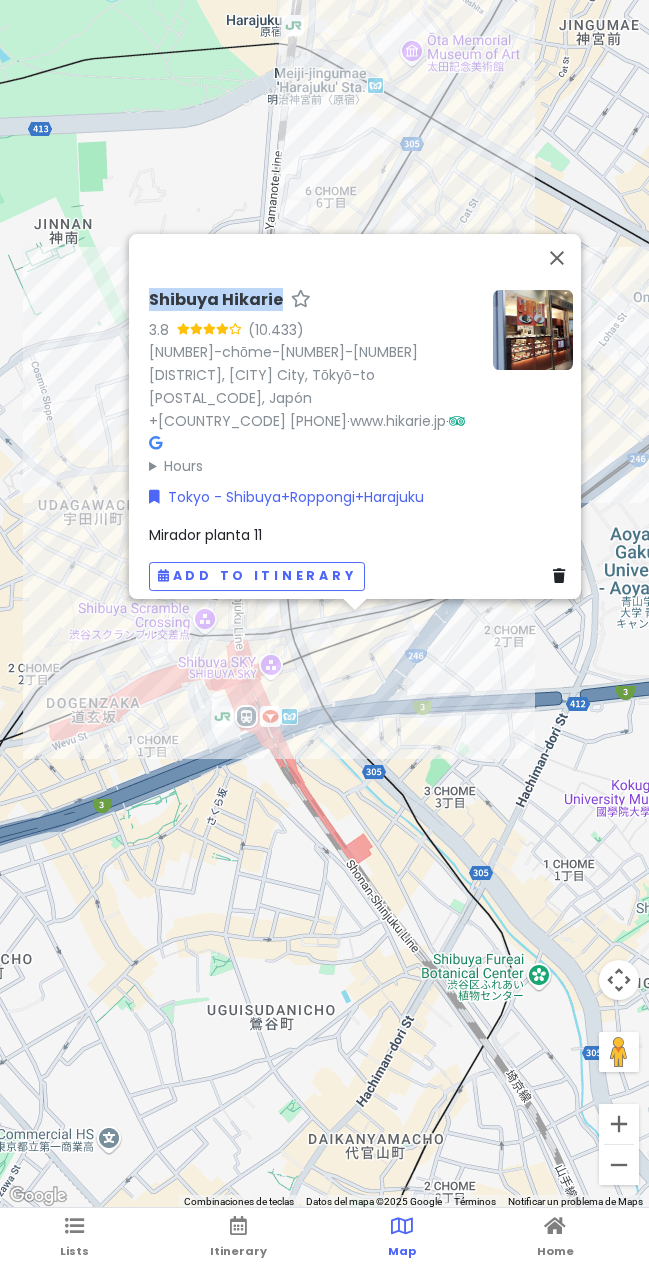 drag, startPoint x: 142, startPoint y: 332, endPoint x: 289, endPoint y: 330, distance: 147.01361 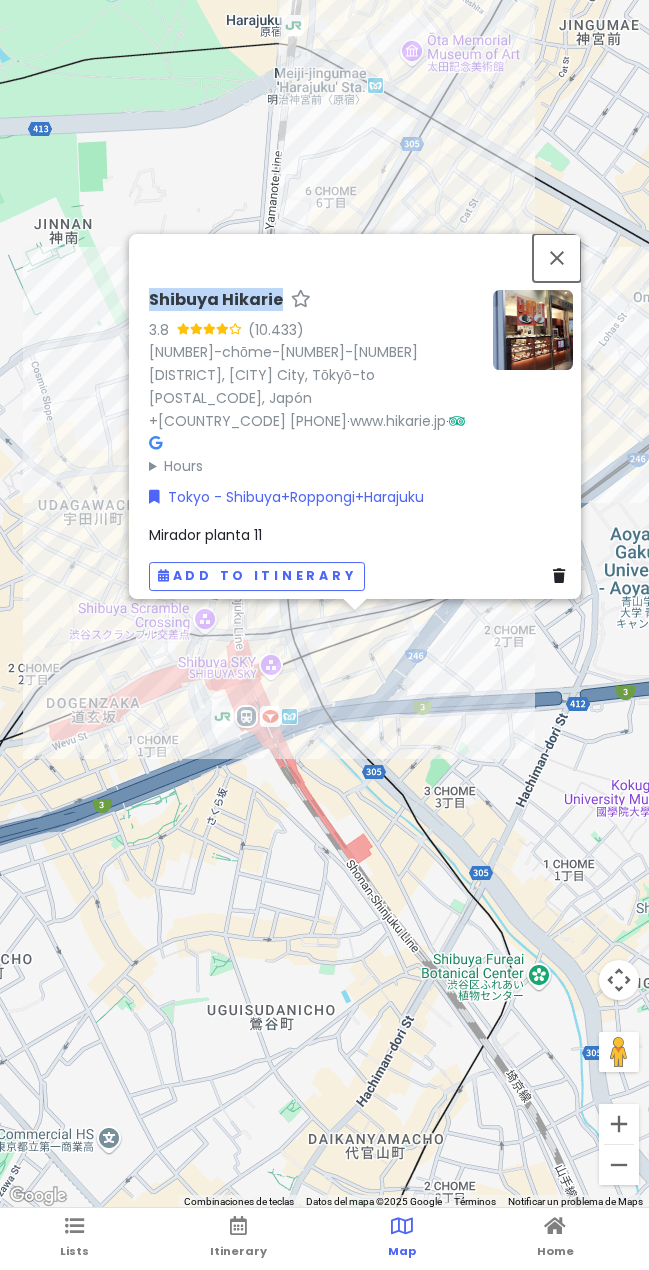 drag, startPoint x: 563, startPoint y: 294, endPoint x: 550, endPoint y: 301, distance: 14.764823 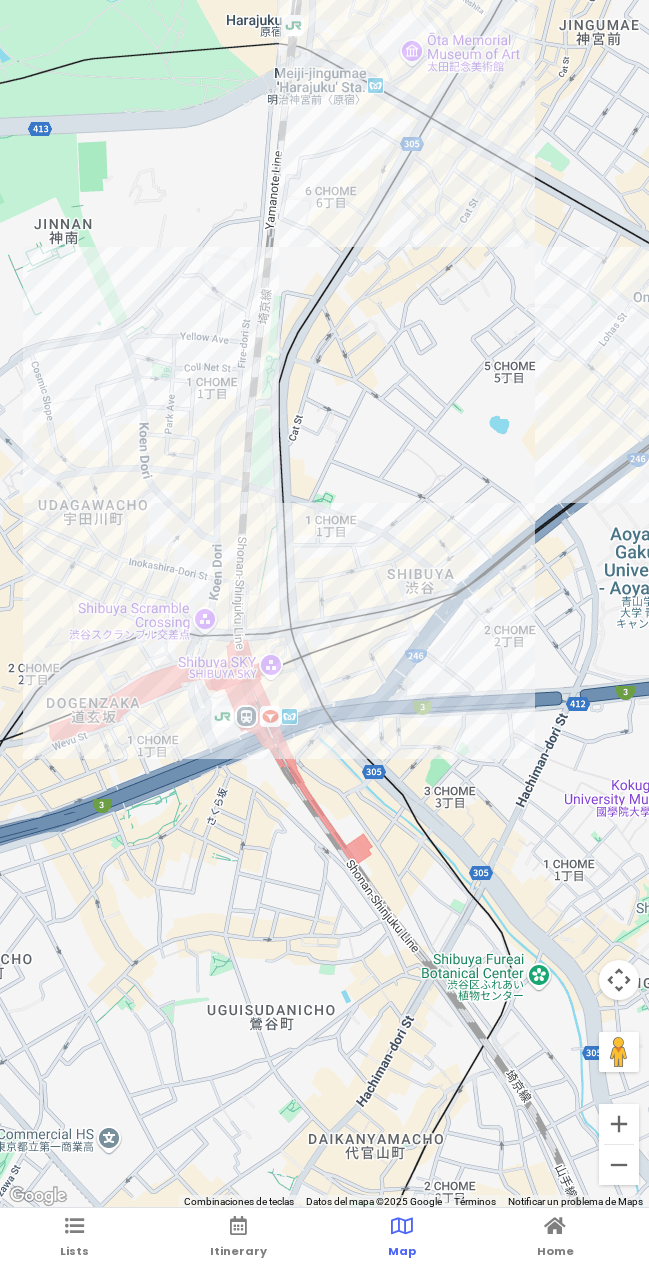 click at bounding box center (324, 604) 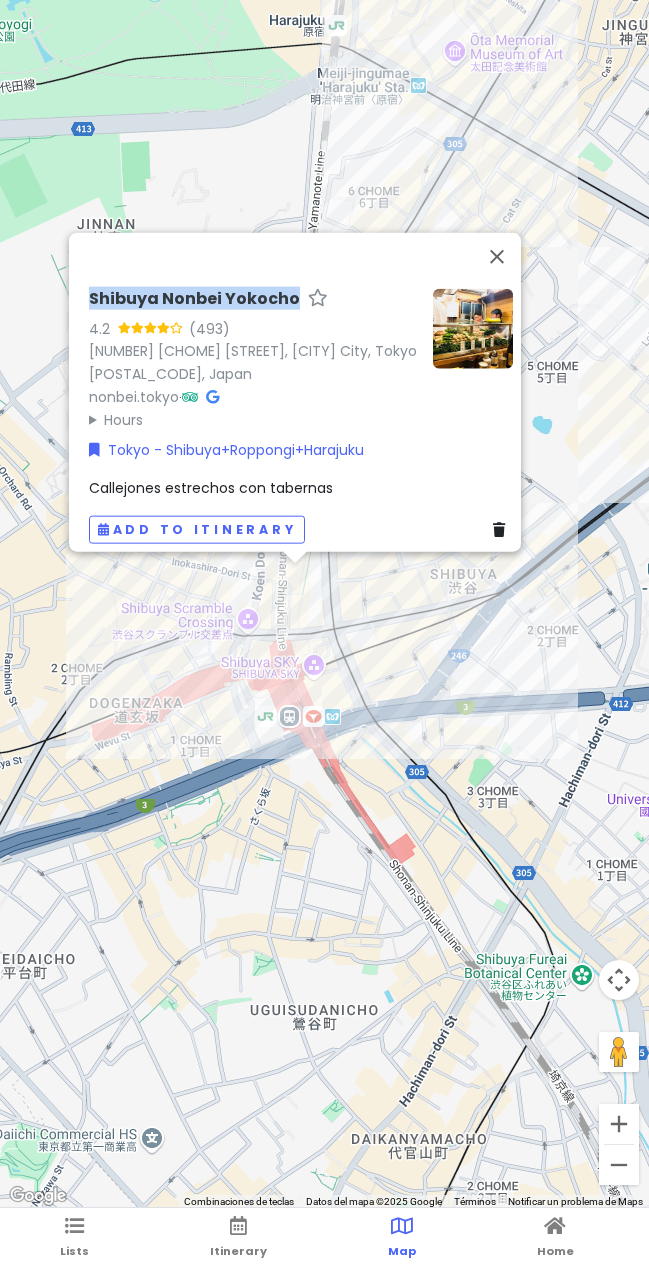 drag, startPoint x: 84, startPoint y: 286, endPoint x: 280, endPoint y: 286, distance: 196 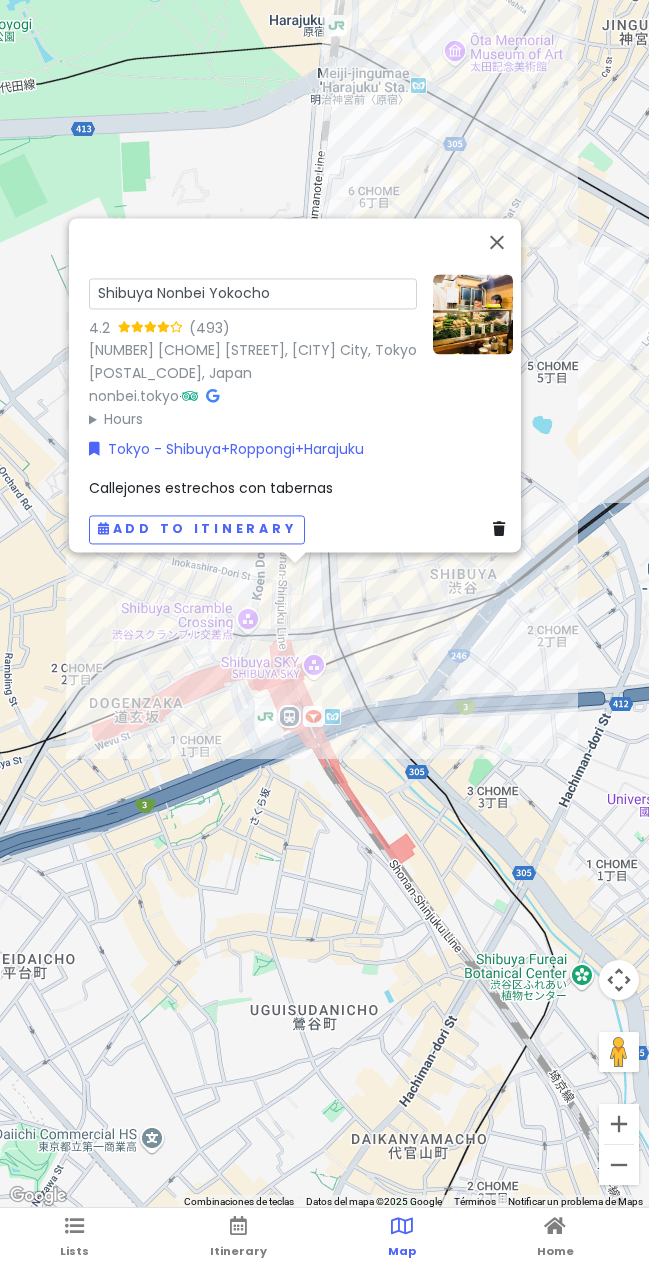 click on "Shibuya Nonbei Yokocho" at bounding box center [253, 293] 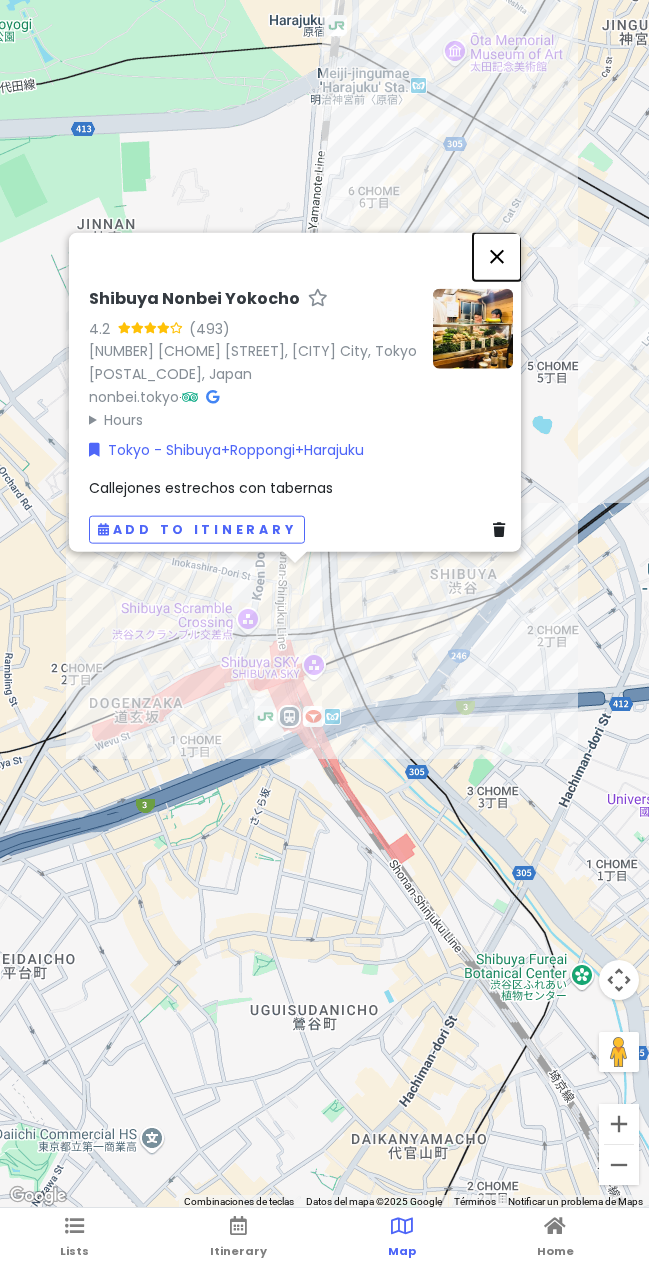 click at bounding box center [497, 256] 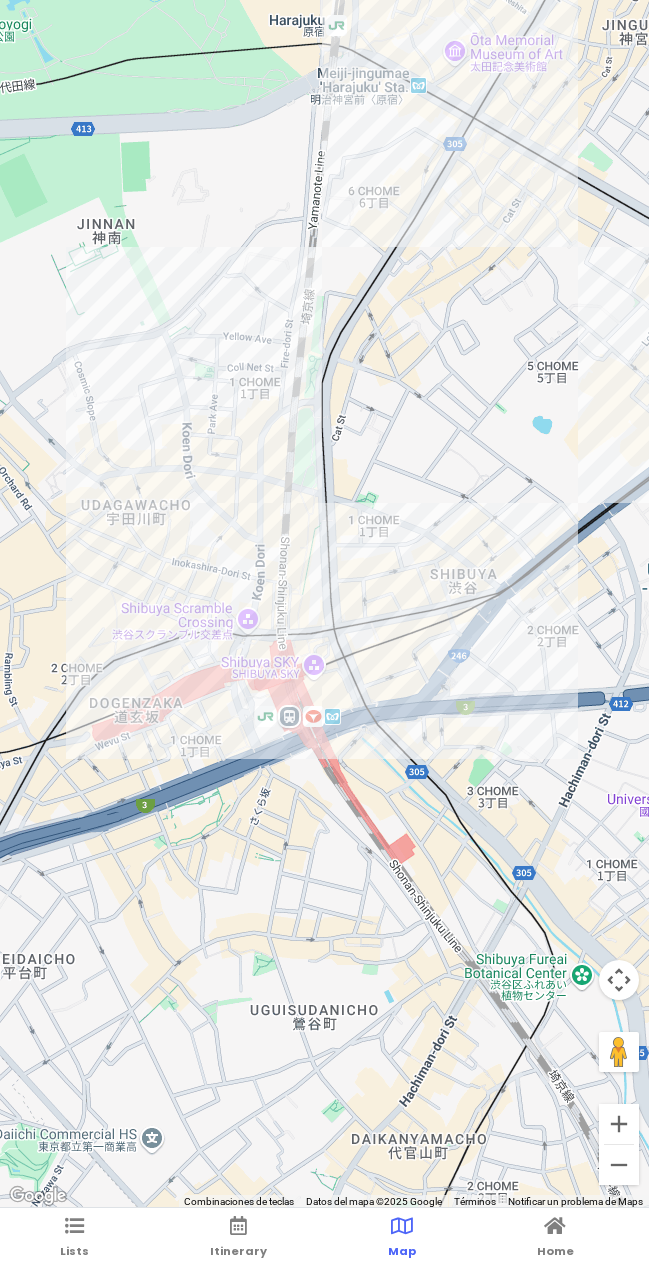 click at bounding box center [324, 604] 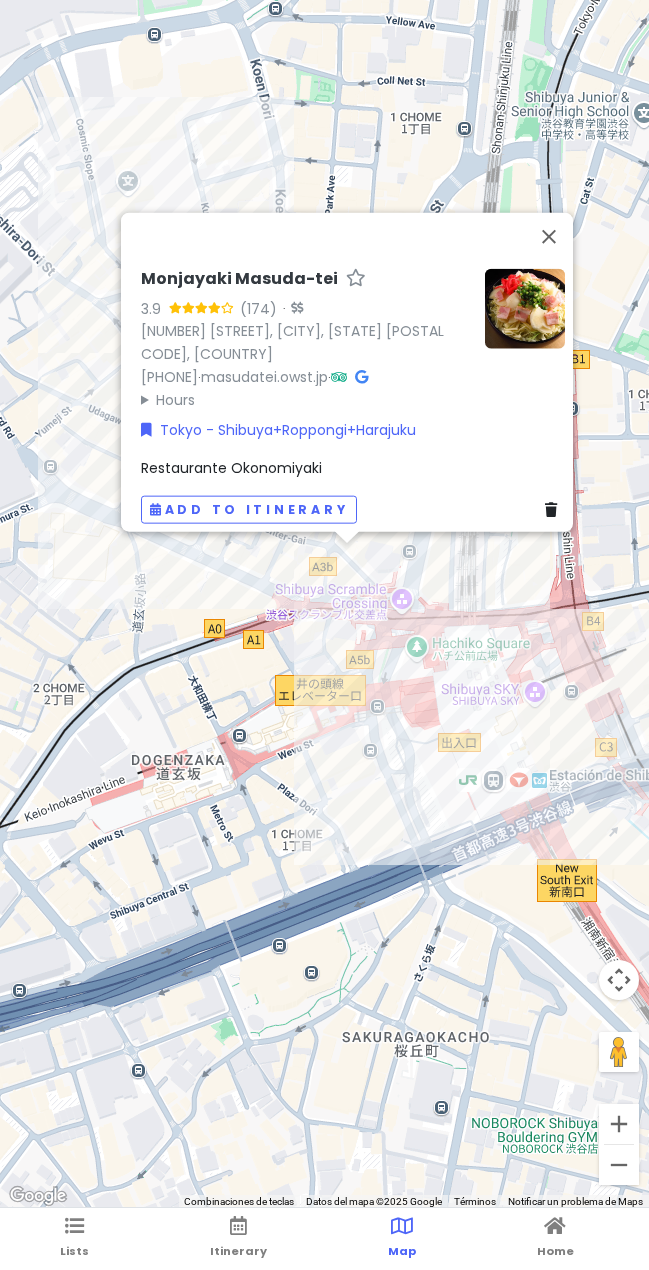 click on "[PLACE NAME] [RATING]        ([REVIEWS])    ·    [NUMBER] [DISTRICT], [CITY], [STATE]-[POSTAL CODE], [COUNTRY] +[PHONE]   ·   [URL]   ·   Hours lunes  [TIME]–[TIME] martes  [TIME]–[TIME] miércoles  [TIME]–[TIME] jueves  [TIME]–[TIME] viernes  [TIME]–[TIME] sábado  [TIME]–[TIME] domingo  [TIME]–[TIME] [CITY] - [CITY]+[CITY]+[CITY] [CATEGORY]  Add to itinerary" at bounding box center (324, 604) 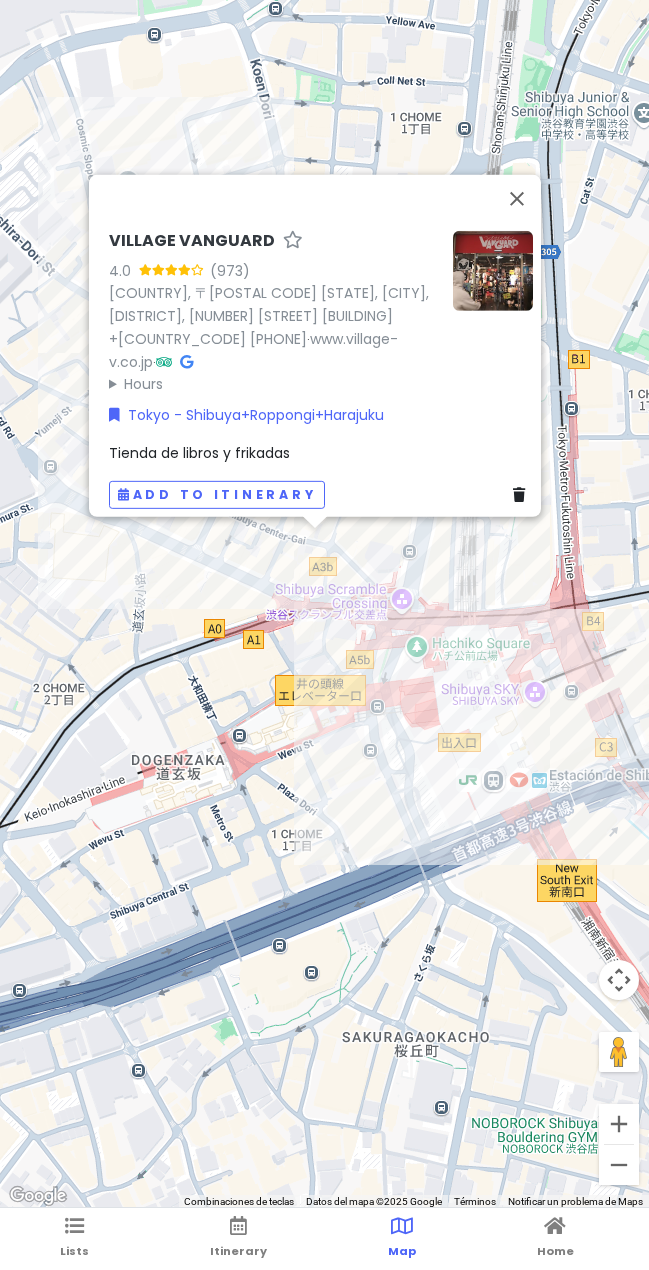 click at bounding box center [493, 270] 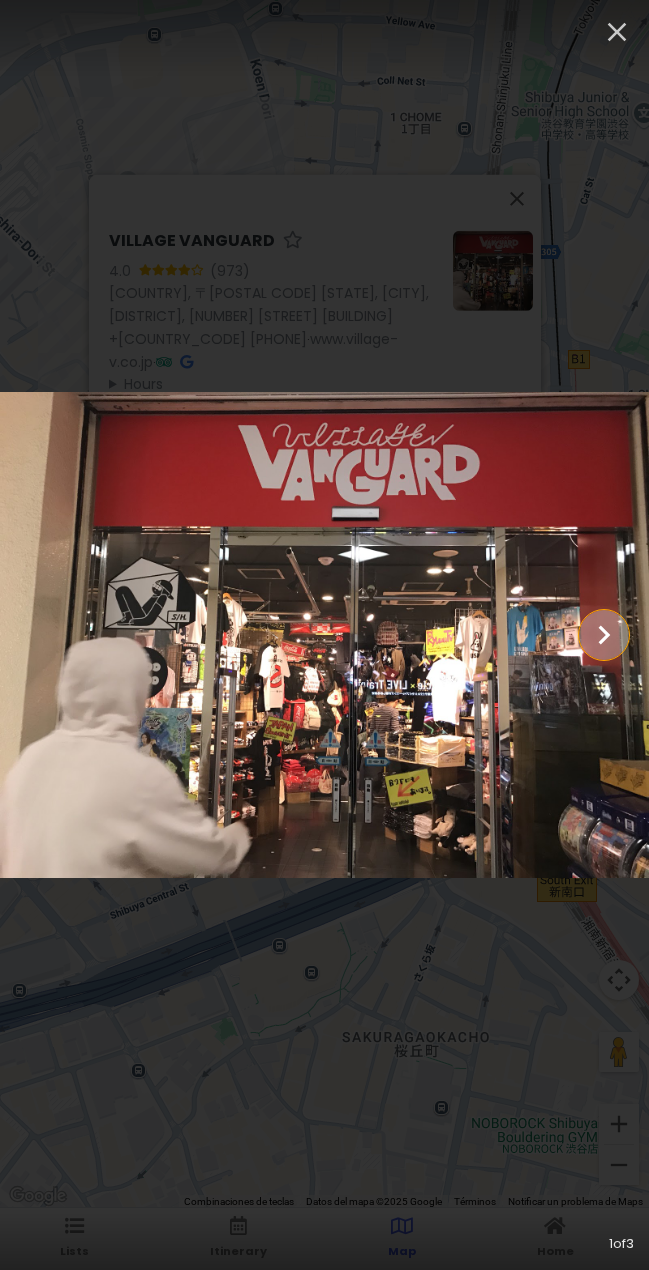 click 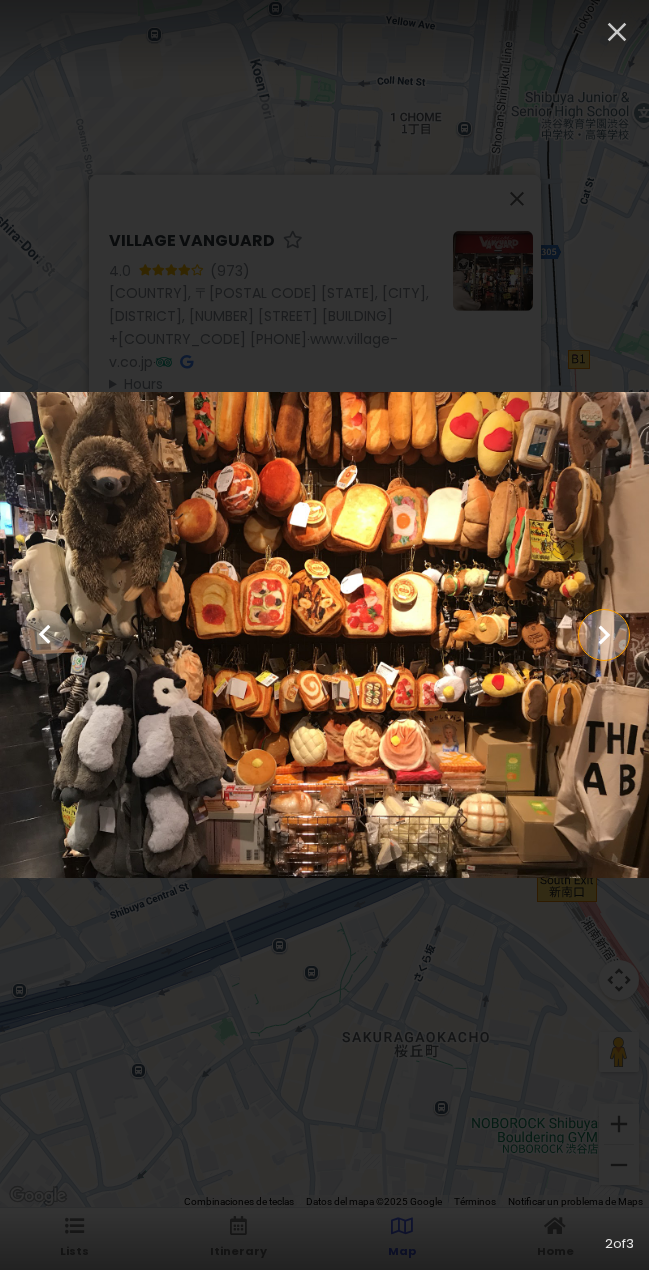 click 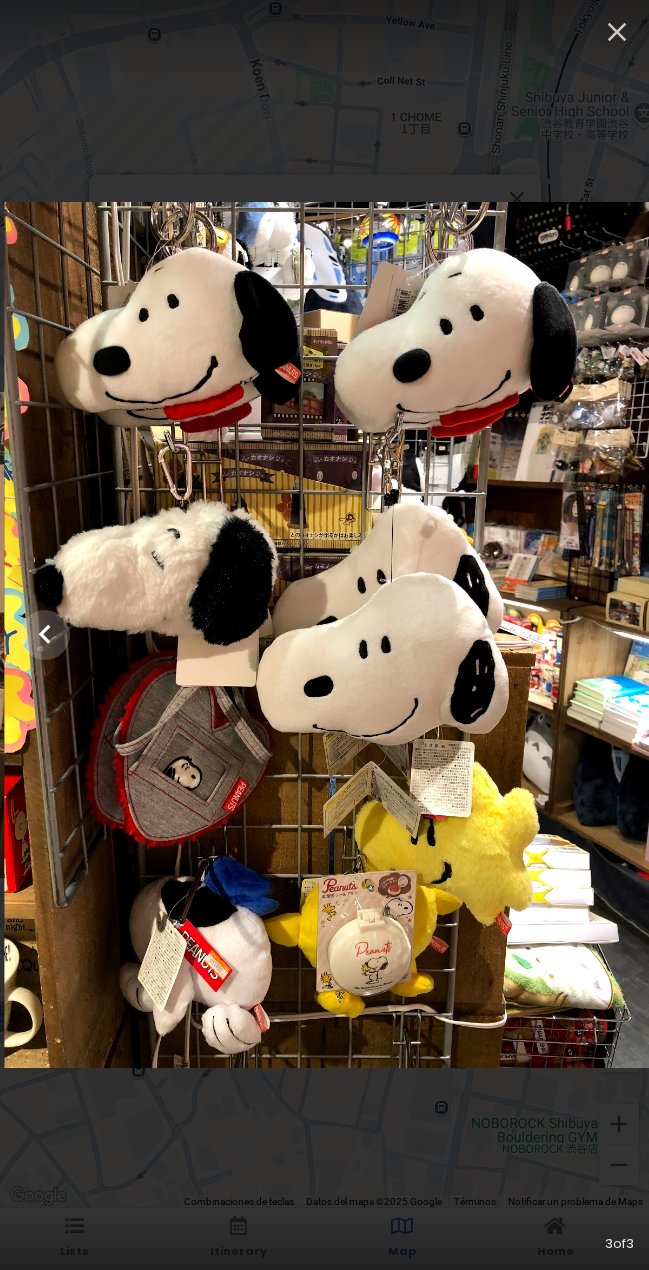 click at bounding box center [328, 634] 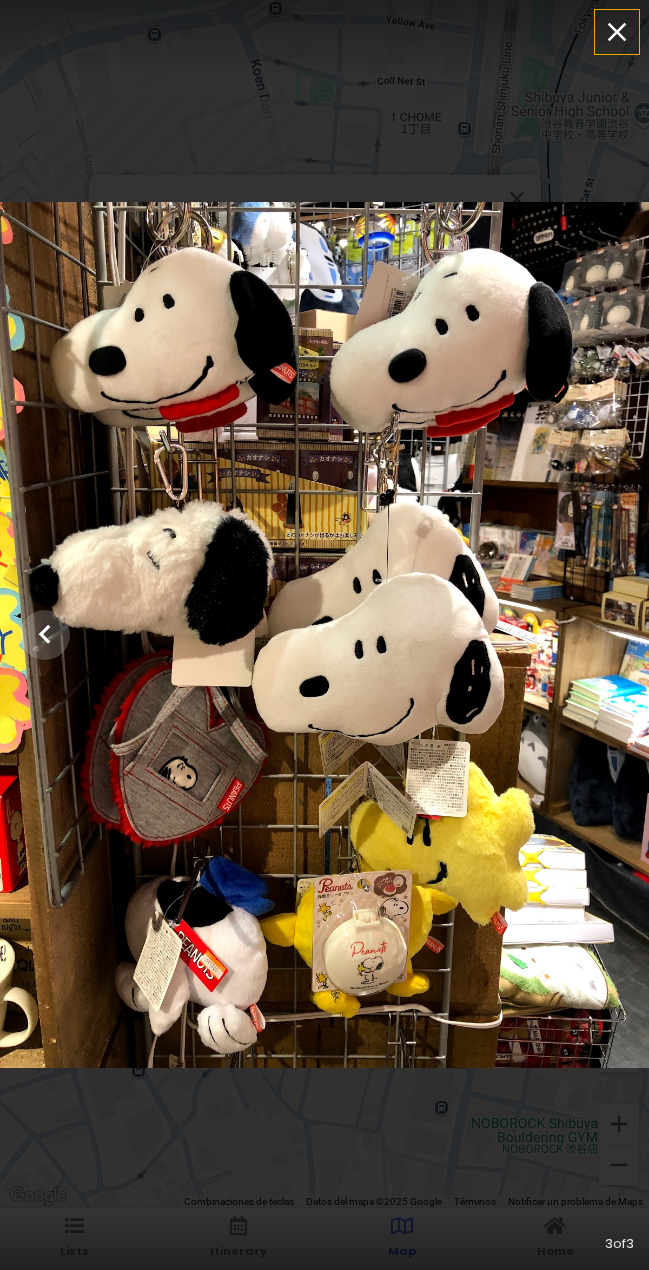 click 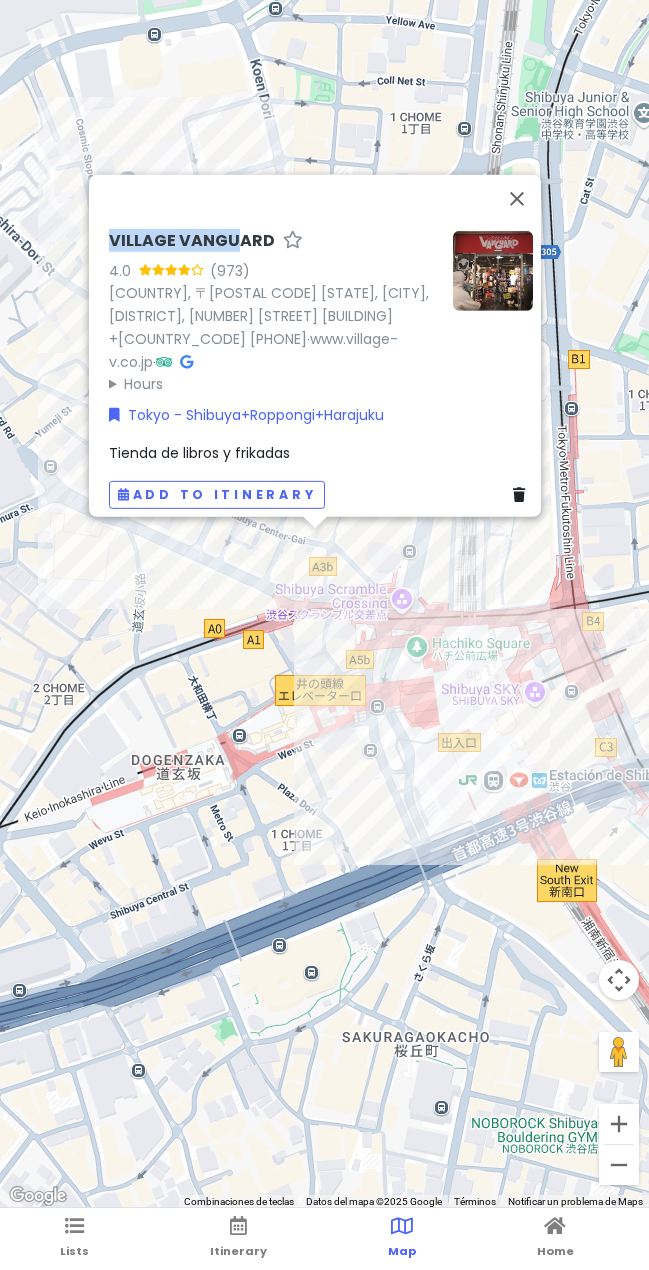 drag, startPoint x: 98, startPoint y: 243, endPoint x: 230, endPoint y: 248, distance: 132.09467 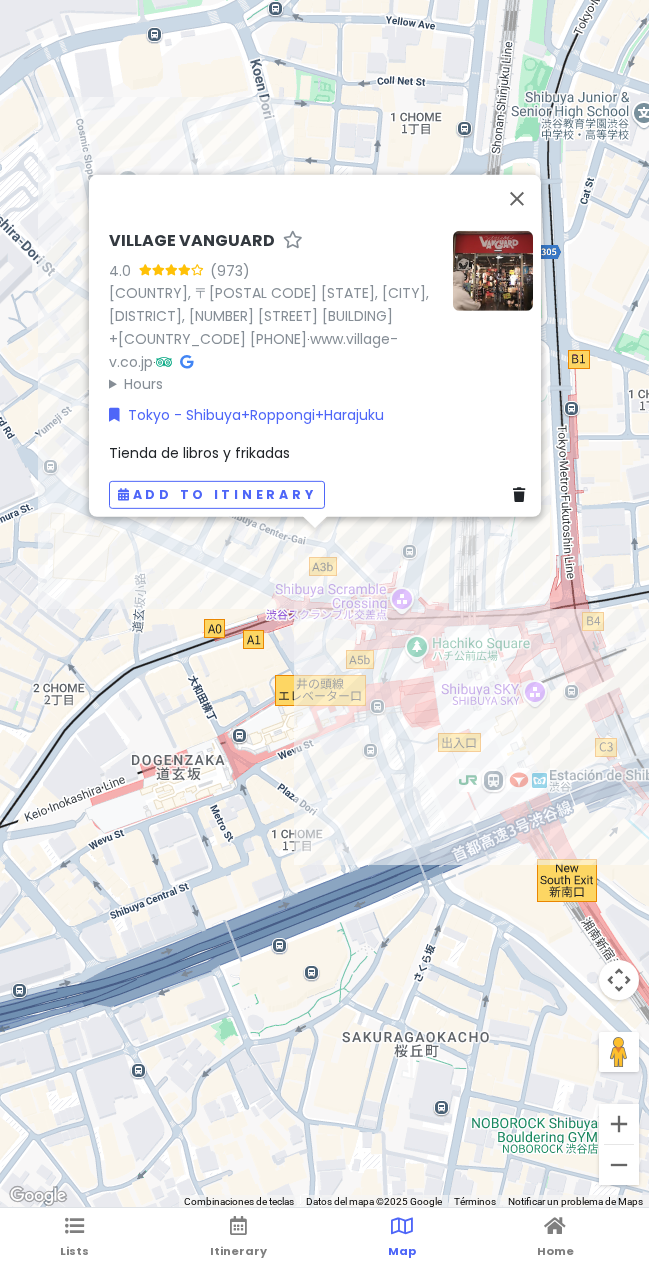 click on "VILLAGE VANGUARD" at bounding box center (192, 240) 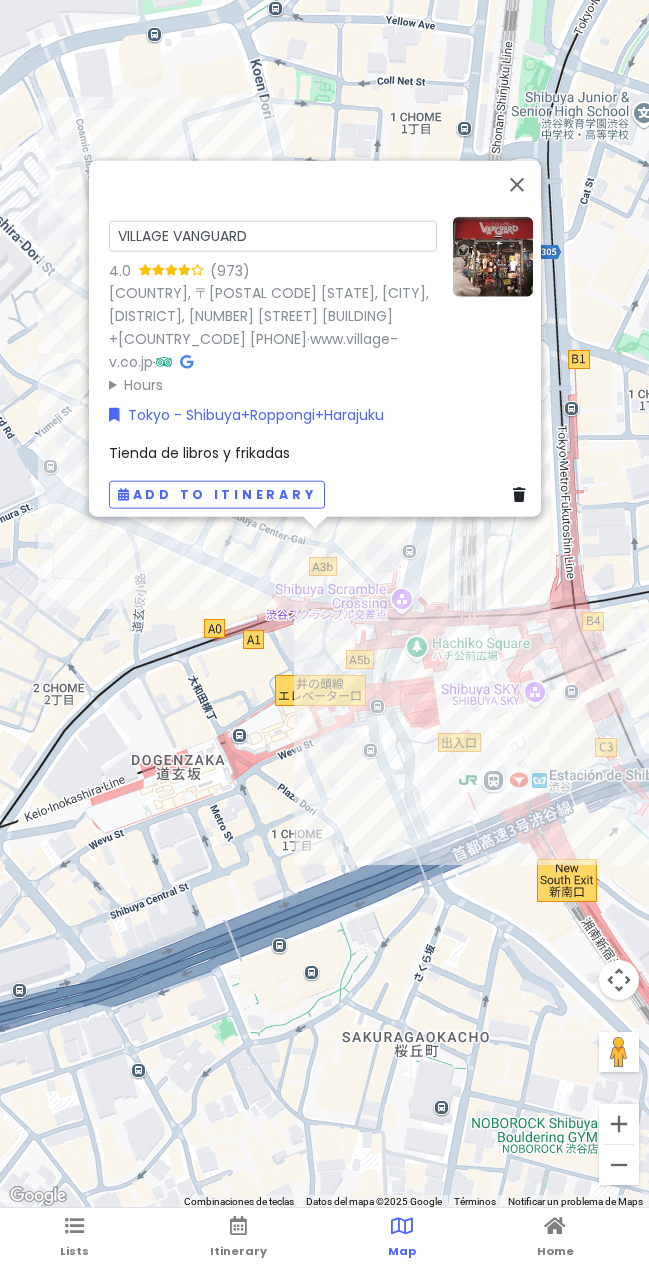 click on "VILLAGE VANGUARD" at bounding box center [273, 235] 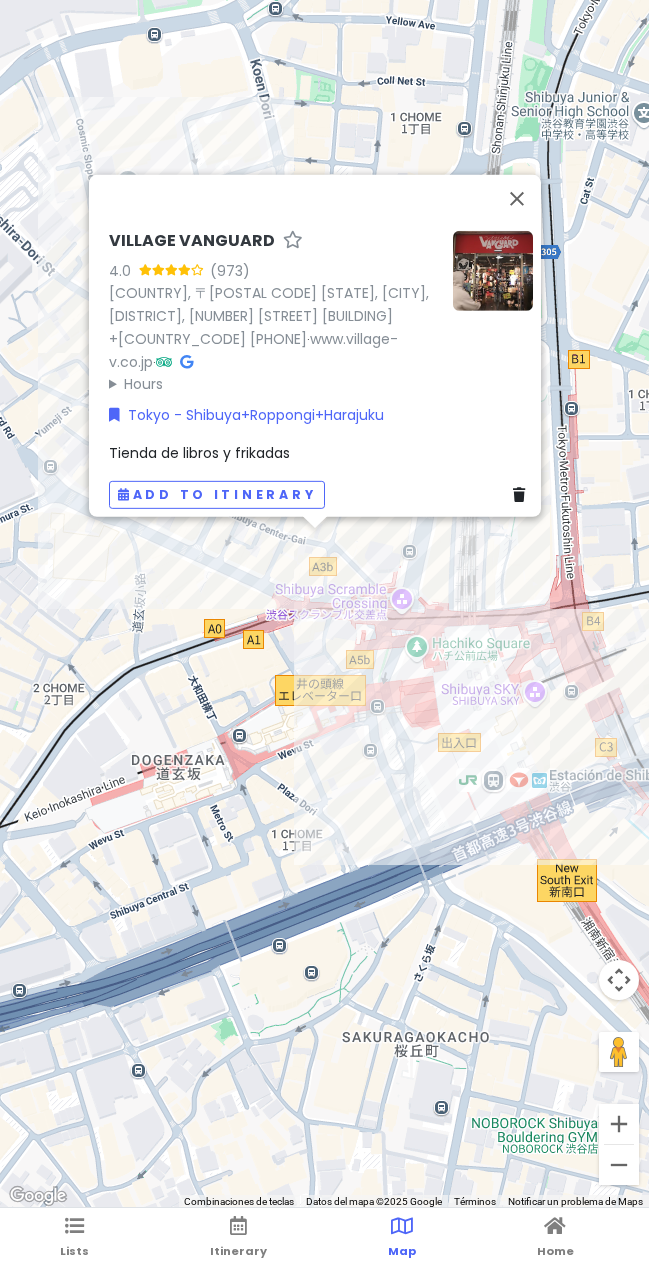 drag, startPoint x: 28, startPoint y: 616, endPoint x: 0, endPoint y: 621, distance: 28.442924 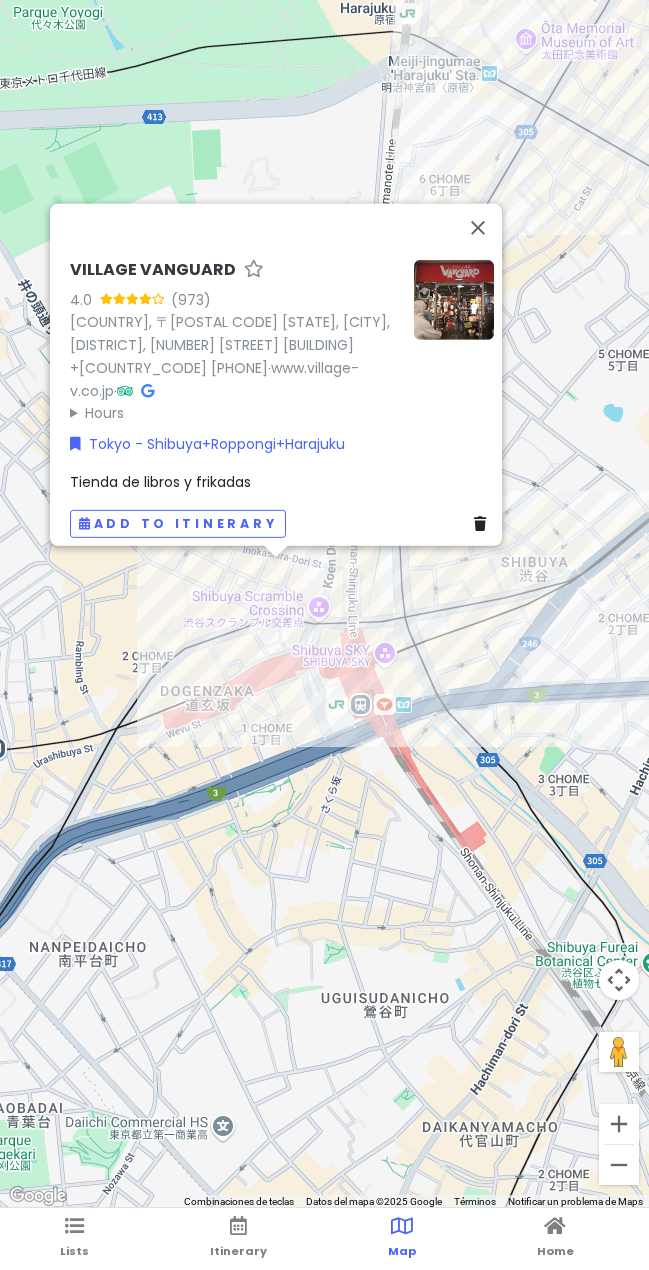 click on "VILLAGE VANGUARD 4.0        (973) Japón, 〒[POSTAL_CODE] [STATE], [CITY], [STREET] [NUMBER] [STREET] +[COUNTRY_CODE] [PHONE]   ·   www.village-v.co.jp   ·   Hours lunes  10:00–23:00 martes  10:00–23:00 miércoles  10:00–23:00 jueves  10:00–23:00 viernes  10:00–23:00 sábado  10:00–23:00 domingo  10:00–23:00 Tokyo - Shibuya+Roppongi+Harajuku Tienda de libros y frikadas  Add to itinerary" at bounding box center [324, 604] 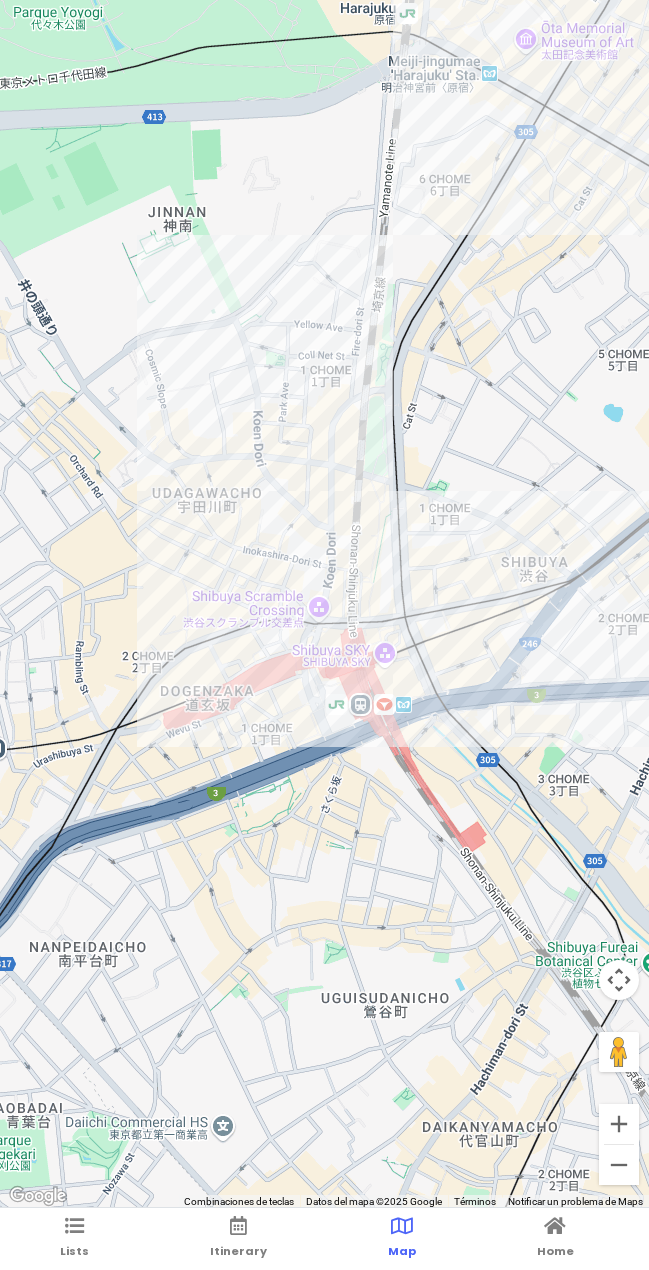 click at bounding box center (324, 604) 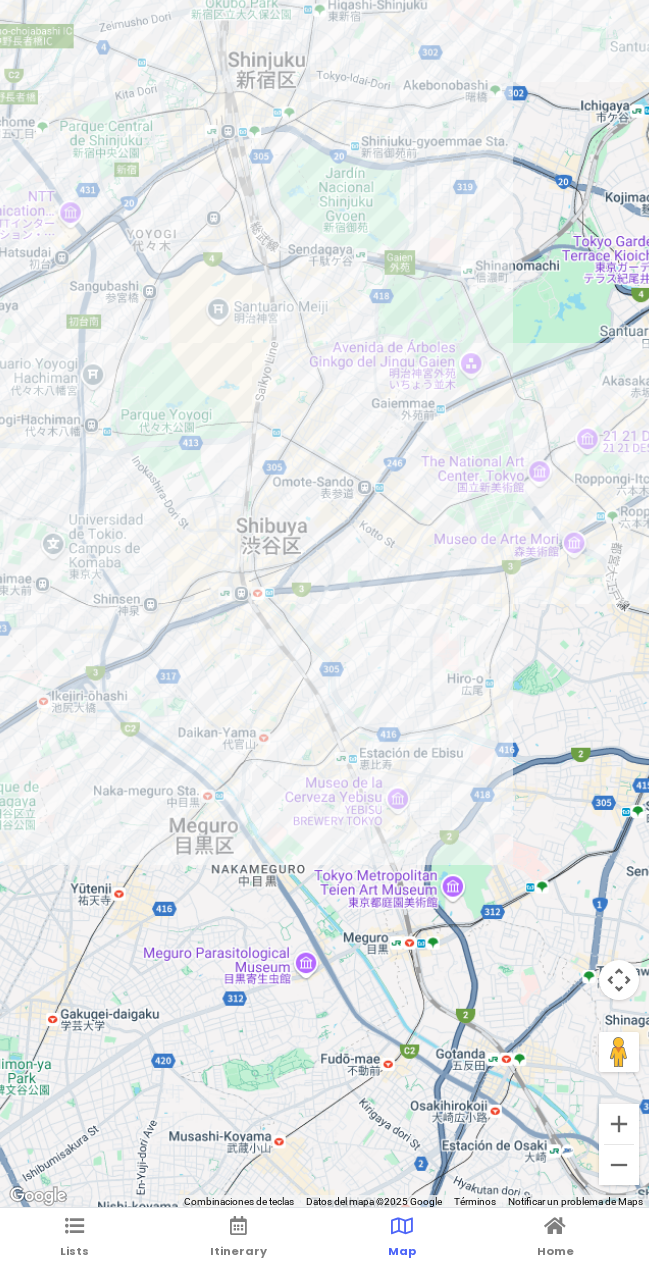 drag, startPoint x: 545, startPoint y: 678, endPoint x: 237, endPoint y: 747, distance: 315.63428 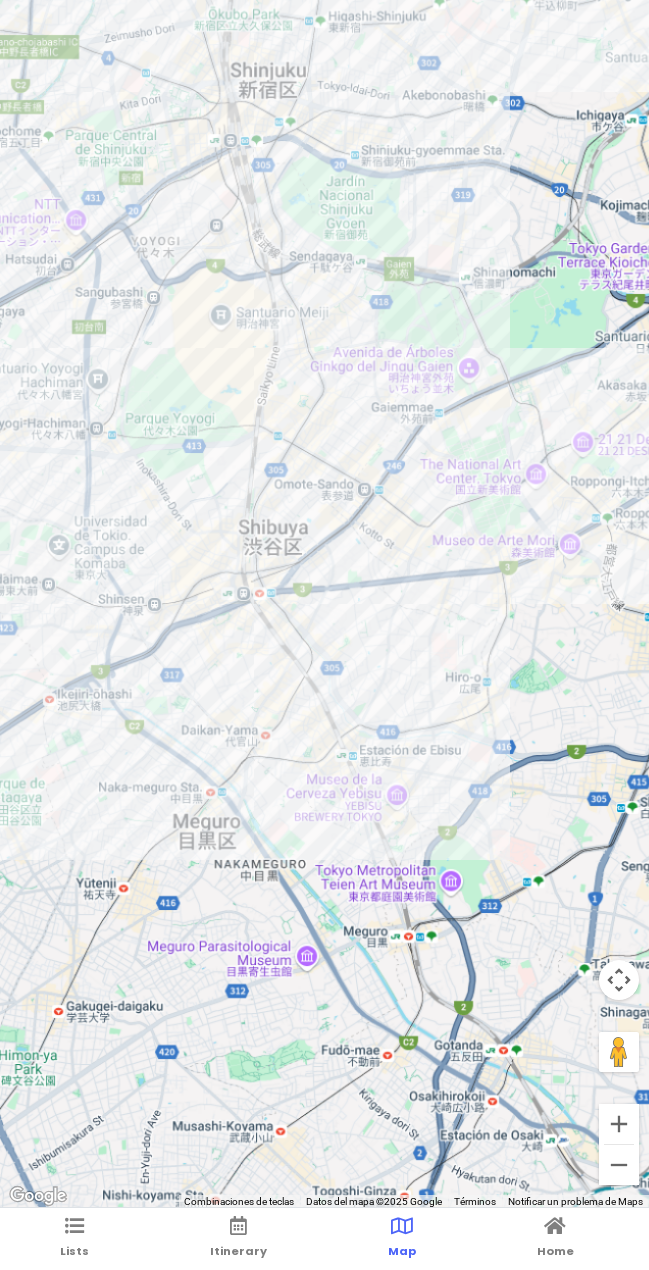 click at bounding box center [324, 604] 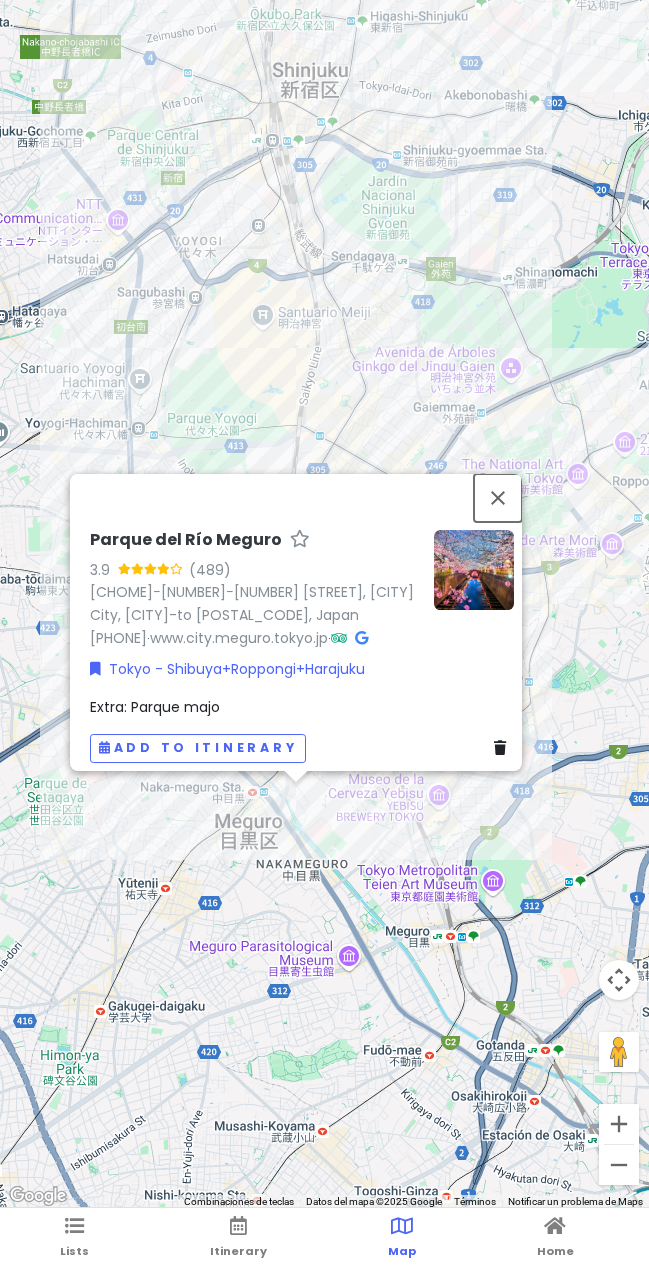 click at bounding box center [498, 498] 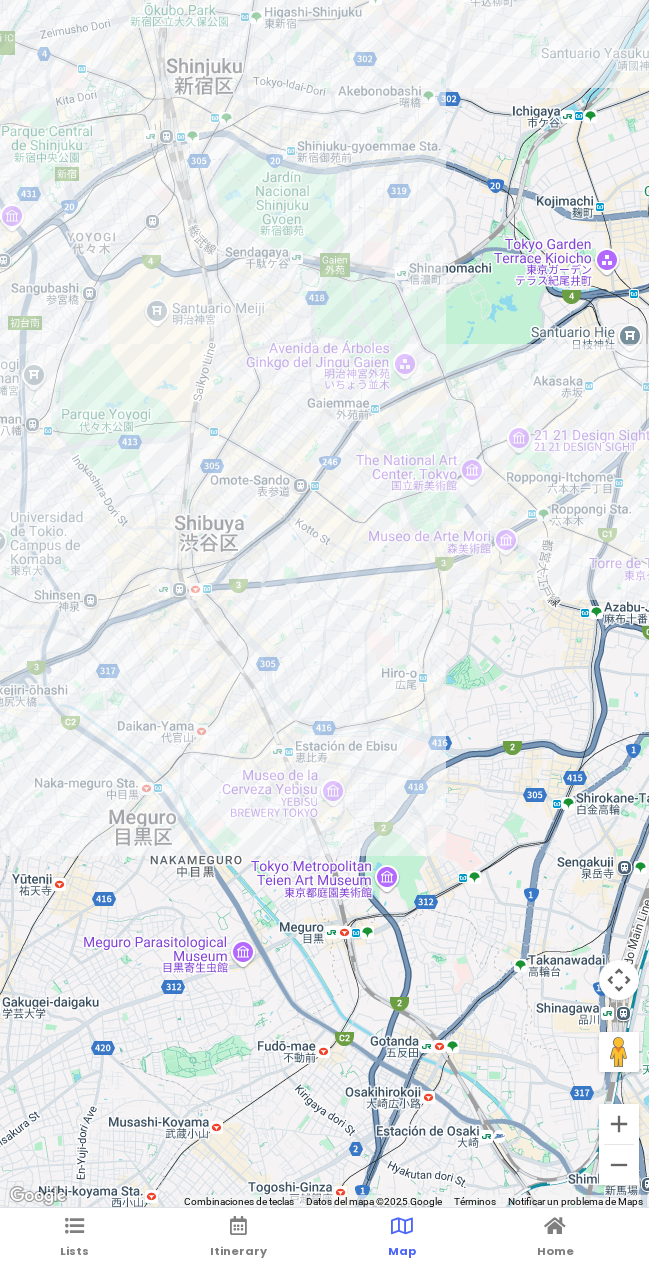 drag, startPoint x: 490, startPoint y: 585, endPoint x: 412, endPoint y: 584, distance: 78.00641 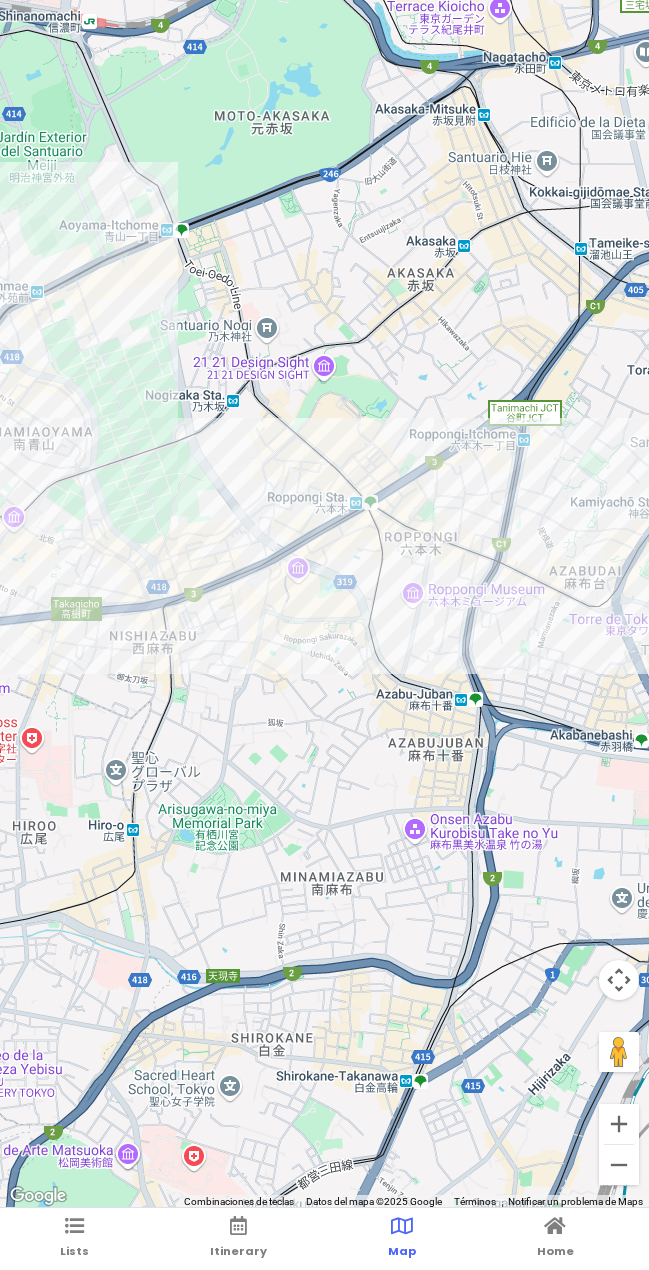 drag, startPoint x: 443, startPoint y: 630, endPoint x: 256, endPoint y: 655, distance: 188.66373 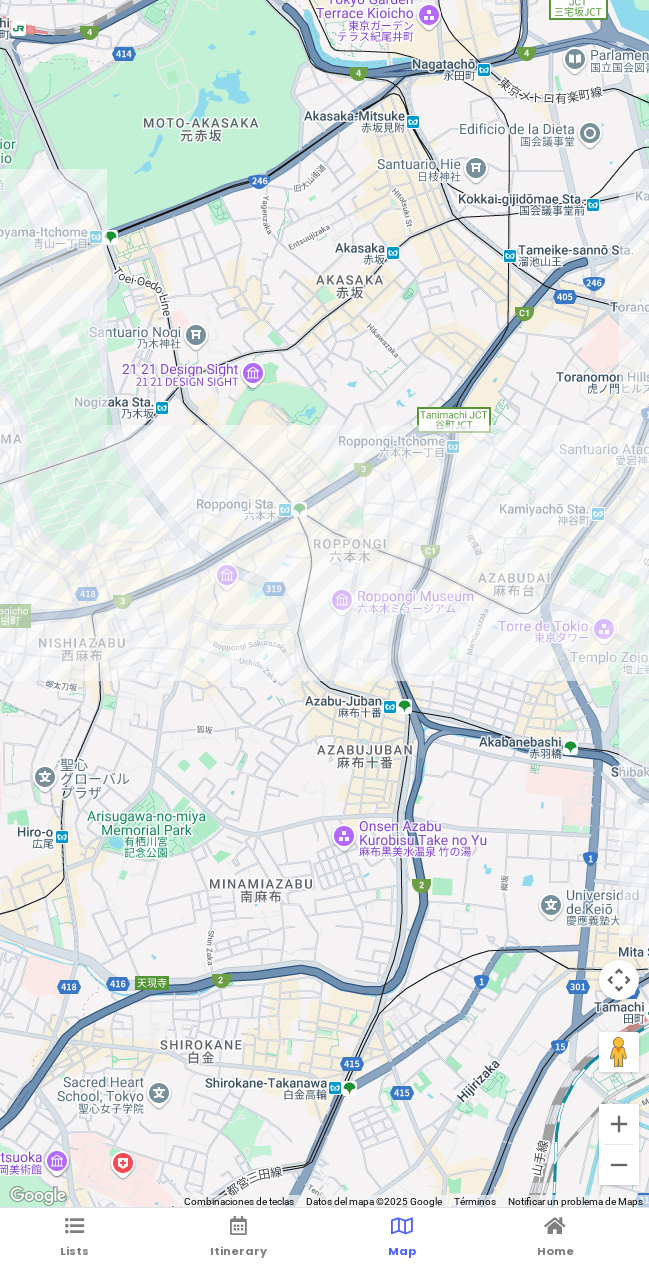 click at bounding box center (324, 604) 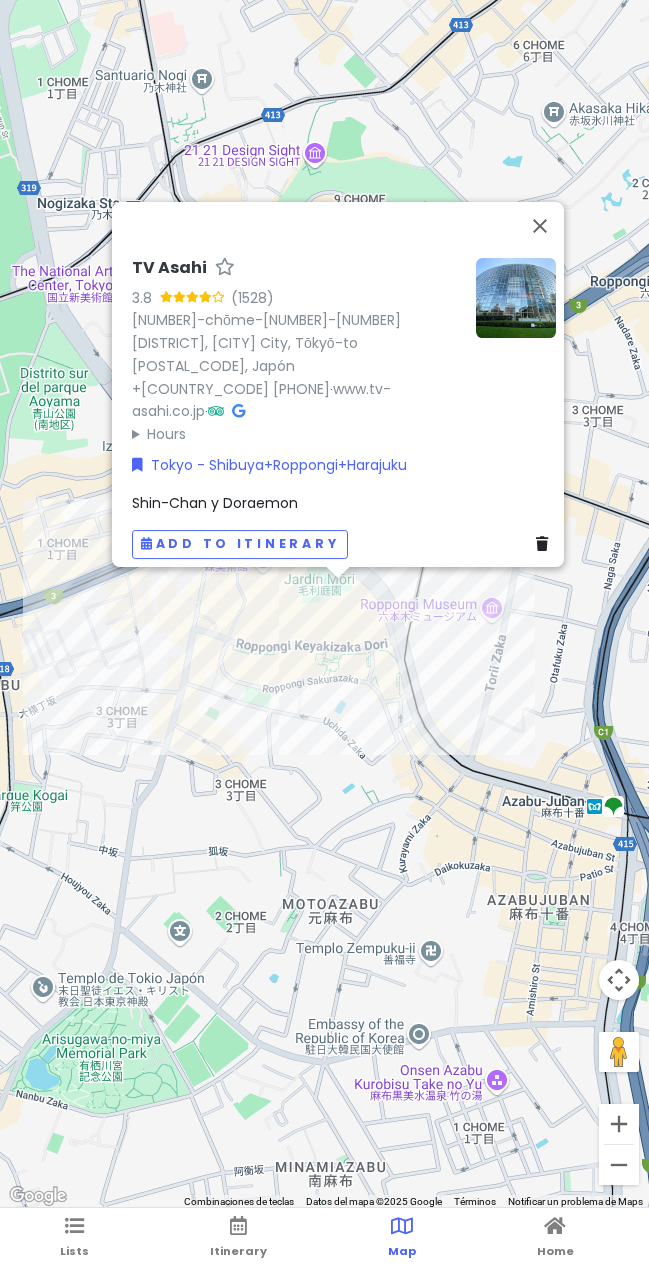 click on "TV Asahi 3.8        ([NUMBER]) [NUMBER]-chōme-[NUMBER]-[NUMBER] [DISTRICT], [CITY] City, Tōkyō-to [POSTAL_CODE], Japón +[COUNTRY_CODE] [PHONE]   ·   www.tv-asahi.co.jp   ·   Hours lunes  8:00–18:00 martes  8:00–18:00 miércoles  8:00–18:00 jueves  8:00–18:00 viernes  8:00–18:00 sábado  8:00–18:00 domingo  8:00–18:00 Tokyo - Shibuya+Roppongi+Harajuku Shin-Chan y Doraemon  Add to itinerary" at bounding box center [324, 604] 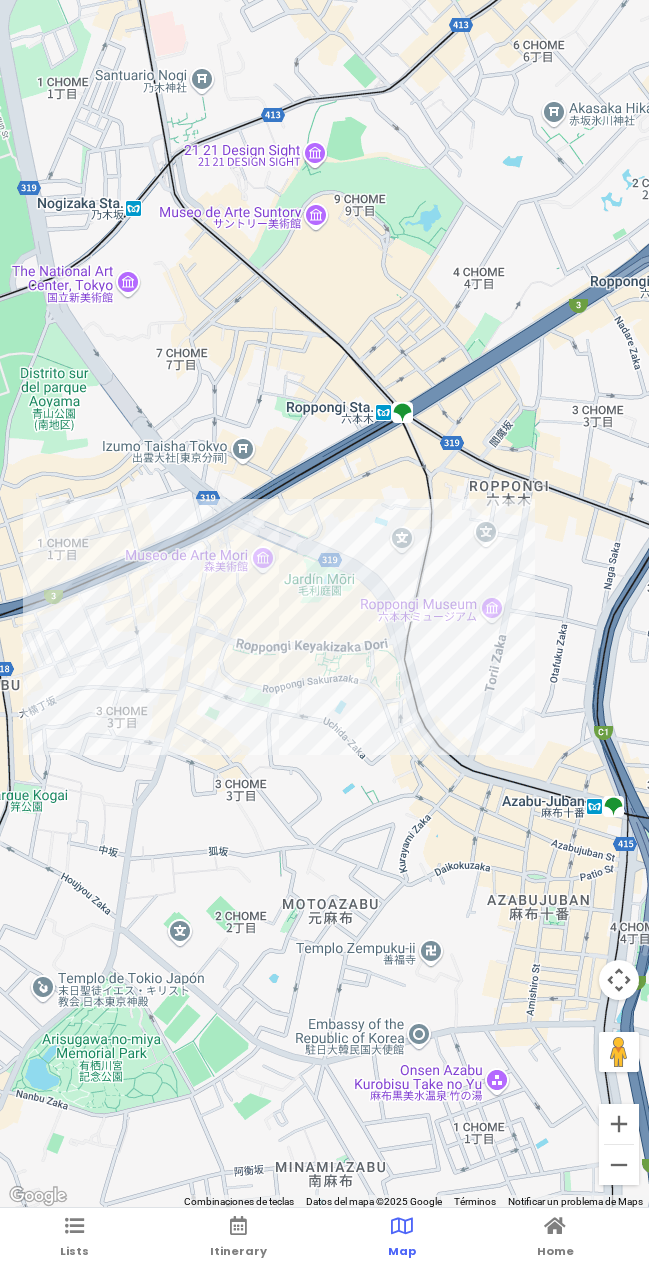 click at bounding box center (324, 604) 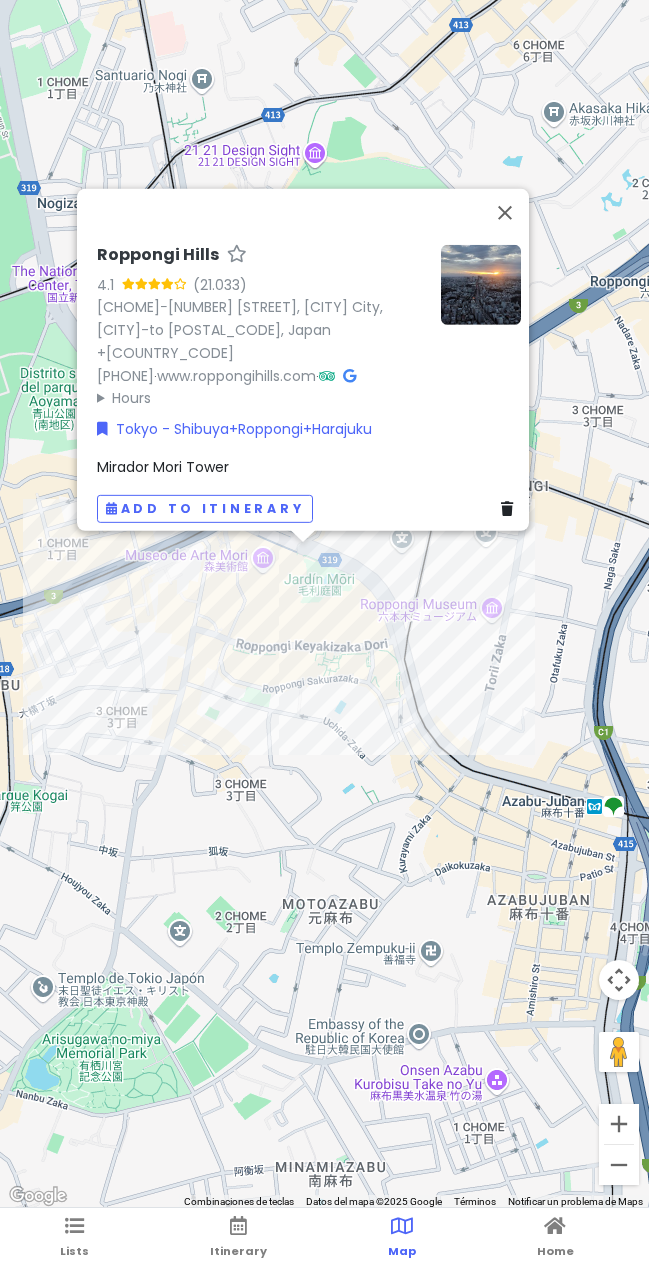 click on "[PLACE NAME] [RATING]        ([REVIEWS]) [CHŌME]-[CHŌME] [DISTRICT], [CITY], [STATE]-[POSTAL CODE], [COUNTRY] +[PHONE]   ·   [URL]   ·   Hours lunes  [TIME]–[TIME] martes  [TIME]–[TIME] miércoles  [TIME]–[TIME] jueves  [TIME]–[TIME] viernes  [TIME]–[TIME] sábado  [TIME]–[TIME] domingo  [TIME]–[TIME] [CITY] - [CITY]+[CITY]+[CITY] [AREA]  Add to itinerary" at bounding box center [324, 604] 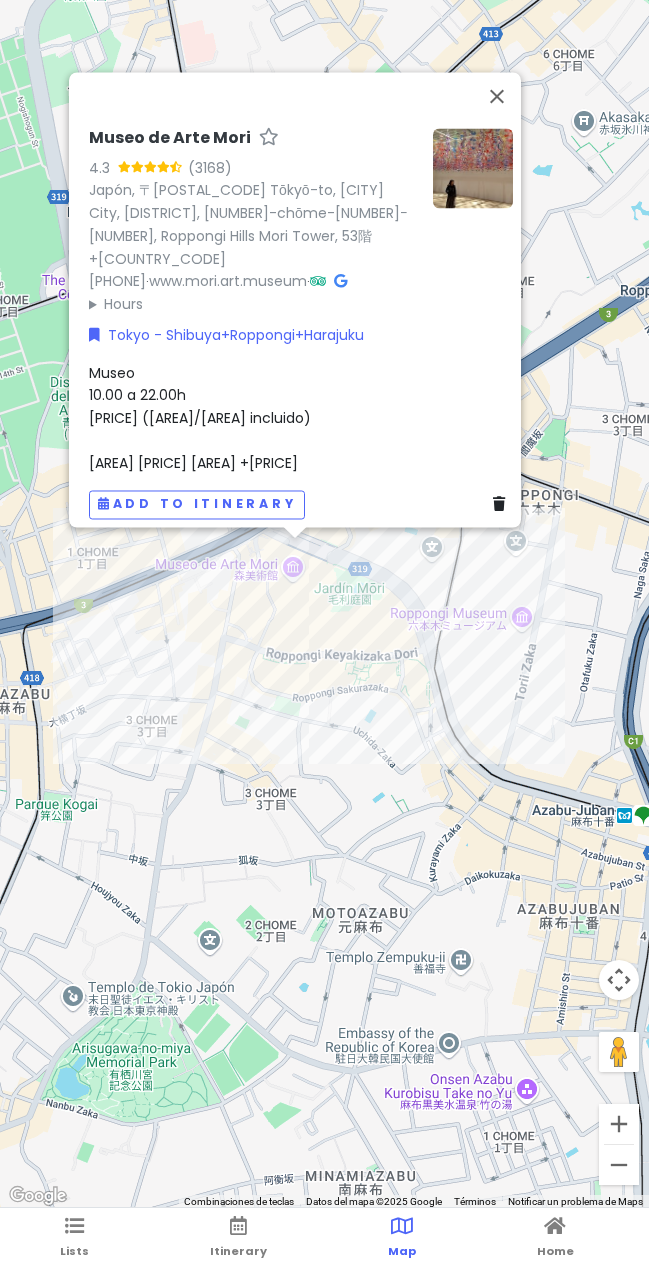 click at bounding box center (340, 281) 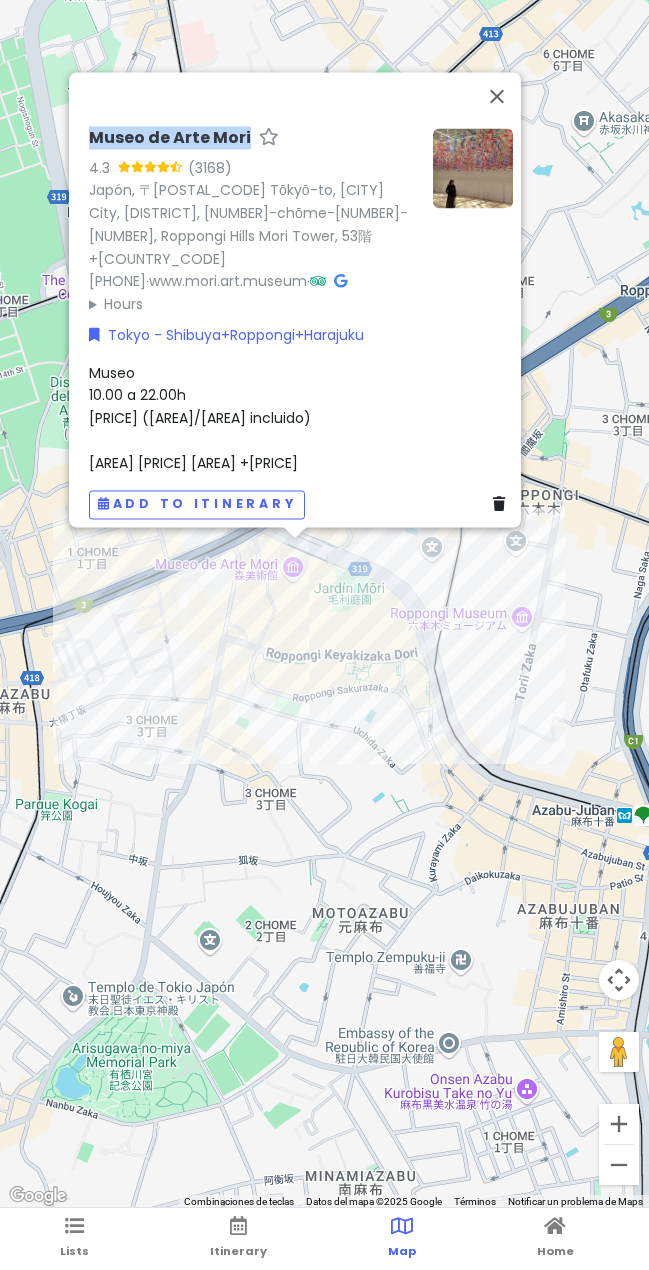drag, startPoint x: 127, startPoint y: 116, endPoint x: 241, endPoint y: 115, distance: 114.00439 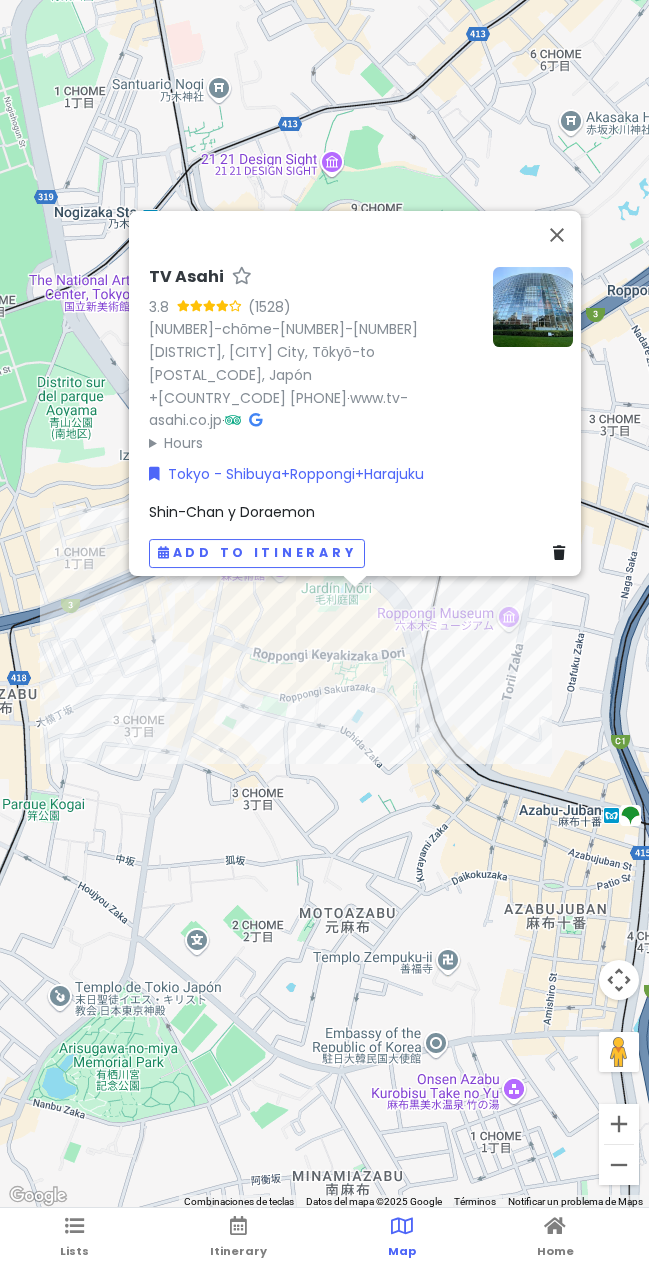 click at bounding box center [255, 420] 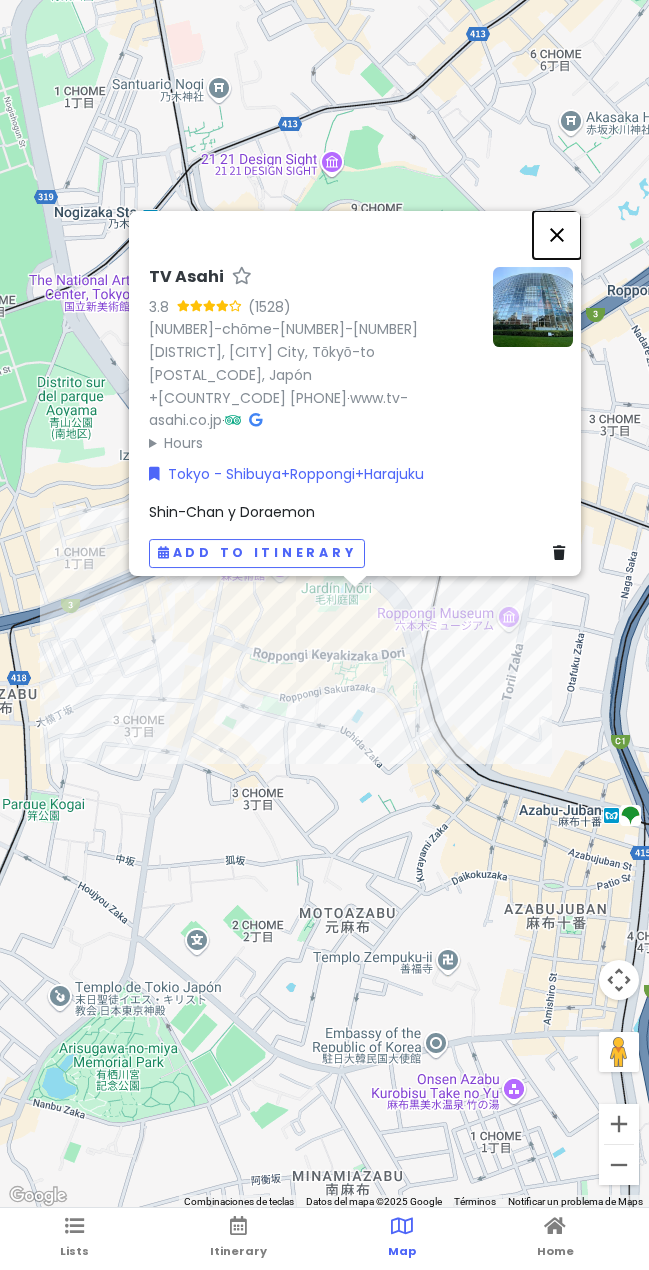 click at bounding box center [557, 235] 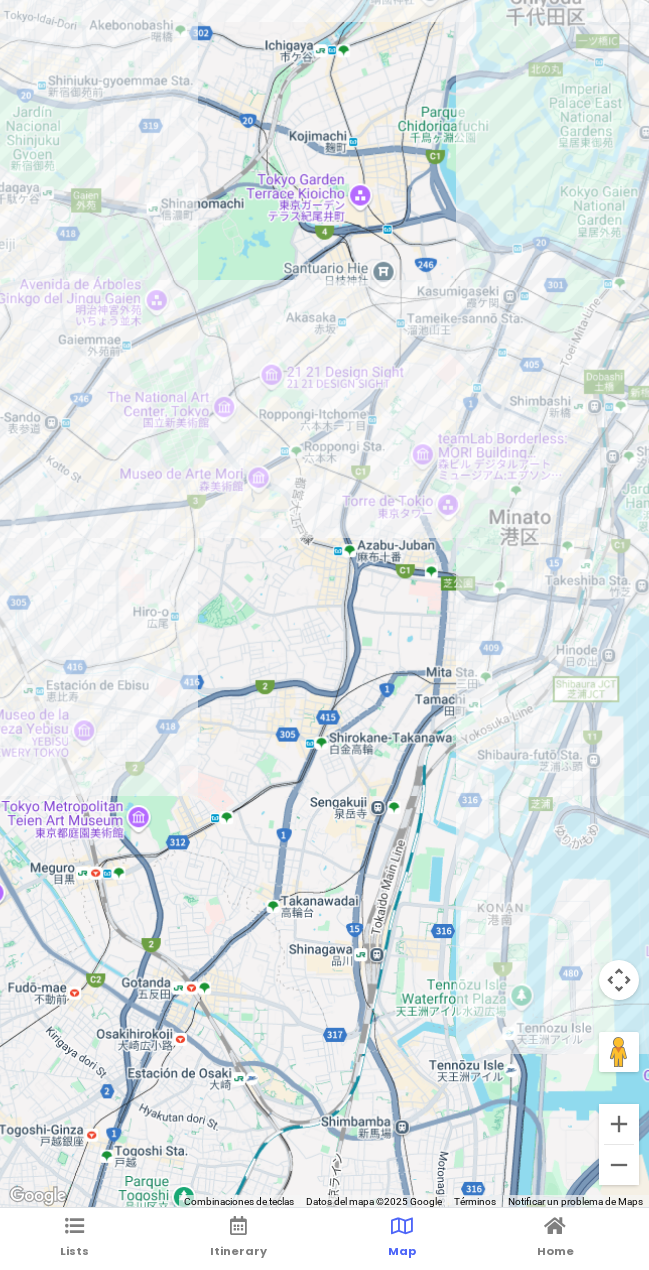 drag, startPoint x: 467, startPoint y: 659, endPoint x: 339, endPoint y: 625, distance: 132.43866 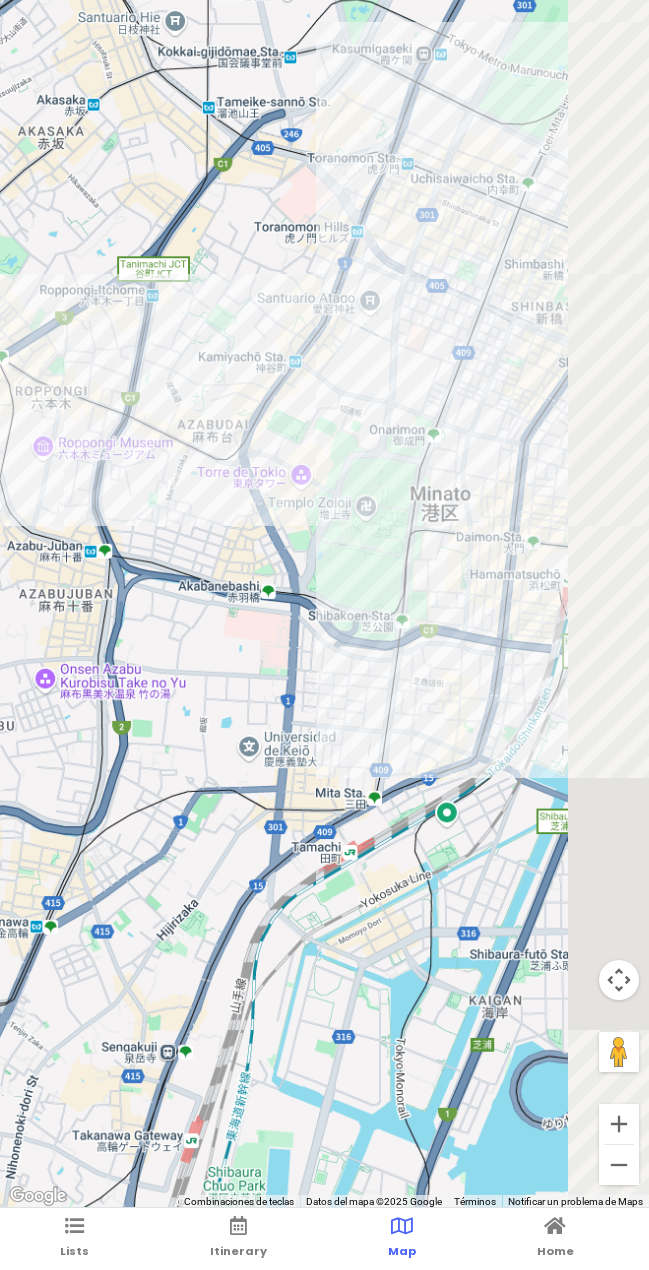 click at bounding box center [324, 604] 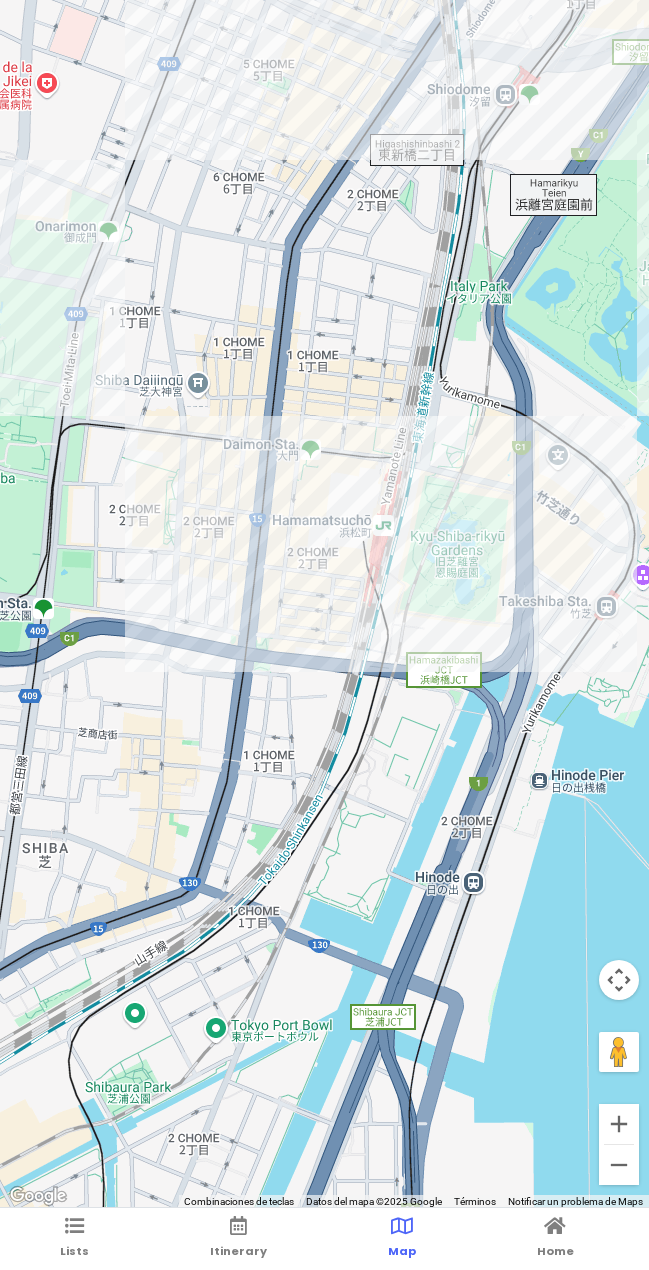click at bounding box center [324, 604] 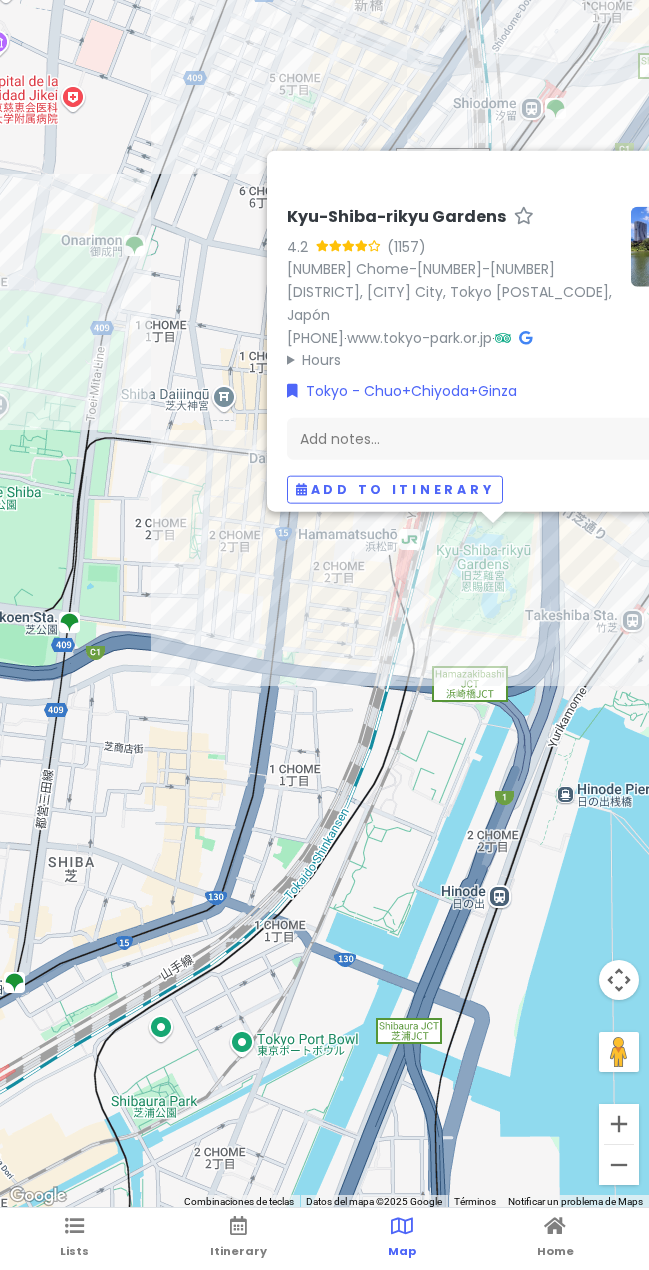 drag, startPoint x: 114, startPoint y: 590, endPoint x: 252, endPoint y: 604, distance: 138.70833 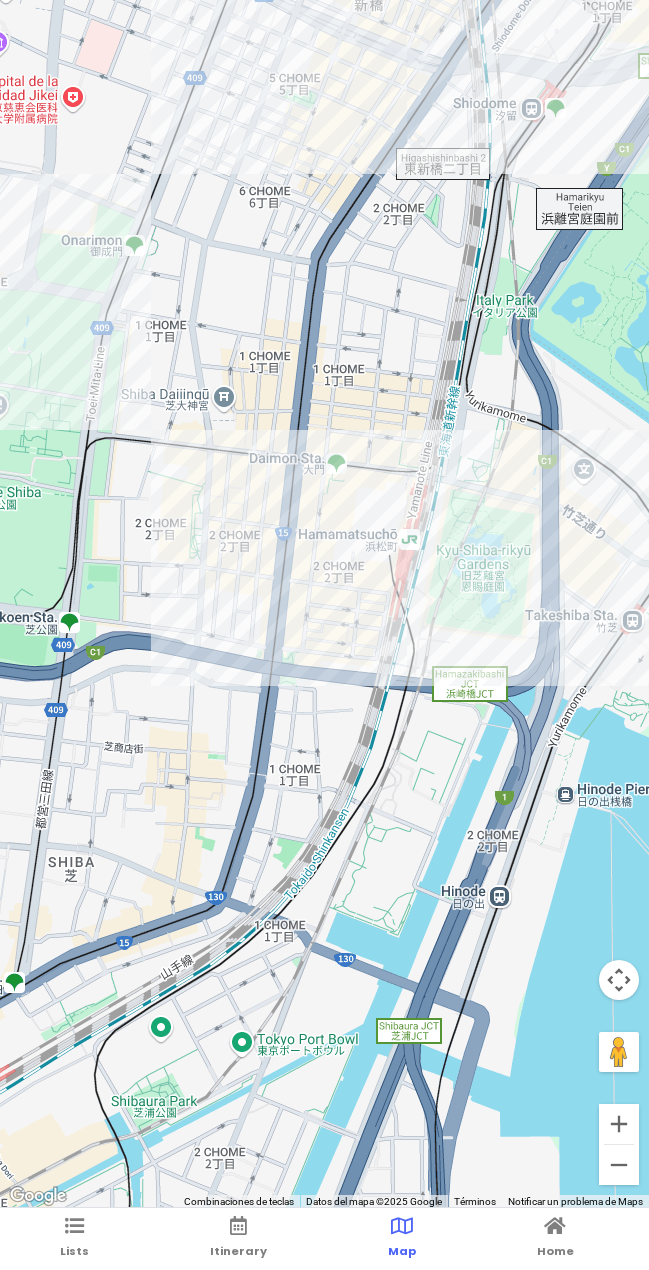 click at bounding box center (324, 604) 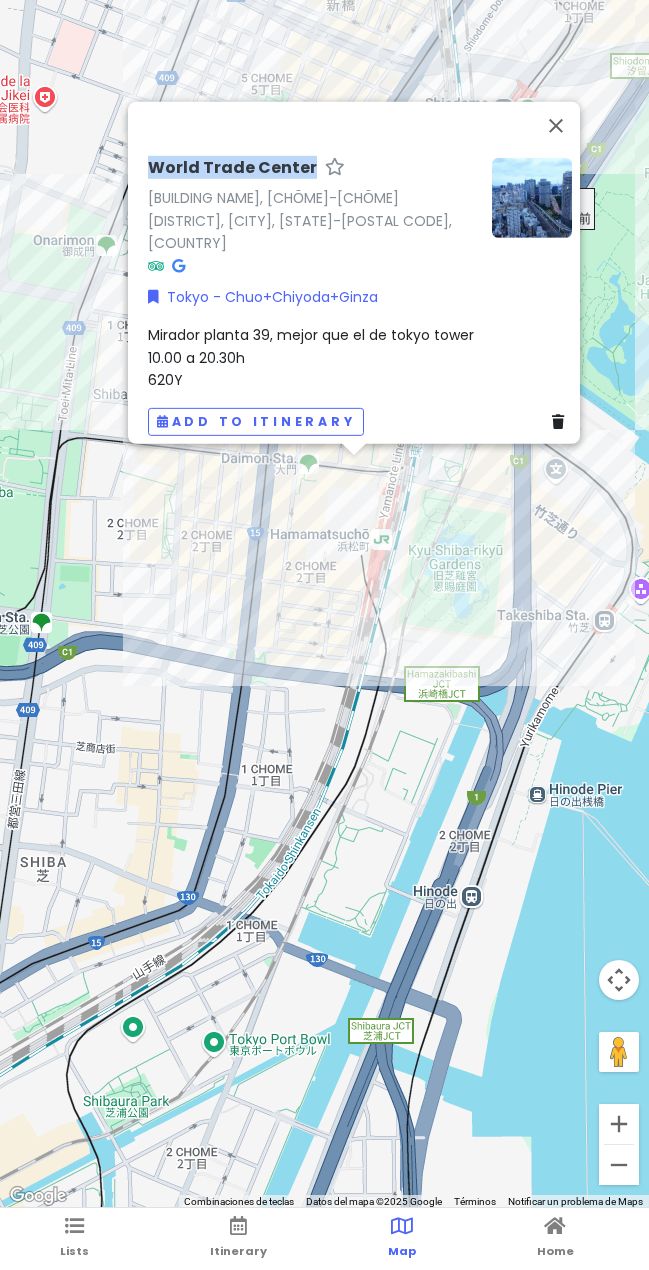 drag, startPoint x: 126, startPoint y: 159, endPoint x: 302, endPoint y: 153, distance: 176.10225 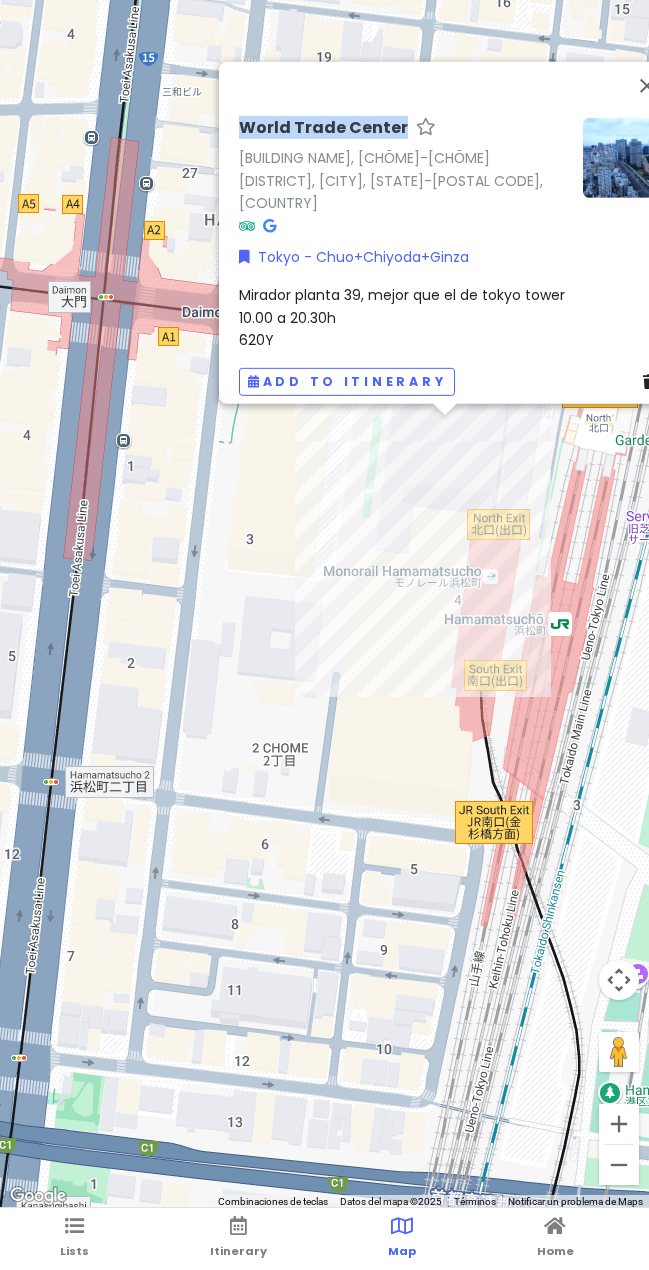 click at bounding box center [269, 226] 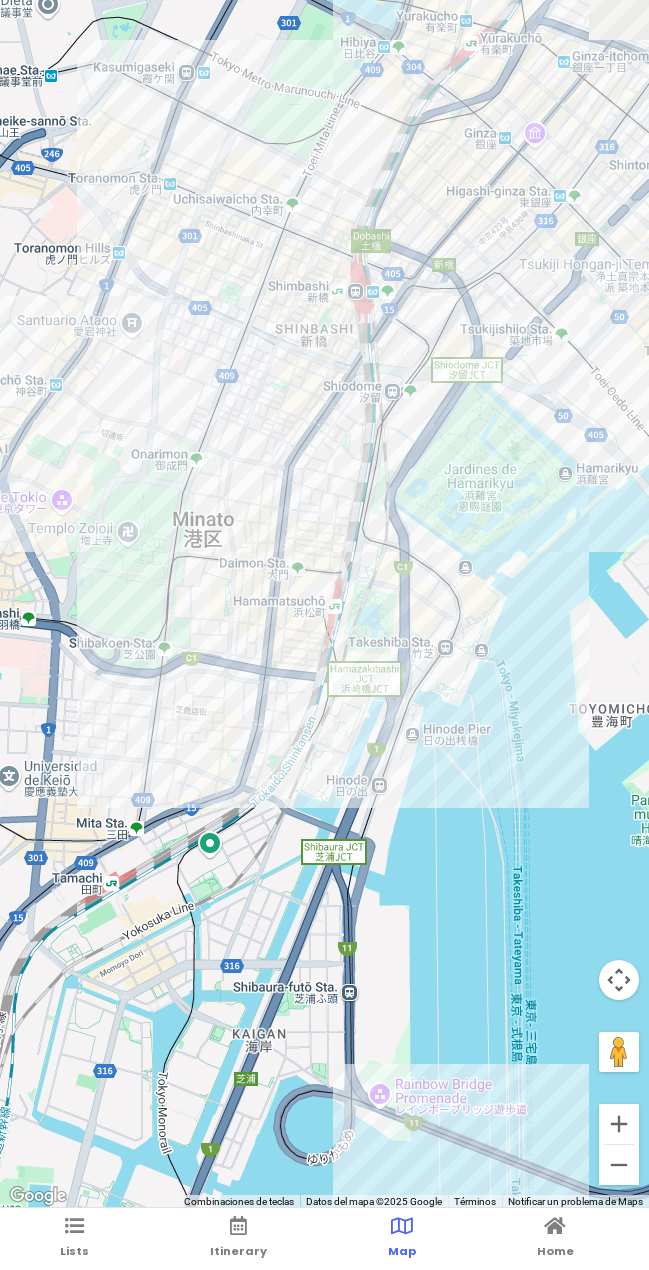 drag, startPoint x: 482, startPoint y: 459, endPoint x: 445, endPoint y: 501, distance: 55.97321 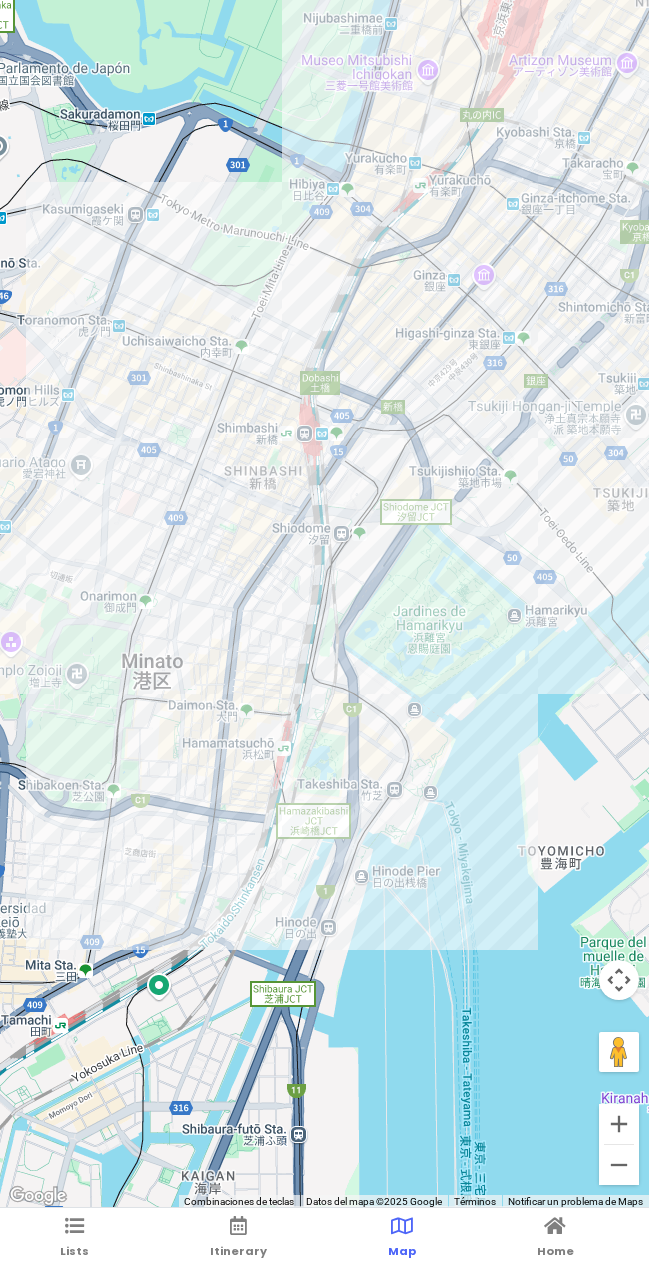 drag, startPoint x: 288, startPoint y: 468, endPoint x: 276, endPoint y: 513, distance: 46.572525 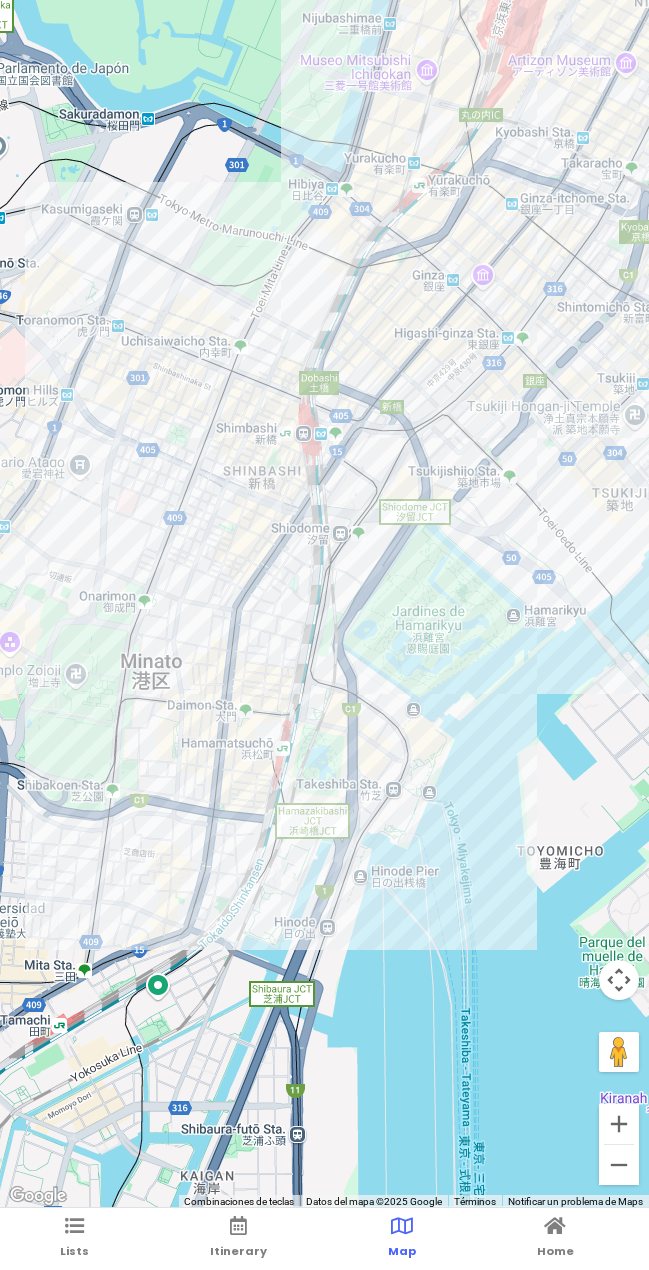 click at bounding box center (324, 604) 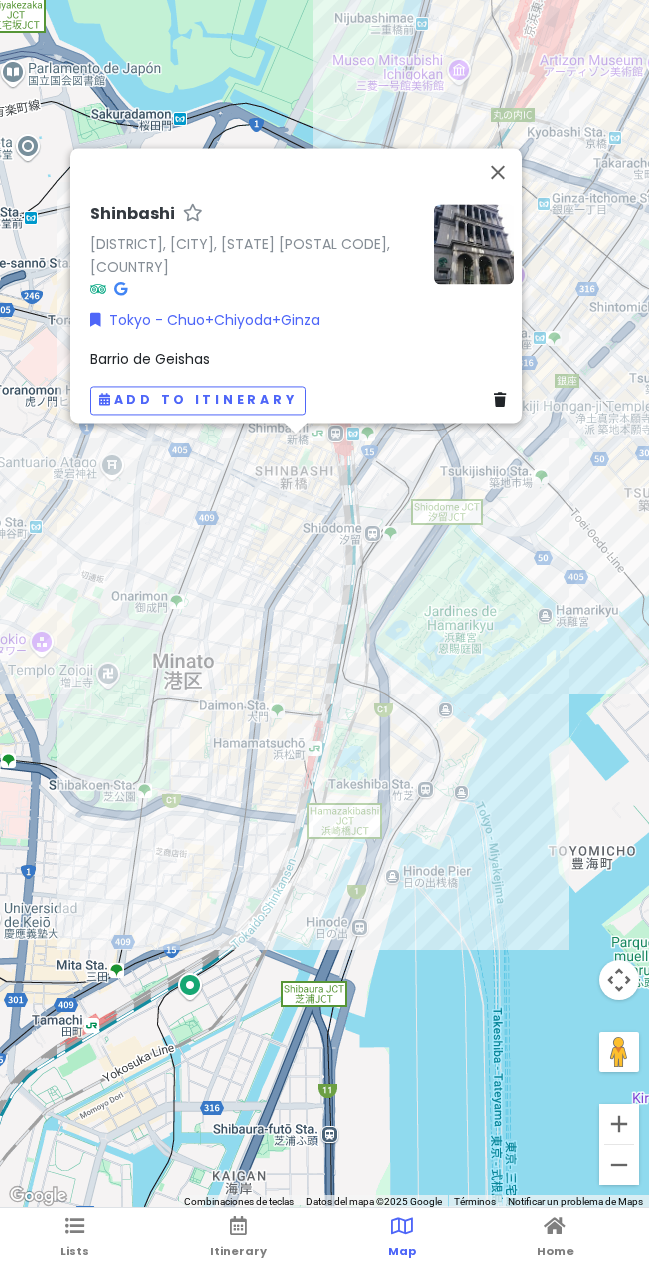 click on "Shinbashi" at bounding box center (132, 214) 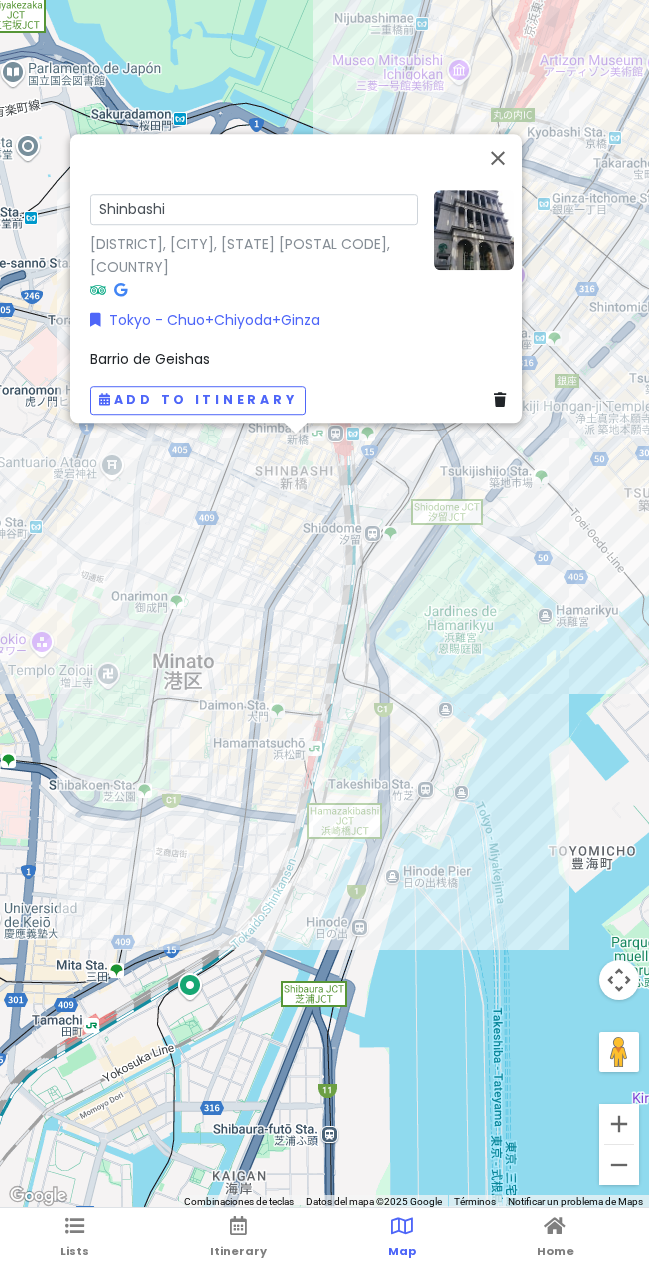 click on "Shinbashi" at bounding box center [254, 209] 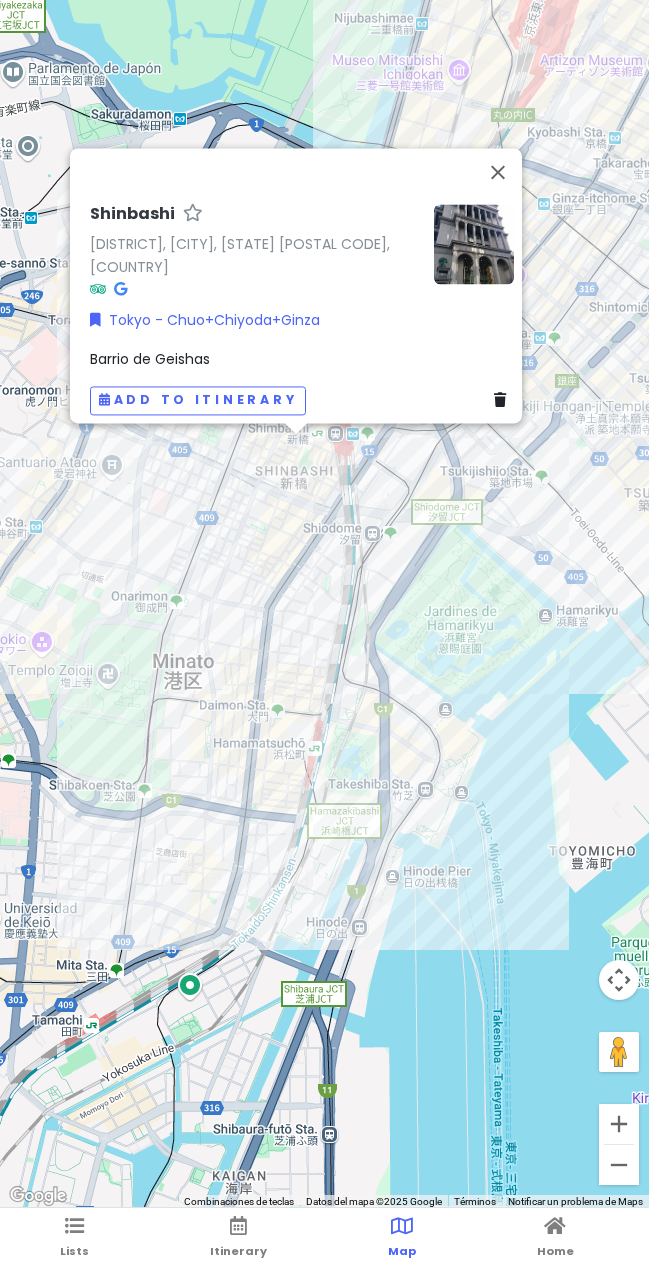 click on "[DISTRICT] [DISTRICT], [CITY], [STATE] [POSTAL CODE], [COUNTRY] Tokyo - Chuo+Chiyoda+Ginza Barrio de Geishas  Add to itinerary" at bounding box center [324, 604] 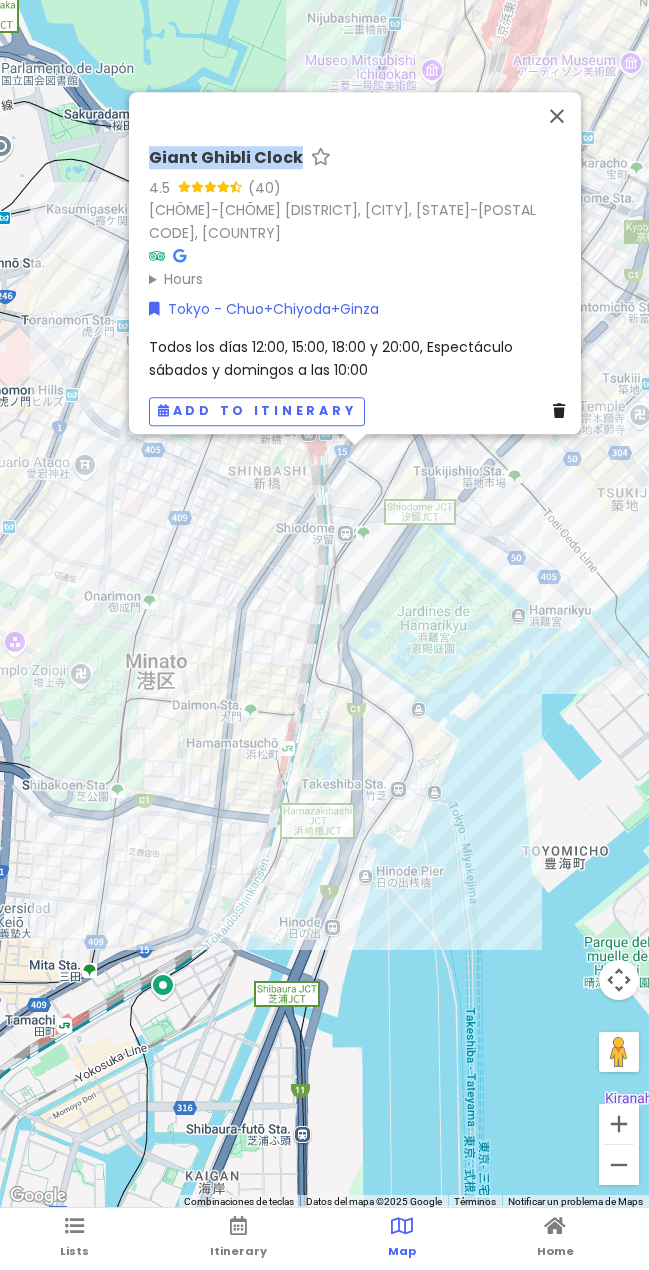 drag, startPoint x: 177, startPoint y: 141, endPoint x: 307, endPoint y: 144, distance: 130.0346 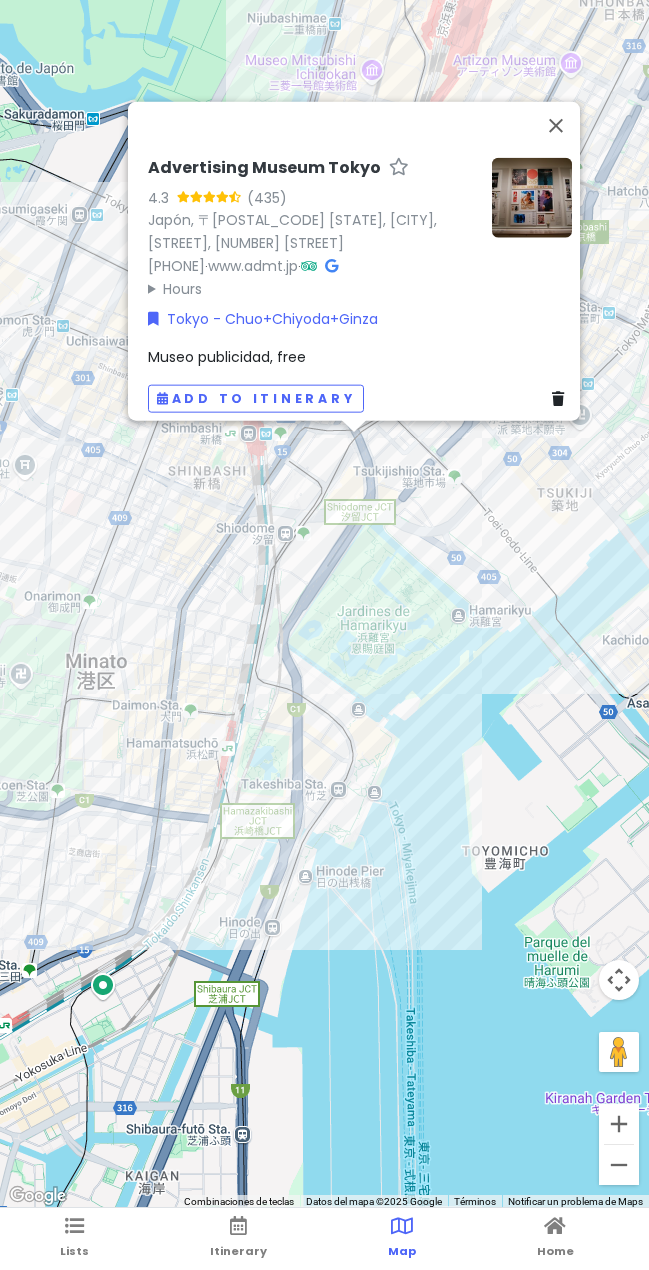 click on "[PLACE NAME] [RATING]        ([REVIEWS]) [COUNTRY], 〒[POSTAL CODE] [STATE], [CITY], [DISTRICT], [CHŌME]−[NUMBER]−[NUMBER] [BUILDING_NAME] +[PHONE]   ·   [URL]   ·   Hours lunes  Cerrado martes  [TIME]–[TIME] miércoles  [TIME]–[TIME] jueves  [TIME]–[TIME] viernes  [TIME]–[TIME] sábado  [TIME]–[TIME] domingo  Cerrado [CITY] - [CITY]+[CITY]+[CITY] [CATEGORY], free  Add to itinerary" at bounding box center [324, 604] 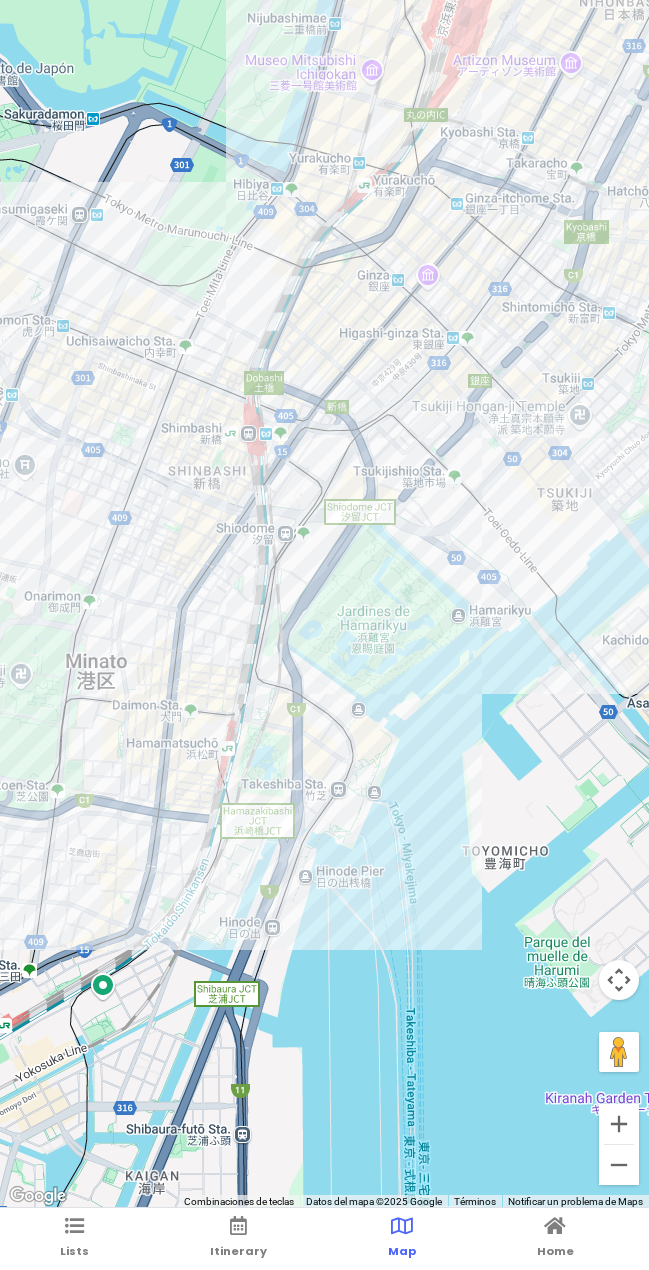 click at bounding box center [324, 604] 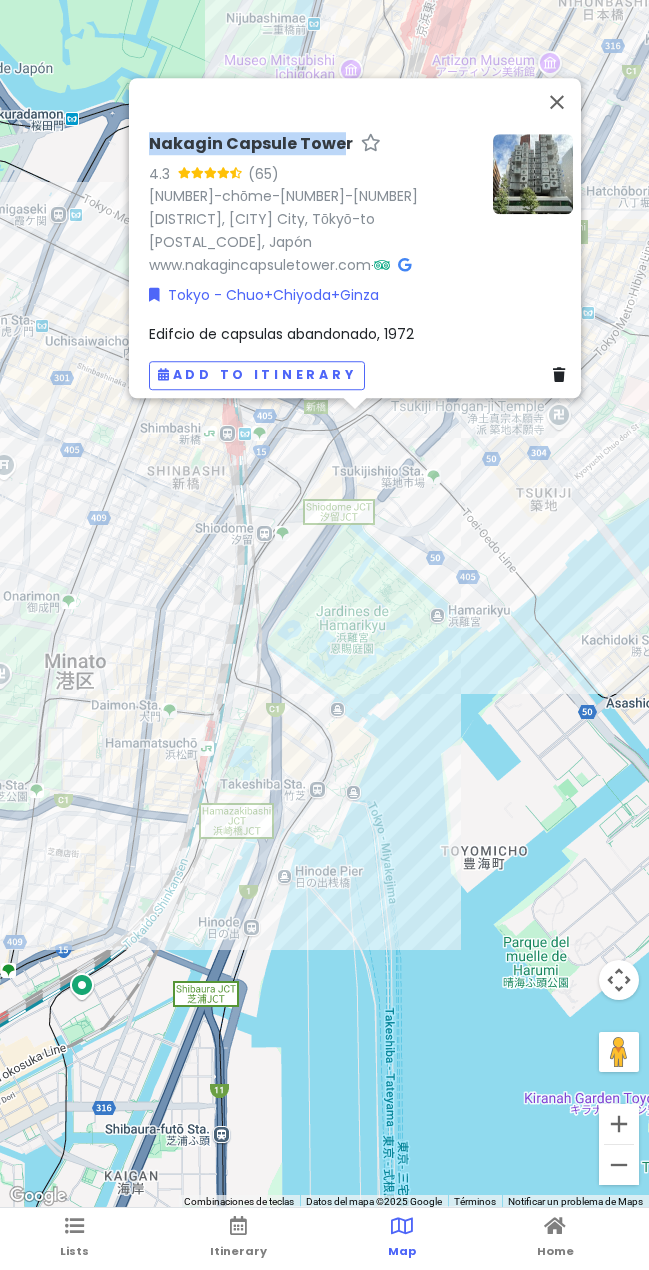 drag, startPoint x: 140, startPoint y: 154, endPoint x: 331, endPoint y: 151, distance: 191.02356 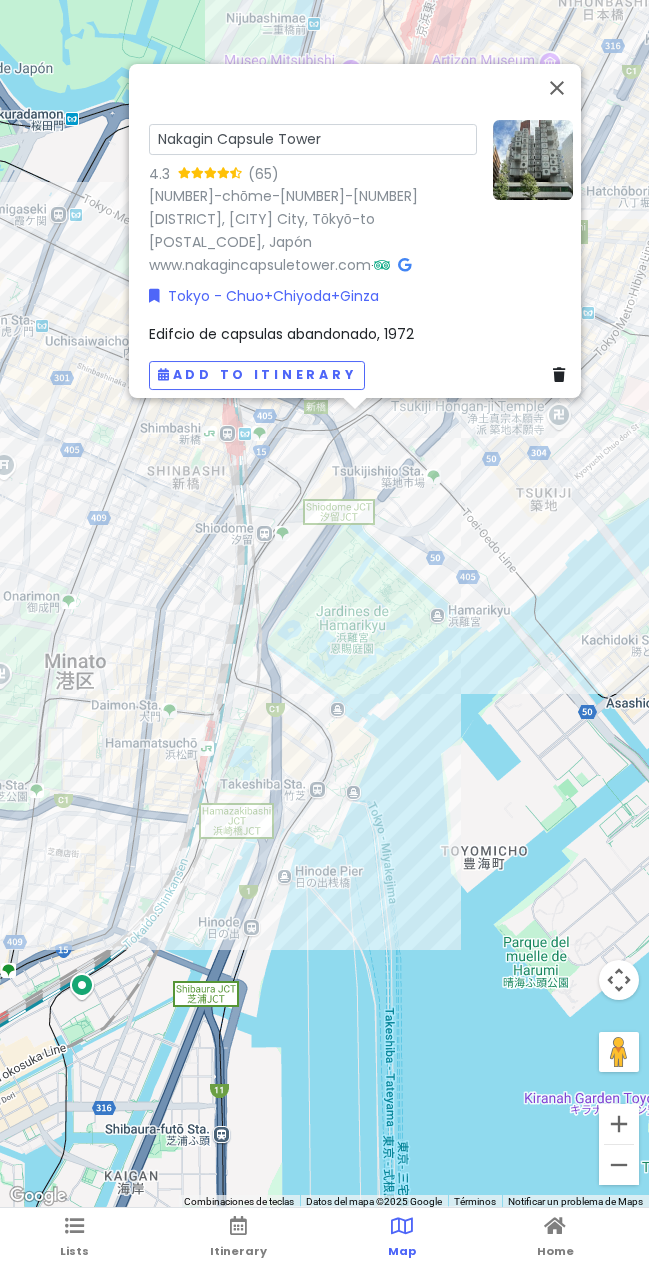 drag, startPoint x: 339, startPoint y: 150, endPoint x: 175, endPoint y: 151, distance: 164.00305 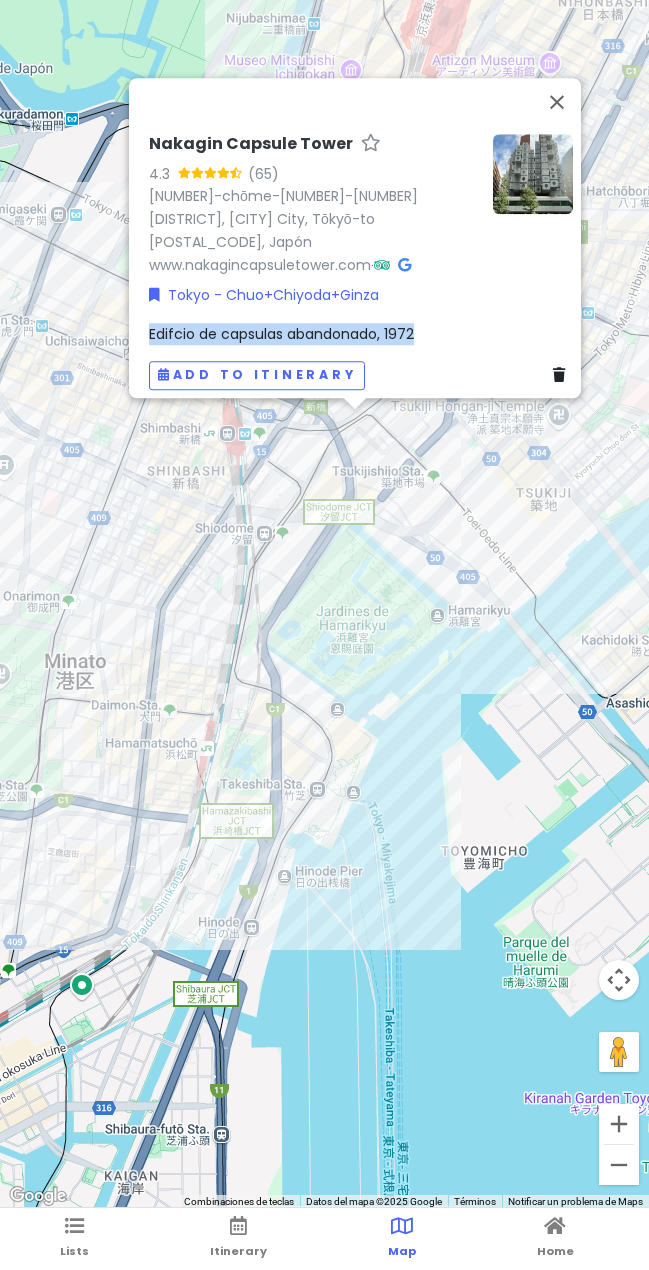drag, startPoint x: 170, startPoint y: 323, endPoint x: 434, endPoint y: 320, distance: 264.01706 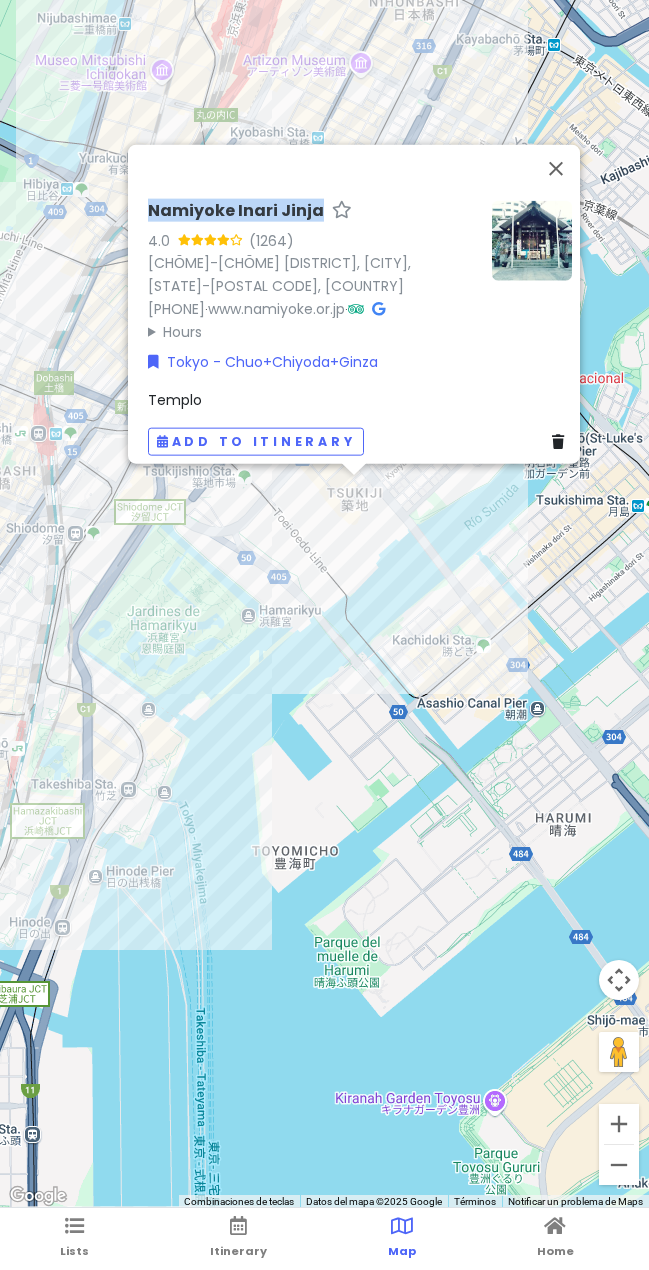 drag, startPoint x: 235, startPoint y: 193, endPoint x: 306, endPoint y: 193, distance: 71 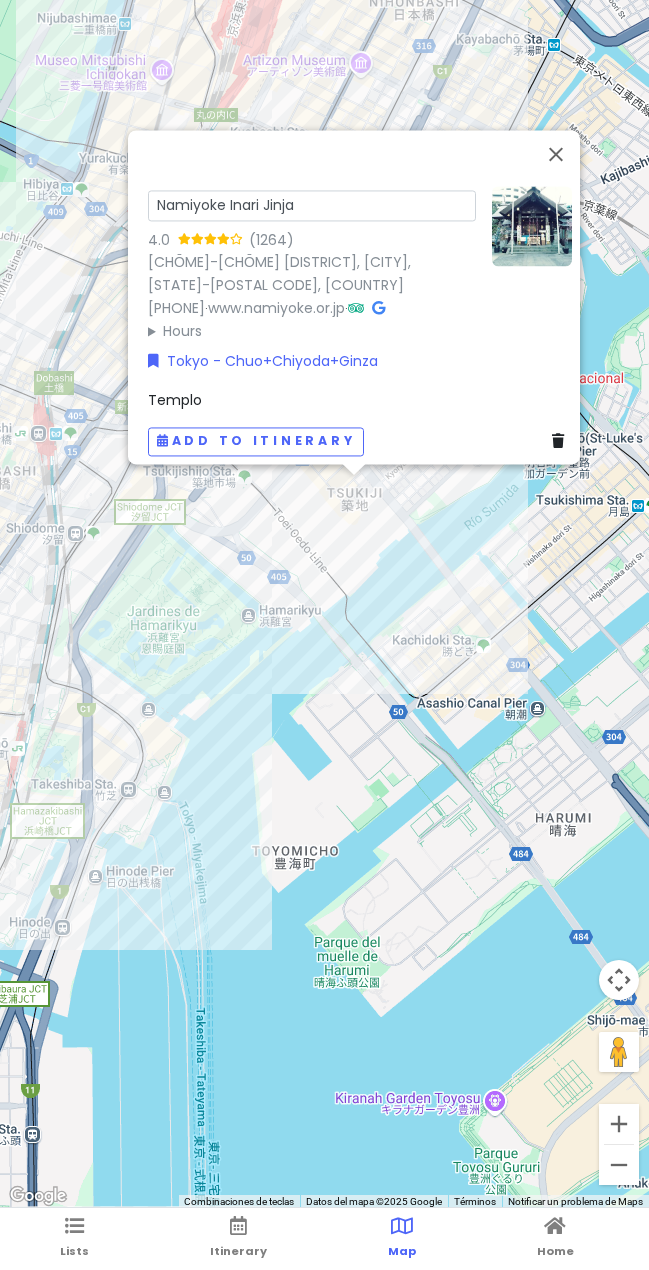click on "Namiyoke Inari Jinja" at bounding box center [312, 205] 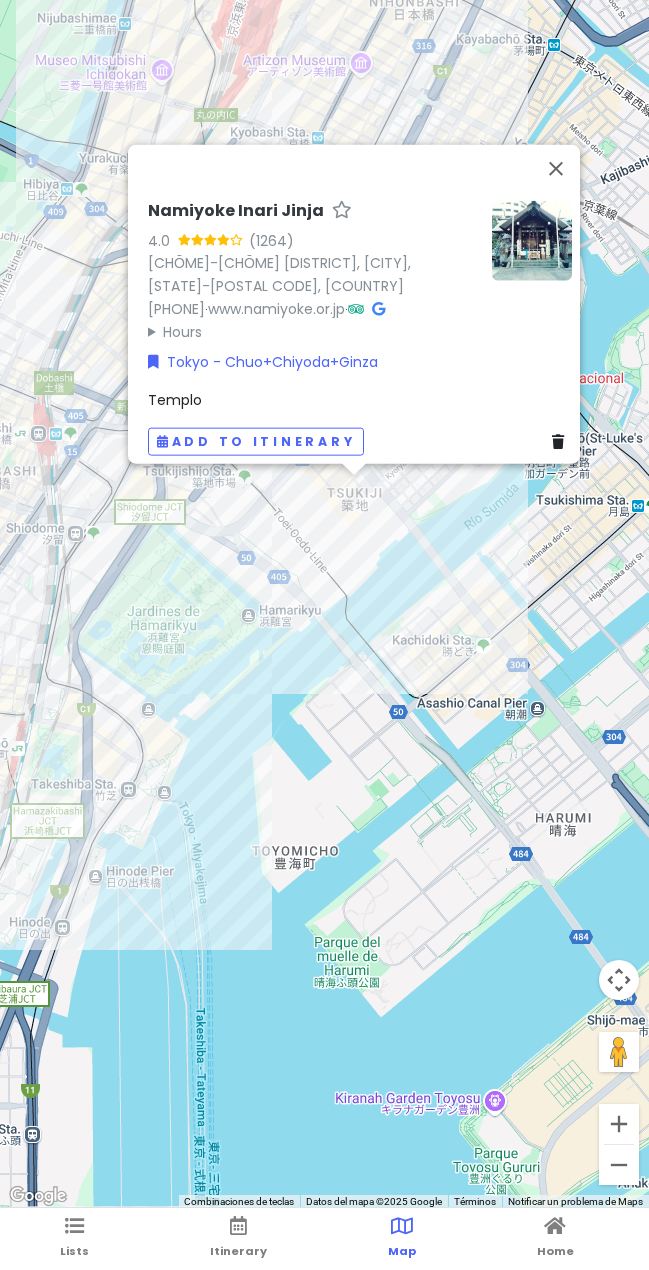 click on "Namiyoke Inari Jinja 4.0        ([NUMBER]) [NUMBER]-chōme-[NUMBER]-[NUMBER] [DISTRICT], [CITY] City, Tōkyō-to [POSTAL_CODE], Japón +[COUNTRY_CODE] [PHONE]   ·   www.namiyoke.or.jp   ·   Hours lunes  9:00–17:00 martes  9:00–17:00 miércoles  9:00–17:00 jueves  9:00–17:00 viernes  9:00–17:00 sábado  9:00–17:00 domingo  9:00–17:00 Tokyo - Chuo+Chiyoda+Ginza Templo  Add to itinerary" at bounding box center (324, 604) 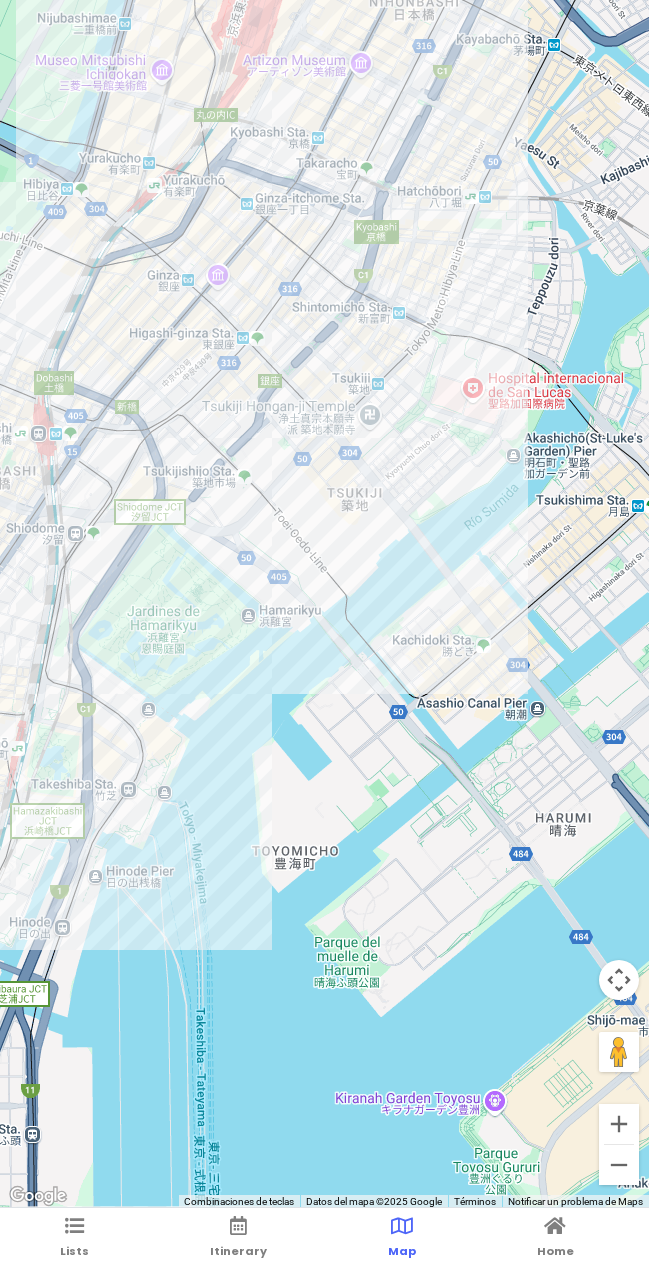 click at bounding box center [324, 604] 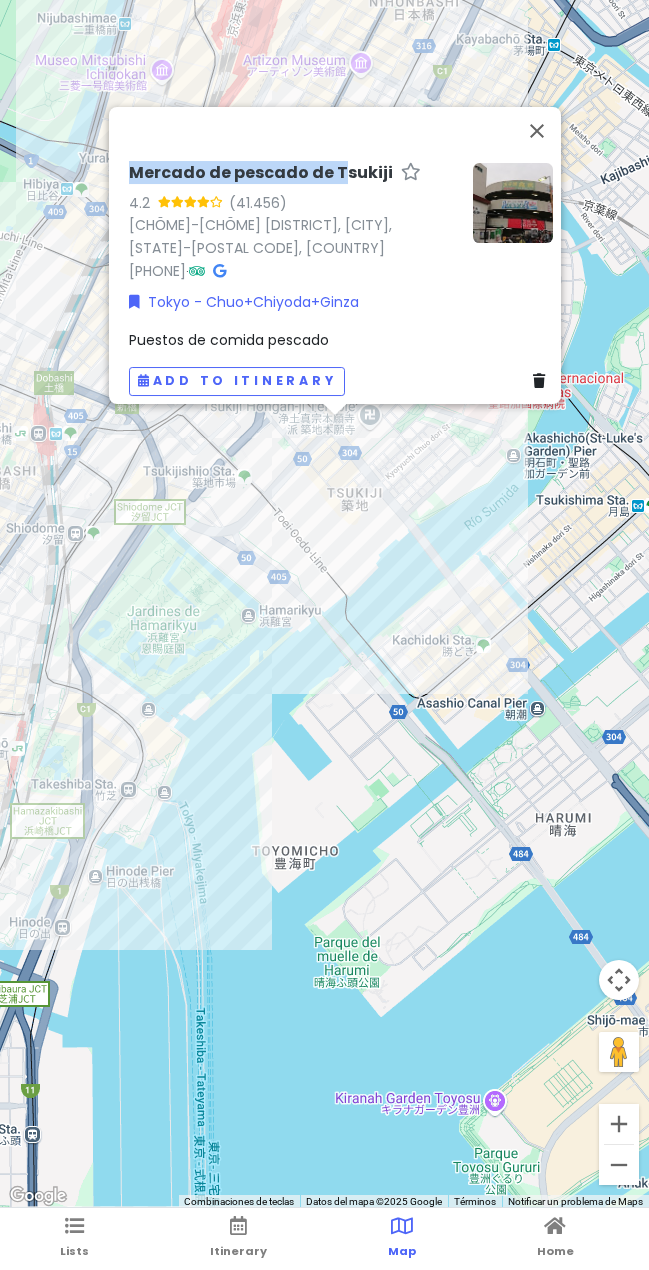 drag, startPoint x: 104, startPoint y: 162, endPoint x: 335, endPoint y: 159, distance: 231.01949 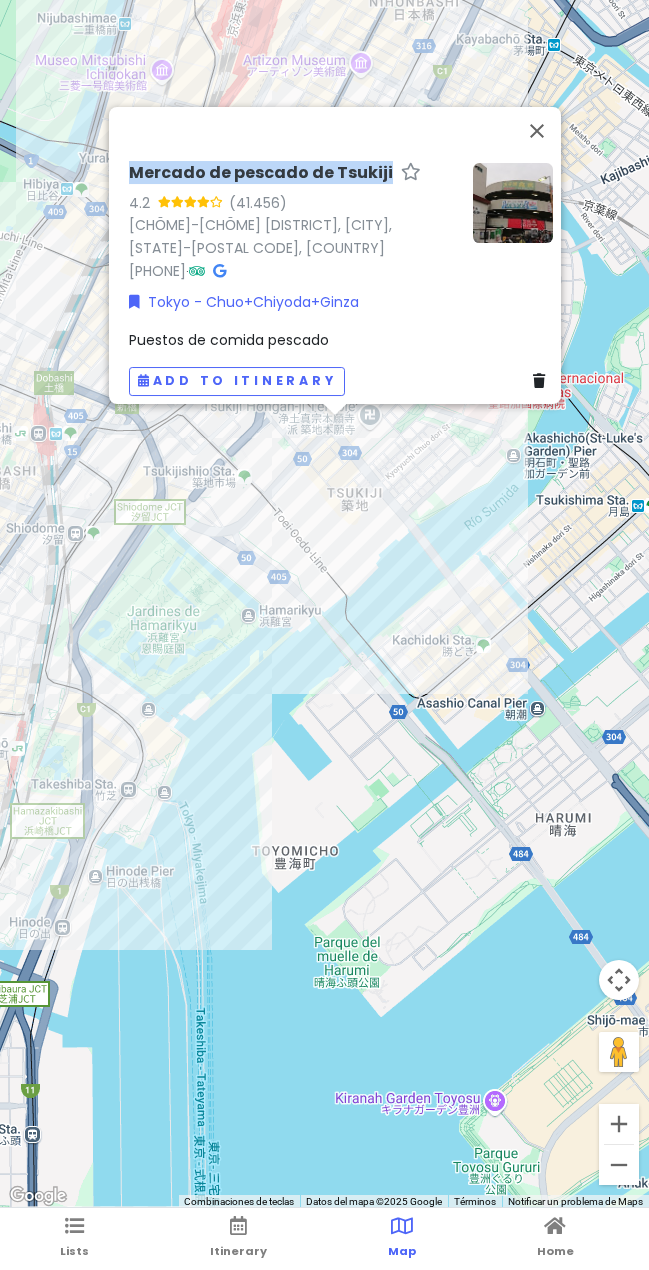 drag, startPoint x: 374, startPoint y: 153, endPoint x: 92, endPoint y: 167, distance: 282.3473 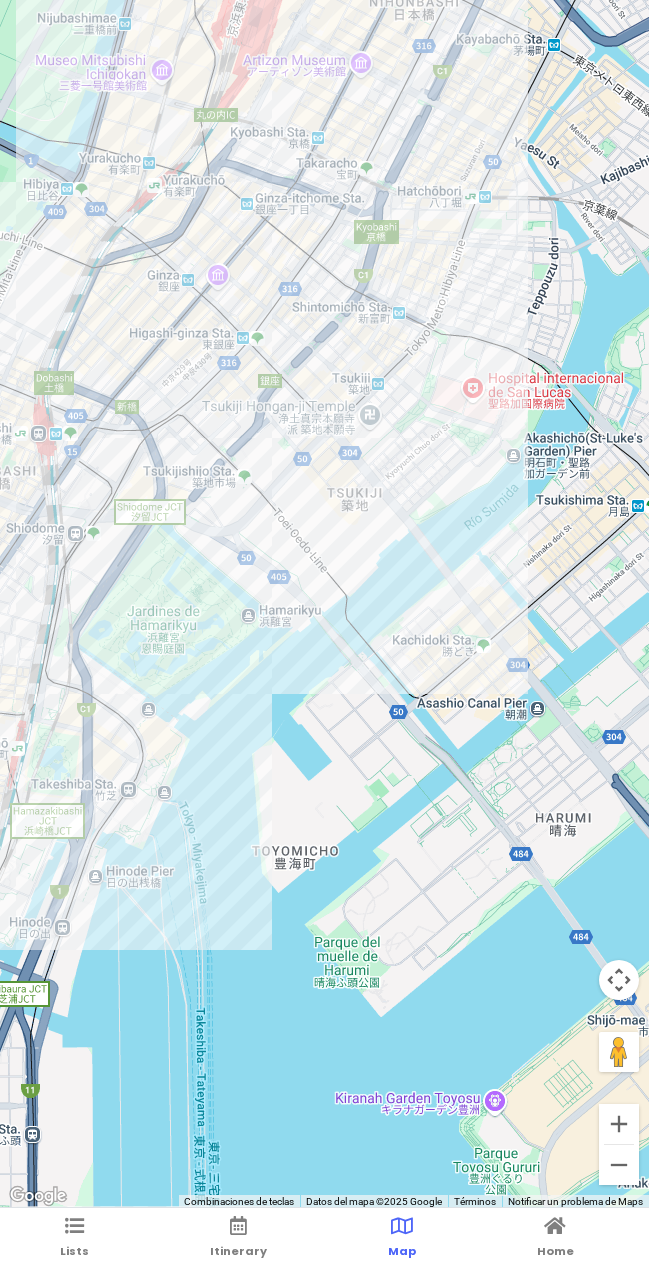 click at bounding box center (324, 604) 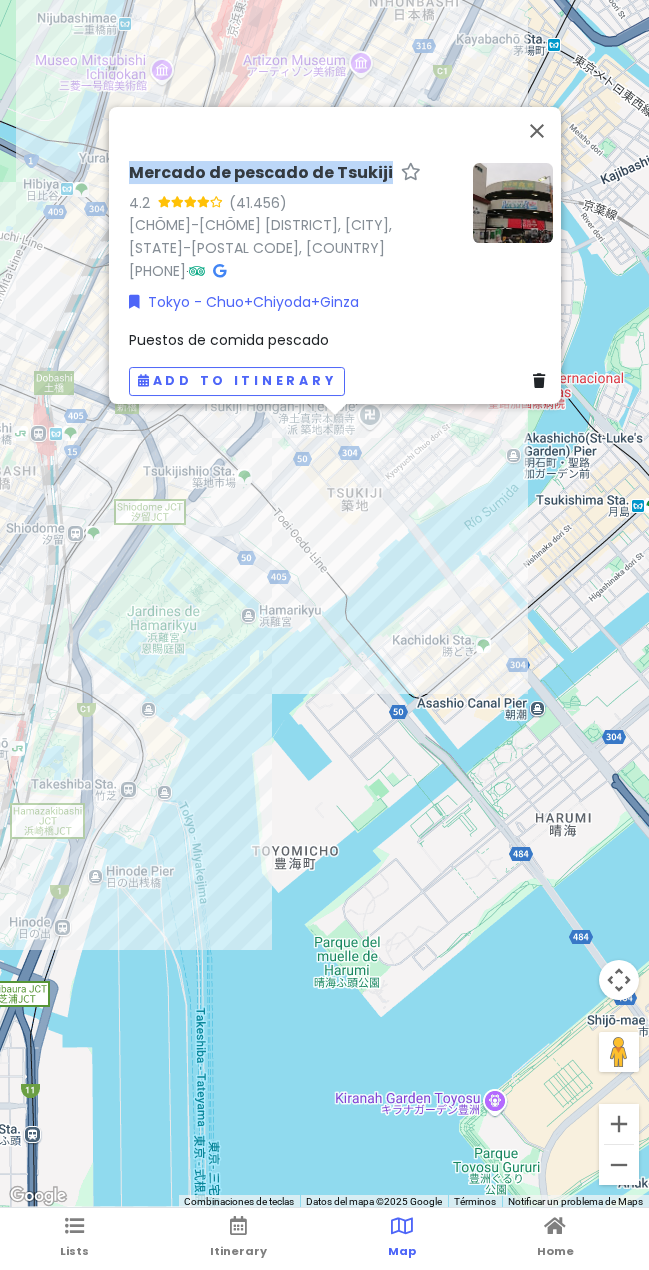 drag, startPoint x: 113, startPoint y: 170, endPoint x: 376, endPoint y: 162, distance: 263.12164 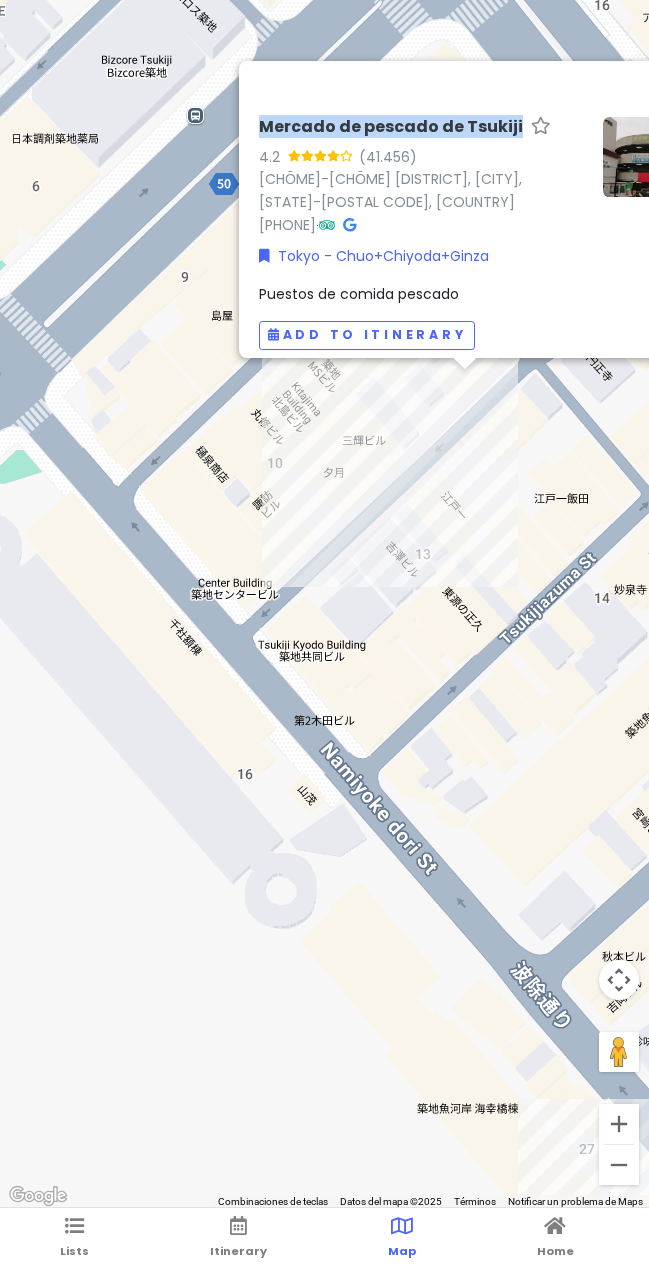 click on "[PLACE NAME] [RATING]        ([REVIEWS]) [CHOME]-[CHOME] [DISTRICT], [CITY], [STATE]-[POSTAL CODE], [COUNTRY] +[PHONE]   ·   [CITY] - [CITY]+[CITY]+[CITY] [CATEGORY]  Add to itinerary" at bounding box center [324, 604] 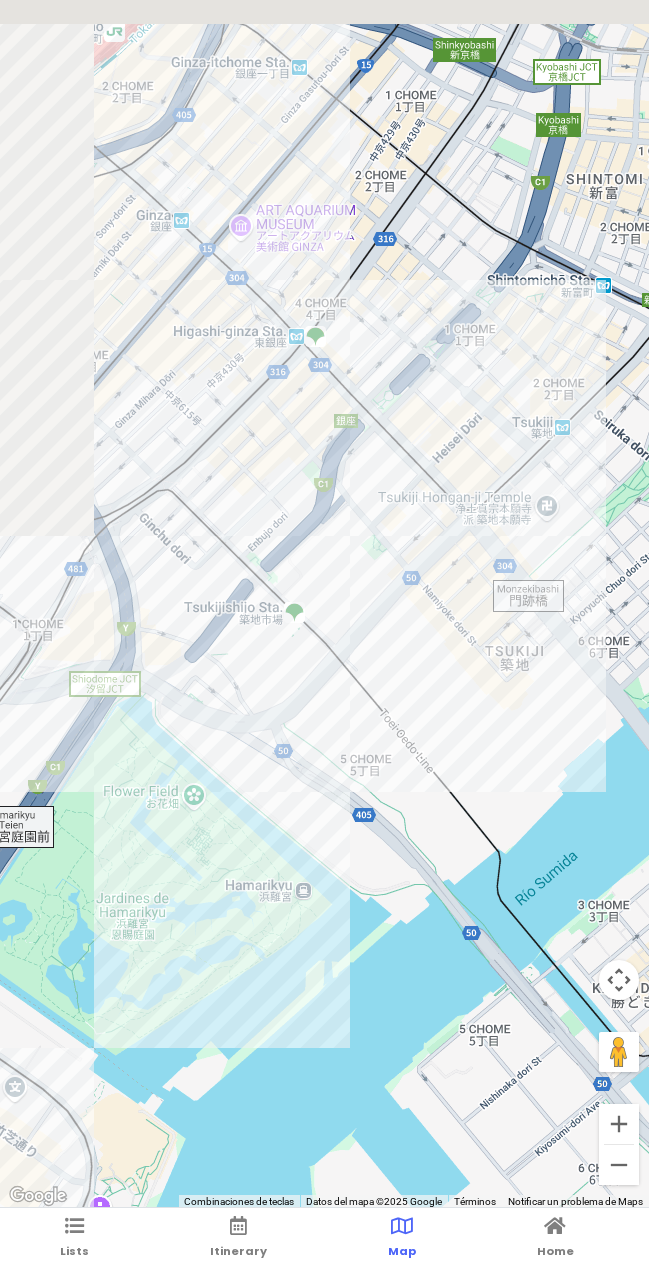 drag, startPoint x: 345, startPoint y: 488, endPoint x: 378, endPoint y: 511, distance: 40.22437 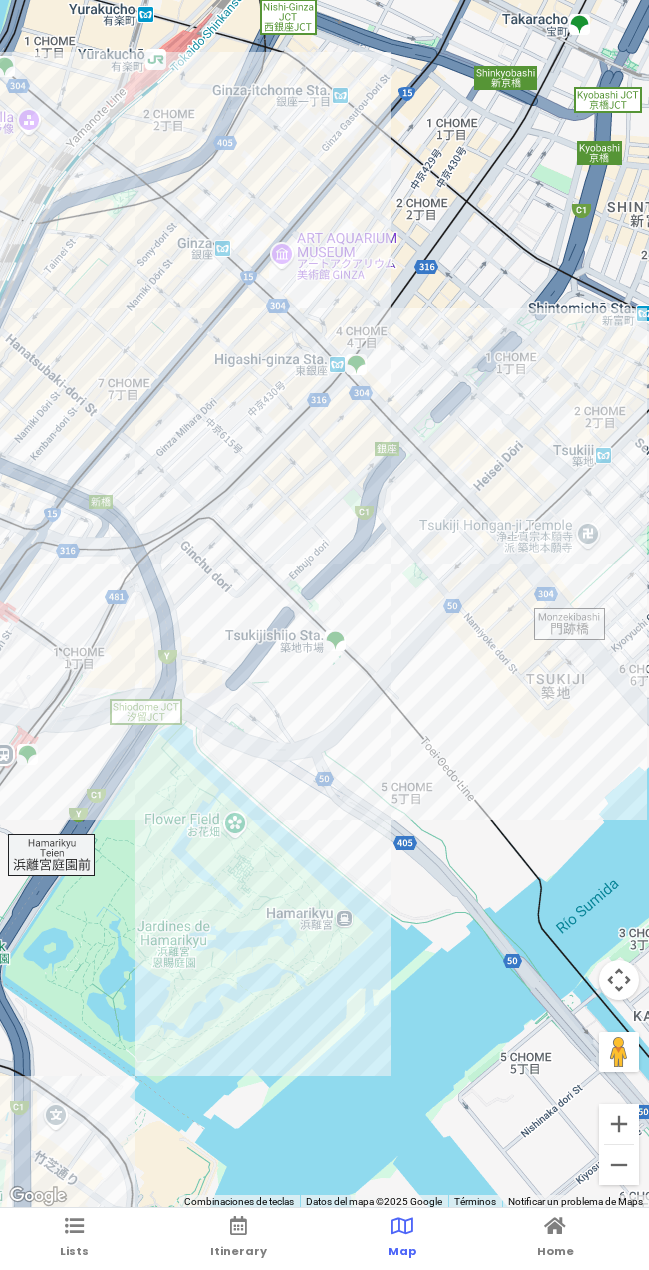 click at bounding box center [324, 604] 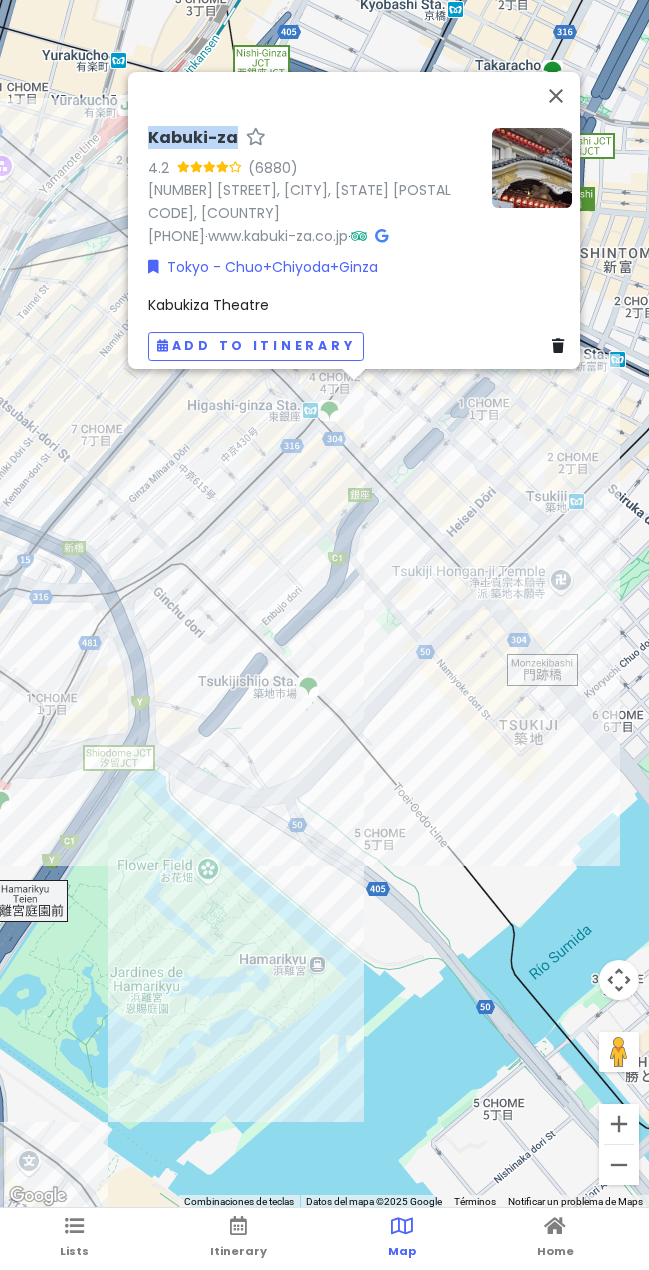 drag, startPoint x: 154, startPoint y: 126, endPoint x: 224, endPoint y: 127, distance: 70.00714 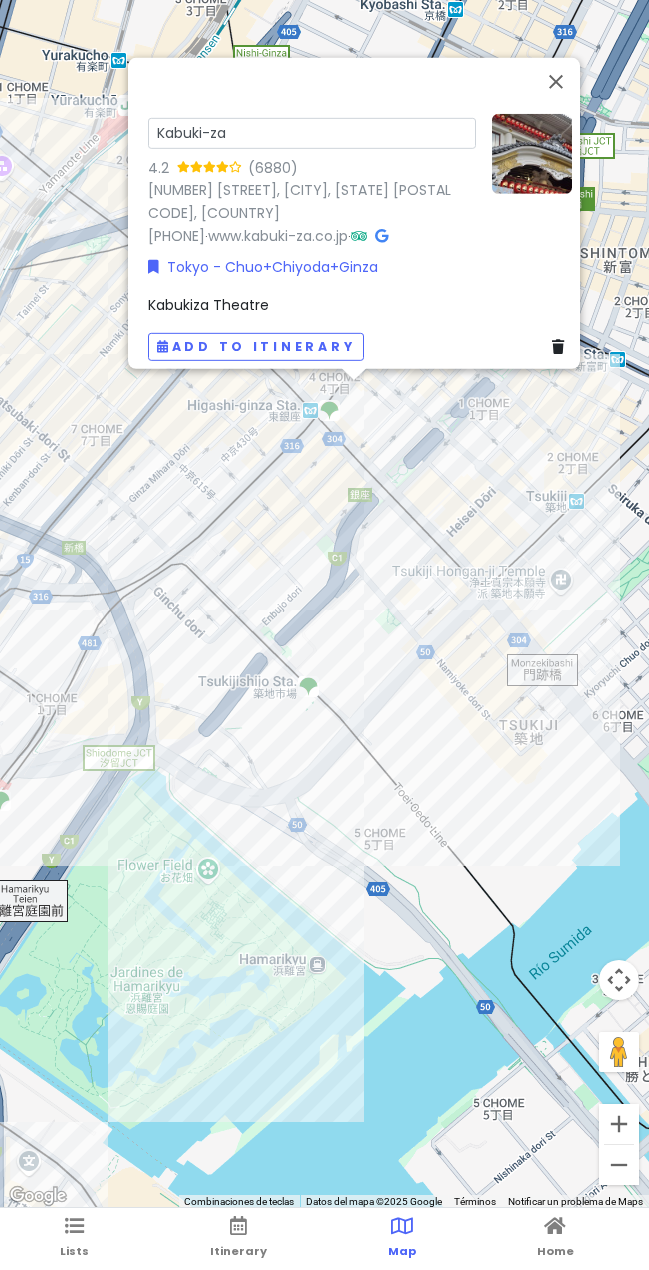 click on "Kabuki-za" at bounding box center (312, 132) 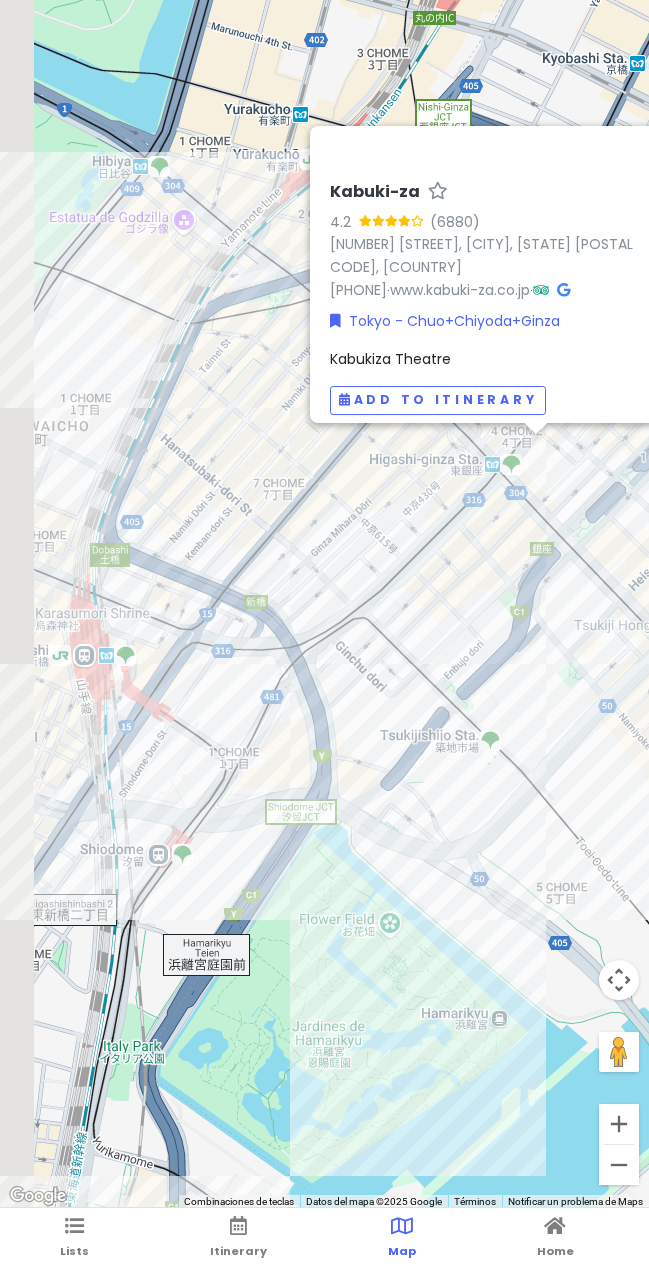drag, startPoint x: 74, startPoint y: 460, endPoint x: 507, endPoint y: 568, distance: 446.26562 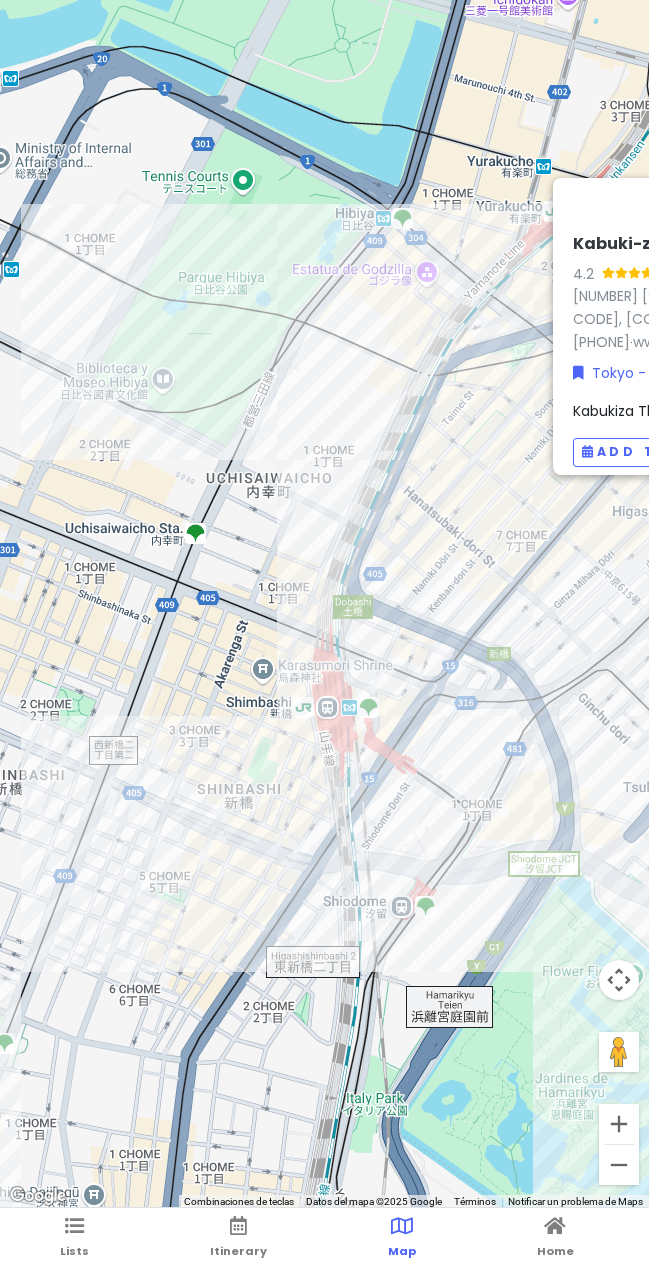 click on "Kabuki-za 4.2        (6880) [CHOME]−[NUMBER] [STREET], [CITY] City, [CITY]-to [POSTAL_CODE], Japan [PHONE]   ·   www.kabuki-za.co.jp   ·   Tokyo - Chuo+Chiyoda+Ginza Kabukiza Theatre  Add to itinerary" at bounding box center (324, 604) 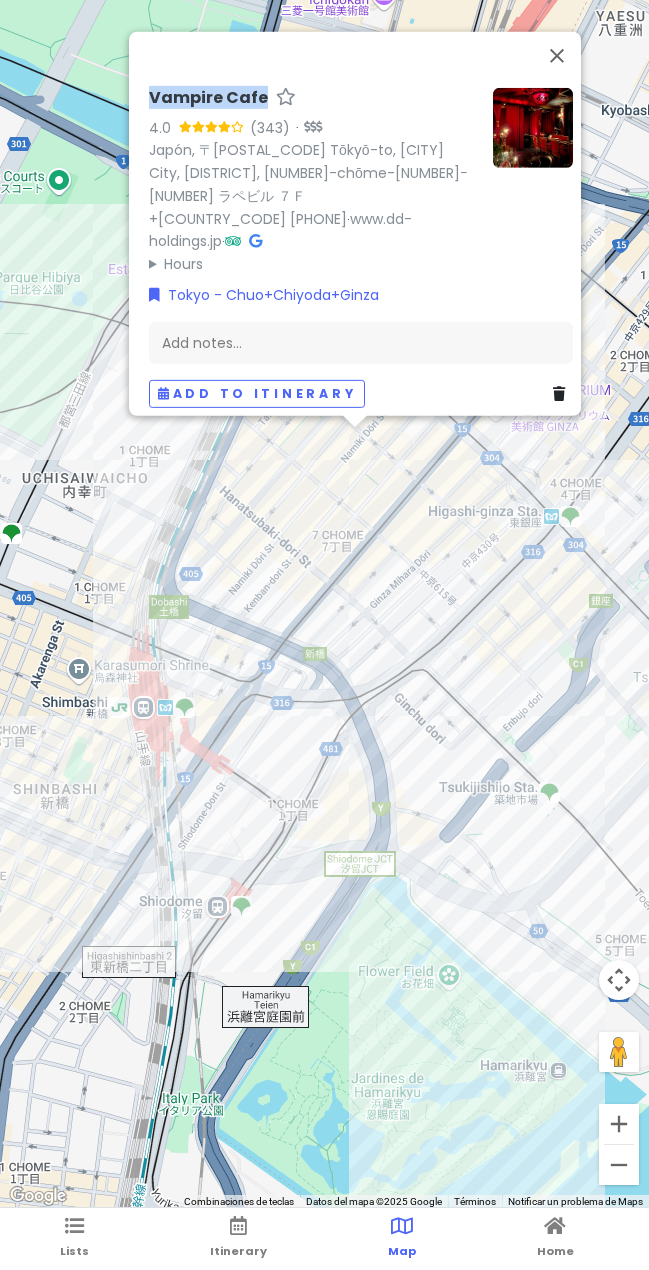 drag, startPoint x: 138, startPoint y: 125, endPoint x: 249, endPoint y: 122, distance: 111.040535 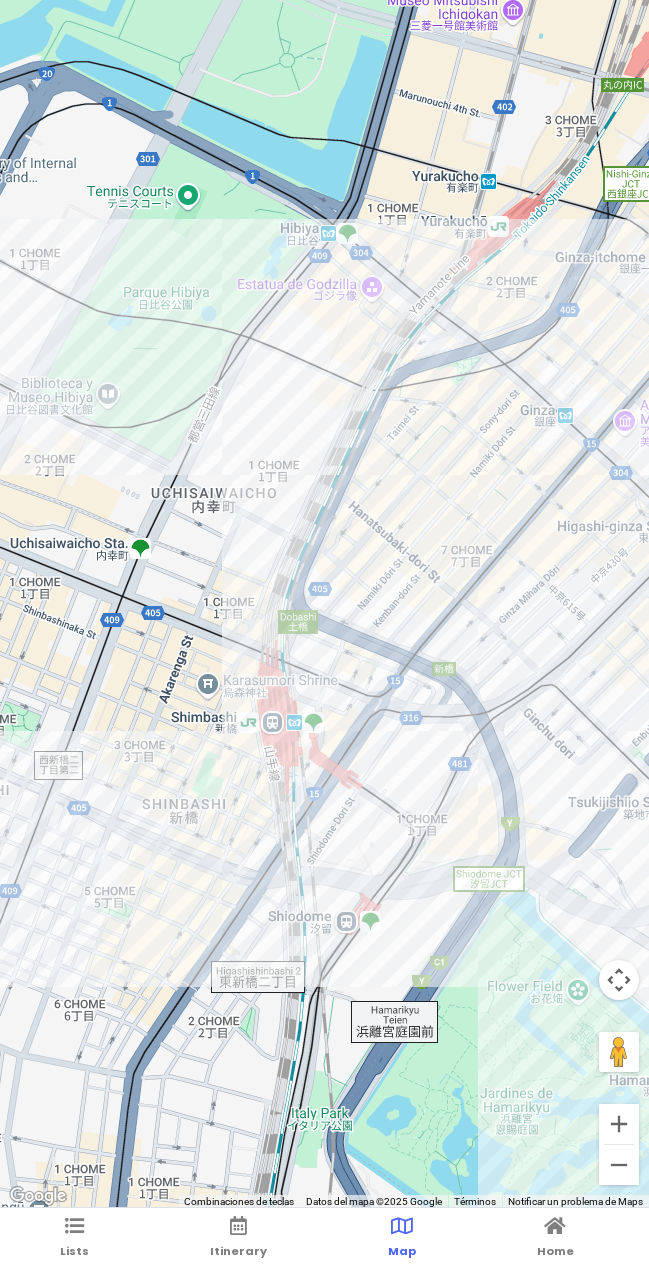 drag, startPoint x: 107, startPoint y: 329, endPoint x: 247, endPoint y: 347, distance: 141.1524 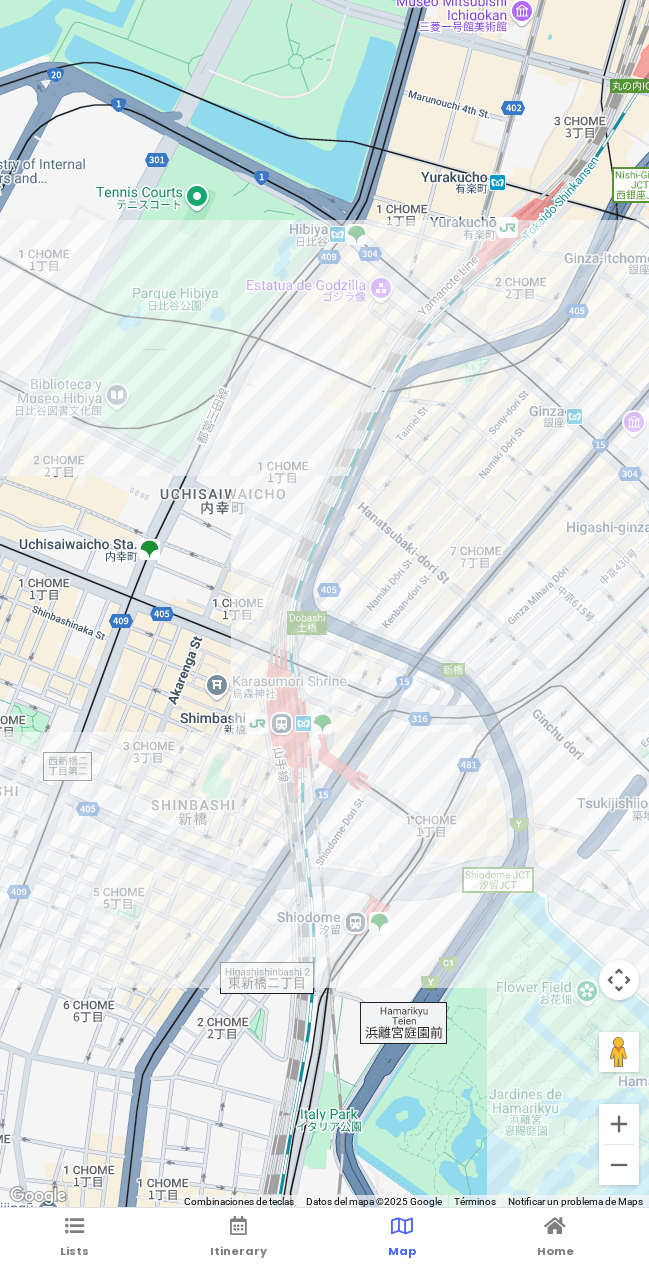 drag, startPoint x: 263, startPoint y: 428, endPoint x: 183, endPoint y: 477, distance: 93.813644 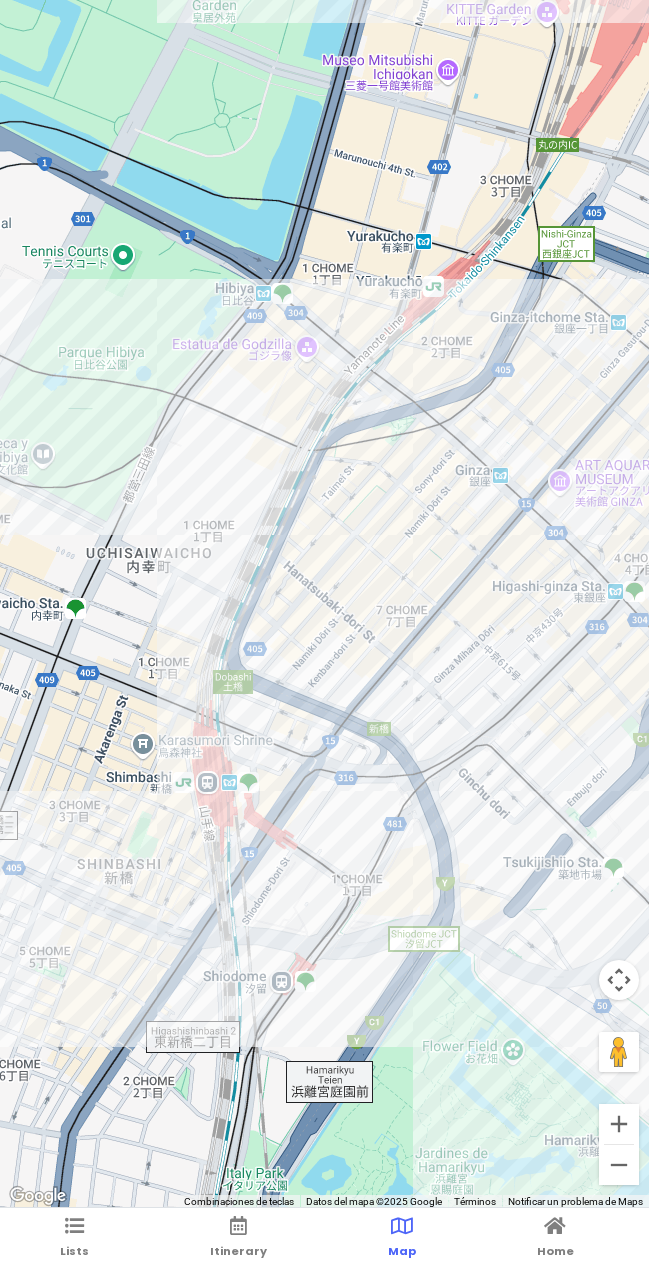 click at bounding box center (324, 604) 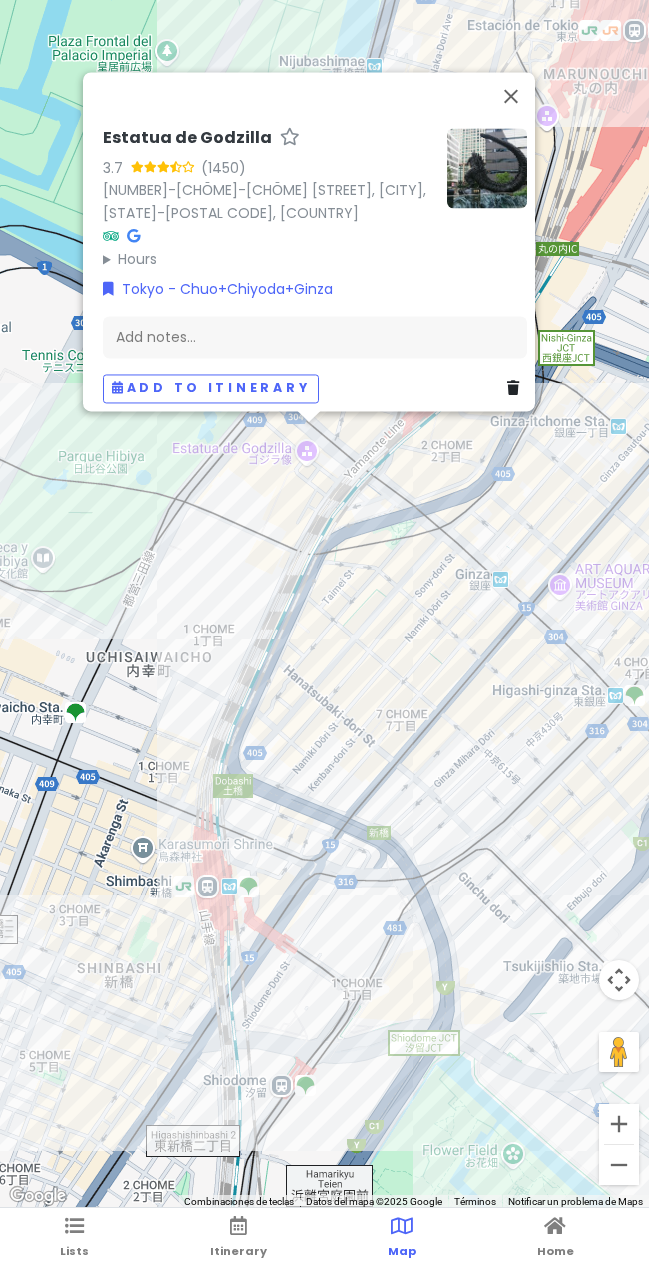 click on "Estatua de Godzilla 3.7        (1450) [CHOME]−[NUMBER] [STREET], [CITY] City, [CITY]-to [POSTAL_CODE], Japan Hours lunes  Abierto 24 horas martes  Abierto 24 horas miércoles  Abierto 24 horas jueves  Abierto 24 horas viernes  Abierto 24 horas sábado  Abierto 24 horas domingo  Abierto 24 horas Tokyo - Chuo+Chiyoda+Ginza Add notes...  Add to itinerary" at bounding box center [324, 604] 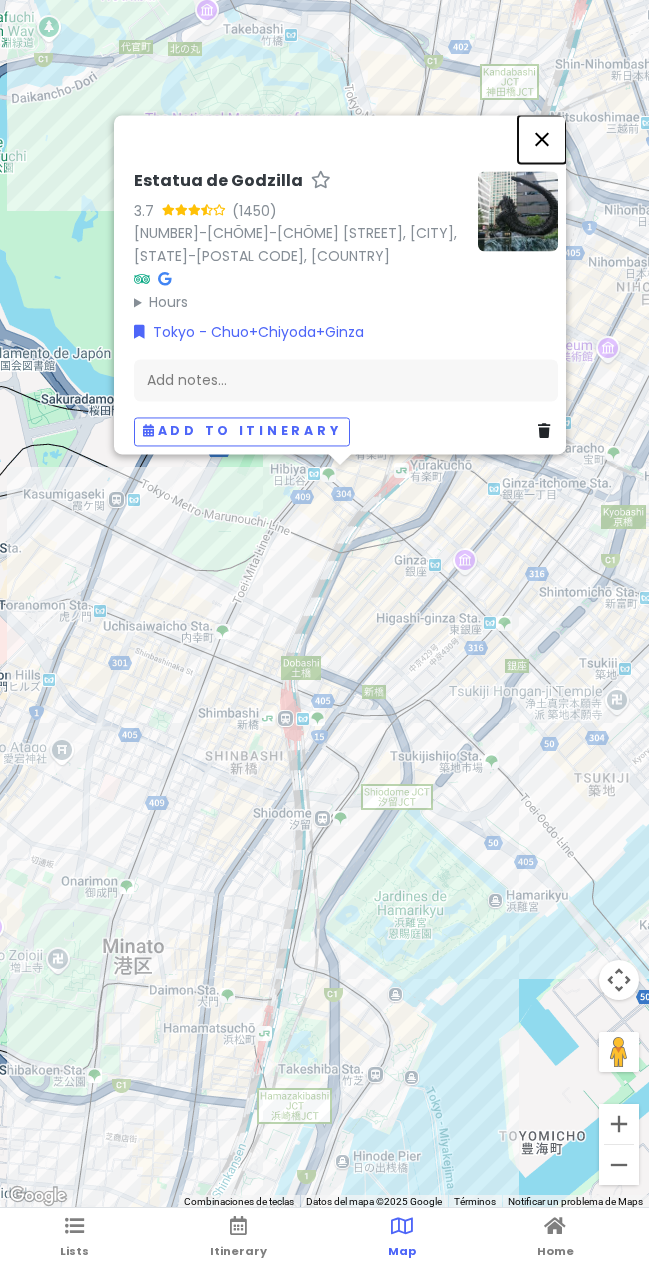 click at bounding box center [542, 139] 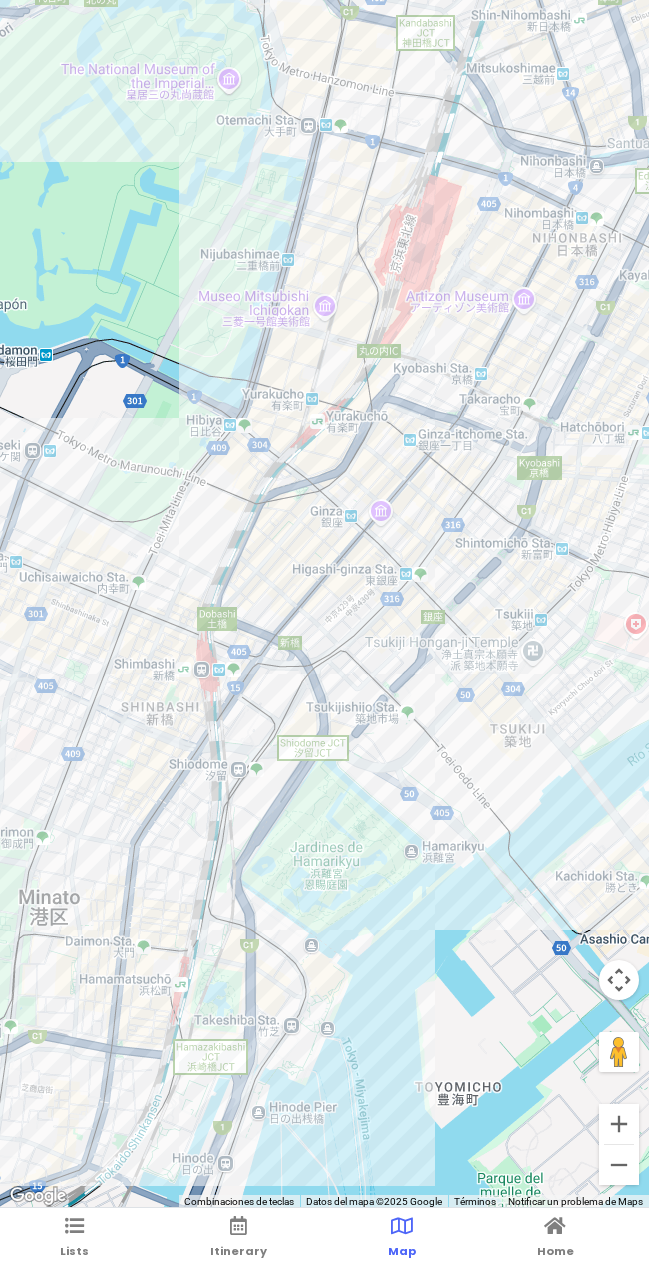 drag, startPoint x: 527, startPoint y: 485, endPoint x: 441, endPoint y: 435, distance: 99.47864 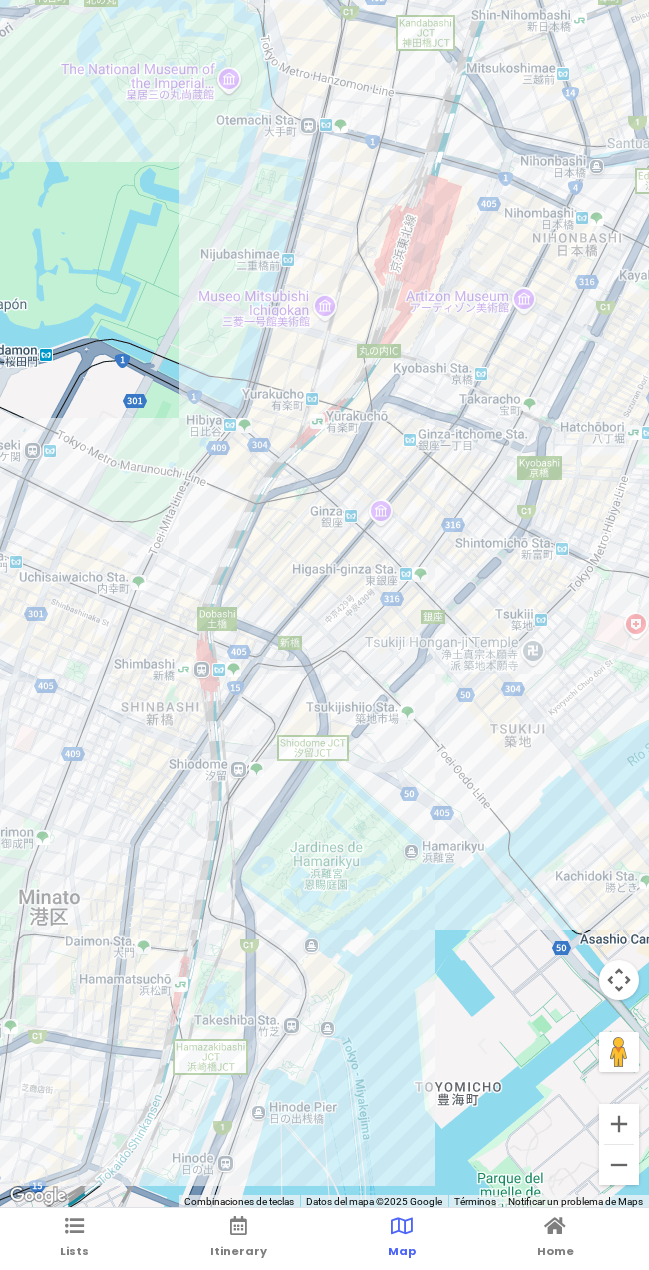 click at bounding box center (324, 604) 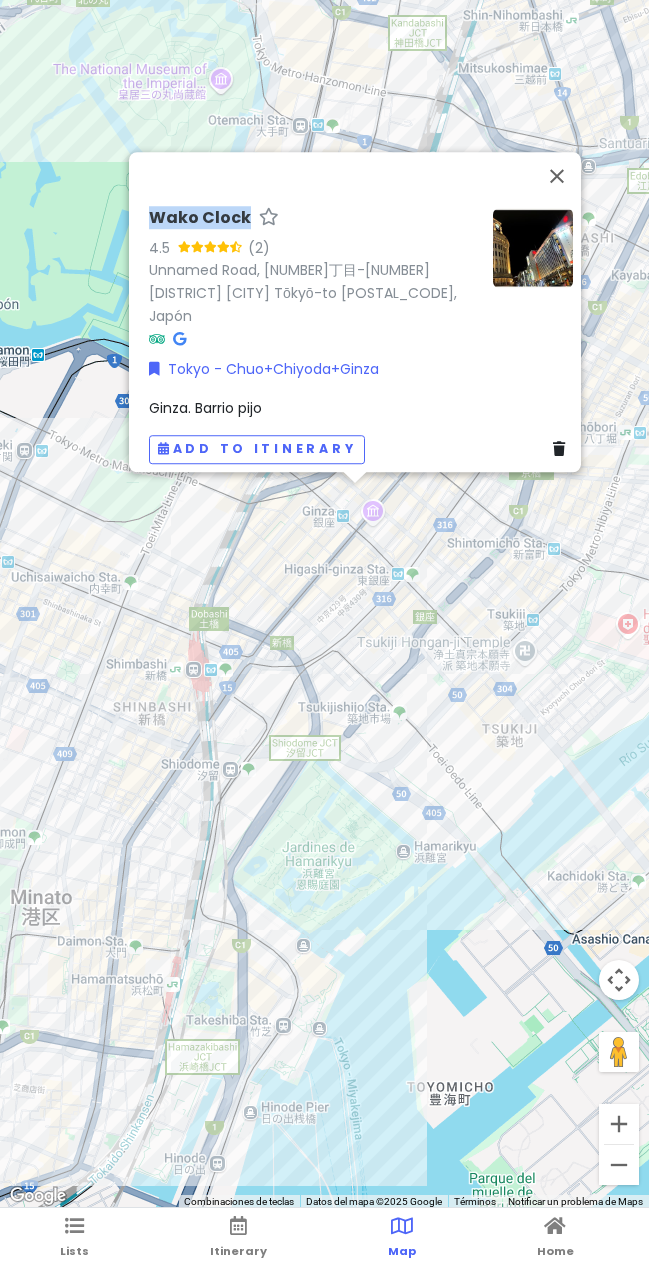 drag, startPoint x: 122, startPoint y: 223, endPoint x: 233, endPoint y: 234, distance: 111.54372 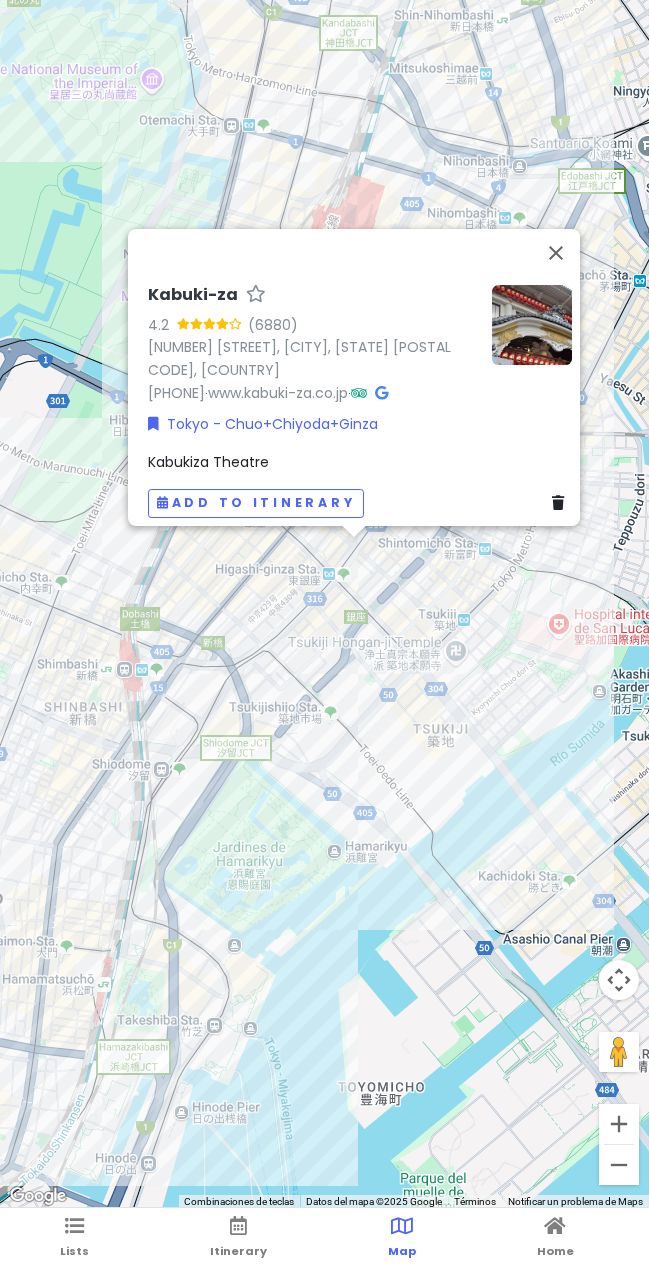 click on "Kabuki-za 4.2        (6880) [CHOME]−[NUMBER] [STREET], [CITY] City, [CITY]-to [POSTAL_CODE], Japan [PHONE]   ·   www.kabuki-za.co.jp   ·   Tokyo - Chuo+Chiyoda+Ginza Kabukiza Theatre  Add to itinerary" at bounding box center [324, 604] 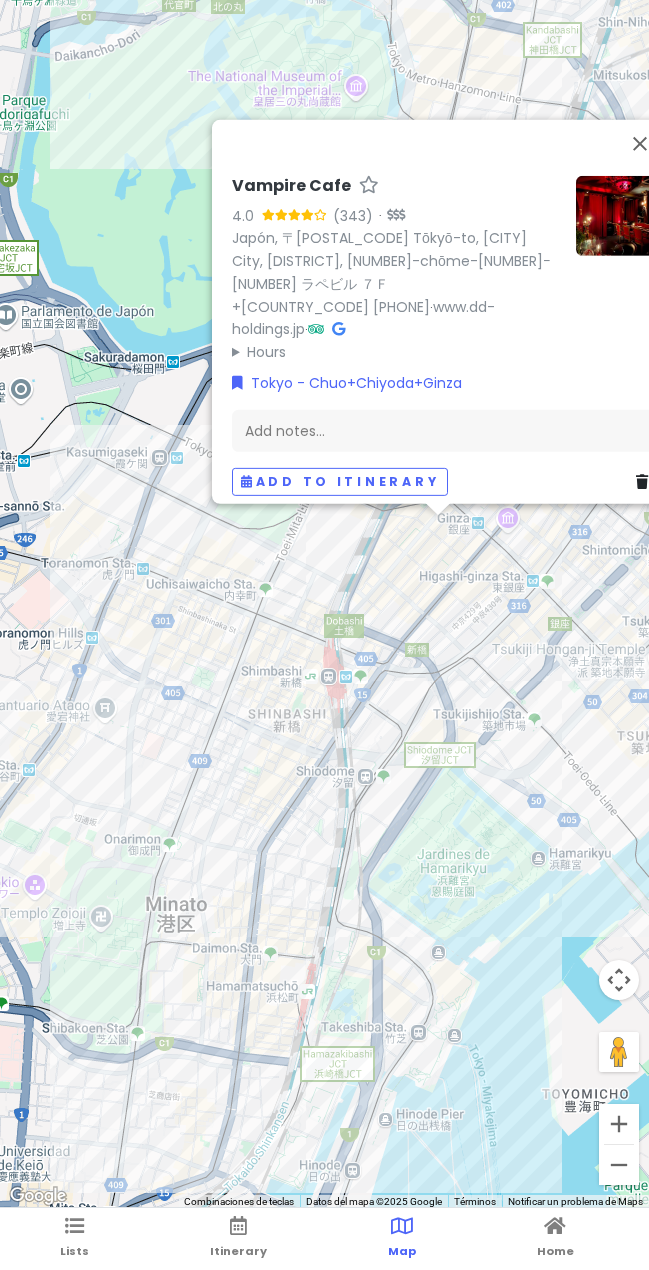 drag, startPoint x: 212, startPoint y: 549, endPoint x: 365, endPoint y: 562, distance: 153.5513 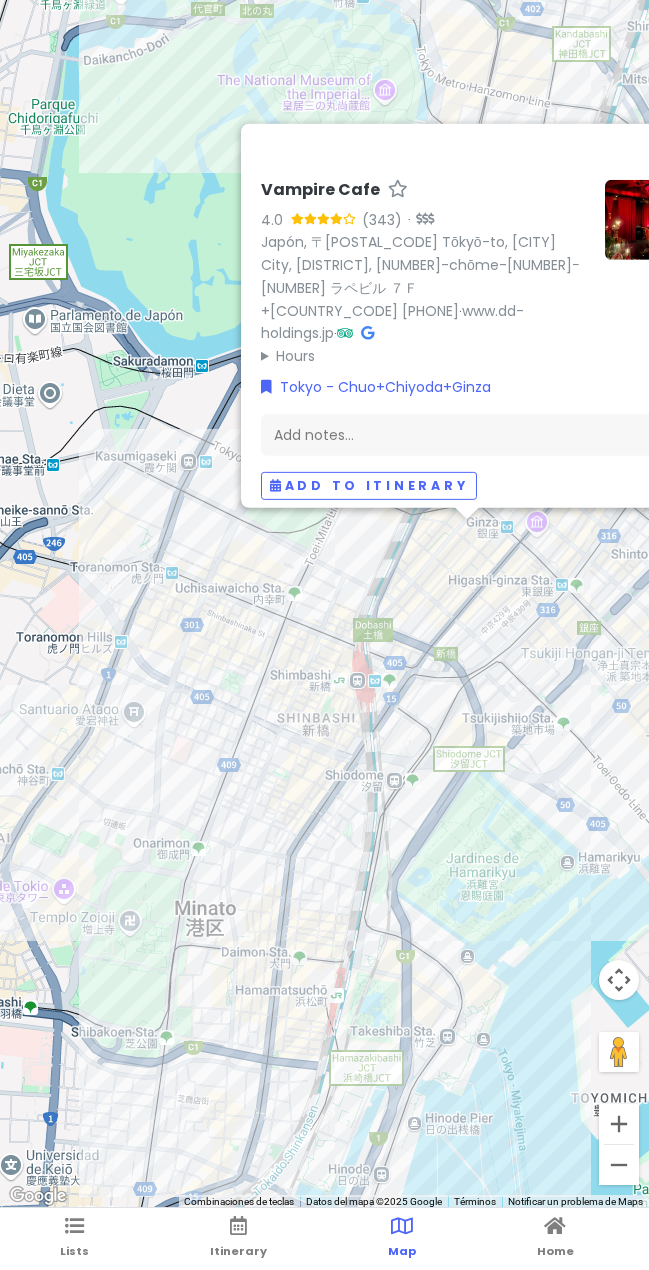 click on "Vampire Cafe 4.0        (343)    ·    Japón, 〒[POSTAL_CODE] [STATE], [CITY], [STREET], [NUMBER] [STREET] +[COUNTRY_CODE] [PHONE]   ·   www.dd-holdings.jp   ·   Hours lunes  17:00–23:30 martes  17:00–23:30 miércoles  17:00–23:30 jueves  17:00–23:30 viernes  17:00–23:30 sábado  17:00–23:30 domingo  17:00–23:30 Tokyo - Chuo+Chiyoda+Ginza Add notes...  Add to itinerary" at bounding box center [324, 604] 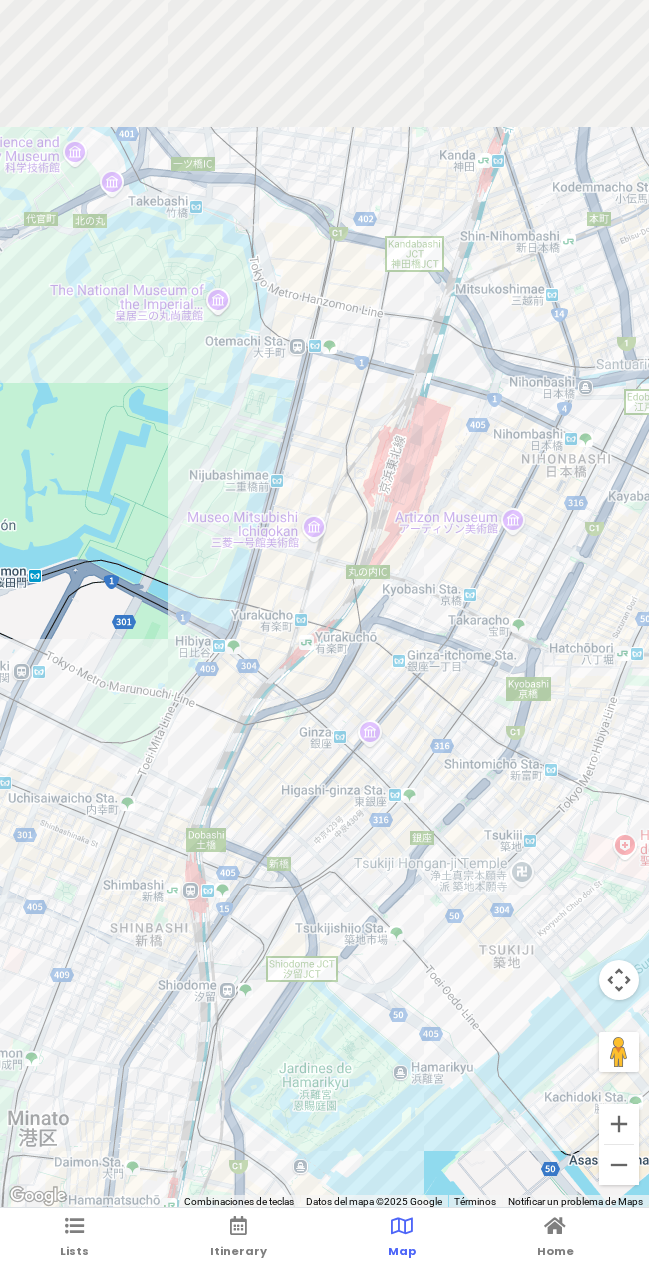 drag, startPoint x: 507, startPoint y: 488, endPoint x: 389, endPoint y: 638, distance: 190.85072 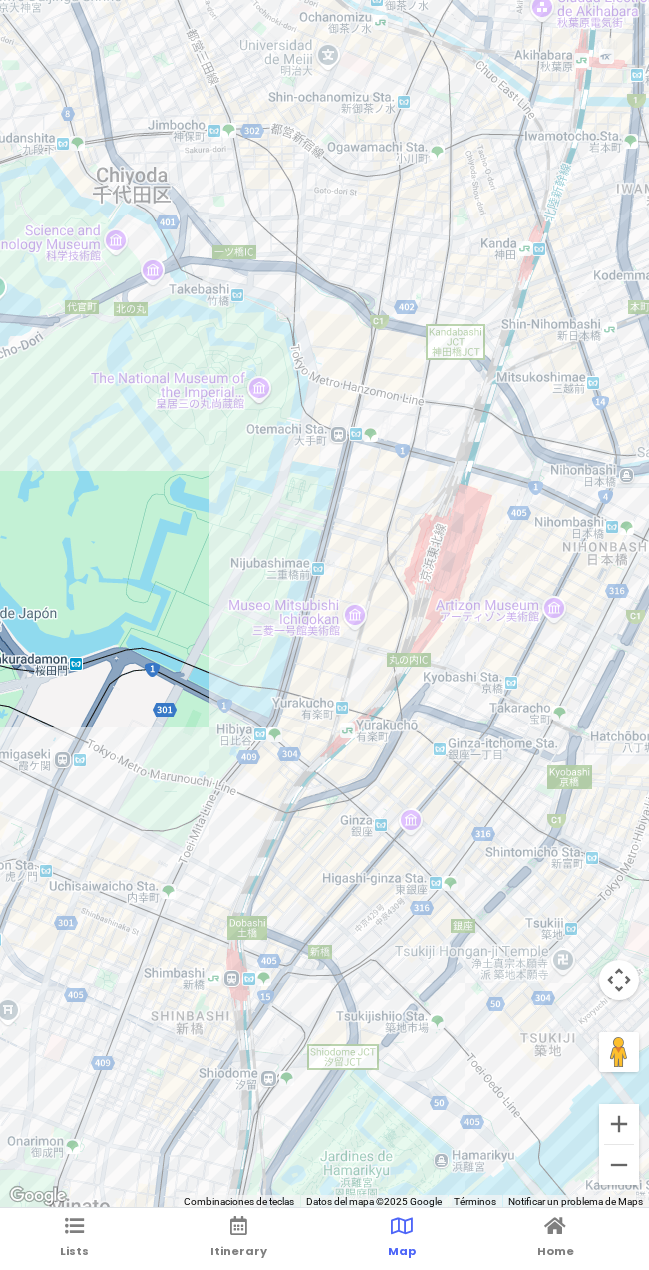 drag, startPoint x: 292, startPoint y: 548, endPoint x: 625, endPoint y: 573, distance: 333.93713 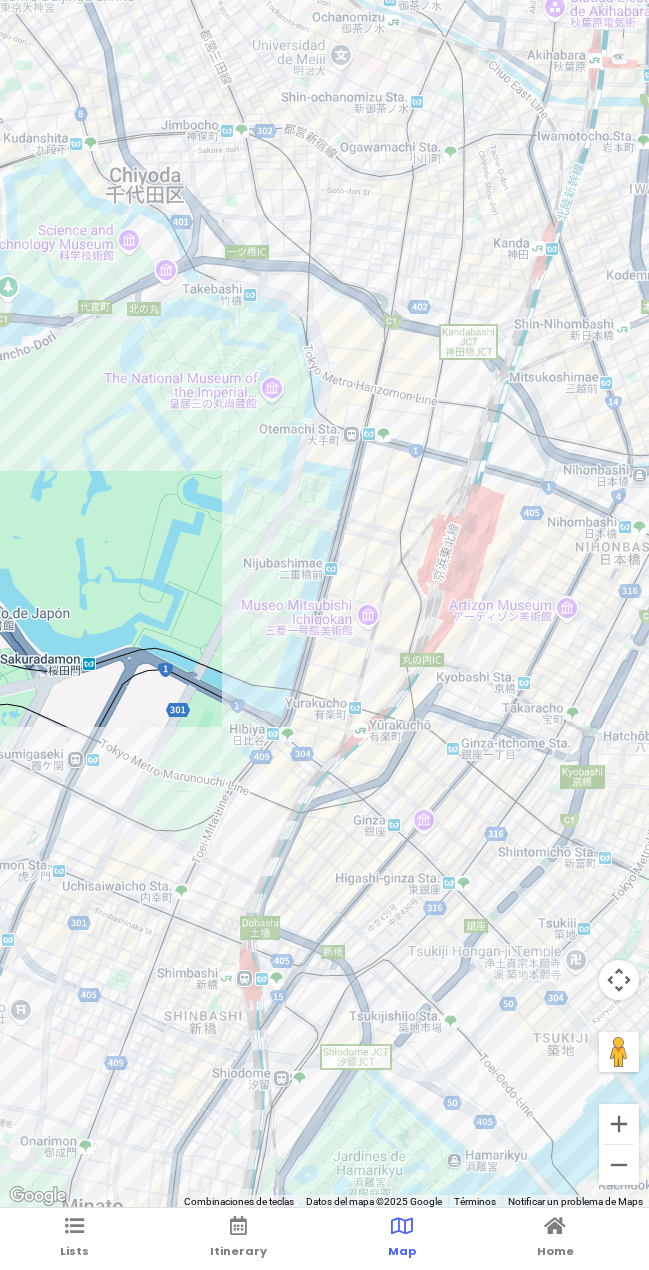 click at bounding box center (324, 604) 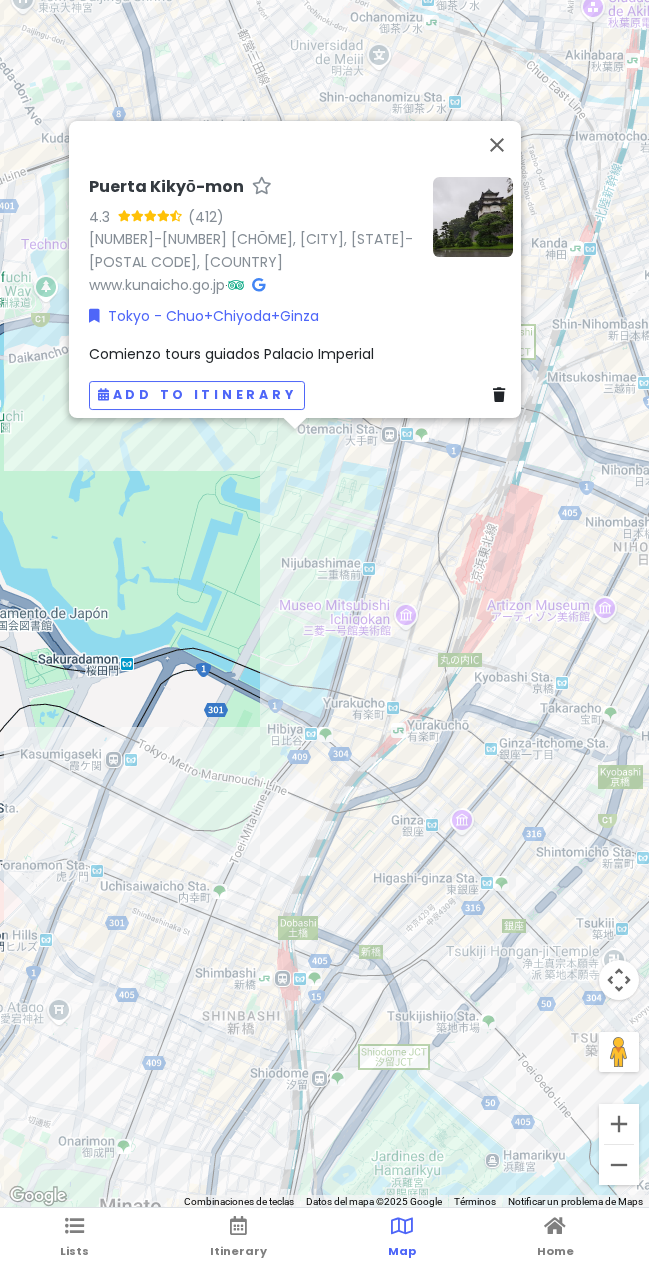 click on "Puerta Kikyō-mon 4.3        ([NUMBER]) [NUMBER]-[NUMBER] [DISTRICT], [CITY] City, Tōkyō-to [POSTAL_CODE], Japón www.kunaicho.go.jp   ·   Tokyo - Chuo+Chiyoda+Ginza Comienzo tours guiados Palacio Imperial  Add to itinerary" at bounding box center (324, 604) 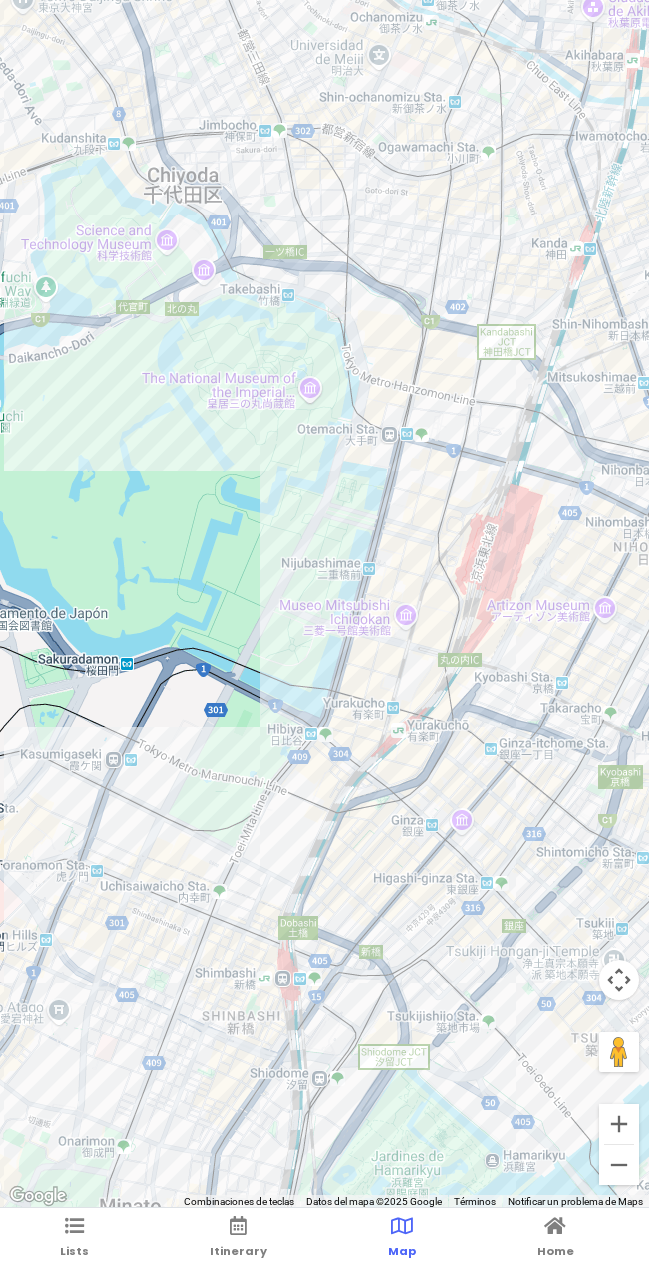 click at bounding box center (324, 604) 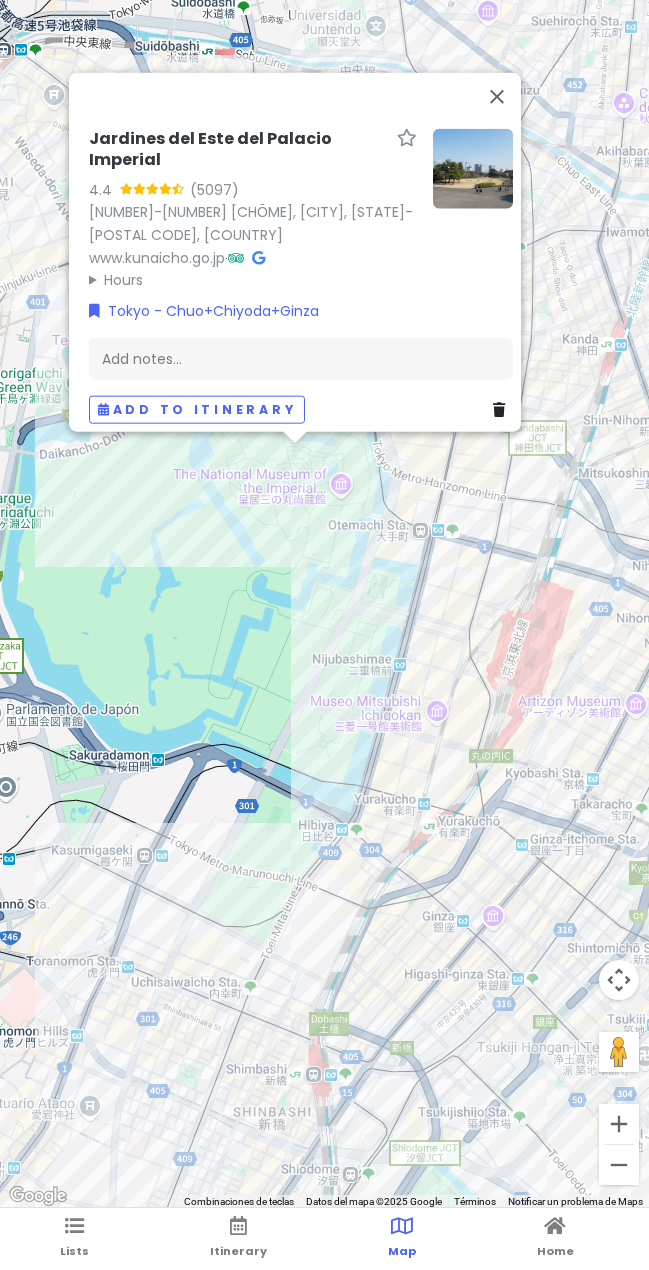 click on "[PLACE NAME] [RATING]        ([REVIEWS]) [NUMBER]-[NUMBER] [CHŌME], [CITY], [STATE]-[POSTAL CODE], [COUNTRY] [URL]   ·   Hours lunes  Cerrado martes  [TIME]–[TIME] miércoles  [TIME]–[TIME] jueves  [TIME]–[TIME] viernes  Cerrado sábado  [TIME]–[TIME] domingo  [TIME]–[TIME] [CITY] - [CITY]+[CITY]+[CITY] Add notes...  Add to itinerary" at bounding box center (324, 604) 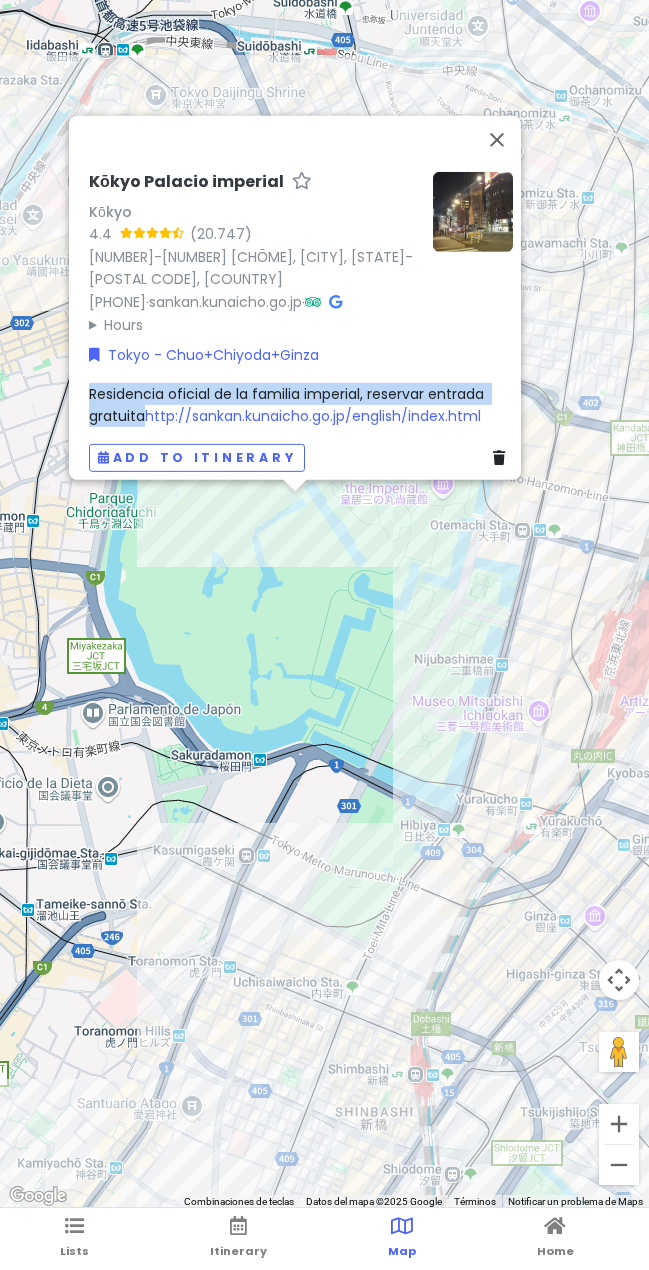 drag, startPoint x: 73, startPoint y: 387, endPoint x: 132, endPoint y: 409, distance: 62.968246 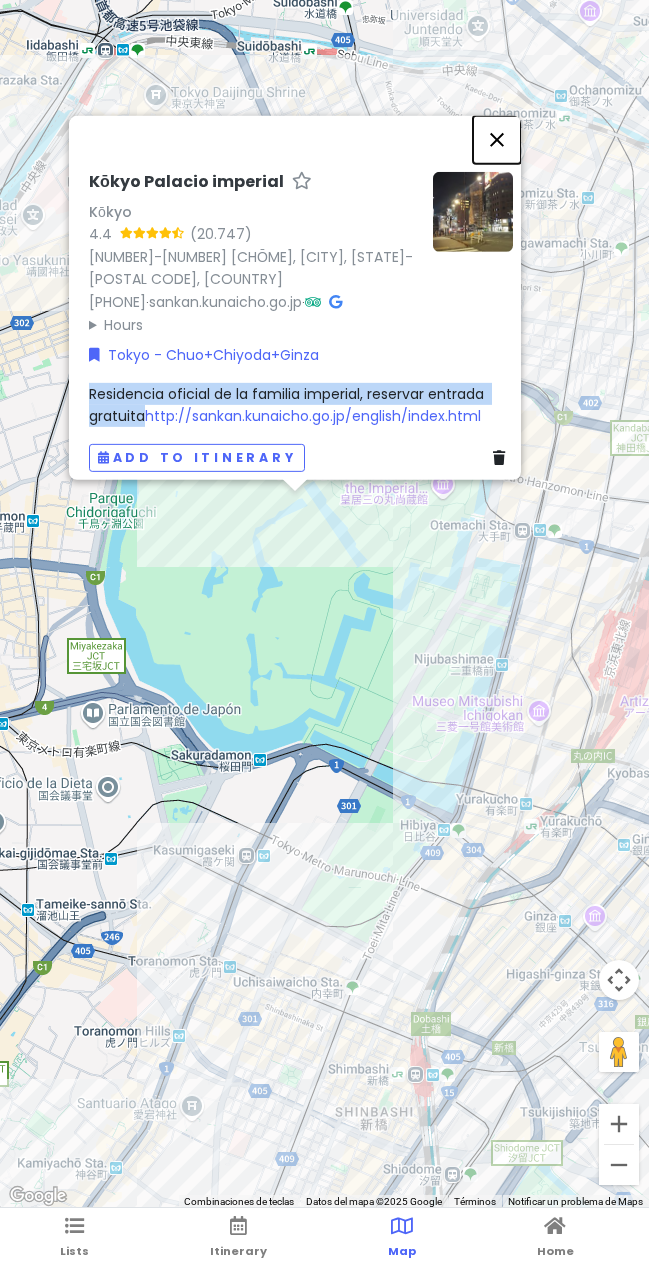 click at bounding box center [497, 139] 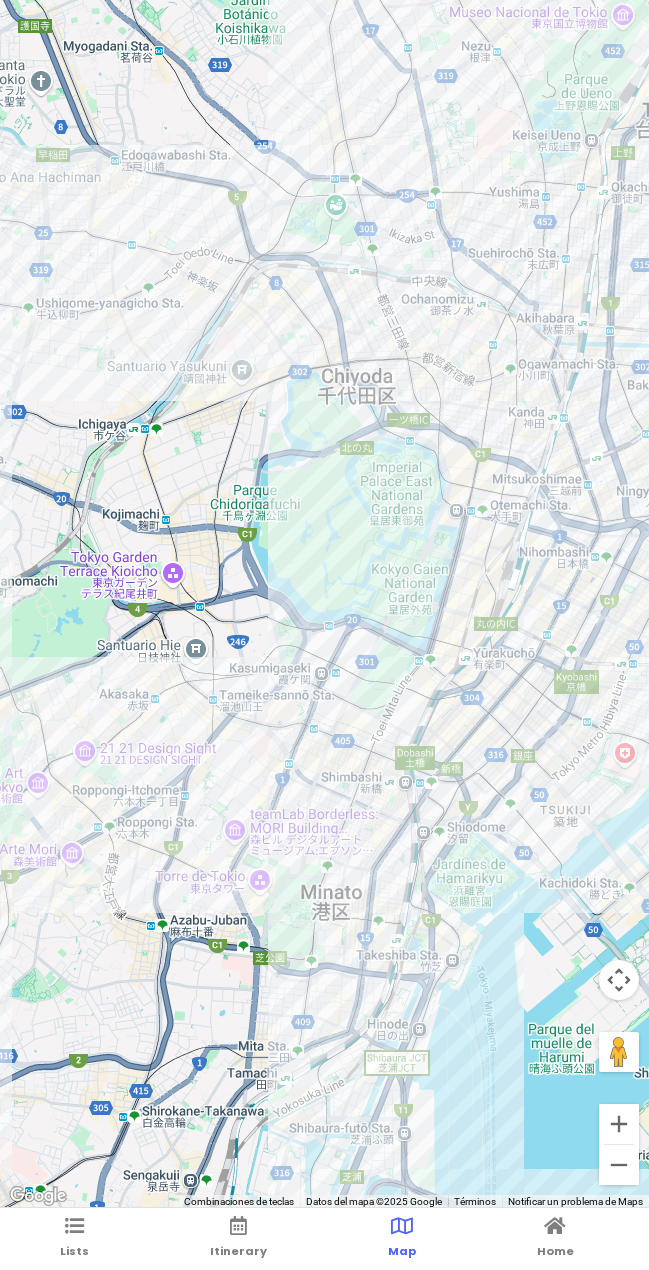 drag, startPoint x: 379, startPoint y: 582, endPoint x: 357, endPoint y: 554, distance: 35.608986 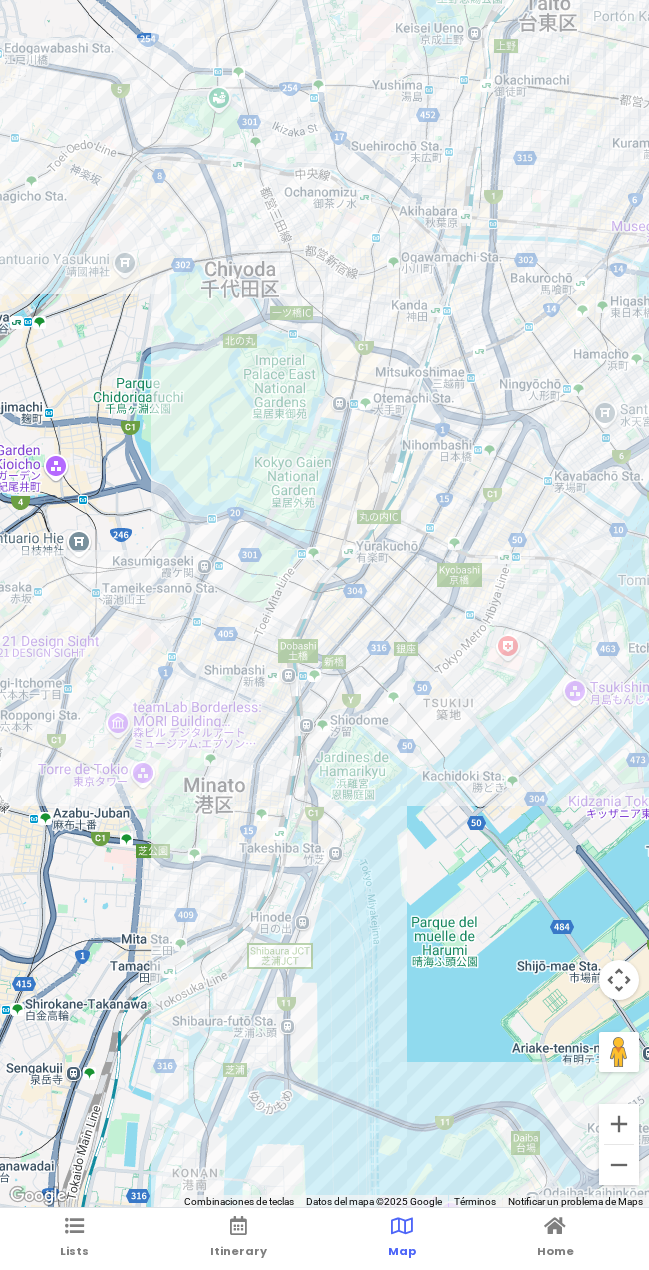 click at bounding box center [324, 604] 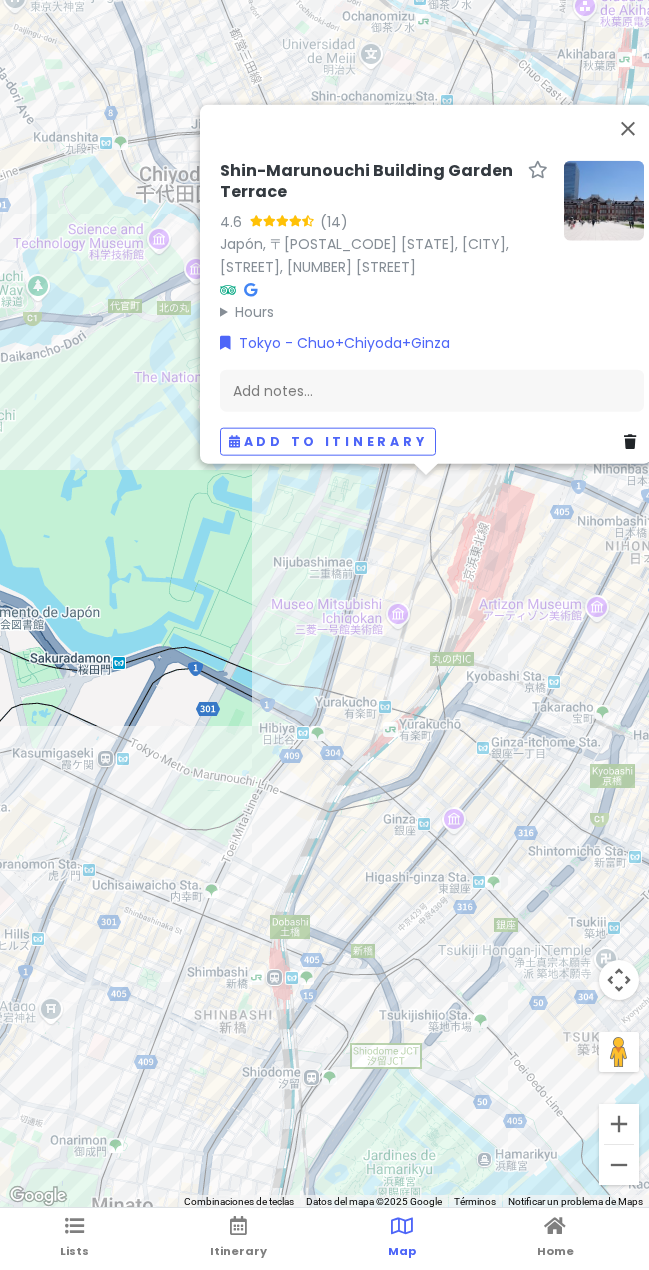 click at bounding box center [604, 200] 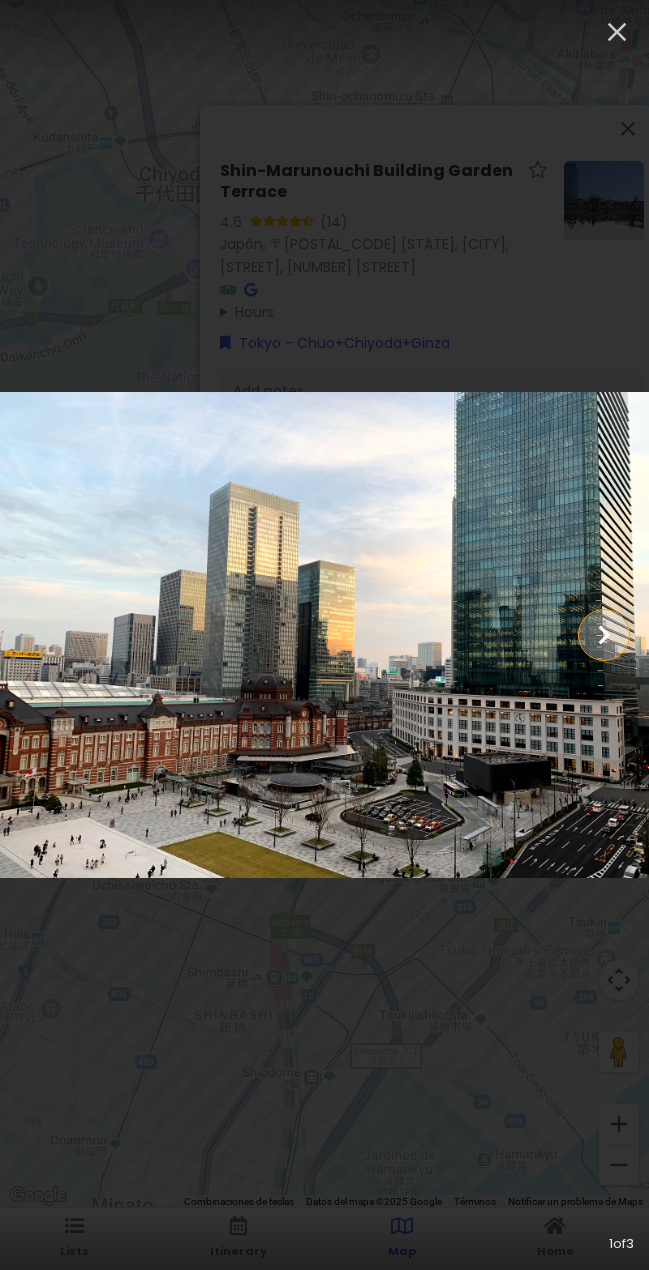 click 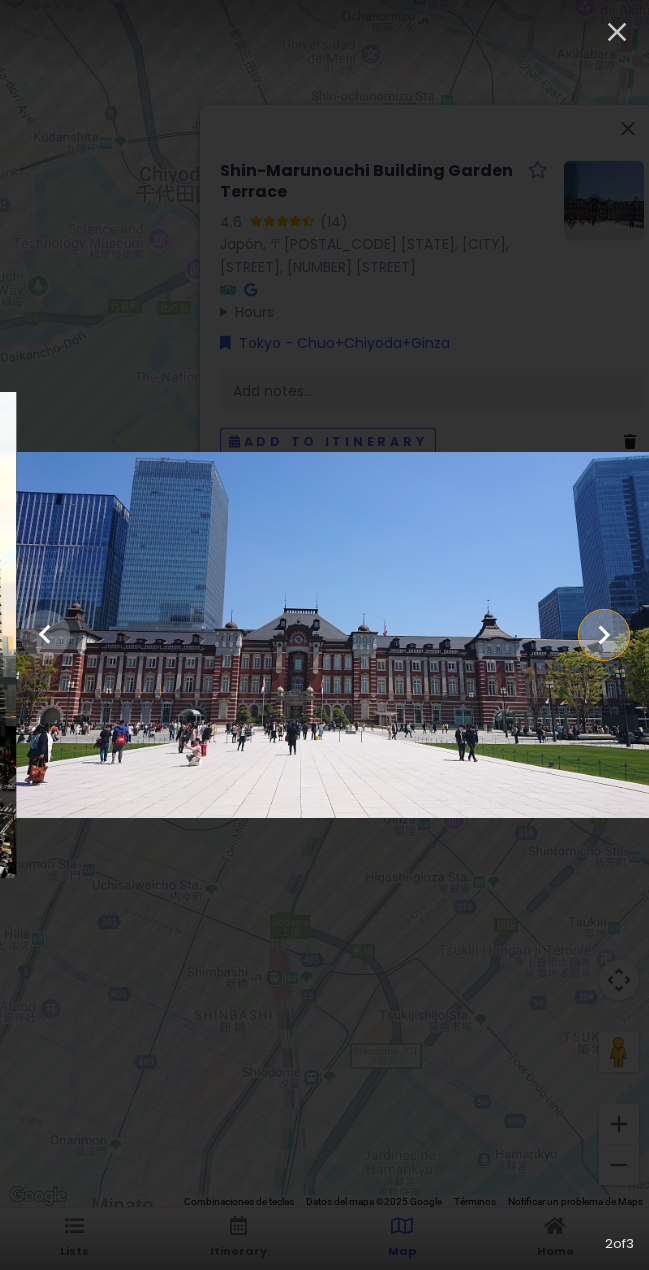 click 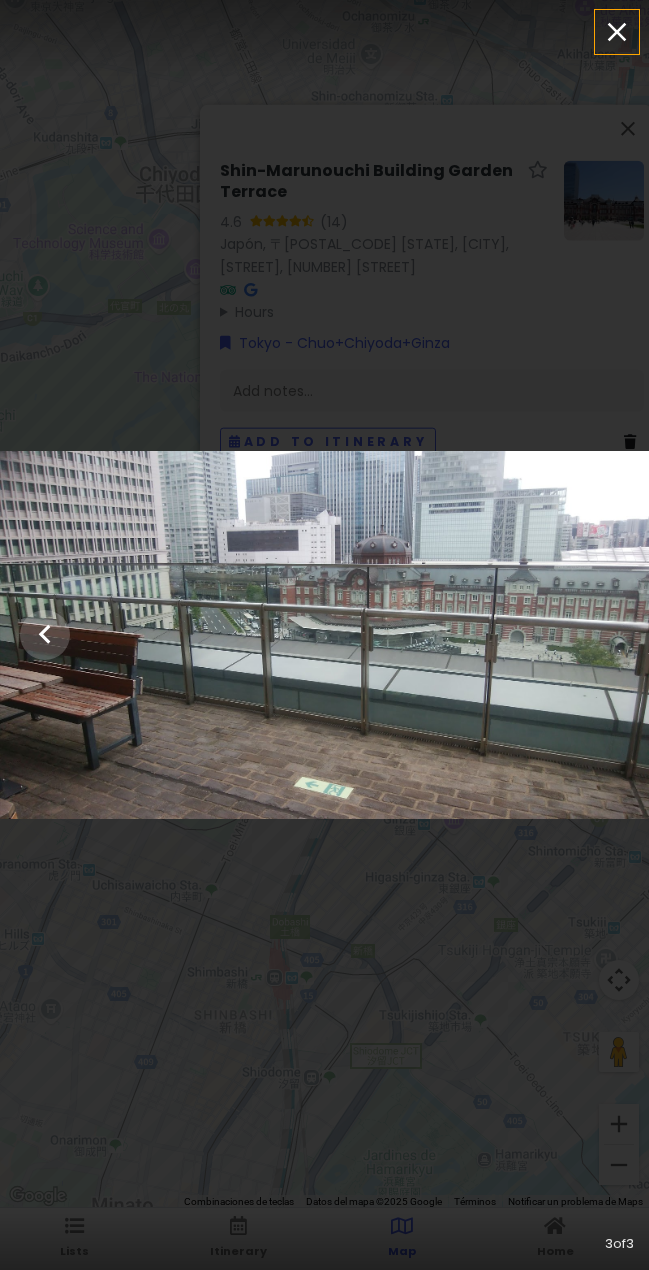 click 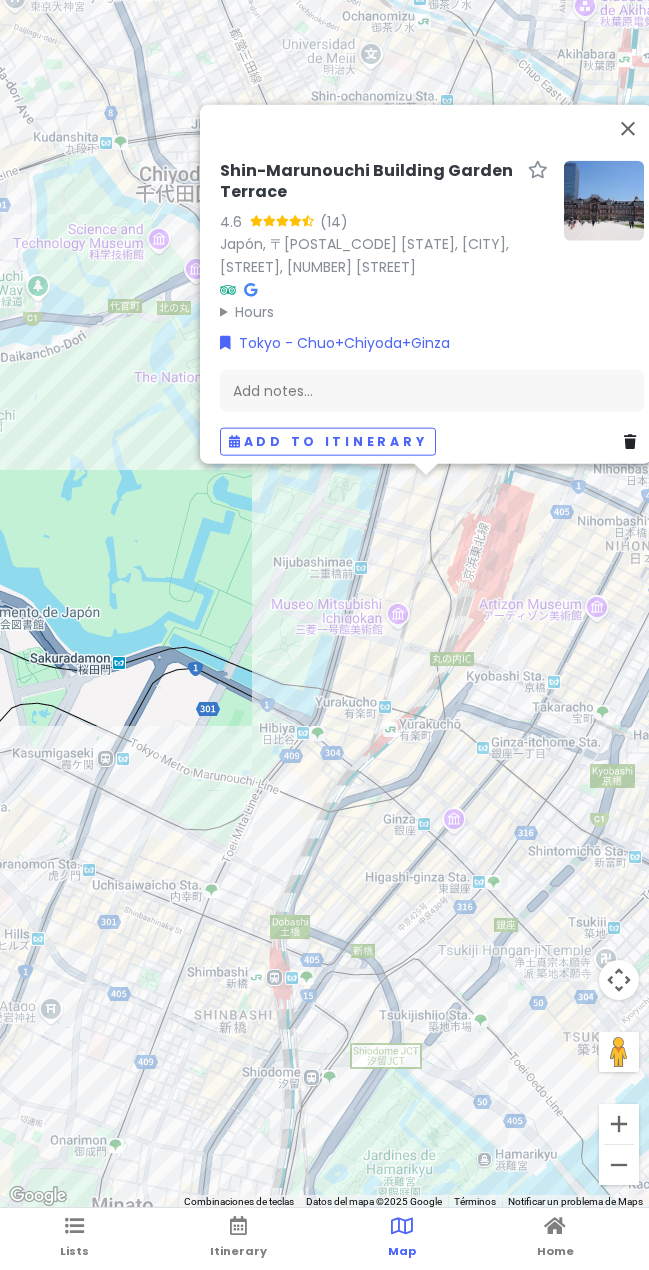 drag, startPoint x: 243, startPoint y: 553, endPoint x: 311, endPoint y: 530, distance: 71.7844 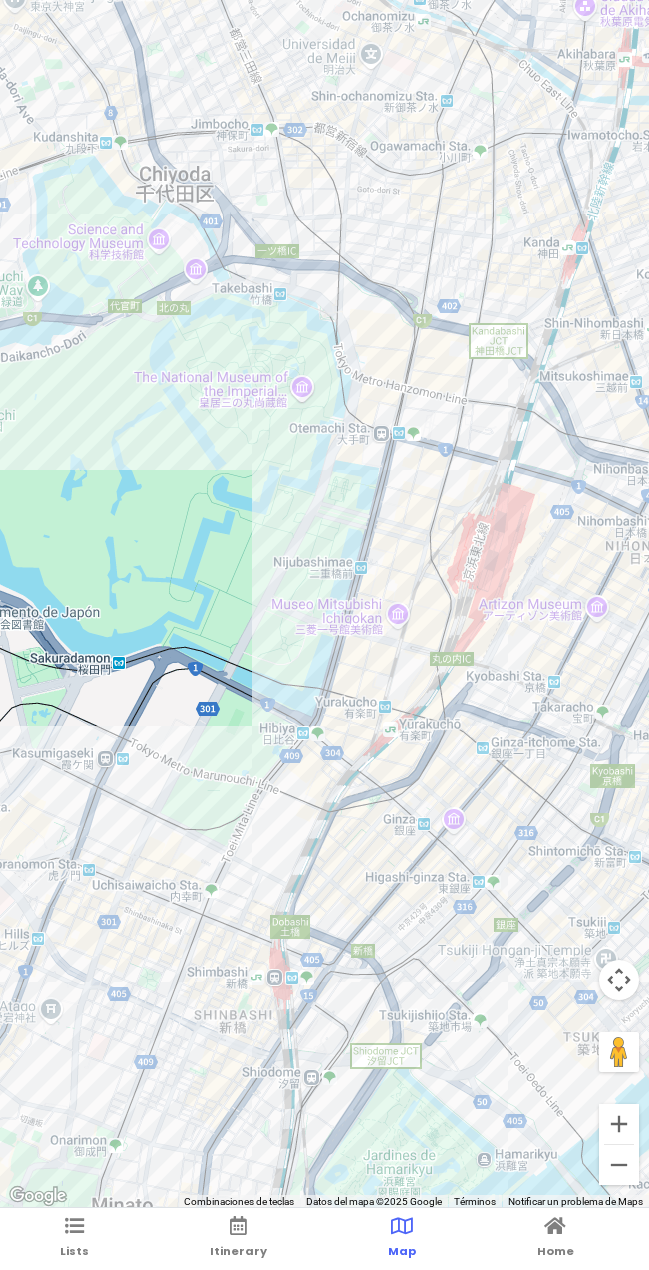 click at bounding box center (324, 604) 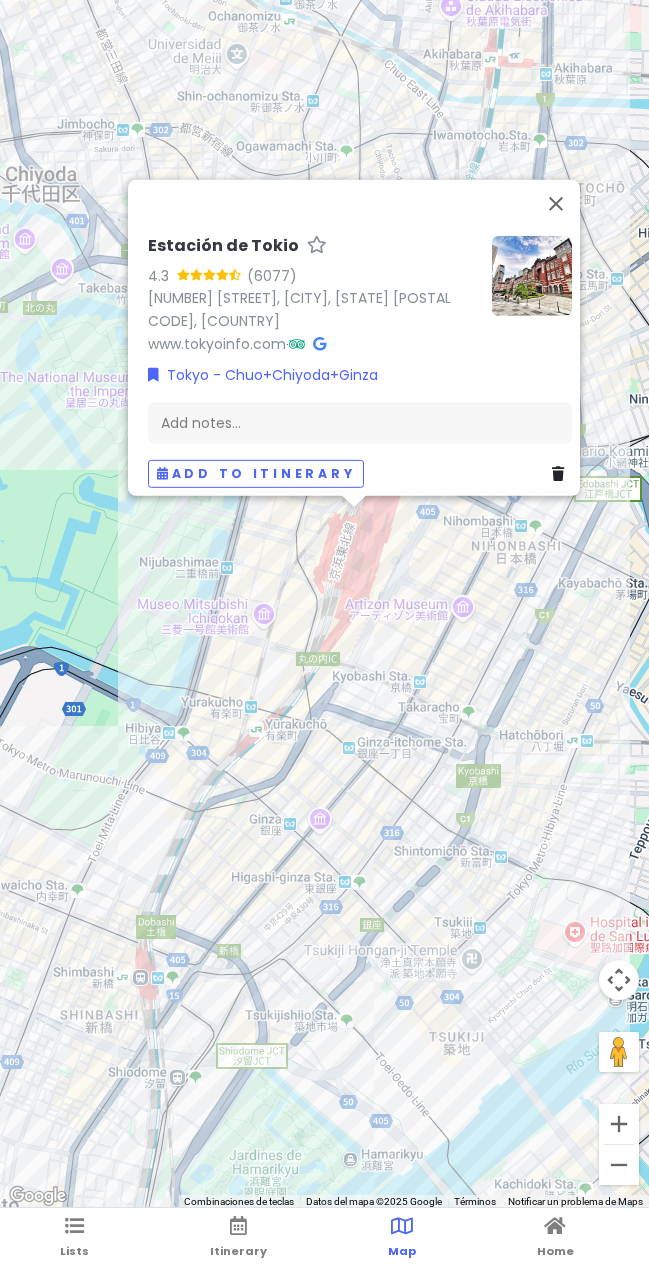 click on "[PLACE NAME] [RATING]        ([REVIEWS]) [NUMBER] [CHŌME] [DISTRICT], [CITY] [POSTAL CODE], [COUNTRY] [URL]   ·   [CITY] - [CITY]+[CITY]+[CITY] Add notes...  Add to itinerary" at bounding box center (324, 604) 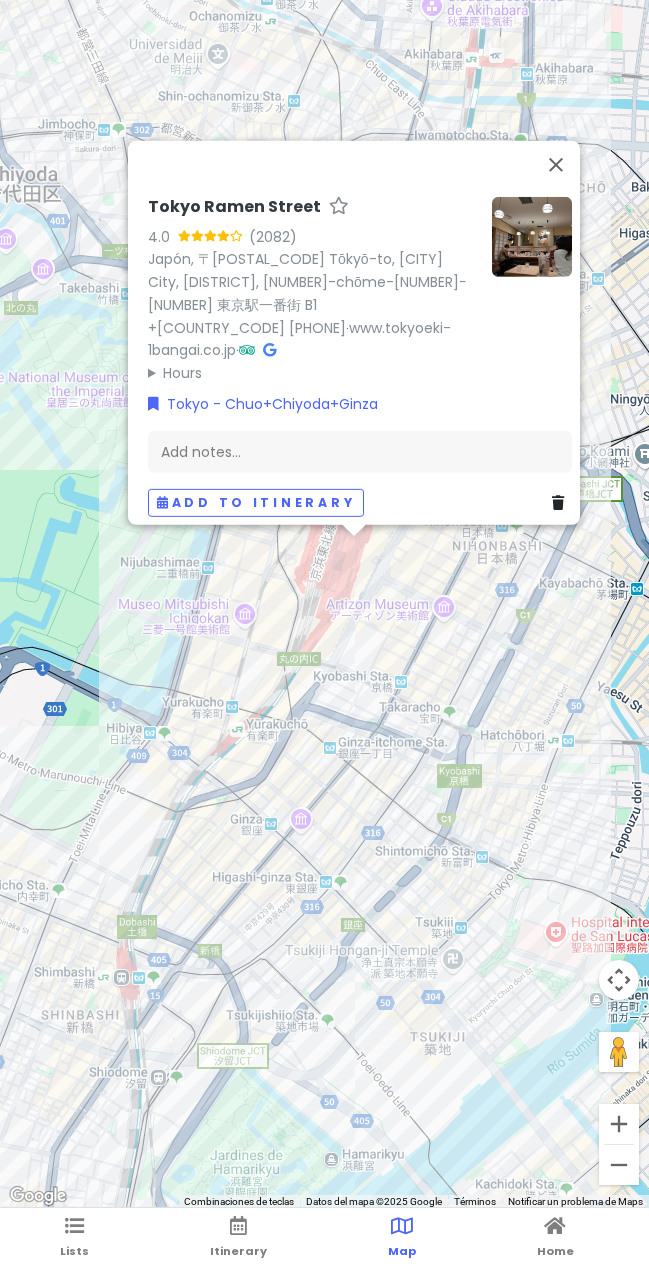 click on "[PLACE NAME] [RATING]        ([REVIEWS]) [COUNTRY], 〒[POSTAL CODE] [STATE], [CITY], [DISTRICT], [CHŌME]−[NUMBER]−[NUMBER] [BUILDING_NAME] [FLOOR] +[PHONE]   ·   [URL]   ·   Hours lunes  [TIME]–[TIME] martes  [TIME]–[TIME] miércoles  [TIME]–[TIME] jueves  [TIME]–[TIME] viernes  [TIME]–[TIME] sábado  [TIME]–[TIME] domingo  [TIME]–[TIME] [CITY] - [CITY]+[CITY]+[CITY] Add notes...  Add to itinerary" at bounding box center (324, 604) 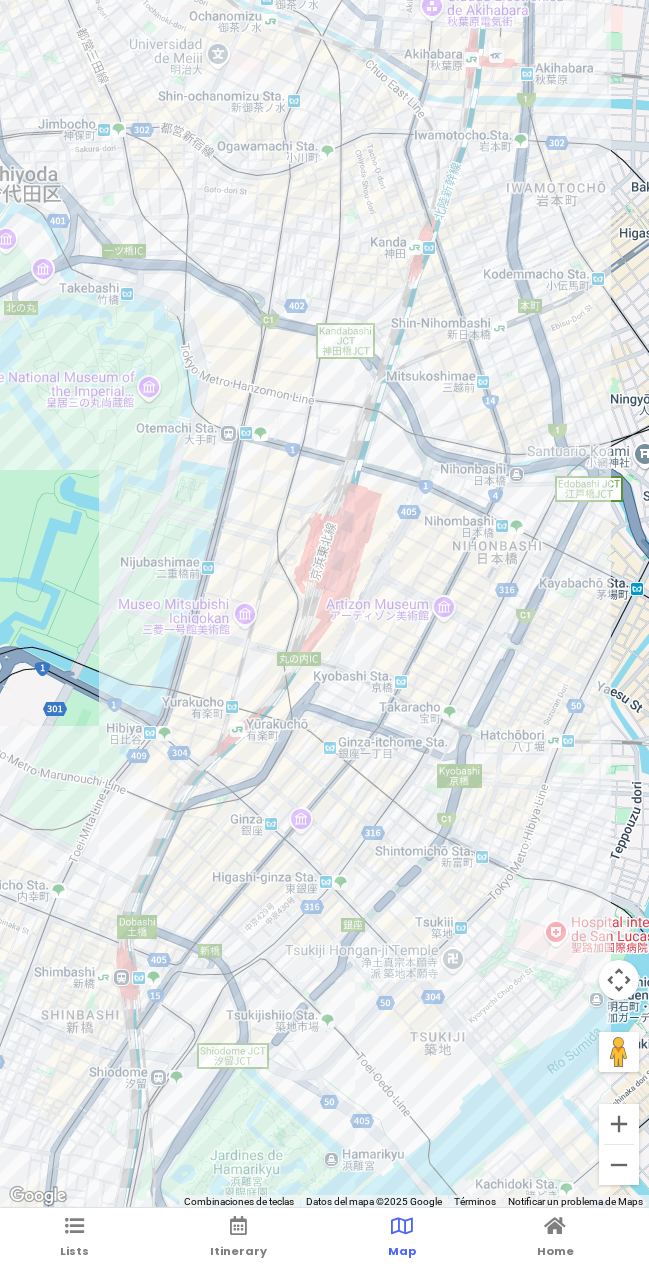 click at bounding box center [324, 604] 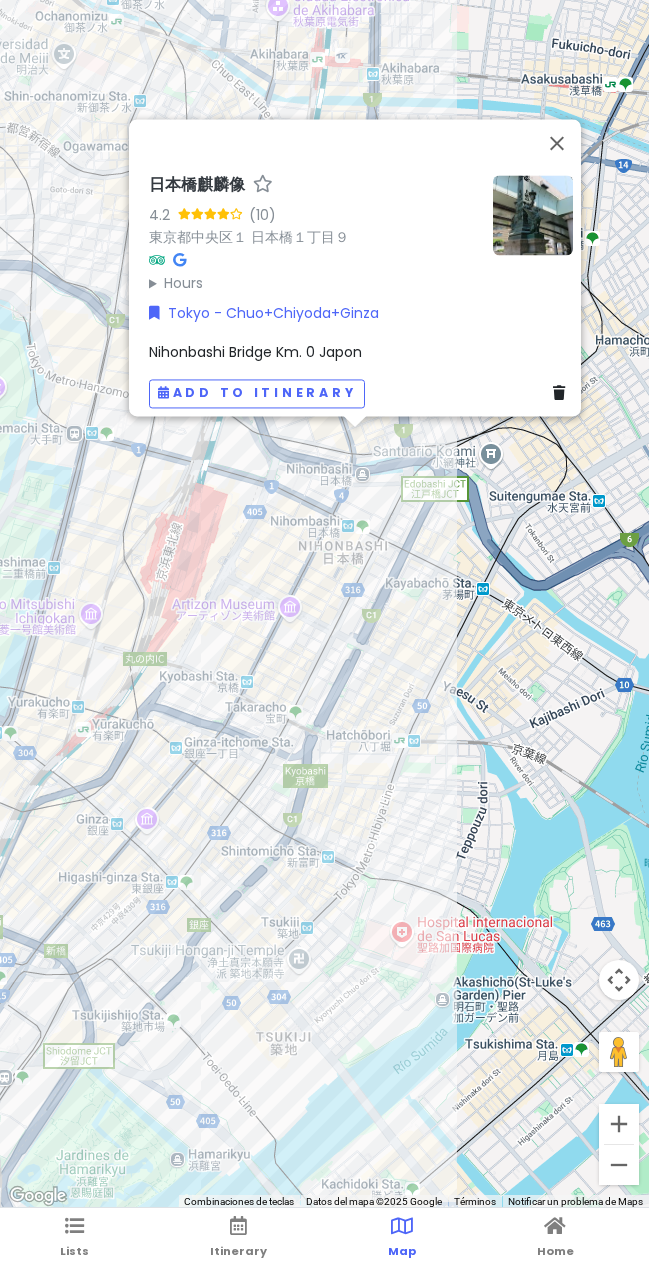 click at bounding box center [533, 215] 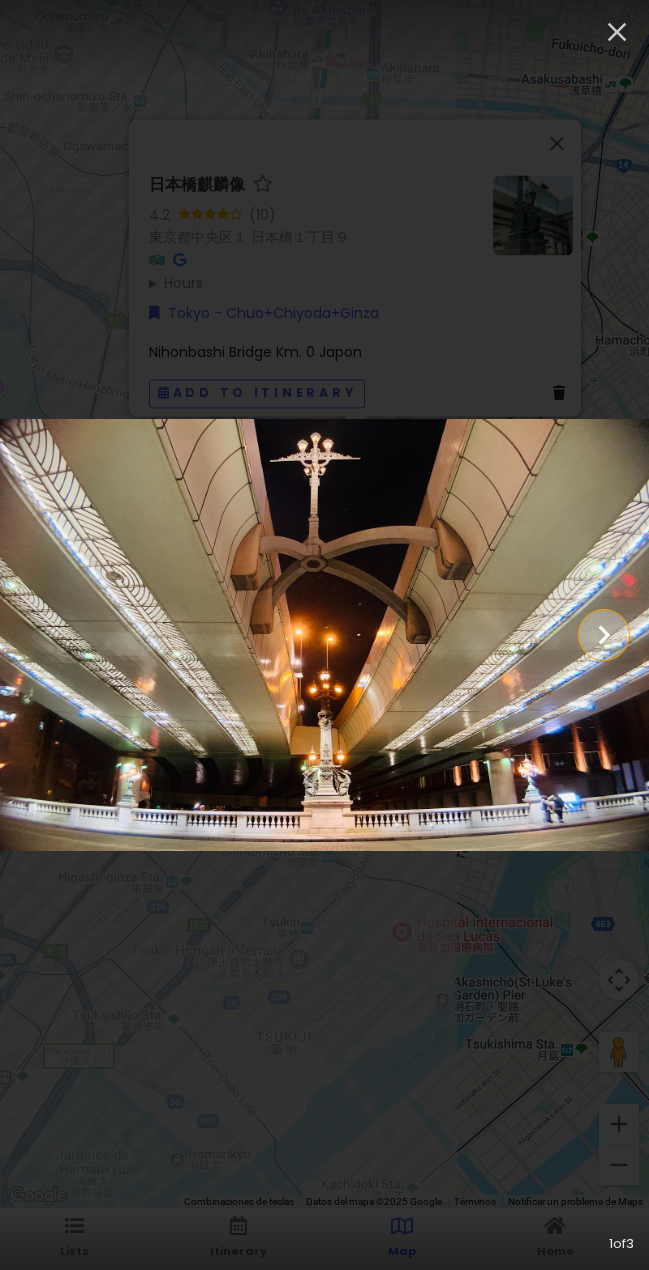 click 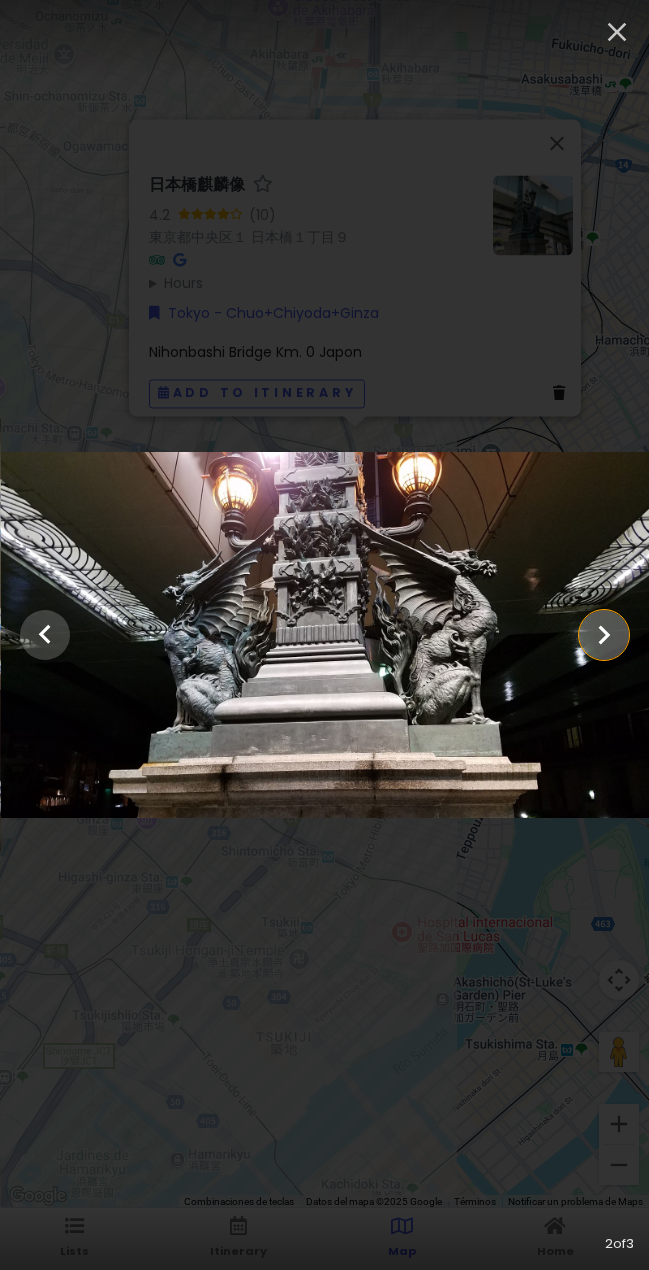click 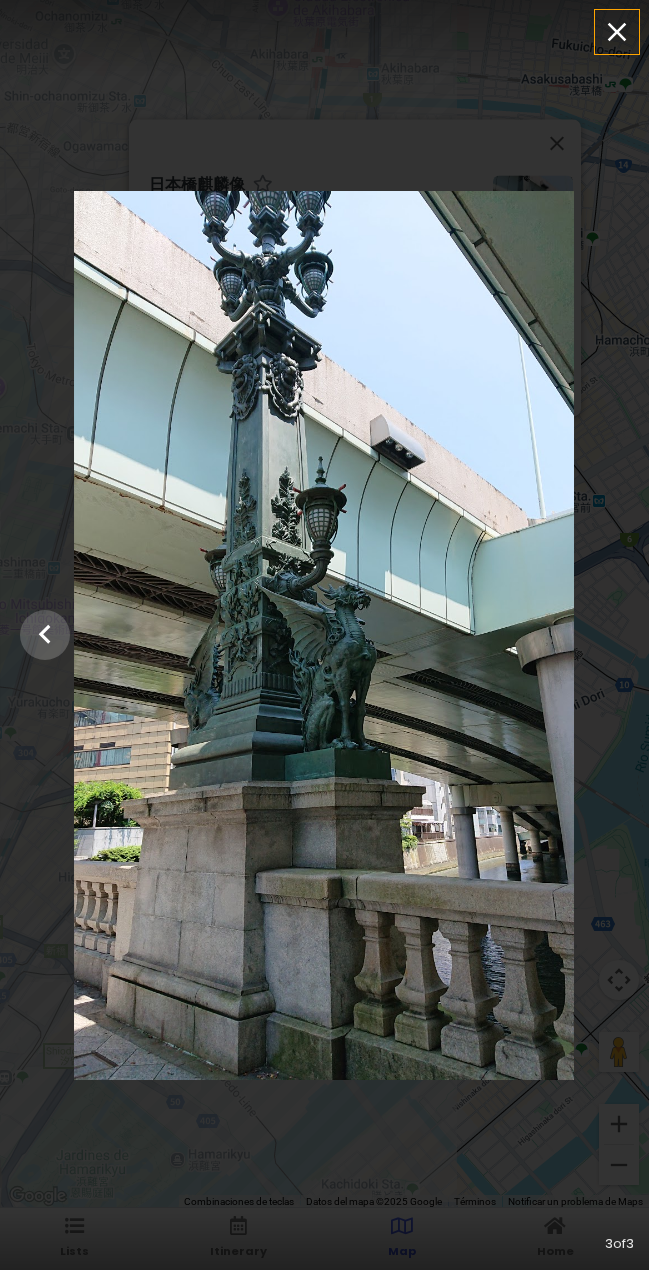 click 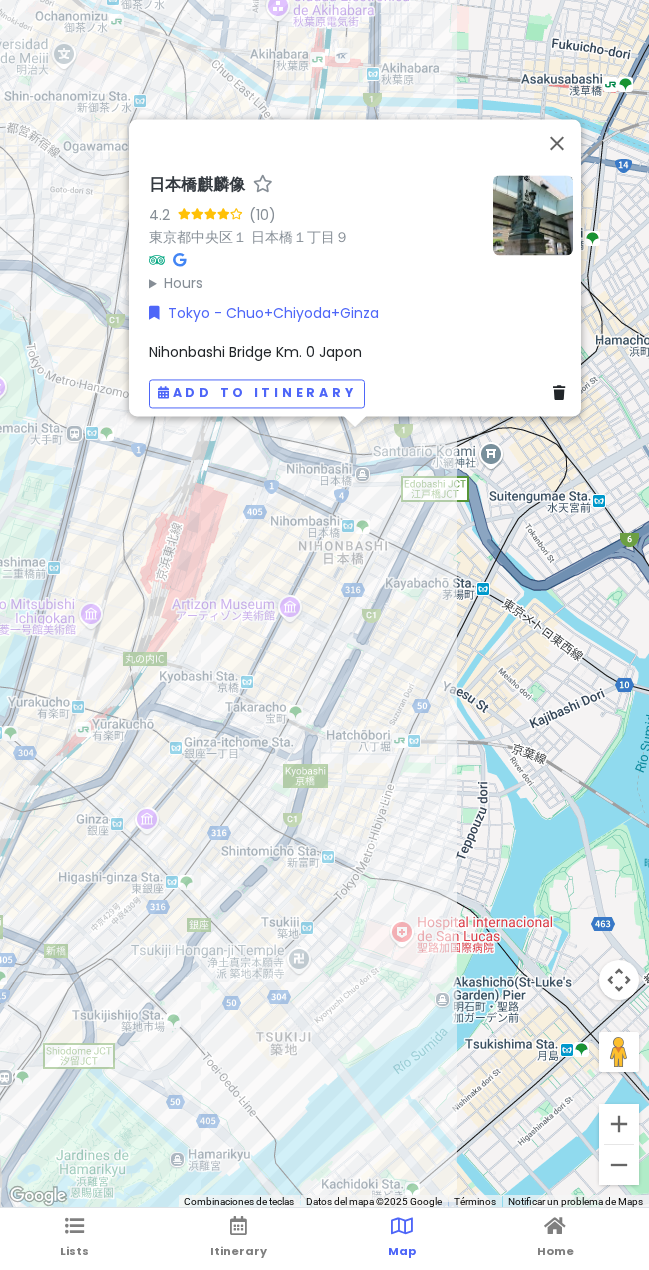 click on "日本橋麒麟像 [RATING]        ([NUMBER]) [COUNTRY], 〒[POSTAL CODE] [STATE] [CITY] [NUMBER] [STREET] Hours lunes  Abierto 24 horas martes  Abierto 24 horas miércoles  Abierto 24 horas jueves  Abierto 24 horas viernes  Abierto 24 horas sábado  Abierto 24 horas domingo  Abierto 24 horas Tokyo - Chuo+Chiyoda+Ginza Nihonbashi Bridge Km. 0 Japon  Add to itinerary" at bounding box center (324, 604) 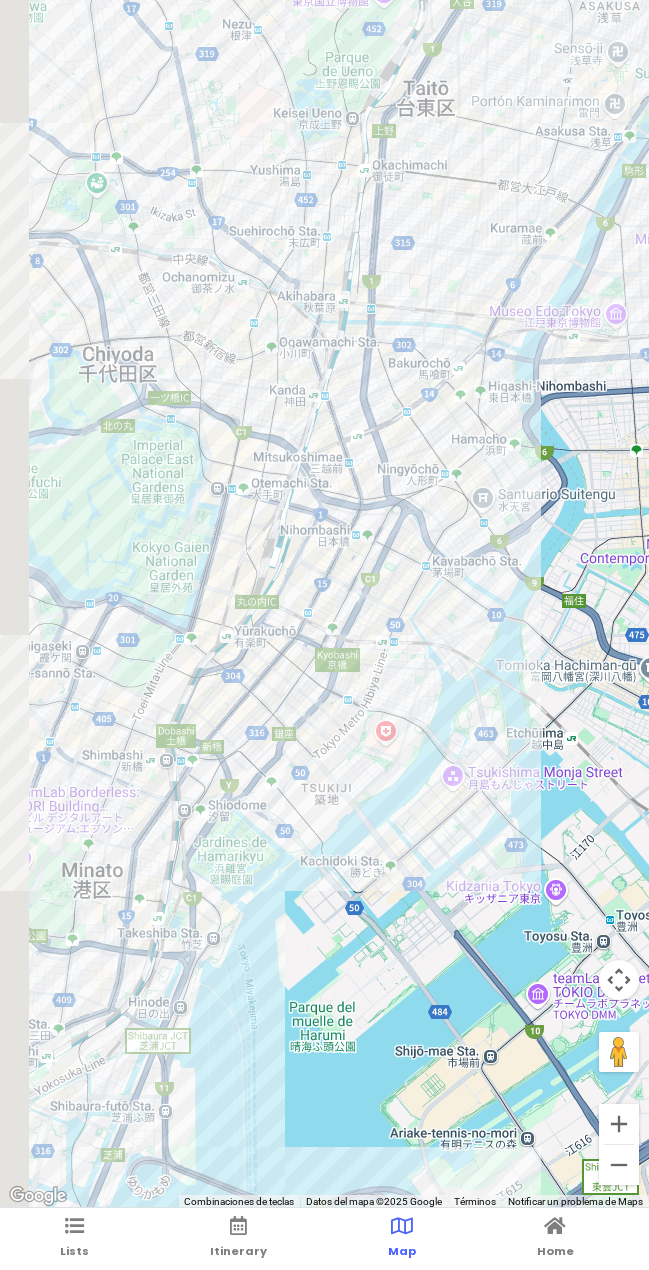 drag, startPoint x: 208, startPoint y: 542, endPoint x: 466, endPoint y: 544, distance: 258.00775 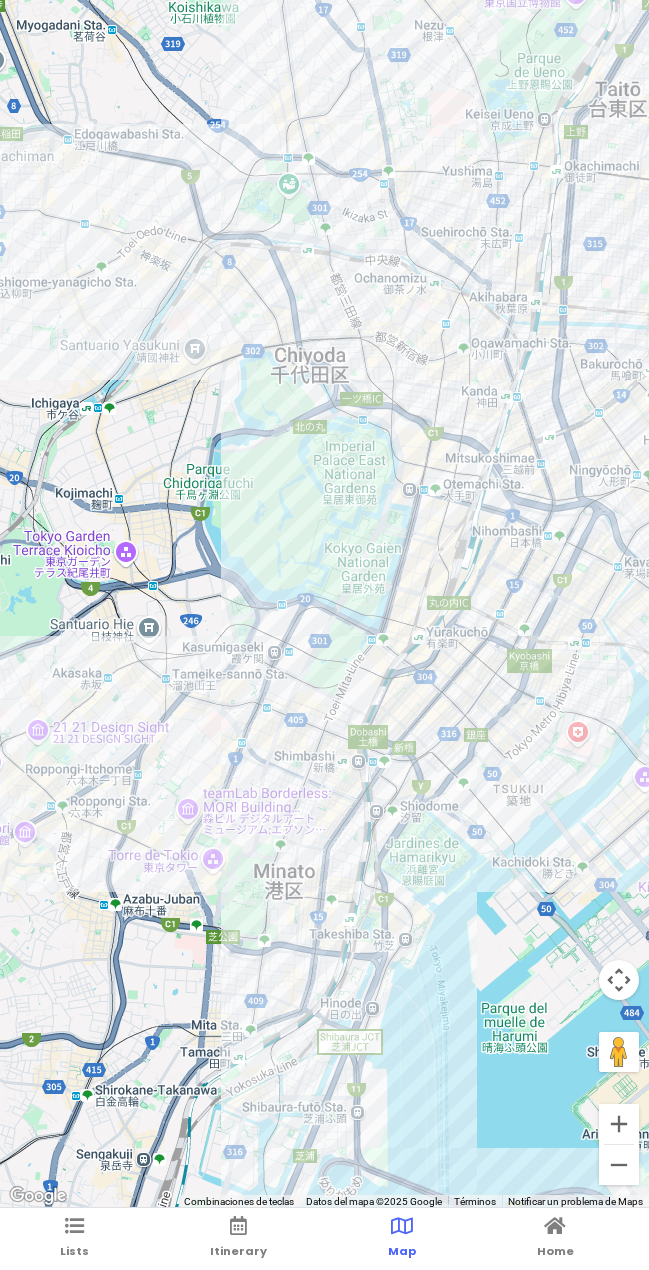 click at bounding box center (324, 604) 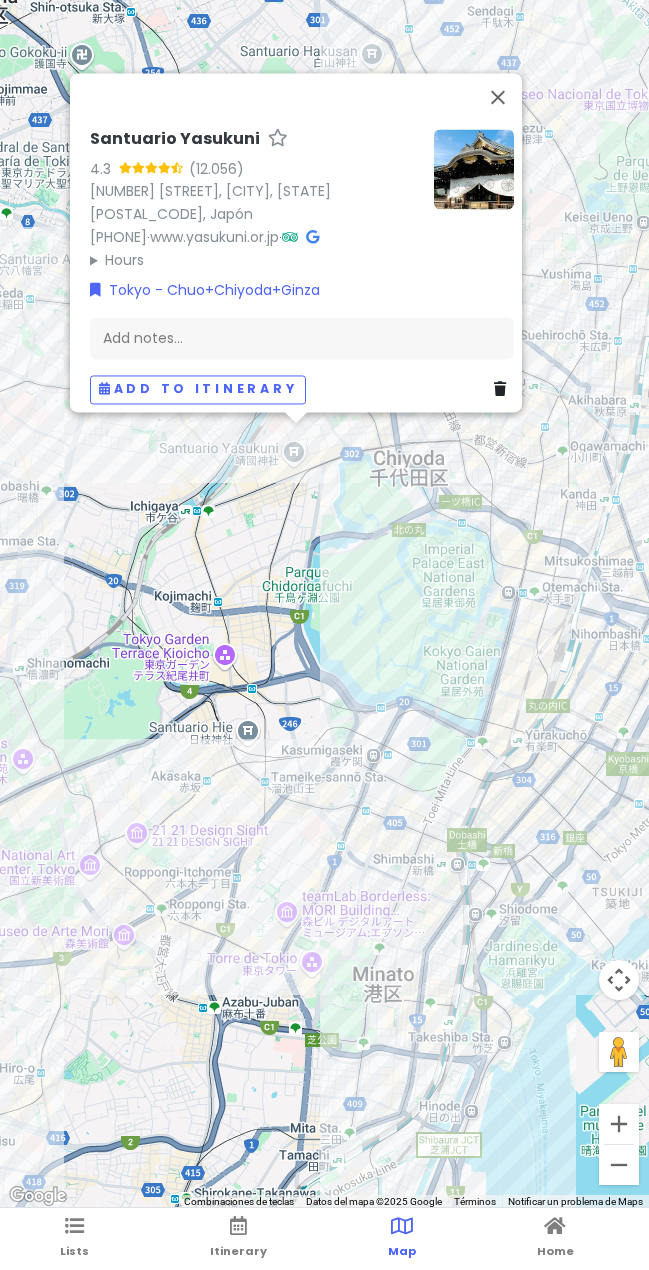 click on "Santuario Yasukuni 4.3        (12.056) [NUMBER] [STREET], [CITY], [STATE] [POSTAL_CODE], Japón +[COUNTRY_CODE] [PHONE]   ·   www.yasukuni.or.jp   ·   Hours lunes  6:00–18:00 martes  6:00–18:00 miércoles  6:00–18:00 jueves  6:00–18:00 viernes  6:00–18:00 sábado  6:00–18:00 domingo  6:00–18:00 Tokyo - Chuo+Chiyoda+Ginza Add notes...  Add to itinerary" at bounding box center [324, 604] 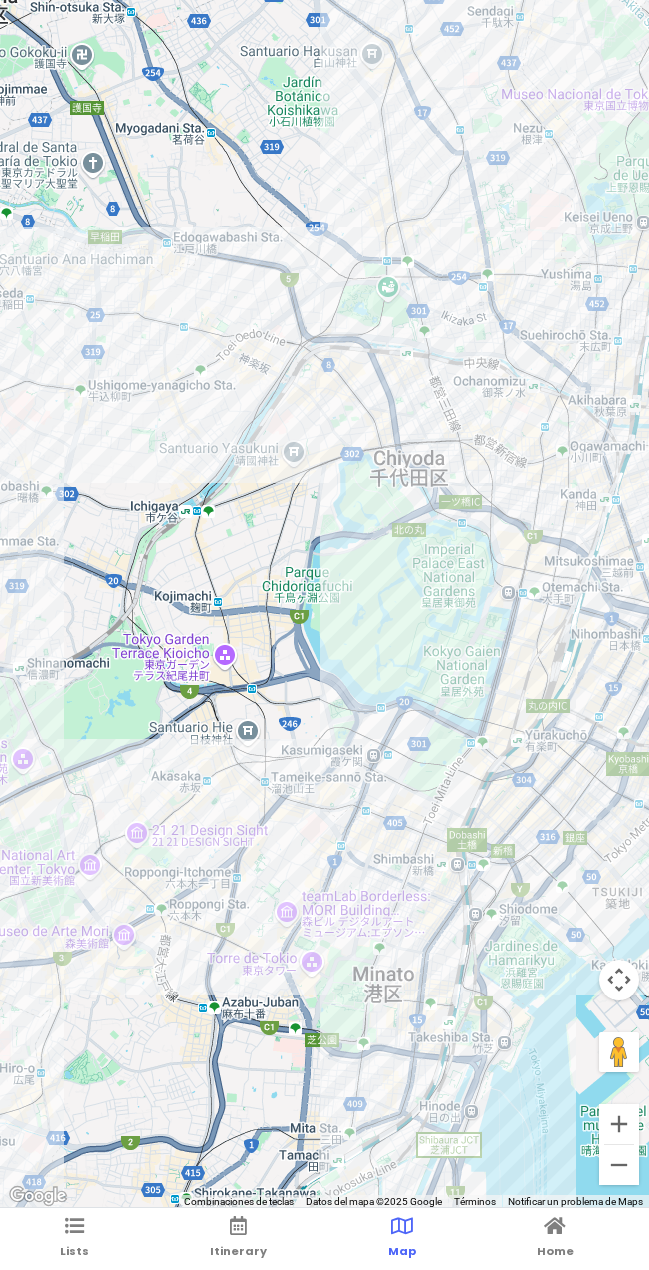 click at bounding box center [324, 604] 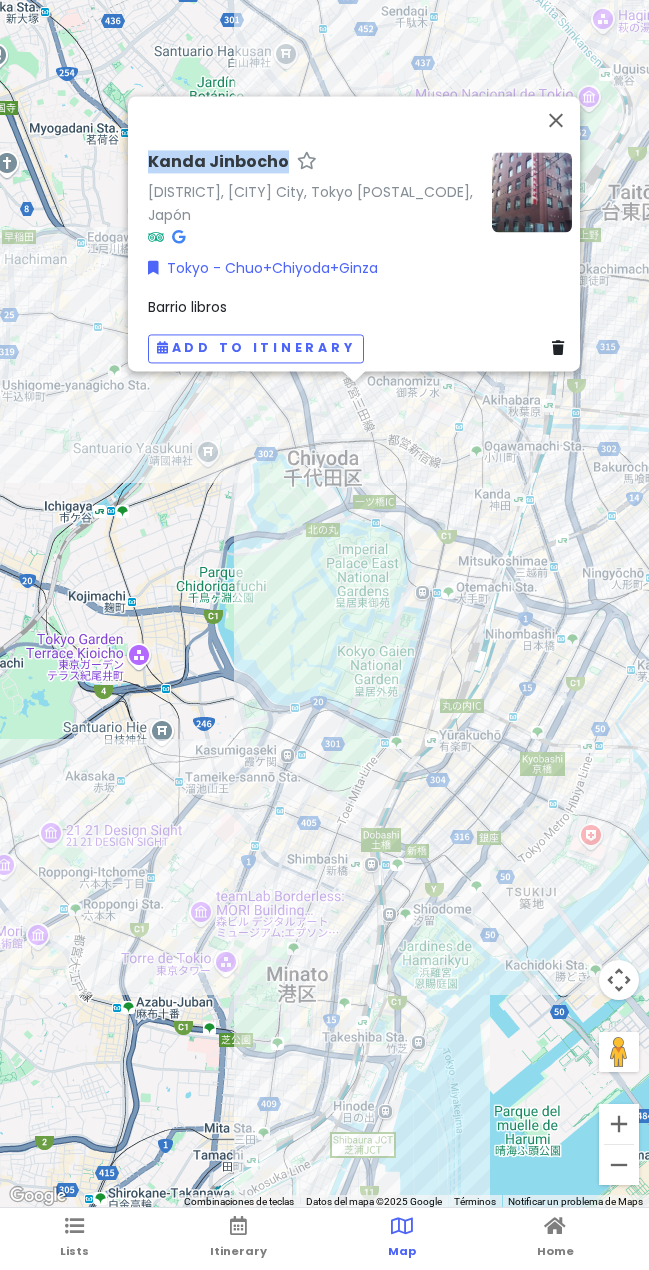 drag, startPoint x: 129, startPoint y: 156, endPoint x: 283, endPoint y: 156, distance: 154 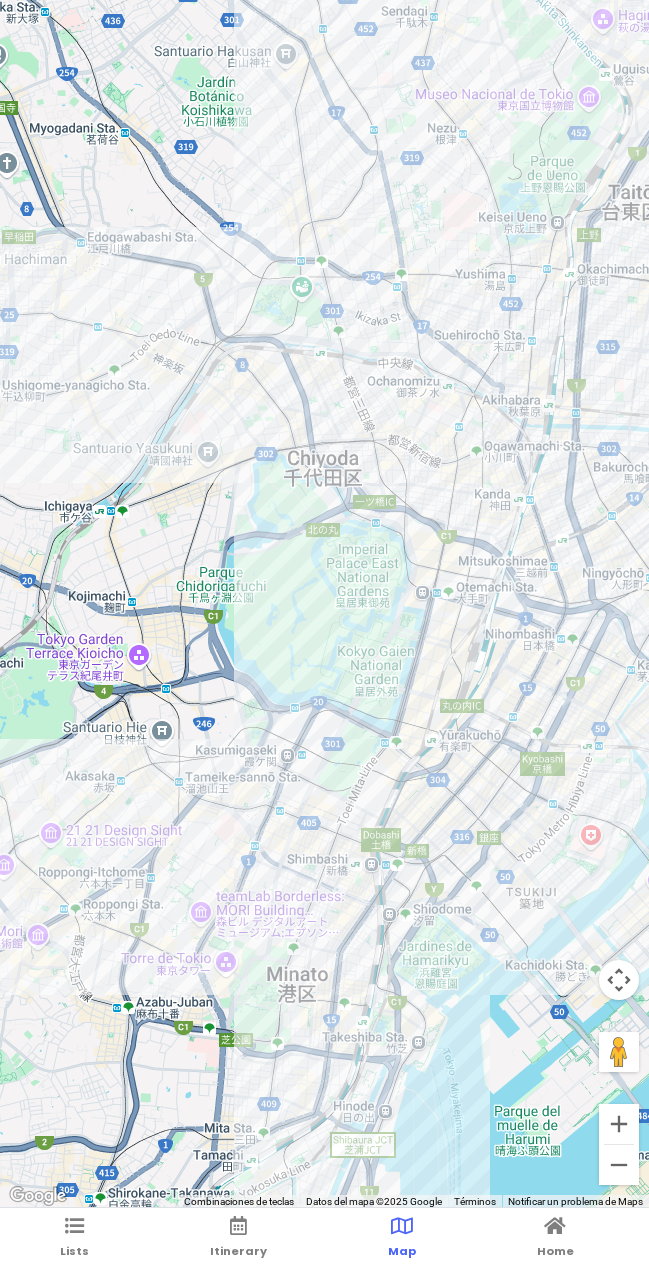 drag, startPoint x: 503, startPoint y: 478, endPoint x: 455, endPoint y: 542, distance: 80 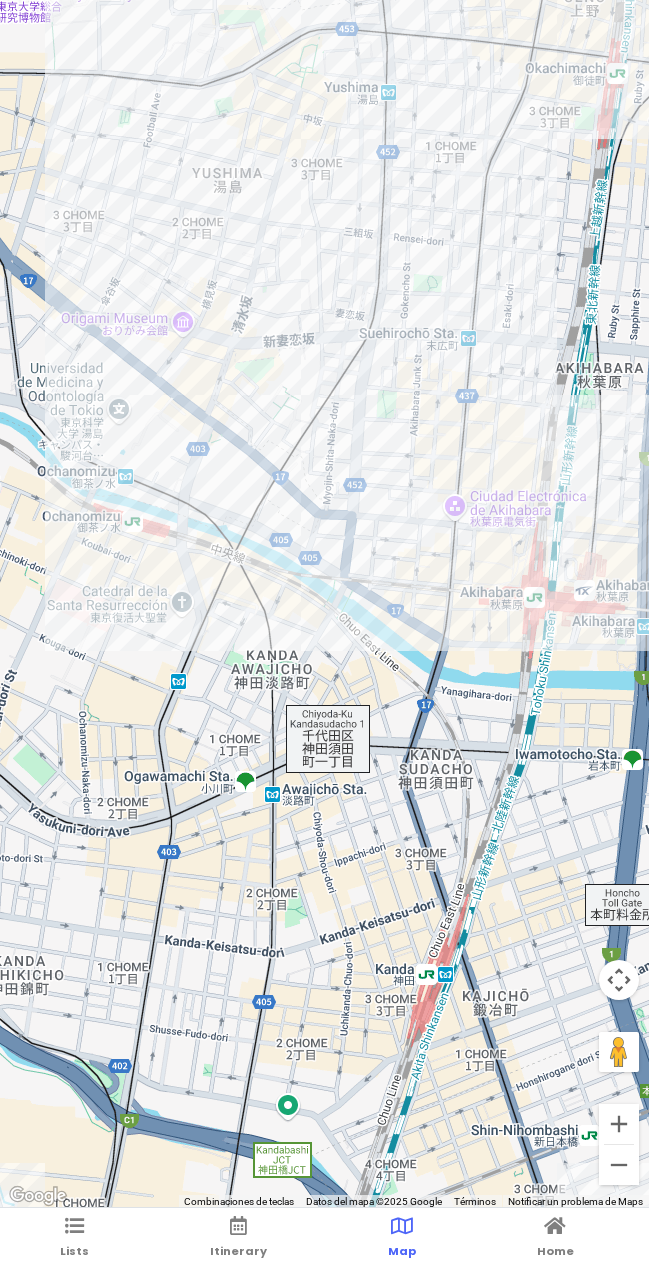 drag, startPoint x: 394, startPoint y: 566, endPoint x: 347, endPoint y: 612, distance: 65.76473 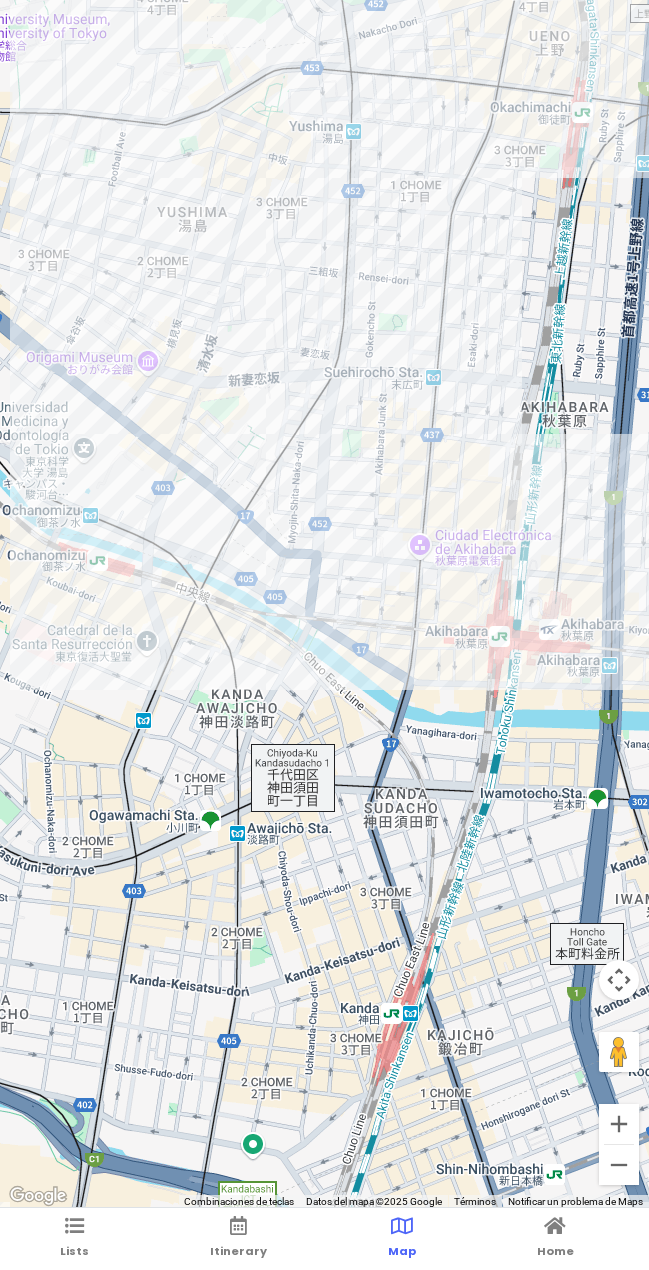 click at bounding box center [324, 604] 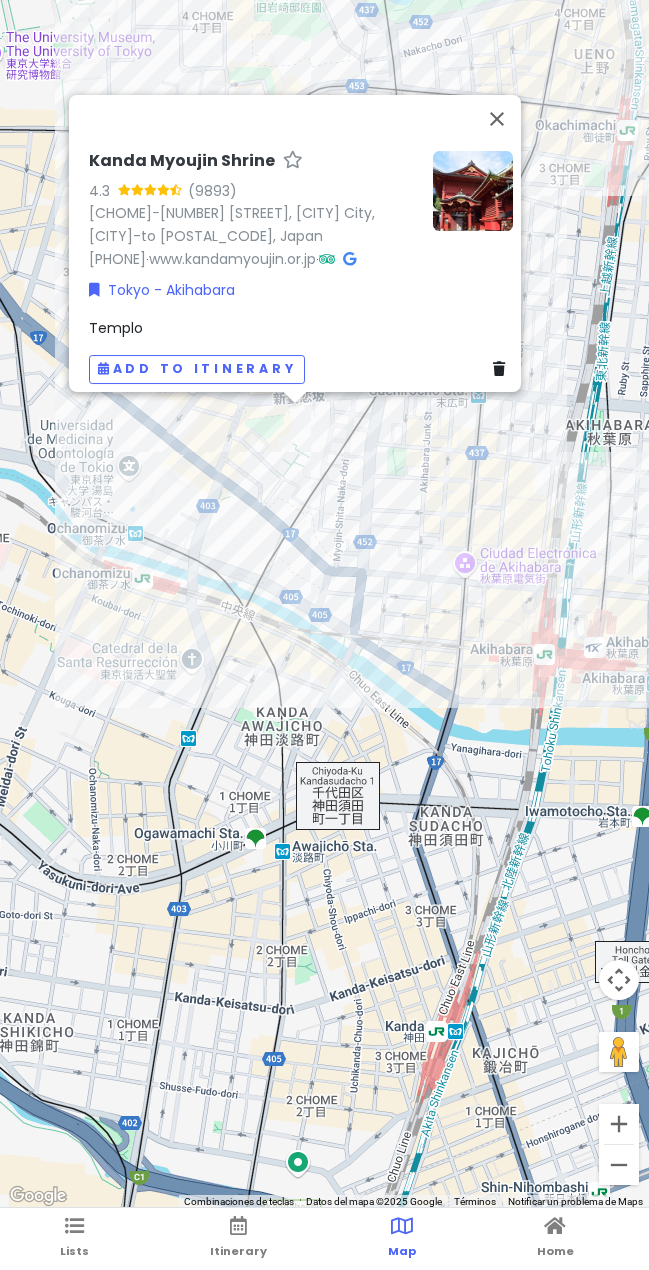 click on "Kanda Myoujin Shrine 4.3        (9893) [NUMBER] [STREET], [CITY], [STATE] [POSTAL_CODE], Japón +[COUNTRY_CODE] [PHONE]   ·   www.kandamyoujin.or.jp   ·   Tokyo - Akihabara Templo  Add to itinerary" at bounding box center [324, 604] 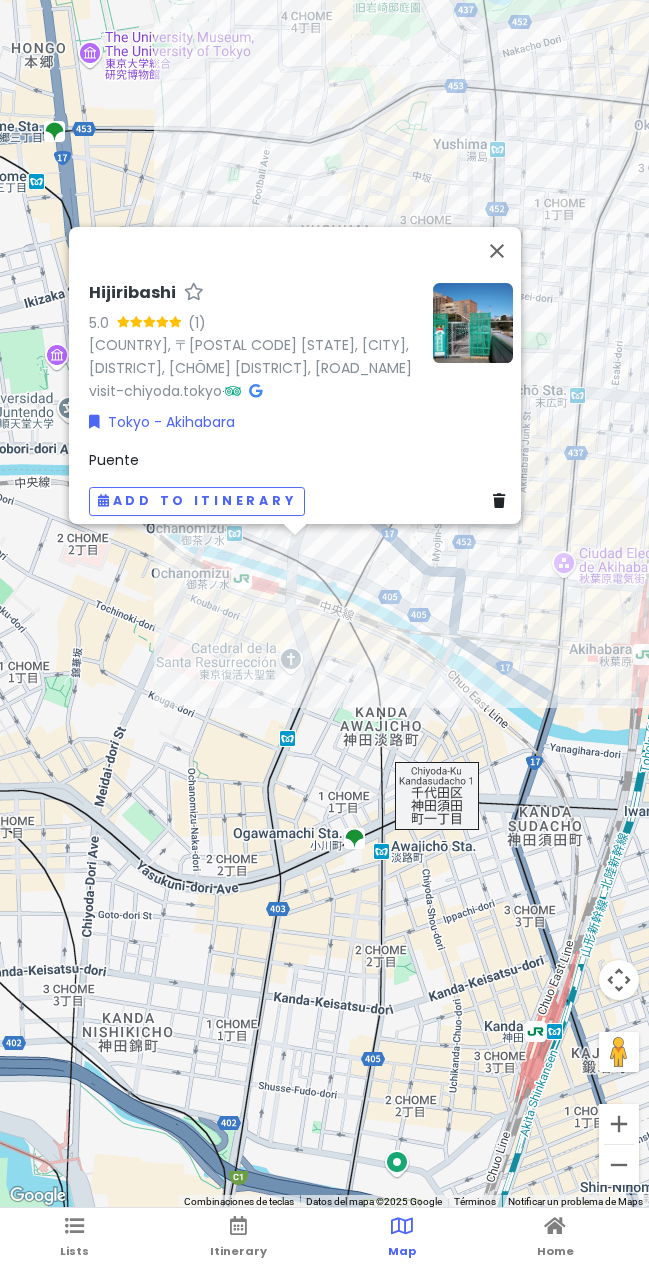 click at bounding box center [473, 323] 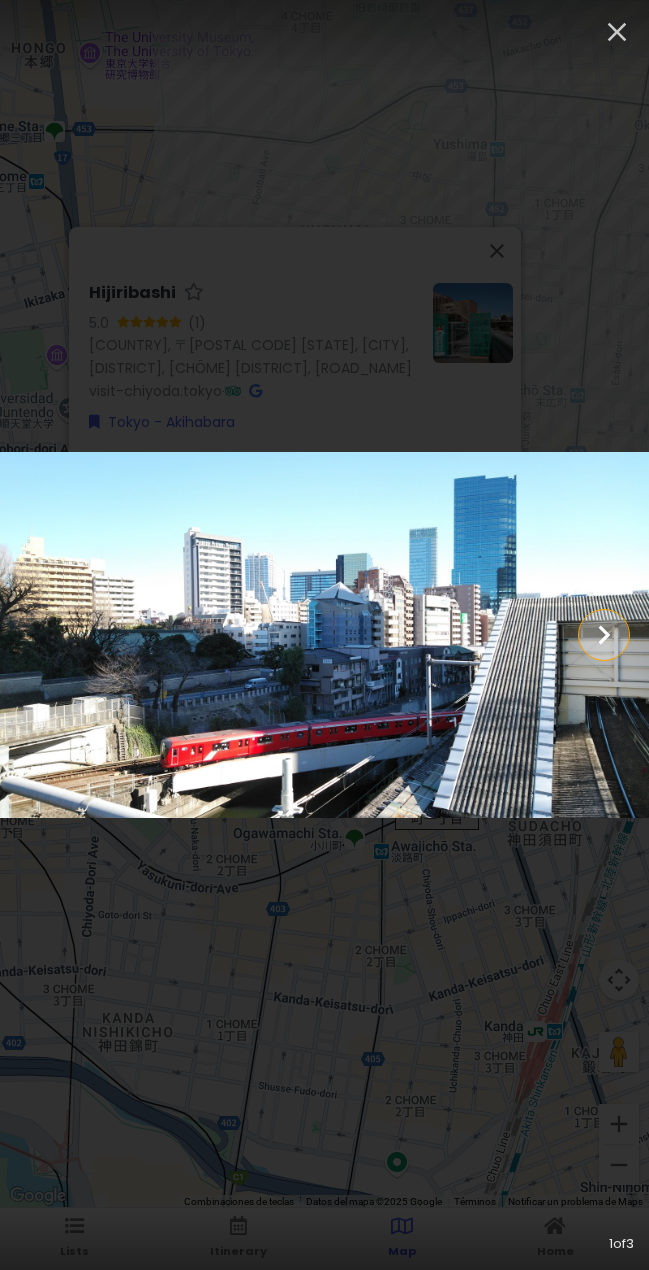click 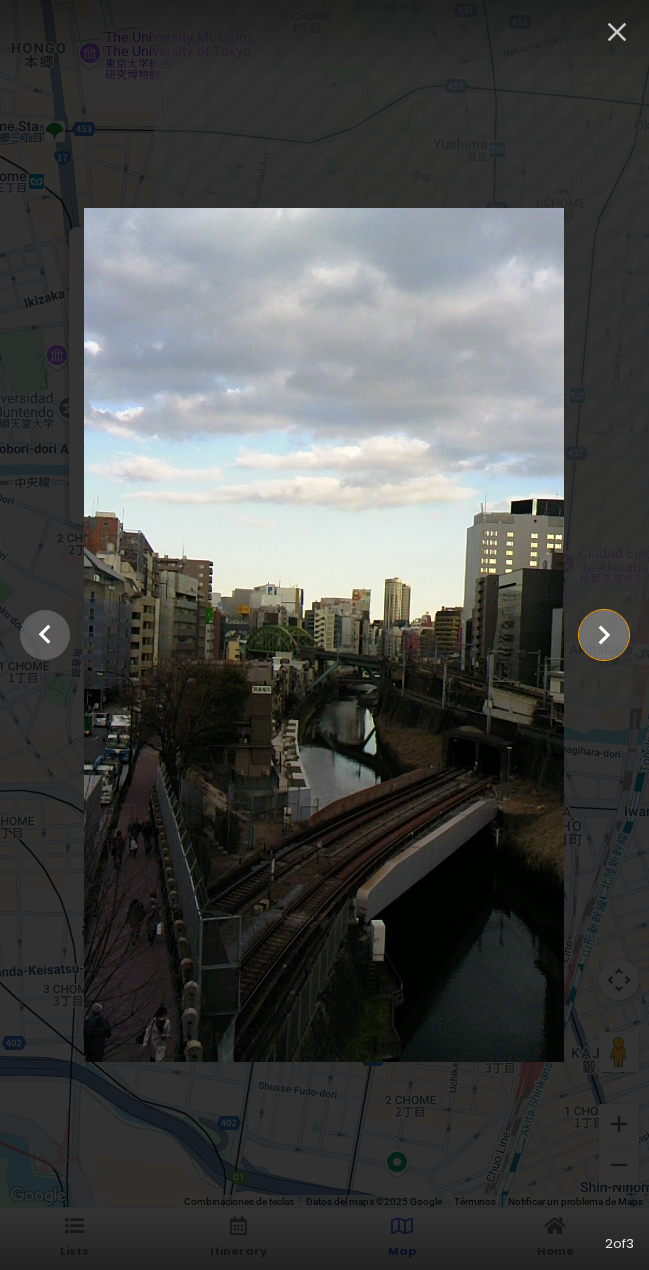 click 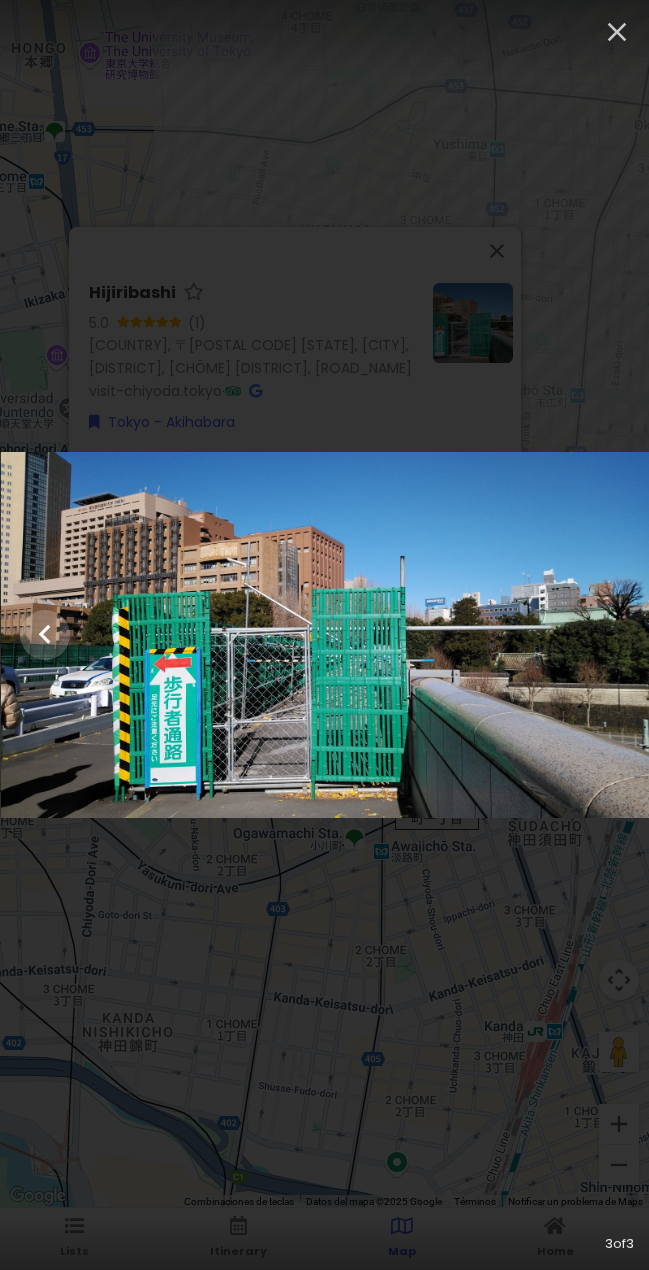 click at bounding box center [325, 634] 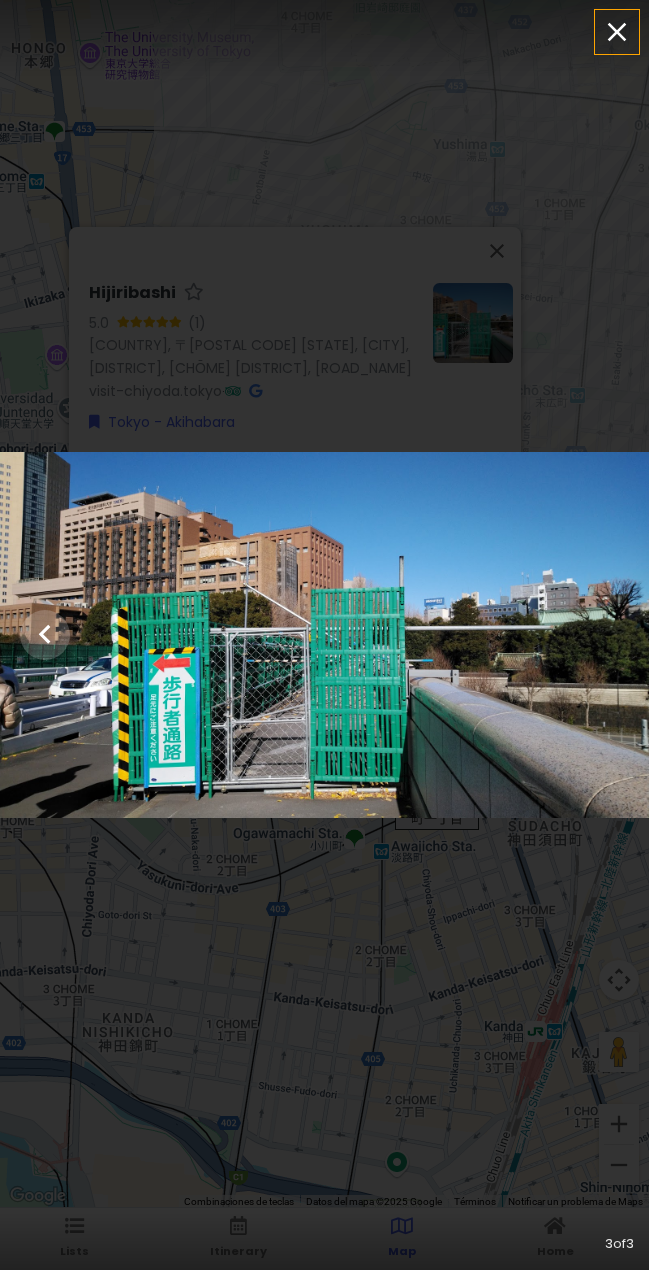 click 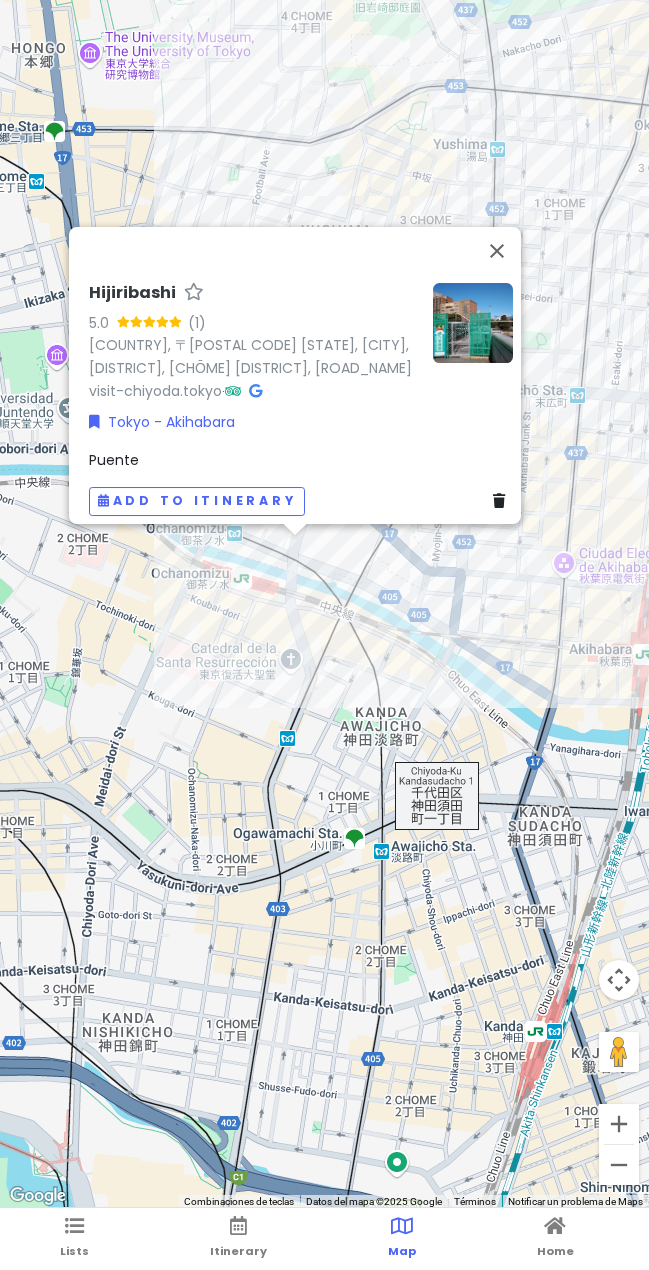 click on "Hijiribashi 5.0        (1) Japón, 〒[POSTAL_CODE] [STATE], [CITY], [STREET], [NUMBER] visit-chiyoda.tokyo   ·   Tokyo - Akihabara Puente  Add to itinerary" at bounding box center (324, 604) 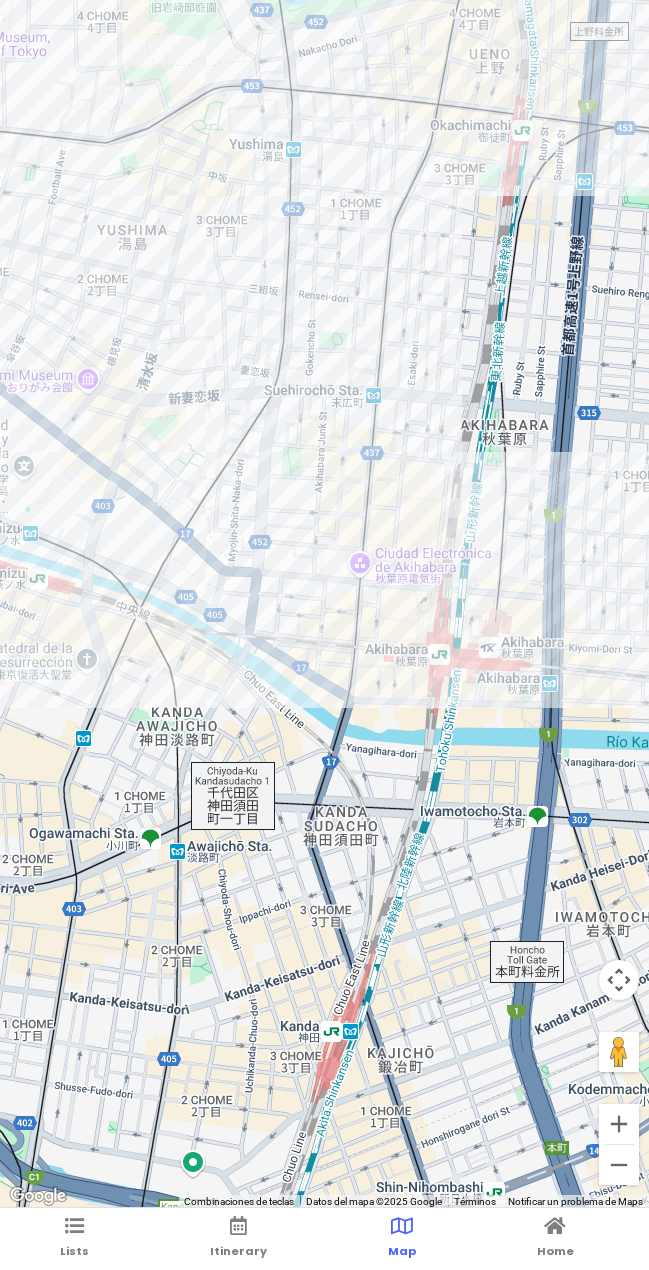 drag, startPoint x: 159, startPoint y: 661, endPoint x: 179, endPoint y: 660, distance: 20.024984 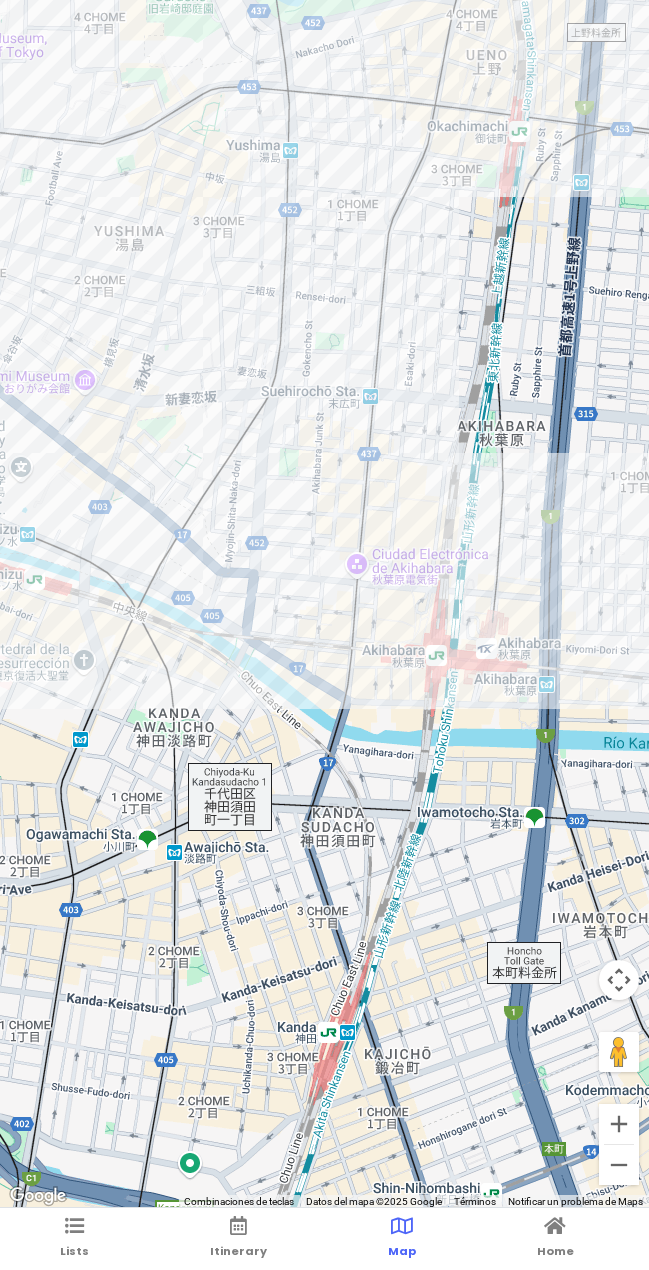 click at bounding box center (324, 604) 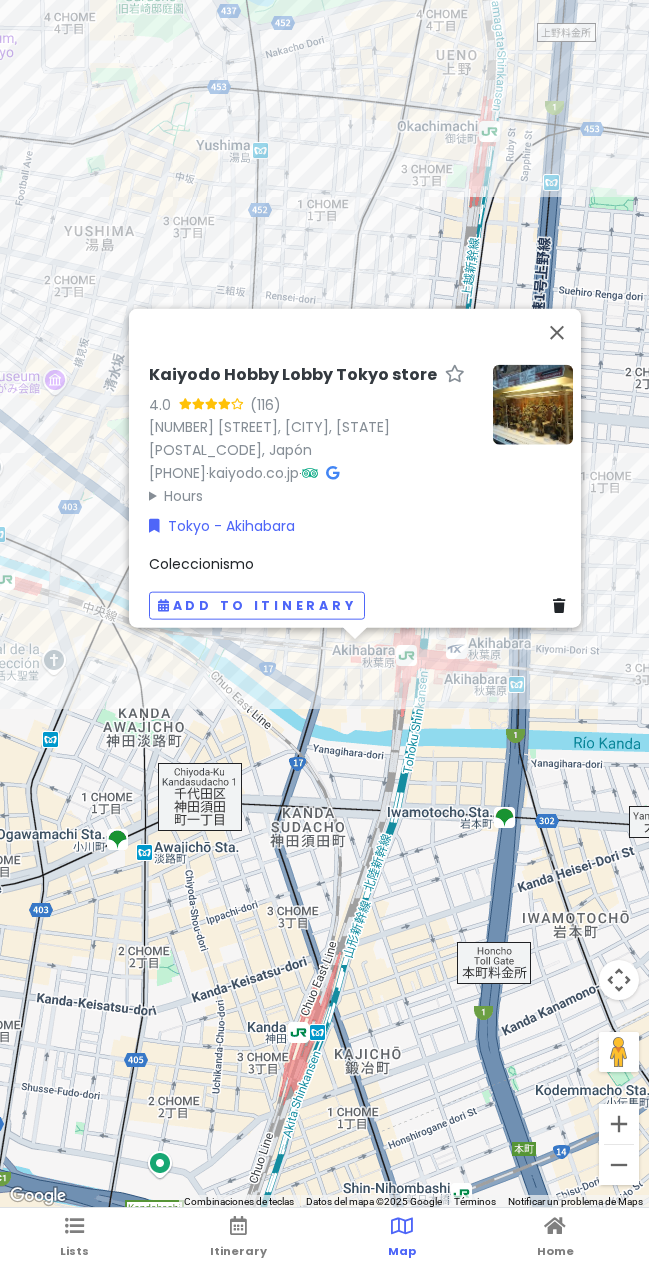 click on "Kaiyodo Hobby Lobby Tokyo store 4.0        (116) [CHOME]−[NUMBER] [STREET], [CITY] City, [CITY]-to [POSTAL_CODE], Japan [PHONE]   ·   kaiyodo.co.jp   ·   Hours lunes  11:00–20:00 martes  11:00–20:00 miércoles  11:00–20:00 jueves  11:00–20:00 viernes  11:00–20:00 sábado  11:00–20:00 domingo  11:00–20:00 Tokyo - Akihabara Coleccionismo  Add to itinerary" at bounding box center (324, 604) 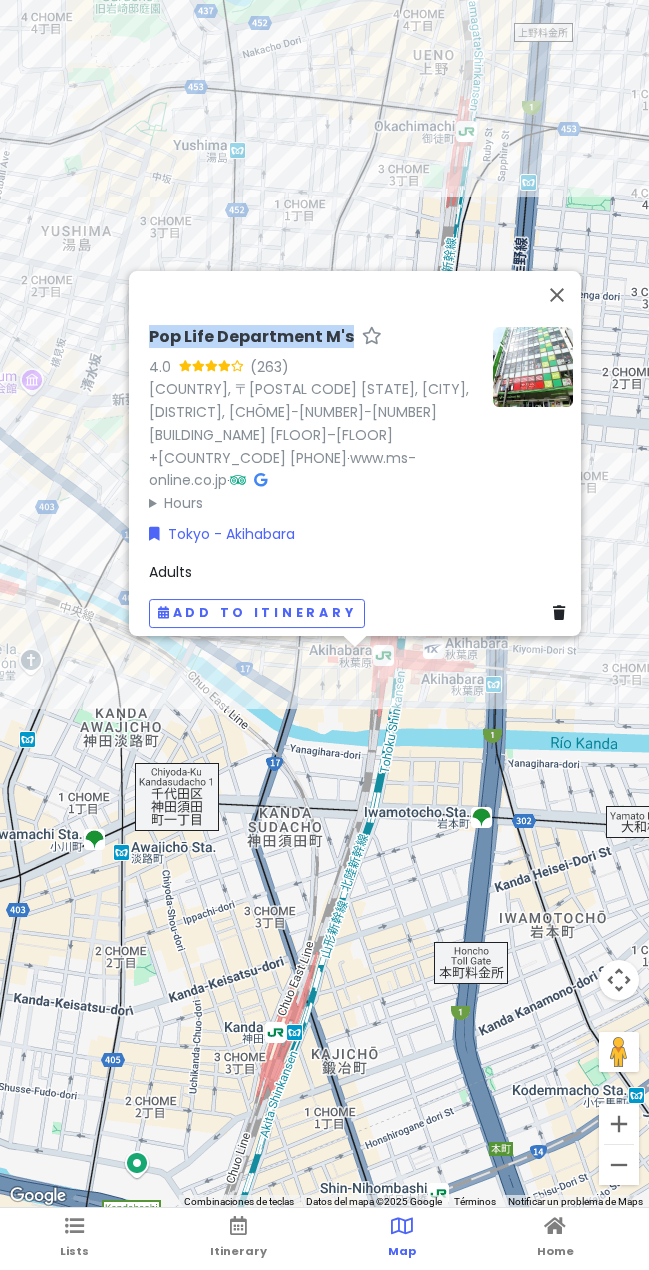 drag, startPoint x: 125, startPoint y: 372, endPoint x: 337, endPoint y: 369, distance: 212.02122 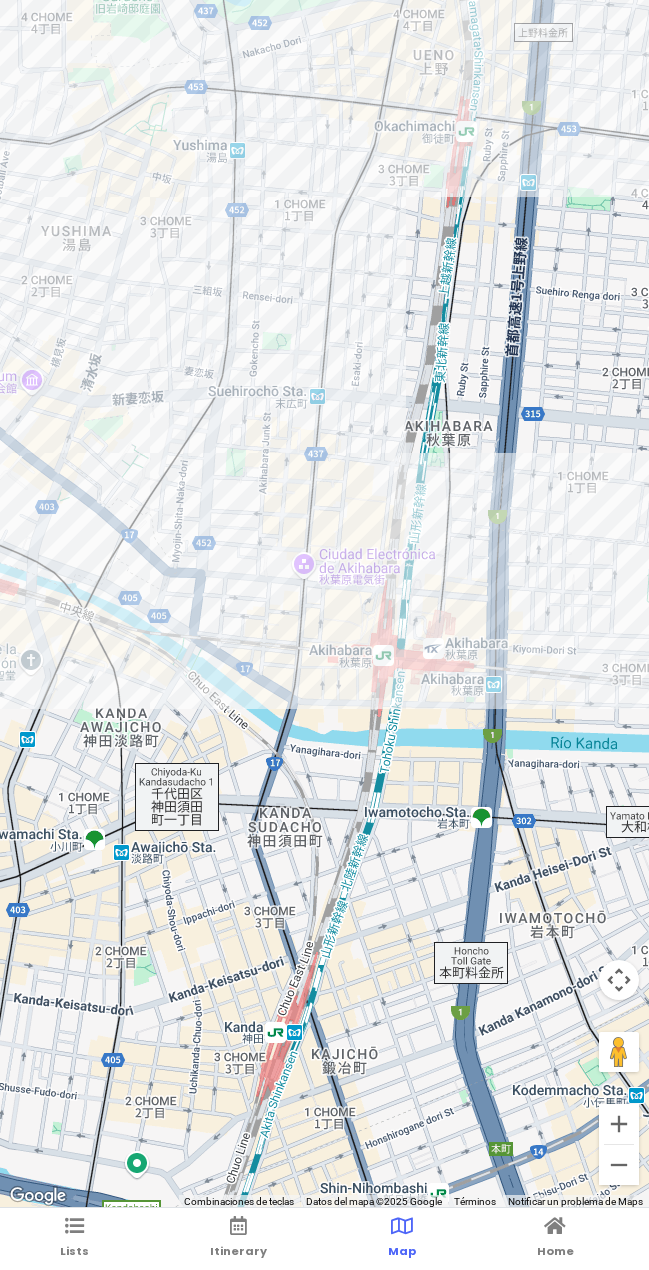 click at bounding box center (324, 604) 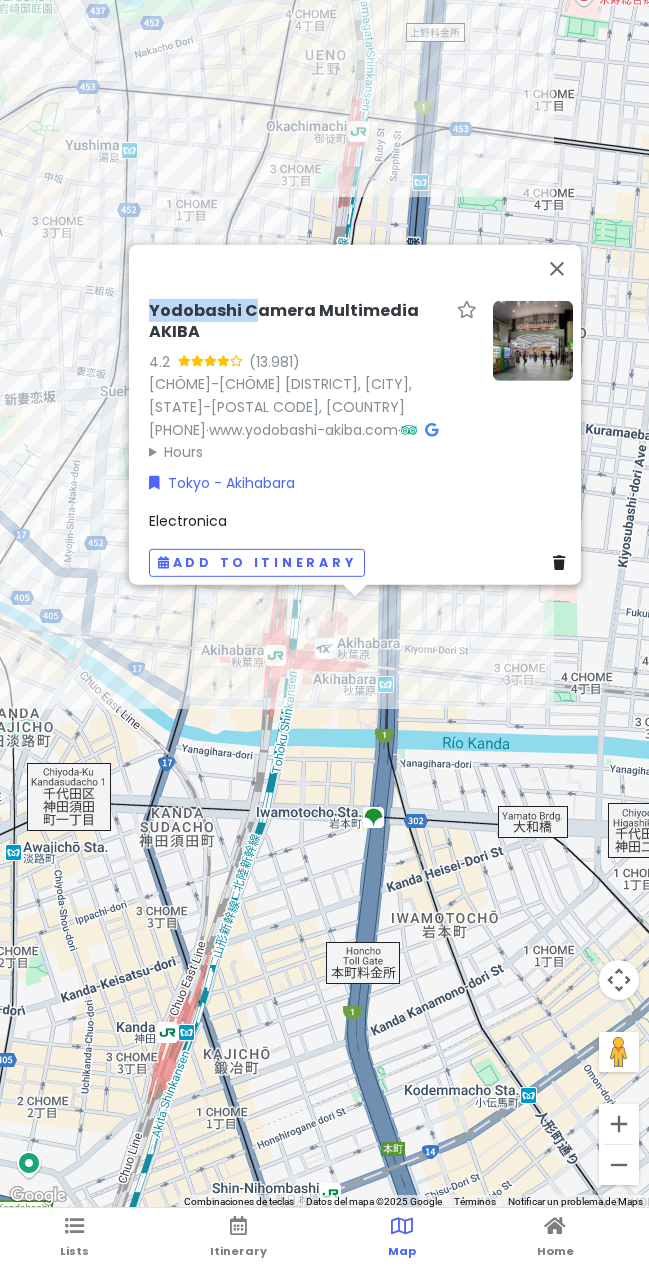 drag, startPoint x: 127, startPoint y: 265, endPoint x: 240, endPoint y: 286, distance: 114.93476 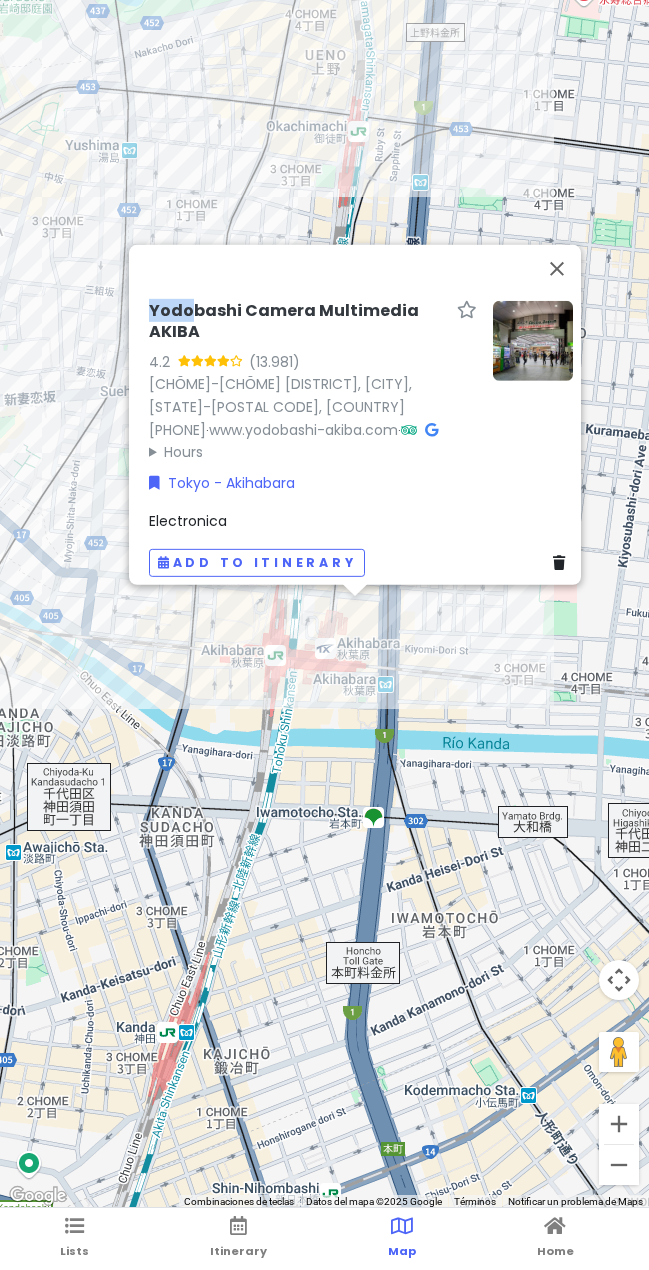 drag, startPoint x: 127, startPoint y: 264, endPoint x: 184, endPoint y: 279, distance: 58.940647 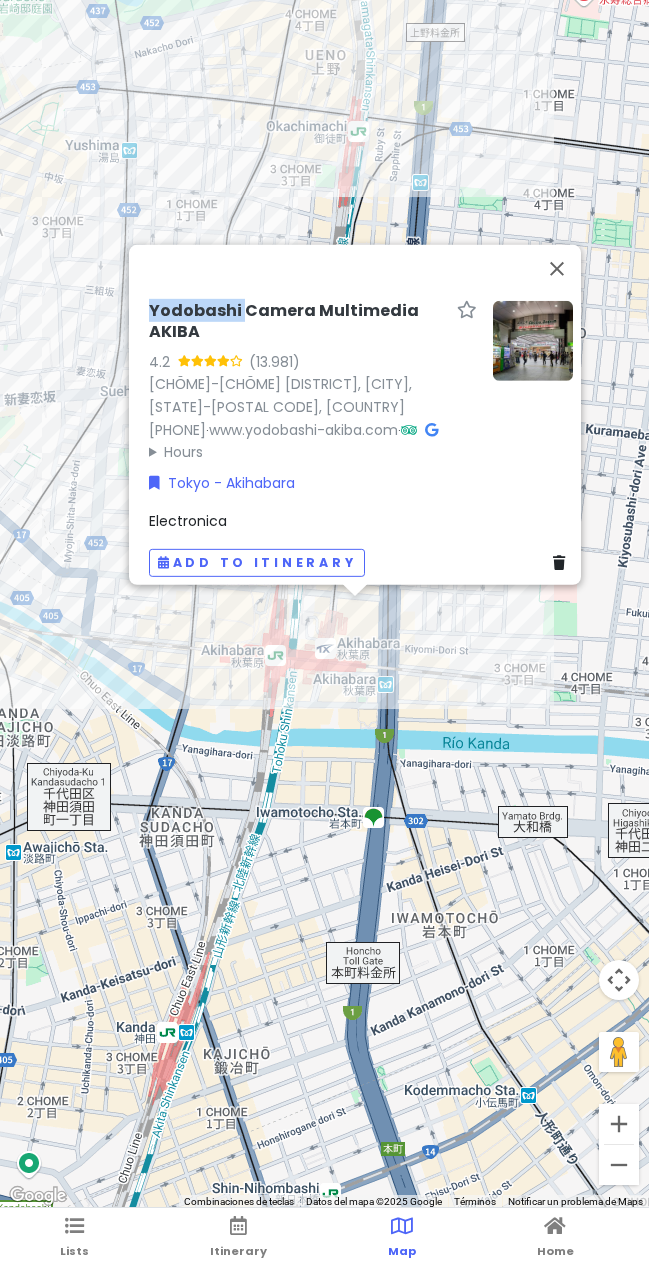 click on "Yodobashi Camera Multimedia AKIBA 4.2        ([DECIMAL]) [NUMBER]- [NUMBER] [DISTRICT], [CITY] City, Tōkyō-to [POSTAL_CODE], Japón +[COUNTRY_CODE] [PHONE]   ·   www.yodobashi-akiba.com   ·   Hours lunes  9:30–22:00 martes  9:30–22:00 miércoles  9:30–22:00 jueves  9:30–22:00 viernes  9:30–22:00 sábado  9:30–22:00 domingo  9:30–22:00 Tokyo - Akihabara Electronica  Add to itinerary" at bounding box center (361, 438) 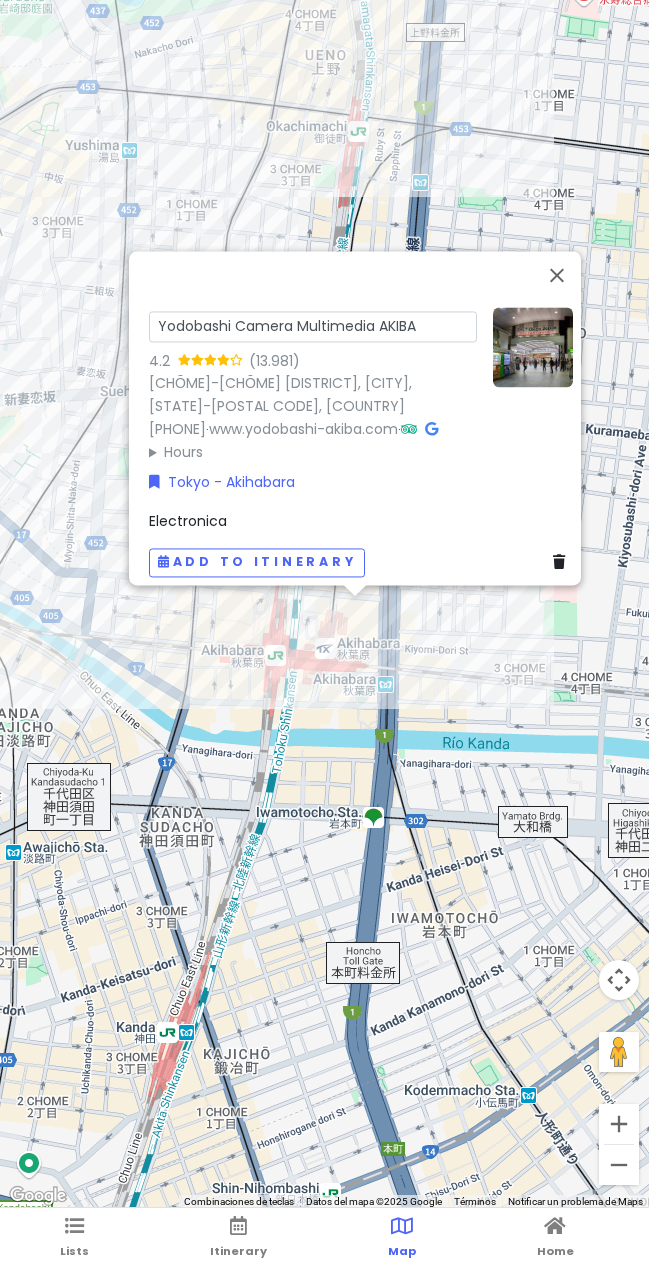 click on "Yodobashi Camera Multimedia AKIBA [RATING]        ([NUMBER]) [NUMBER]-[NUMBER] [STREET], [CITY], [STATE] [POSTAL CODE], [COUNTRY] [PHONE]   ·   www.yodobashi-akiba.com   ·   Hours lunes  9:30–22:00 martes  9:30–22:00 miércoles  9:30–22:00 jueves  9:30–22:00 viernes  9:30–22:00 sábado  9:30–22:00 domingo  9:30–22:00" at bounding box center [313, 385] 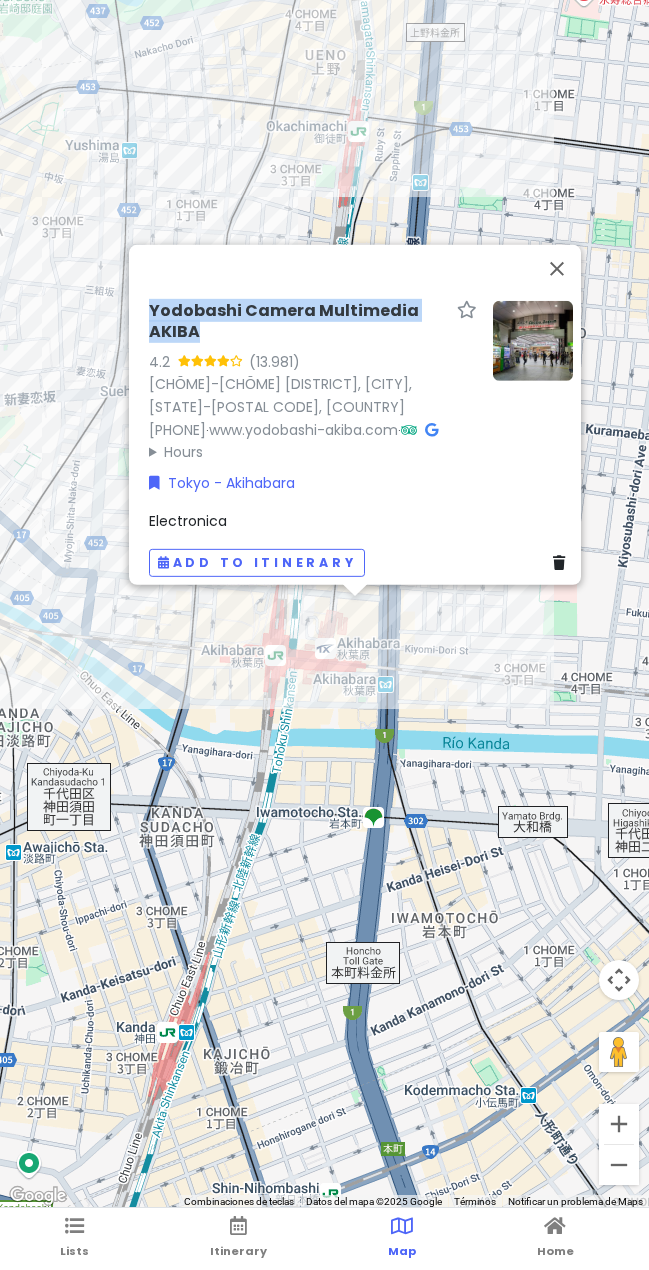 click on "Yodobashi Camera Multimedia AKIBA" at bounding box center [299, 321] 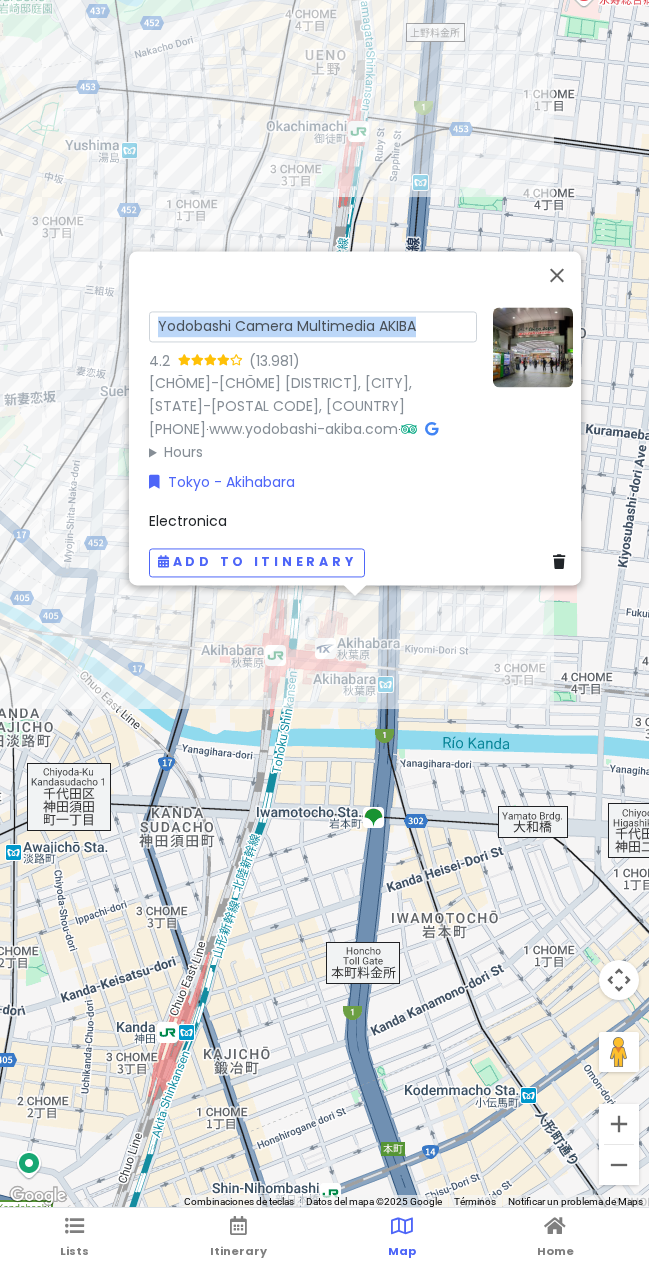click on "Yodobashi Camera Multimedia AKIBA [RATING]        ([NUMBER]) [NUMBER]-[NUMBER] [STREET], [CITY], [STATE] [POSTAL CODE], [COUNTRY] [PHONE]   ·   www.yodobashi-akiba.com   ·   Hours lunes  9:30–22:00 martes  9:30–22:00 miércoles  9:30–22:00 jueves  9:30–22:00 viernes  9:30–22:00 sábado  9:30–22:00 domingo  9:30–22:00" at bounding box center [313, 385] 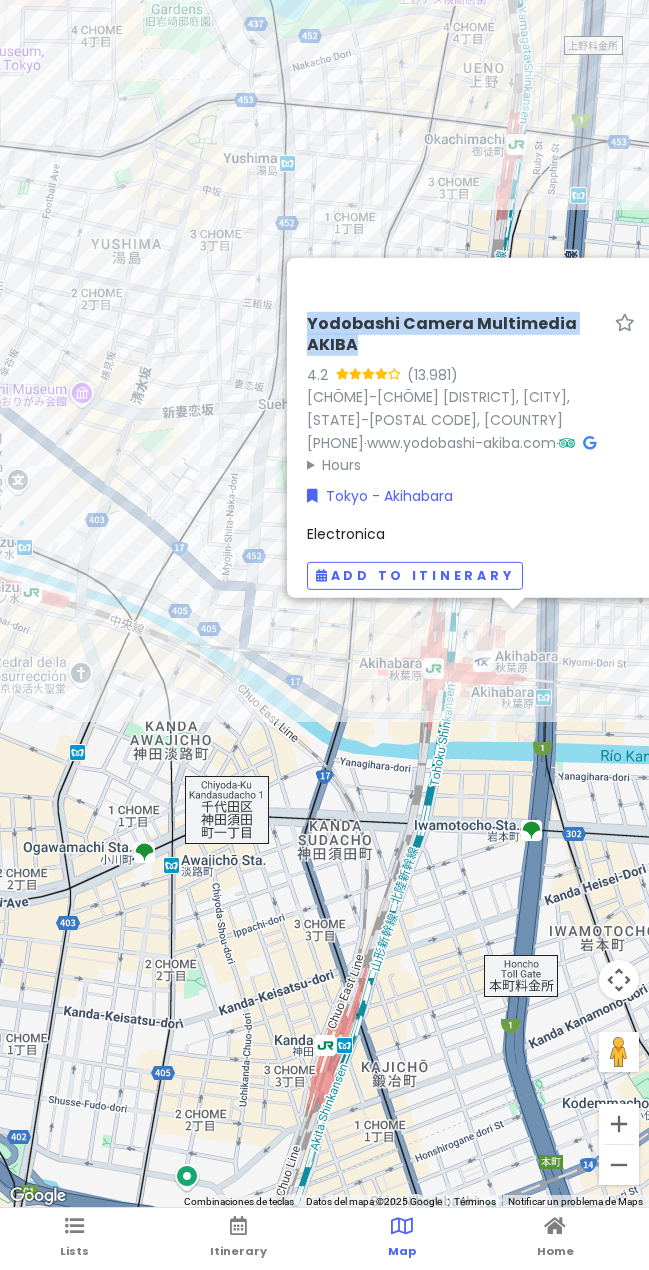 drag, startPoint x: 437, startPoint y: 629, endPoint x: 460, endPoint y: 640, distance: 25.495098 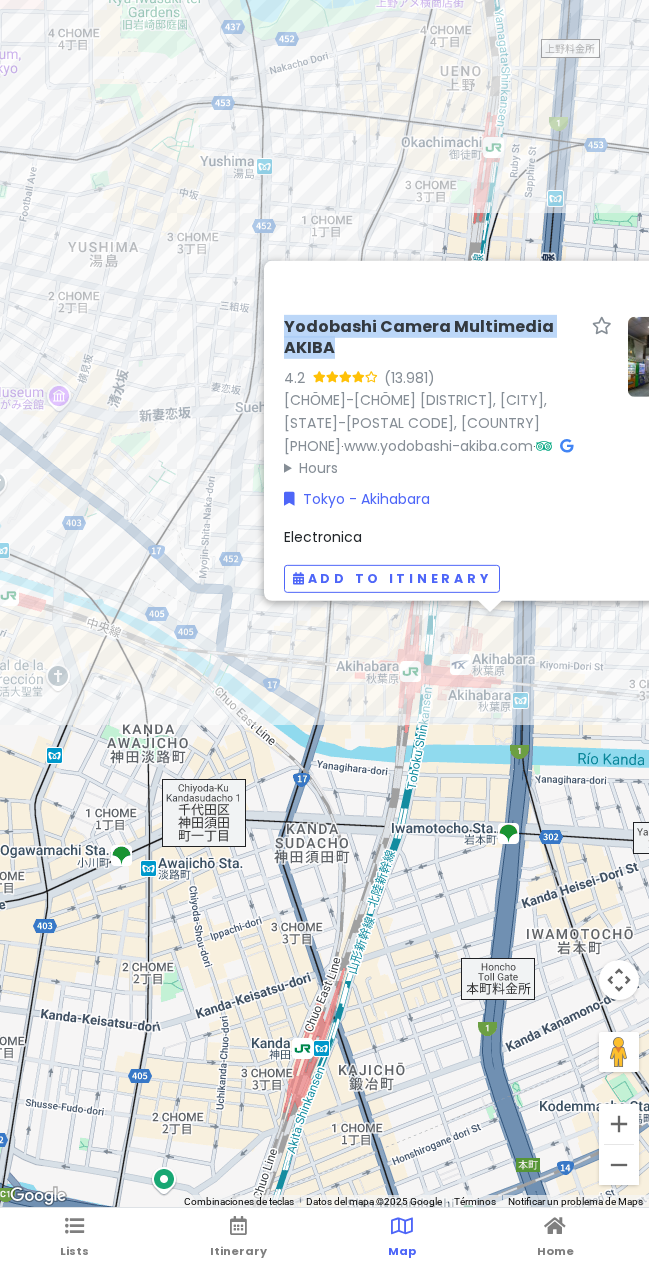 click on "Yodobashi Camera Multimedia AKIBA 4.2        ([DECIMAL]) [NUMBER]- [NUMBER] [DISTRICT], [CITY] City, Tōkyō-to [POSTAL_CODE], Japón +[COUNTRY_CODE] [PHONE]   ·   www.yodobashi-akiba.com   ·   Hours lunes  9:30–22:00 martes  9:30–22:00 miércoles  9:30–22:00 jueves  9:30–22:00 viernes  9:30–22:00 sábado  9:30–22:00 domingo  9:30–22:00 Tokyo - Akihabara Electronica  Add to itinerary" at bounding box center (324, 604) 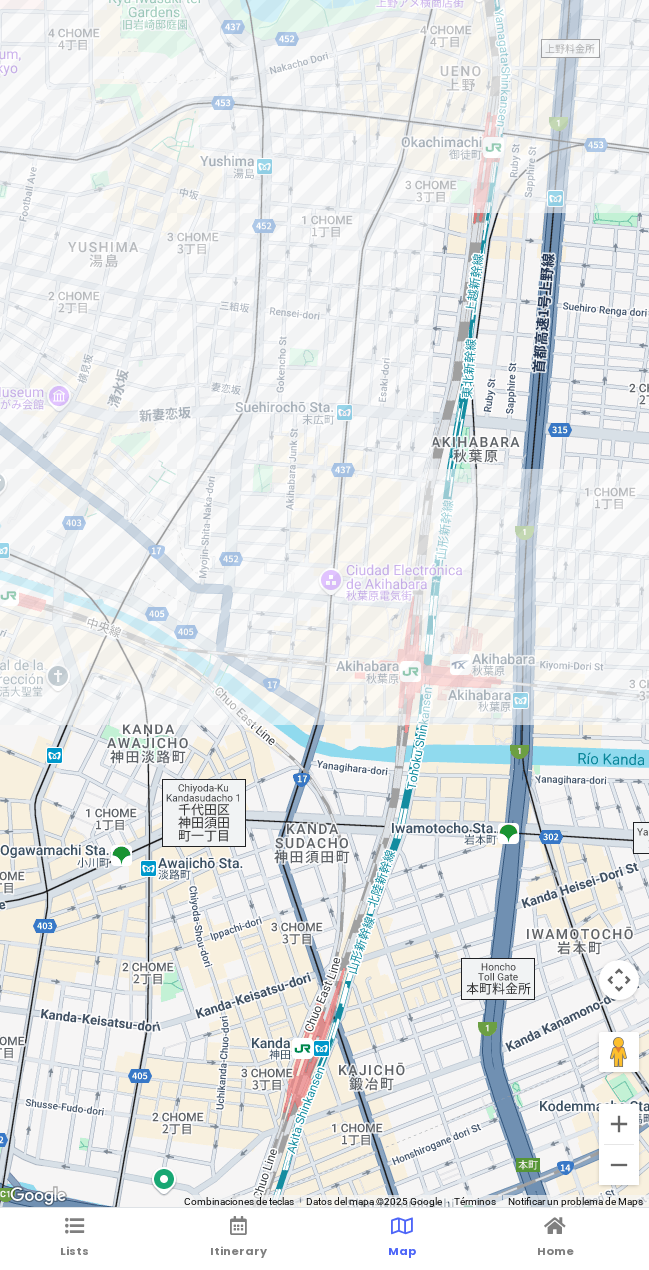click at bounding box center (324, 604) 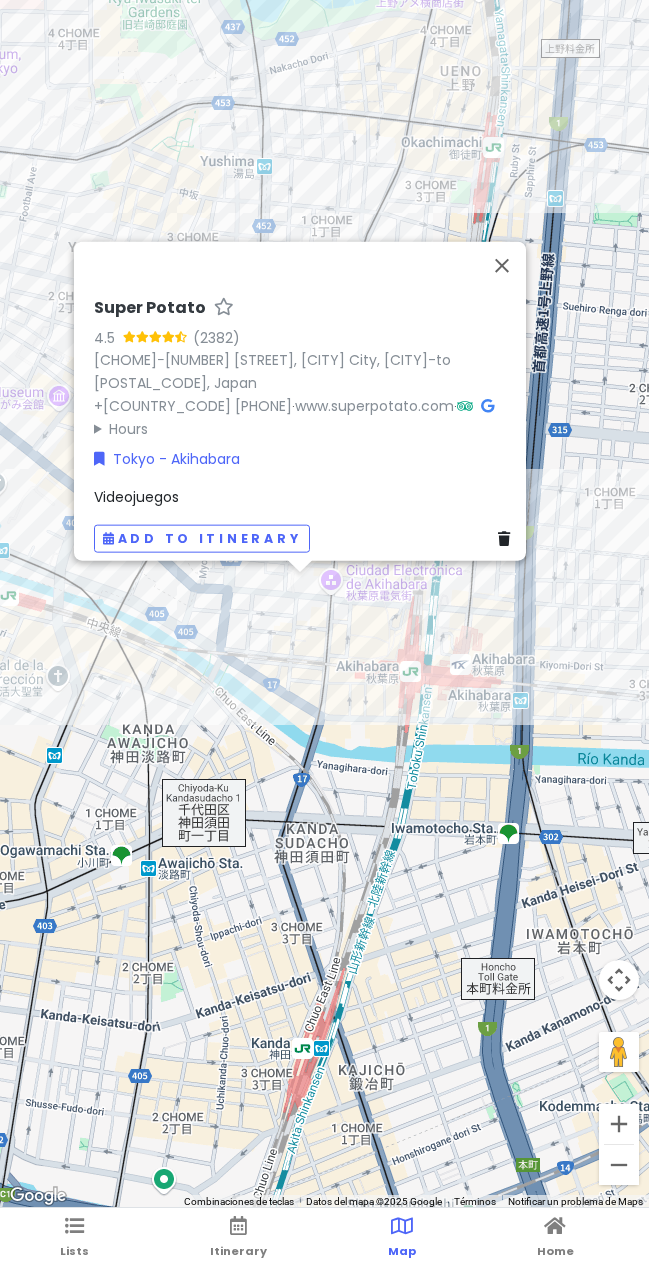 click on "Super Potato" at bounding box center [150, 307] 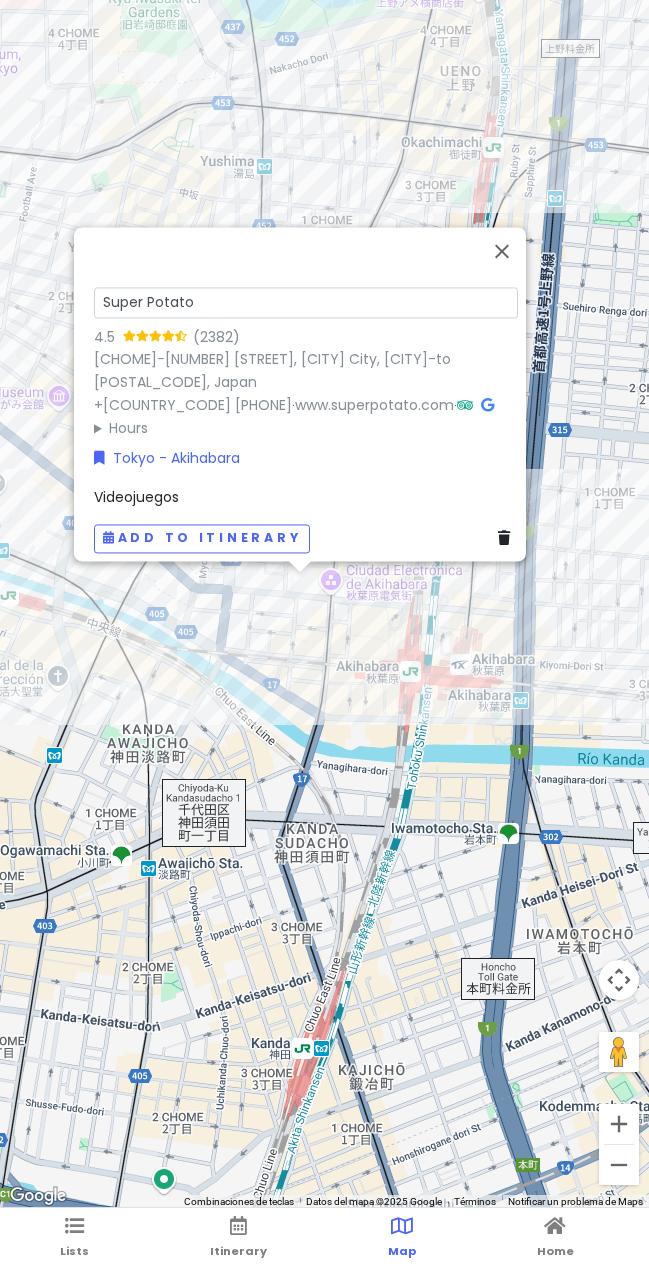 click on "Super Potato" at bounding box center [306, 302] 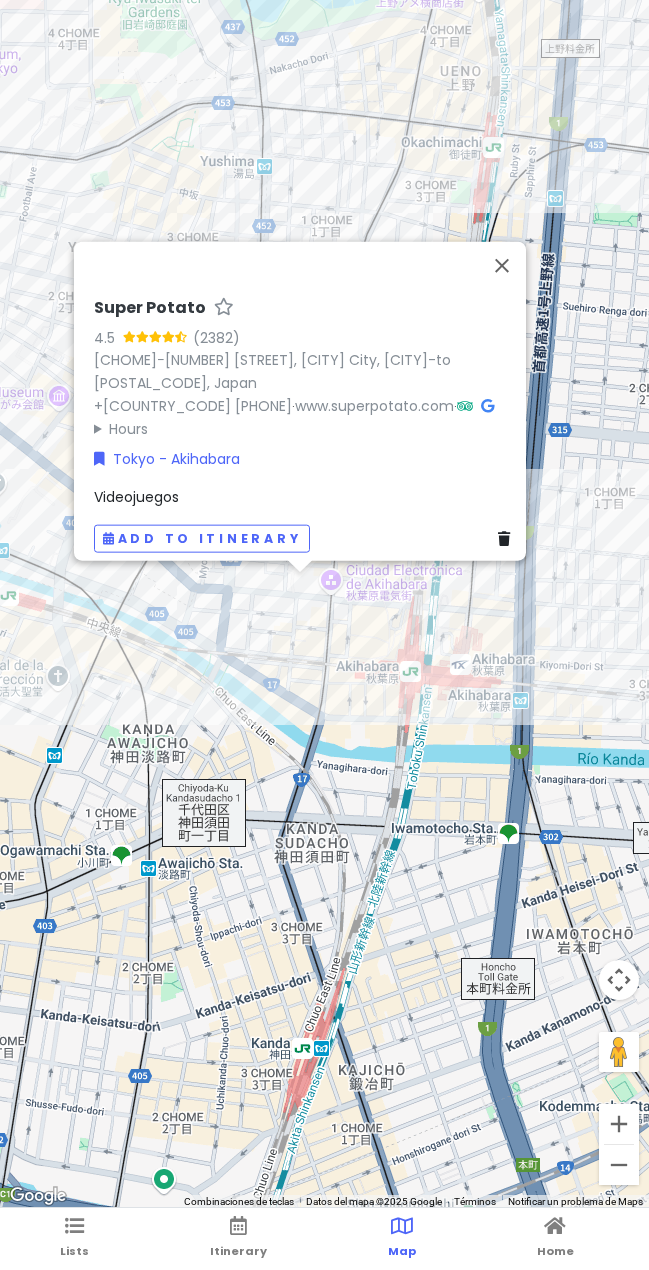 drag, startPoint x: 256, startPoint y: 652, endPoint x: 256, endPoint y: 625, distance: 27 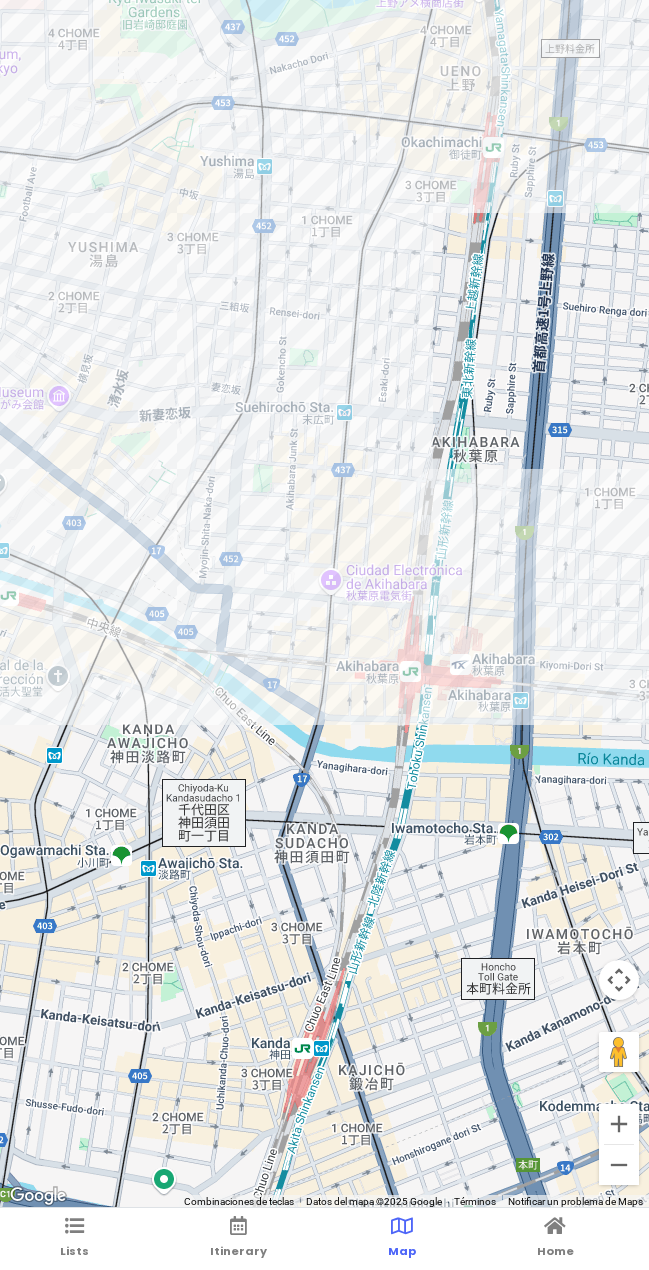 click at bounding box center [324, 604] 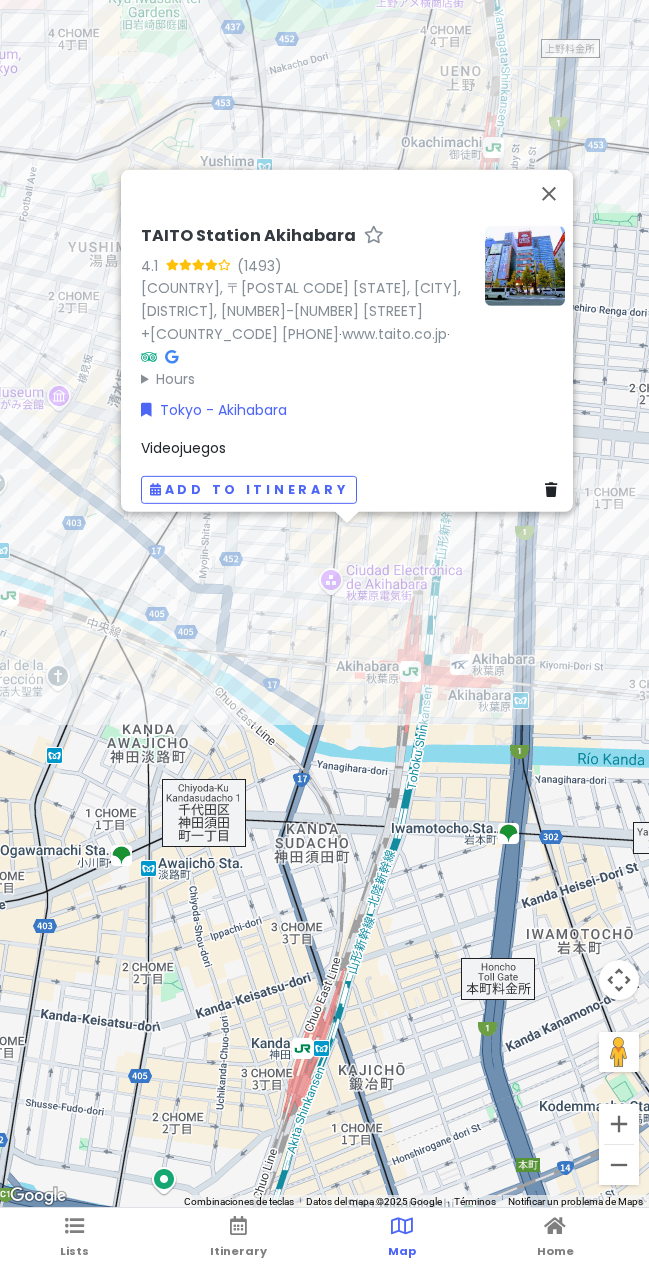 click on "TAITO Station Akihabara 4.1        (1493) Japón, 〒[POSTAL_CODE] [STATE], [CITY], [STREET], [NUMBER] [STREET] +[COUNTRY_CODE] [PHONE]   ·   www.taito.co.jp   ·   Hours lunes  10:00–23:30 martes  10:00–23:30 miércoles  10:00–23:30 jueves  10:00–23:30 viernes  10:00–24:00 sábado  10:00–24:00 domingo  10:00–23:30 Tokyo - Akihabara Videojuegos  Add to itinerary" at bounding box center [324, 604] 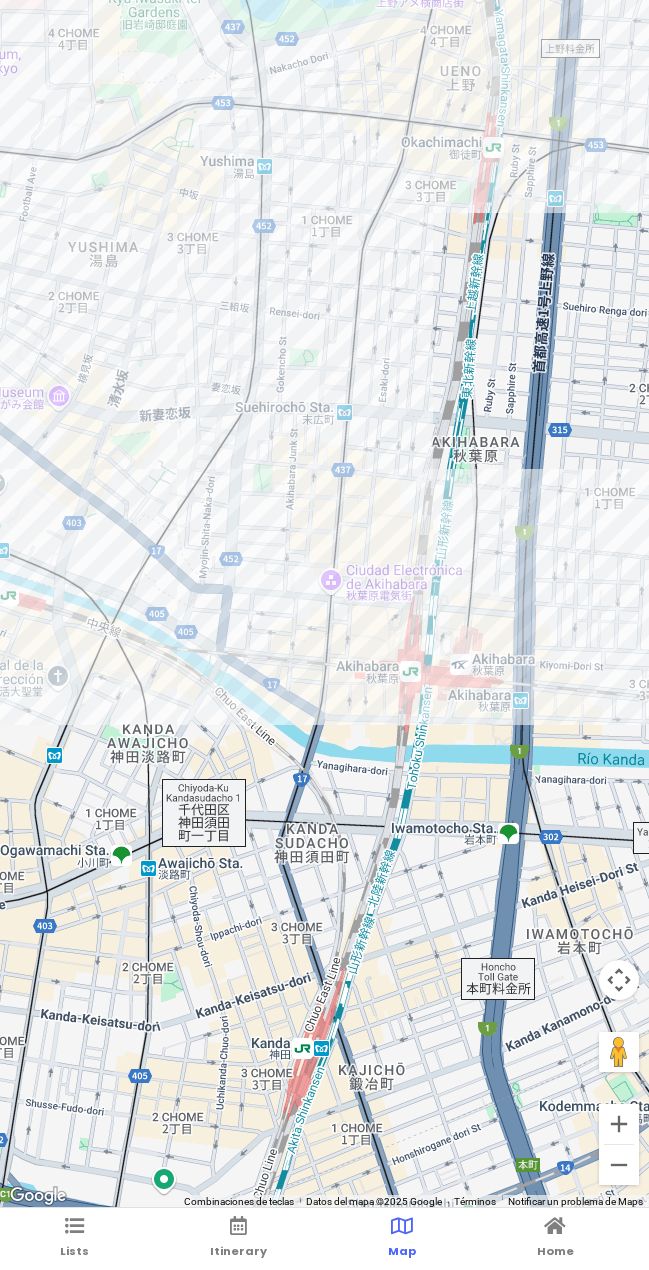 click at bounding box center (324, 604) 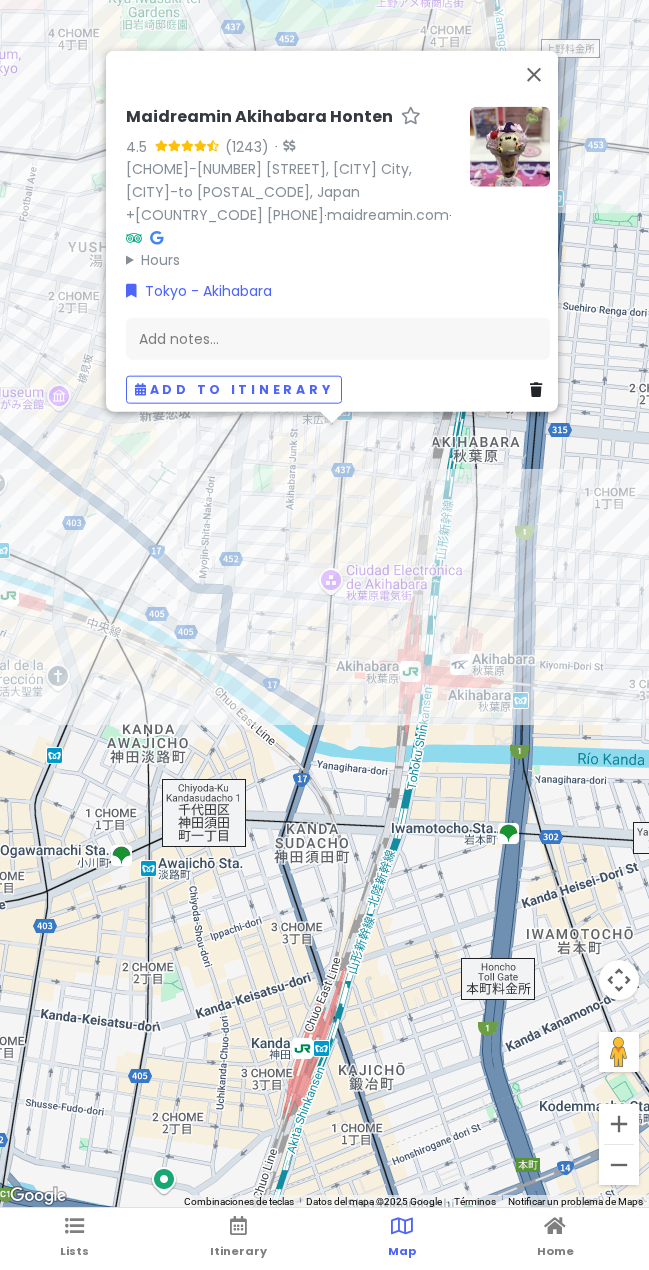 click on "Maidreamin Akihabara Honten 4.5        ([NUMBER])    ·    [NUMBER]-chōme-[NUMBER]-[NUMBER] [DISTRICT], [CITY] City, Tōkyō-to [POSTAL_CODE], Japón +[COUNTRY_CODE] [PHONE]   ·   maidreamin.com   ·   Hours lunes  11:30–23:00 martes  11:30–23:00 miércoles  11:30–23:00 jueves  11:30–23:00 viernes  11:30–23:00 sábado  10:30–23:00 domingo  10:30–23:00 Tokyo - Akihabara Add notes...  Add to itinerary" at bounding box center [324, 604] 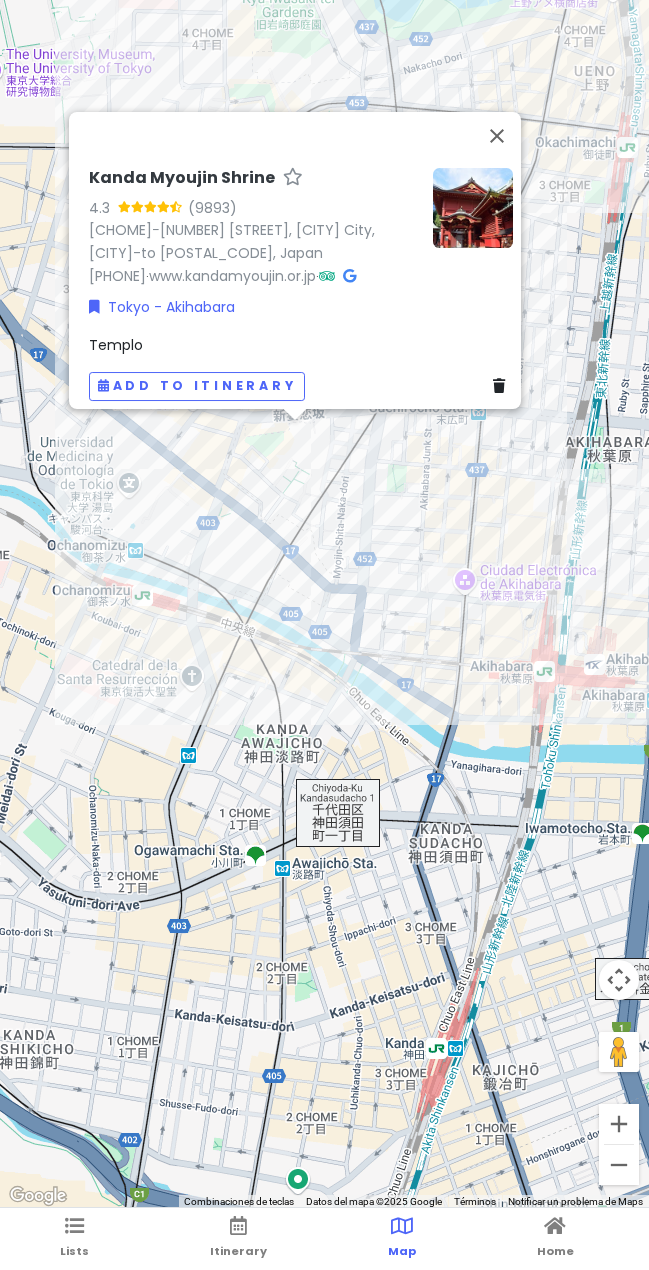 click on "Kanda Myoujin Shrine 4.3        (9893) [NUMBER] [STREET], [CITY], [STATE] [POSTAL_CODE], Japón +[COUNTRY_CODE] [PHONE]   ·   www.kandamyoujin.or.jp   ·   Tokyo - Akihabara Templo  Add to itinerary" at bounding box center (324, 604) 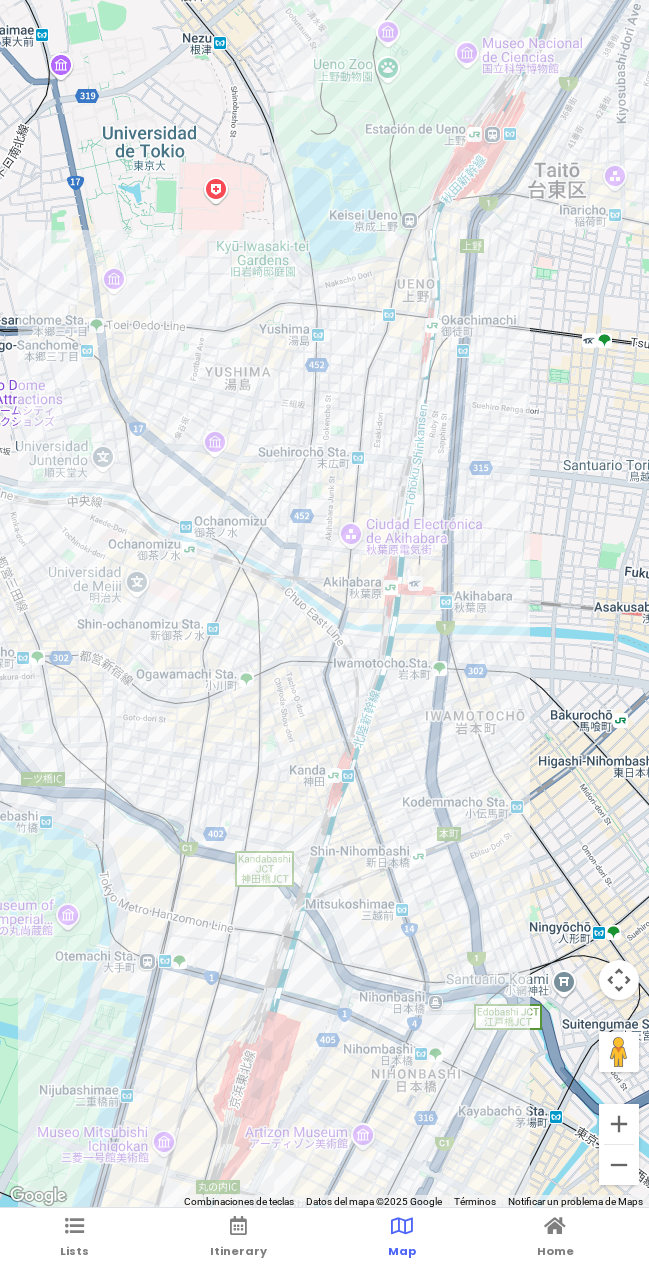drag, startPoint x: 538, startPoint y: 455, endPoint x: 510, endPoint y: 439, distance: 32.24903 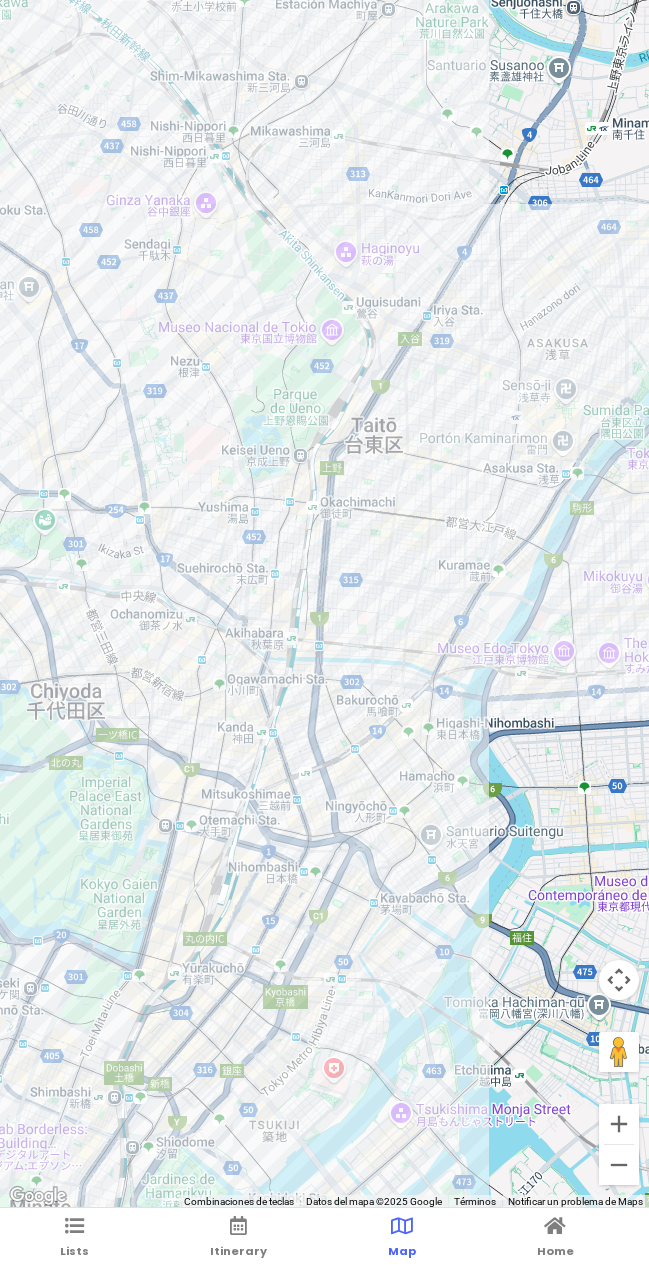 drag, startPoint x: 494, startPoint y: 570, endPoint x: 444, endPoint y: 567, distance: 50.08992 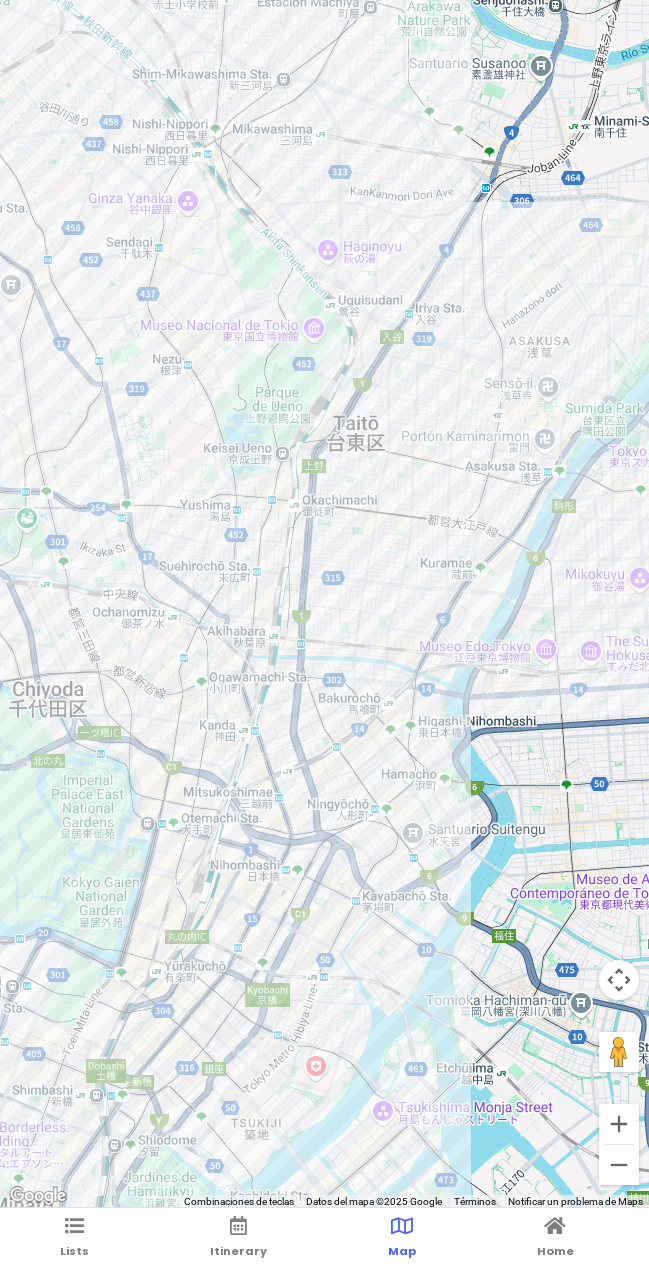 click at bounding box center [324, 604] 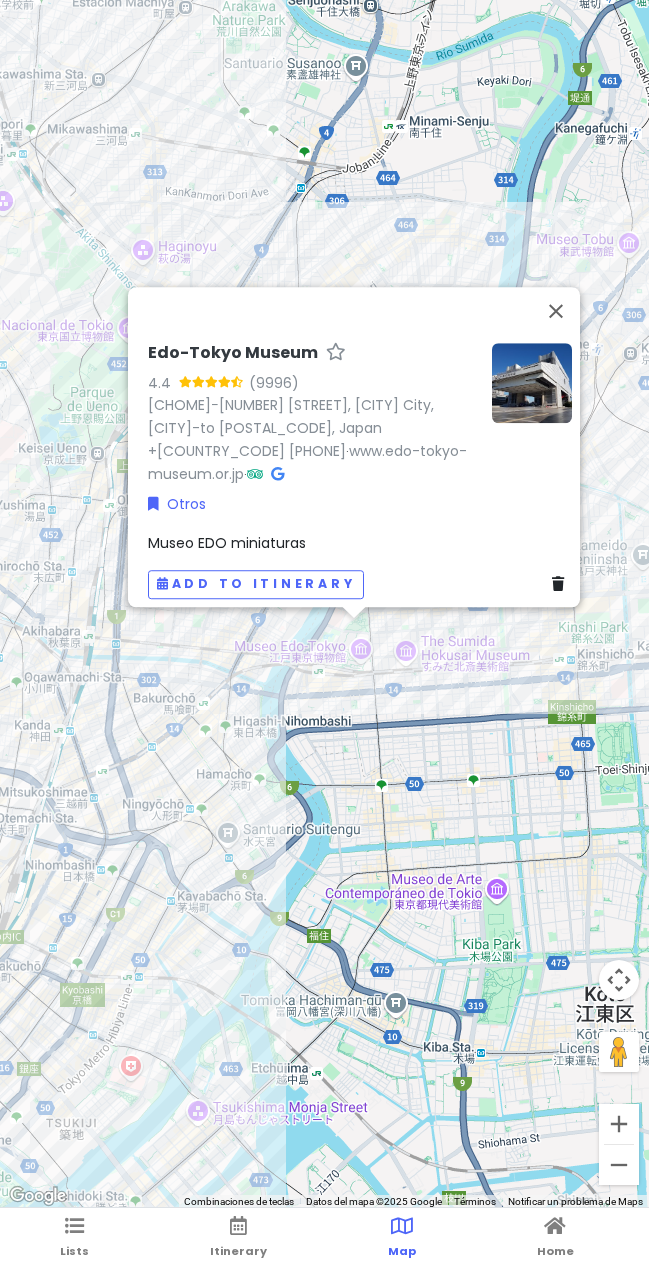 click on "Edo-Tokyo Museum 4.4        (9996) [NUMBER] [STREET] [STREET], [CITY], [STATE] [POSTAL_CODE], Japón +[COUNTRY_CODE] [PHONE]   ·   www.edo-tokyo-museum.or.jp   ·   Otros Museo EDO miniaturas  Add to itinerary" at bounding box center (324, 604) 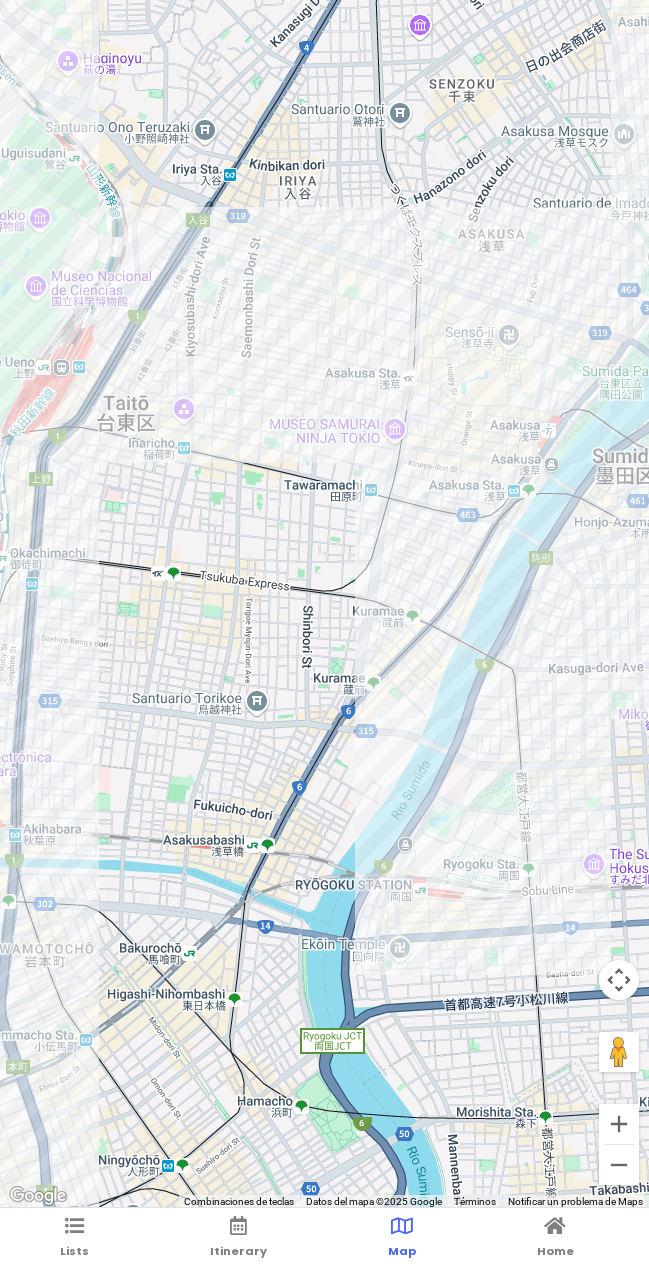 drag, startPoint x: 353, startPoint y: 494, endPoint x: 458, endPoint y: 498, distance: 105.076164 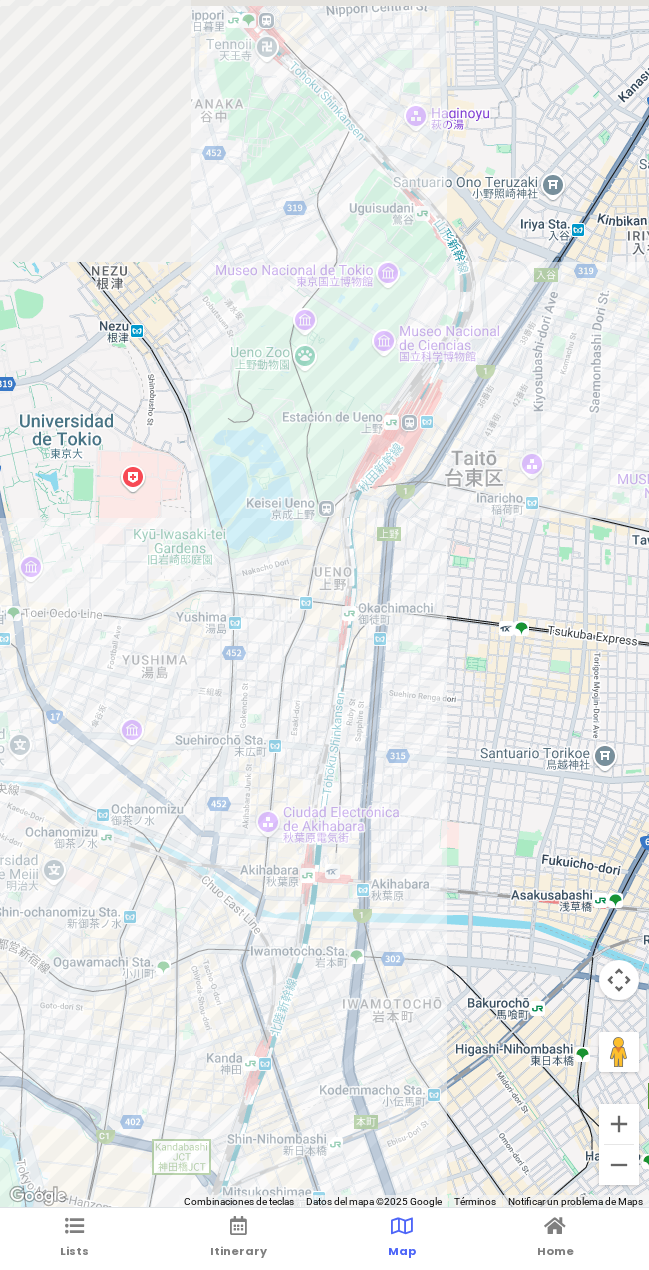 drag, startPoint x: 217, startPoint y: 500, endPoint x: 474, endPoint y: 553, distance: 262.40808 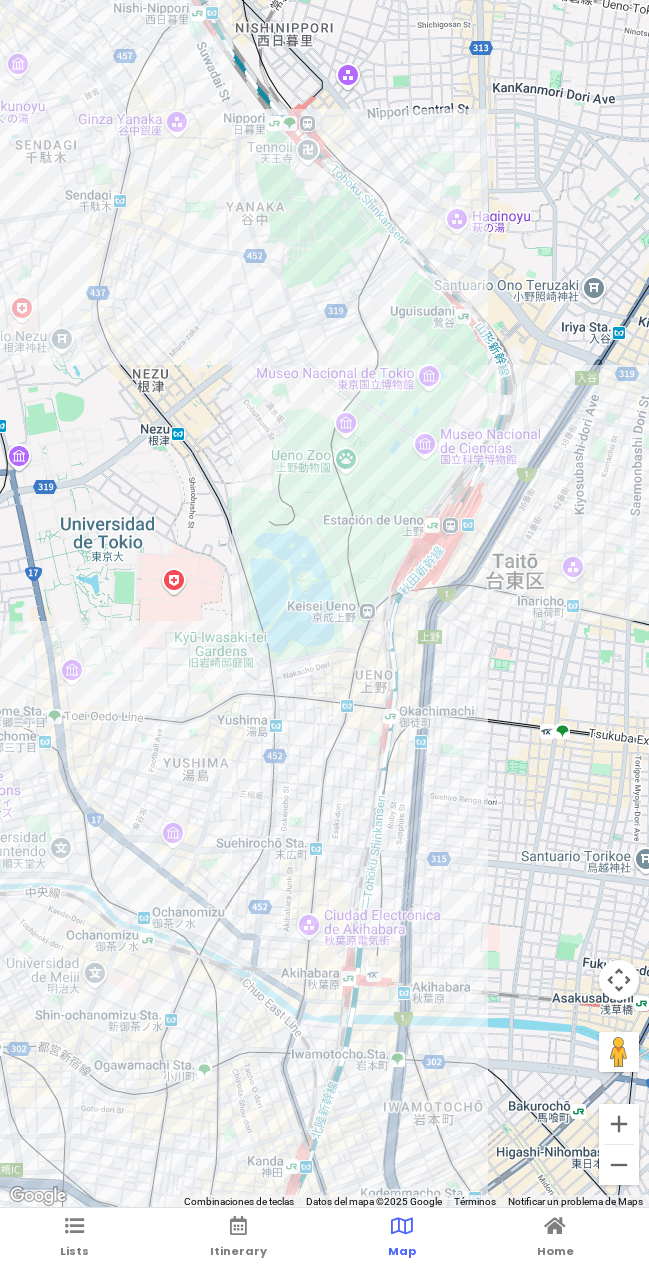 drag, startPoint x: 176, startPoint y: 473, endPoint x: 182, endPoint y: 569, distance: 96.18732 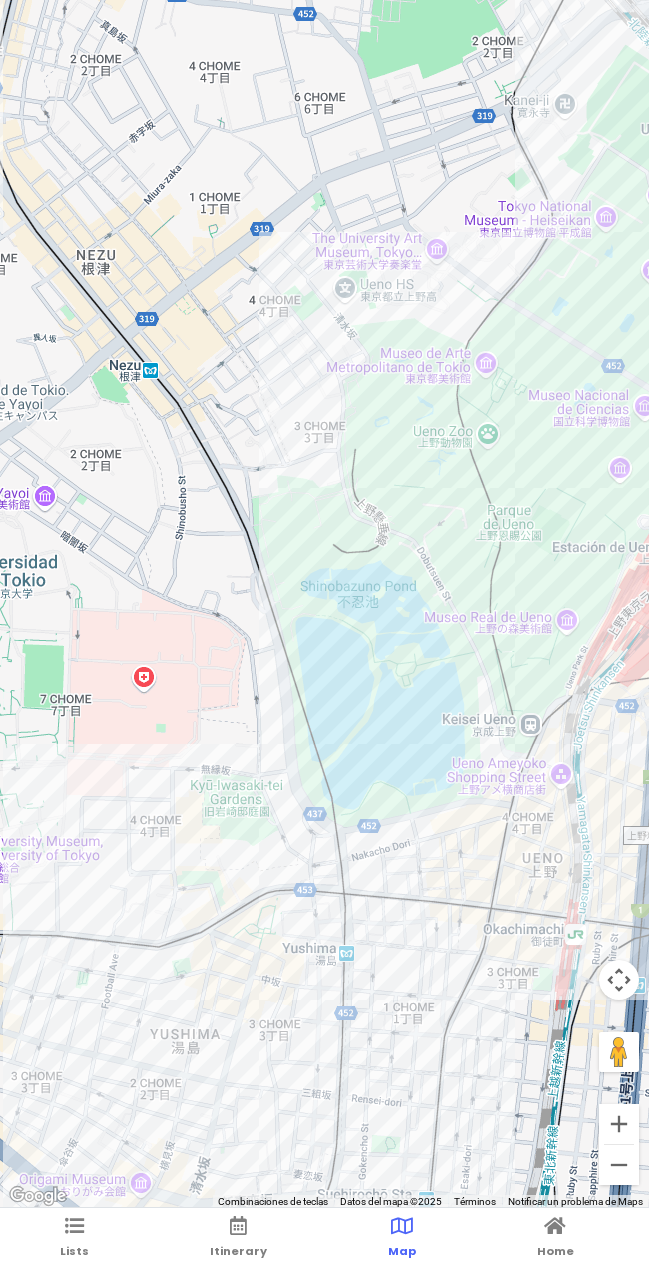 drag, startPoint x: 226, startPoint y: 554, endPoint x: 175, endPoint y: 545, distance: 51.78803 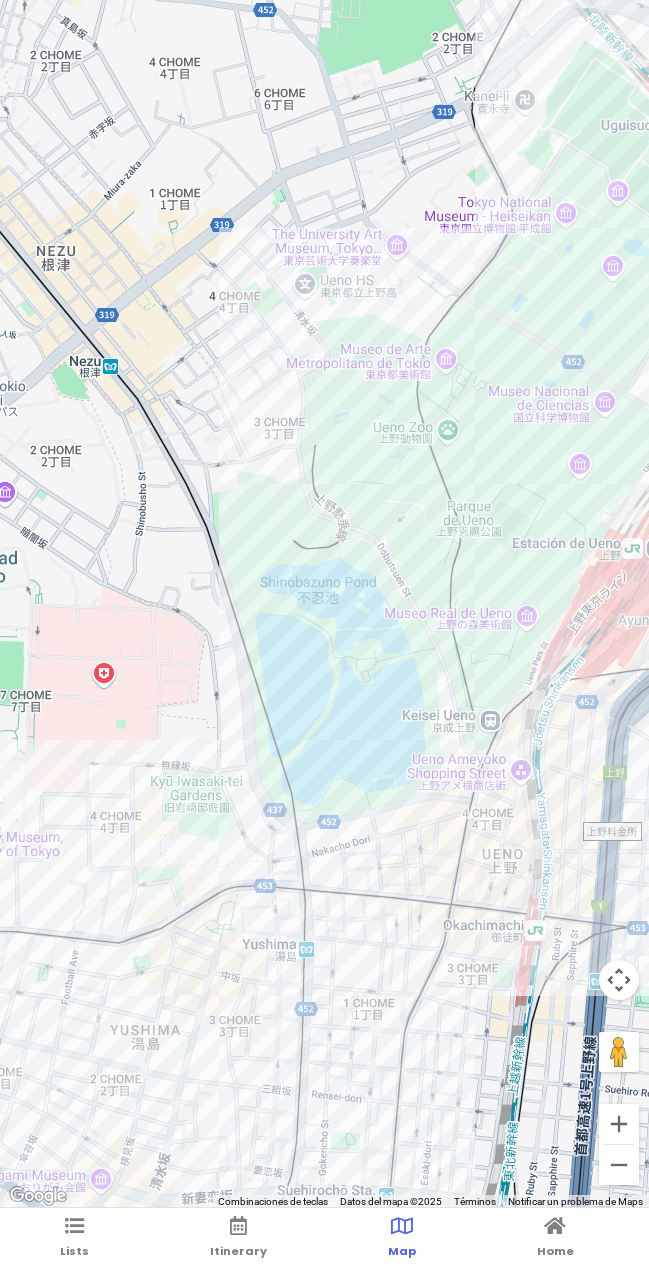click at bounding box center (324, 604) 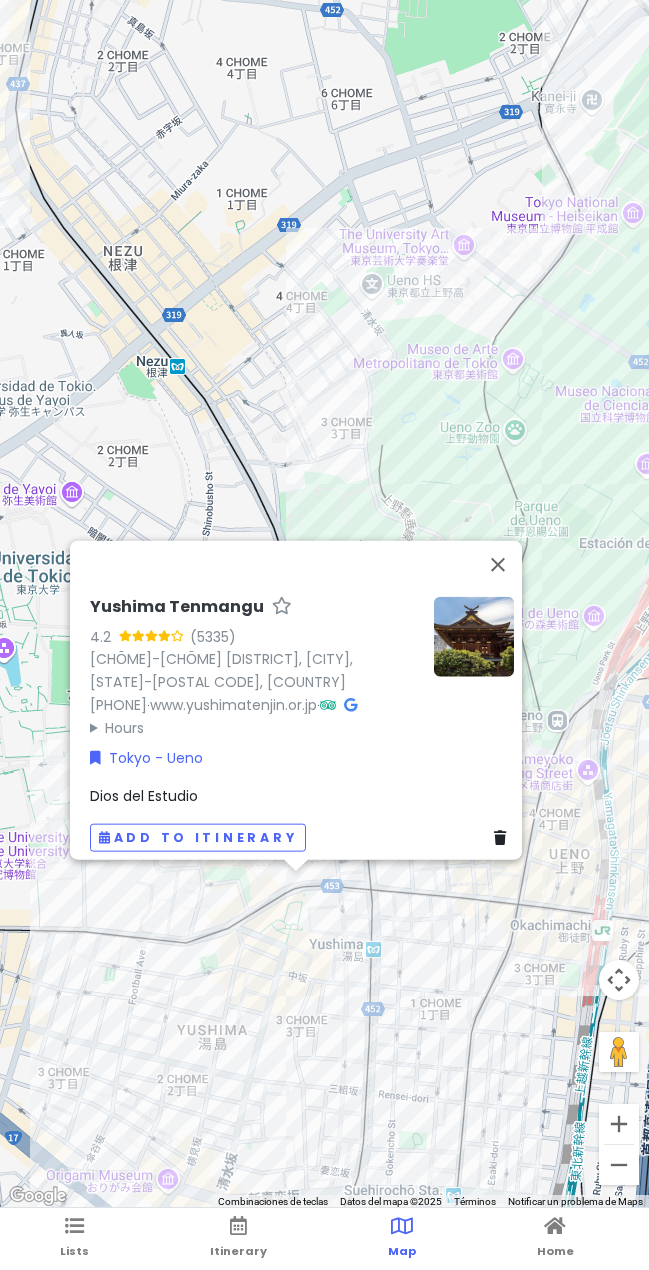 click at bounding box center (474, 636) 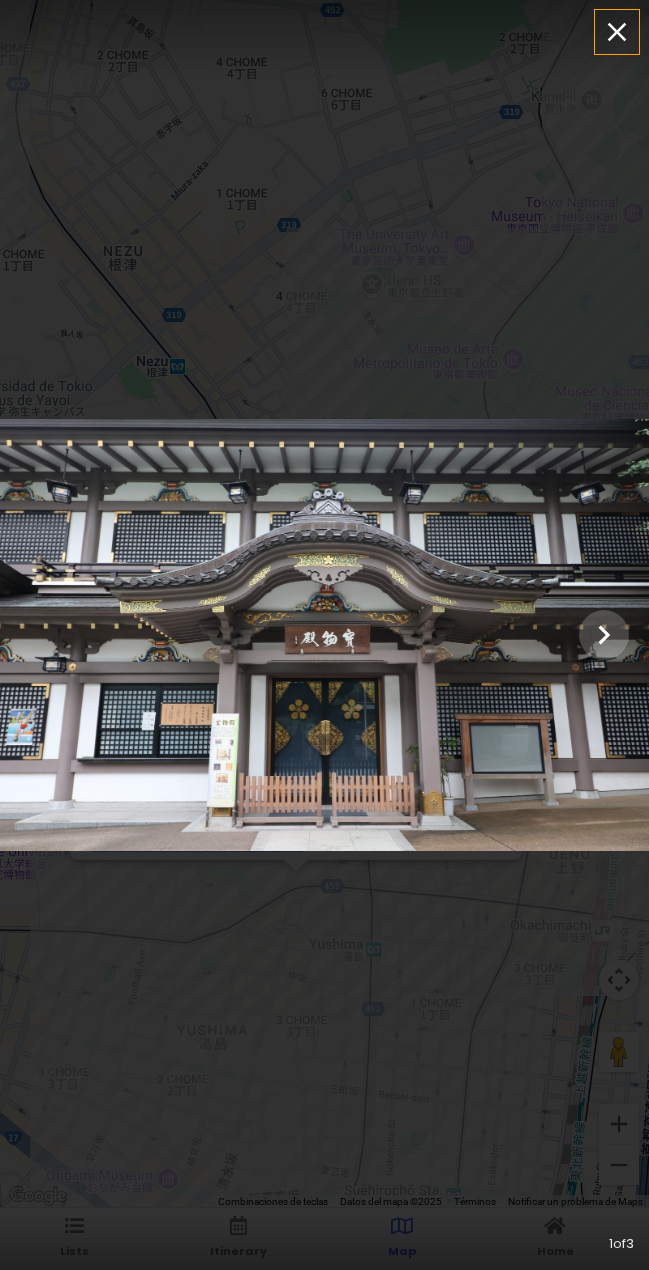 click 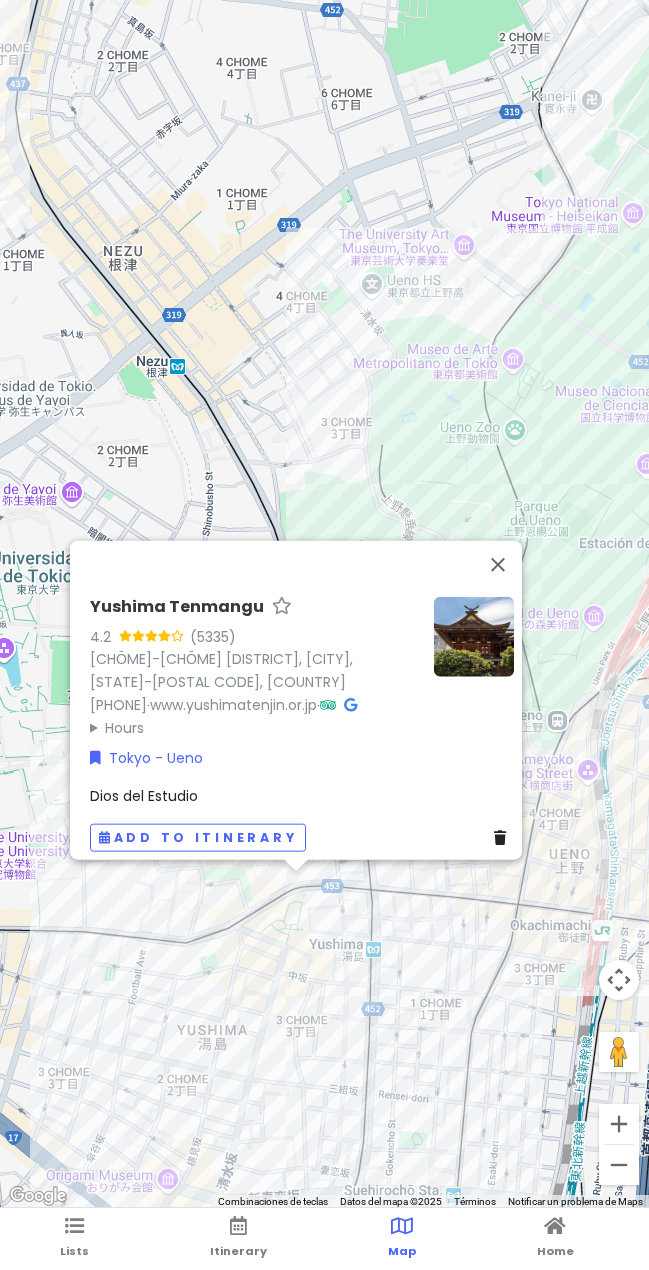 click on "Yushima Tenmangu 4.2        (5335) [CHOME]−[NUMBER] [STREET], [CITY] City, [CITY]-to [POSTAL_CODE], Japan [PHONE]   ·   www.yushimatenjin.or.jp   ·   Hours lunes  6:00–20:00 martes  6:00–20:00 miércoles  6:00–20:00 jueves  6:00–20:00 viernes  6:00–20:00 sábado  6:00–20:00 domingo  6:00–20:00 Tokyo - Ueno Dios del Estudio  Add to itinerary" at bounding box center [324, 604] 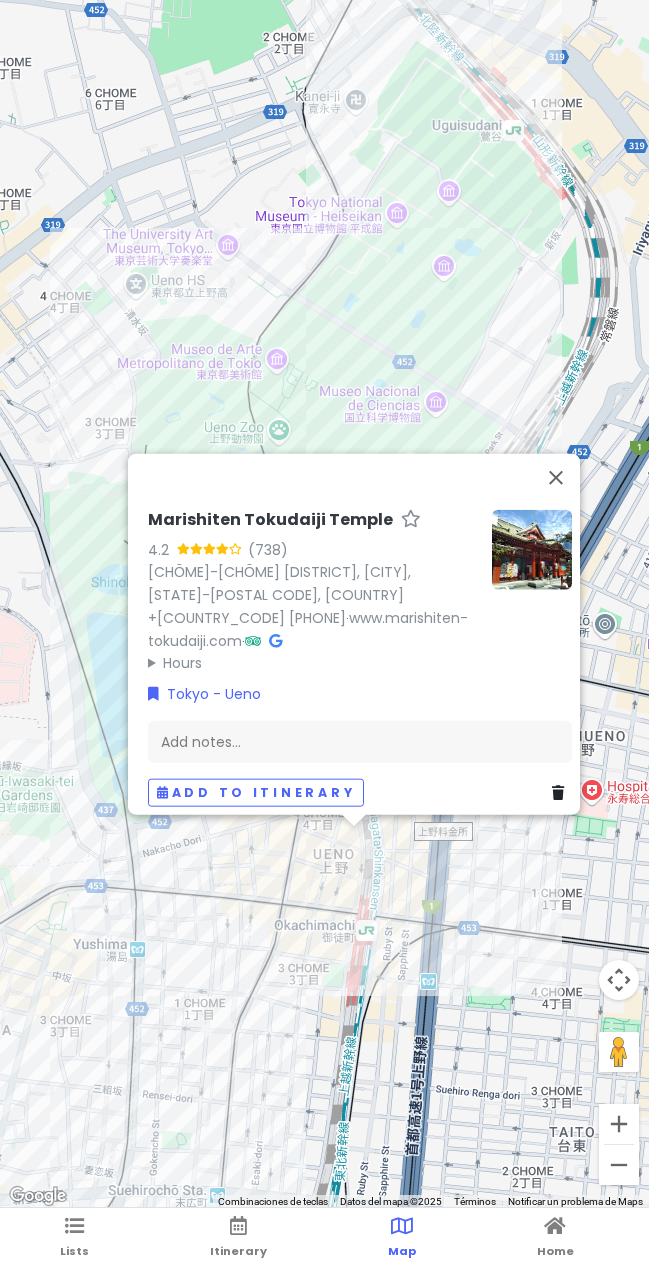 click on "Marishiten Tokudaiji Temple 4.2        (738) [CHOME]−[NUMBER] [STREET], [CITY] City, [CITY]-to [POSTAL_CODE], Japan [PHONE]   ·   www.marishiten-tokudaiji.com   ·   Hours lunes  6:30–18:30 martes  6:30–18:30 miércoles  6:30–18:30 jueves  6:30–18:30 viernes  6:30–18:30 sábado  6:30–18:30 domingo  6:30–18:30 Tokyo - Ueno Add notes...  Add to itinerary" at bounding box center (324, 604) 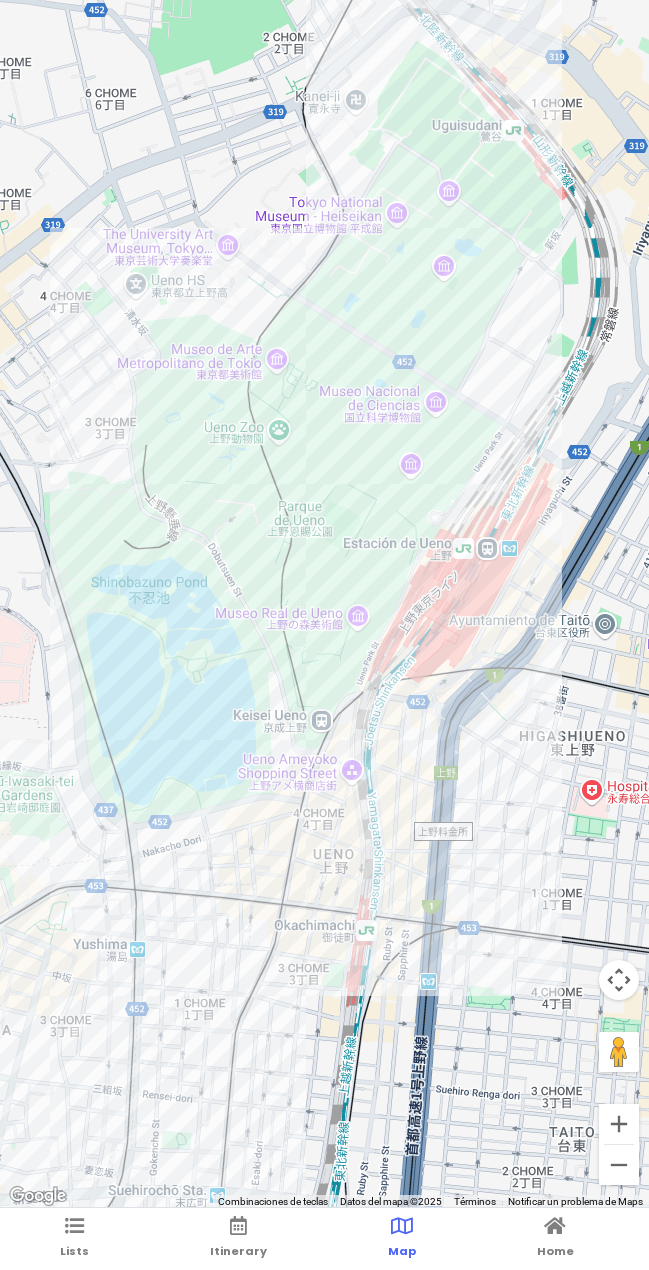 click at bounding box center [324, 604] 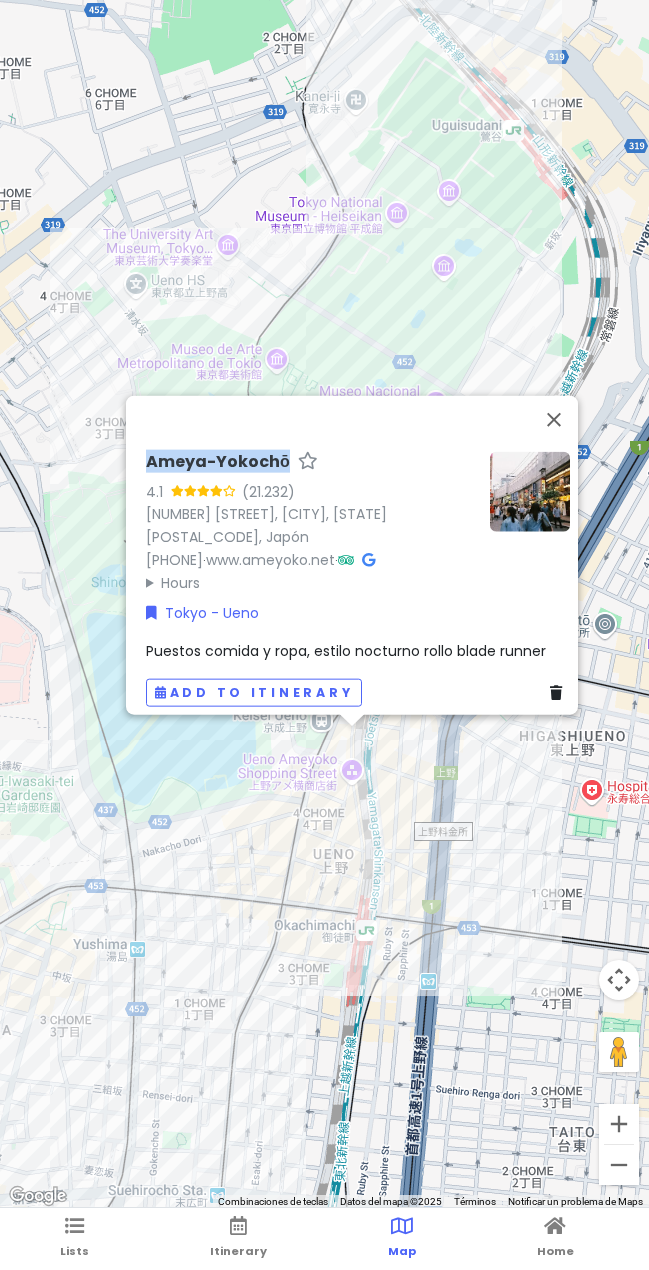 drag, startPoint x: 136, startPoint y: 449, endPoint x: 275, endPoint y: 439, distance: 139.35925 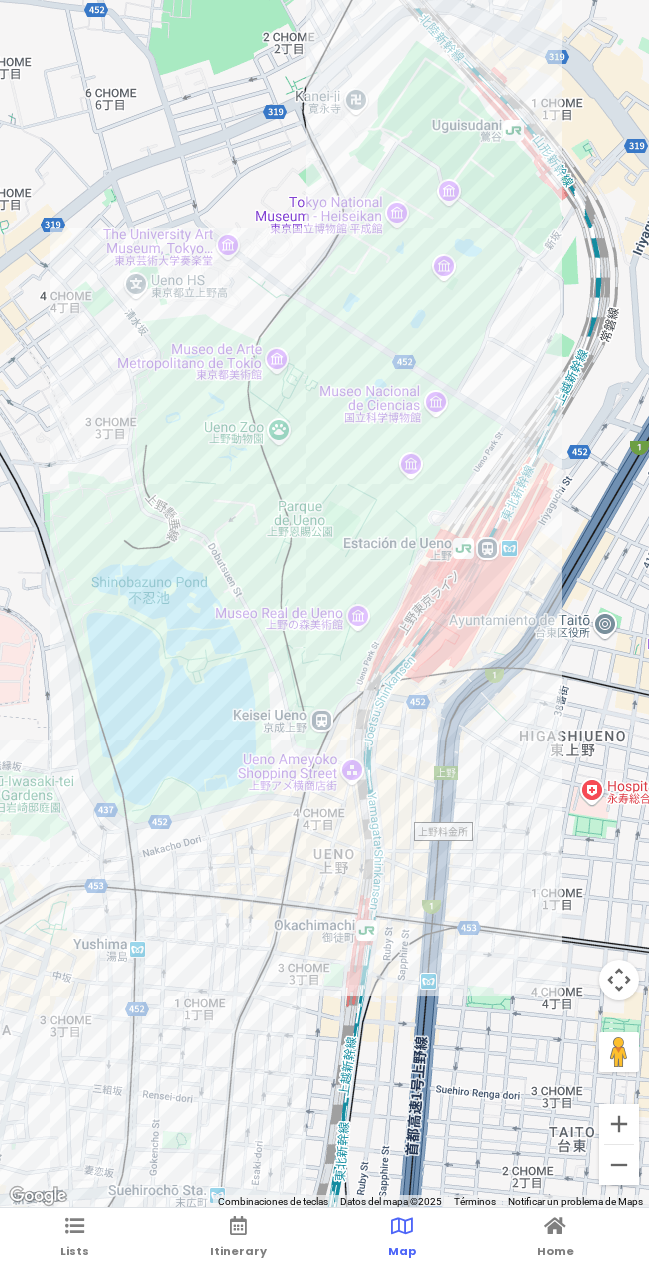click at bounding box center (324, 604) 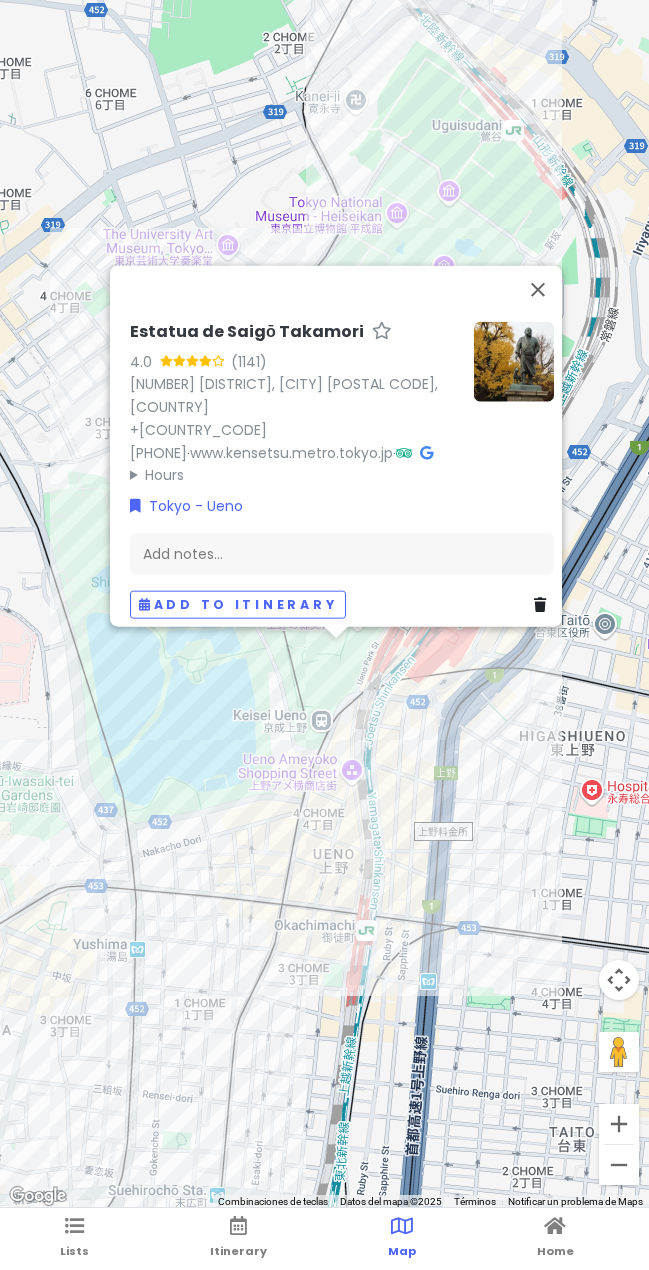 click on "Estatua de Saigō Takamori 4.0        (1141) [NUMBER] [STREET], [CITY], [STATE] [POSTAL_CODE], Japón +[COUNTRY_CODE] [PHONE]   ·   www.kensetsu.metro.tokyo.jp   ·   Hours lunes  5:00–23:00 martes  5:00–23:00 miércoles  5:00–23:00 jueves  5:00–23:00 viernes  5:00–23:00 sábado  5:00–23:00 domingo  5:00–23:00 Tokyo - Ueno Add notes...  Add to itinerary" at bounding box center (324, 604) 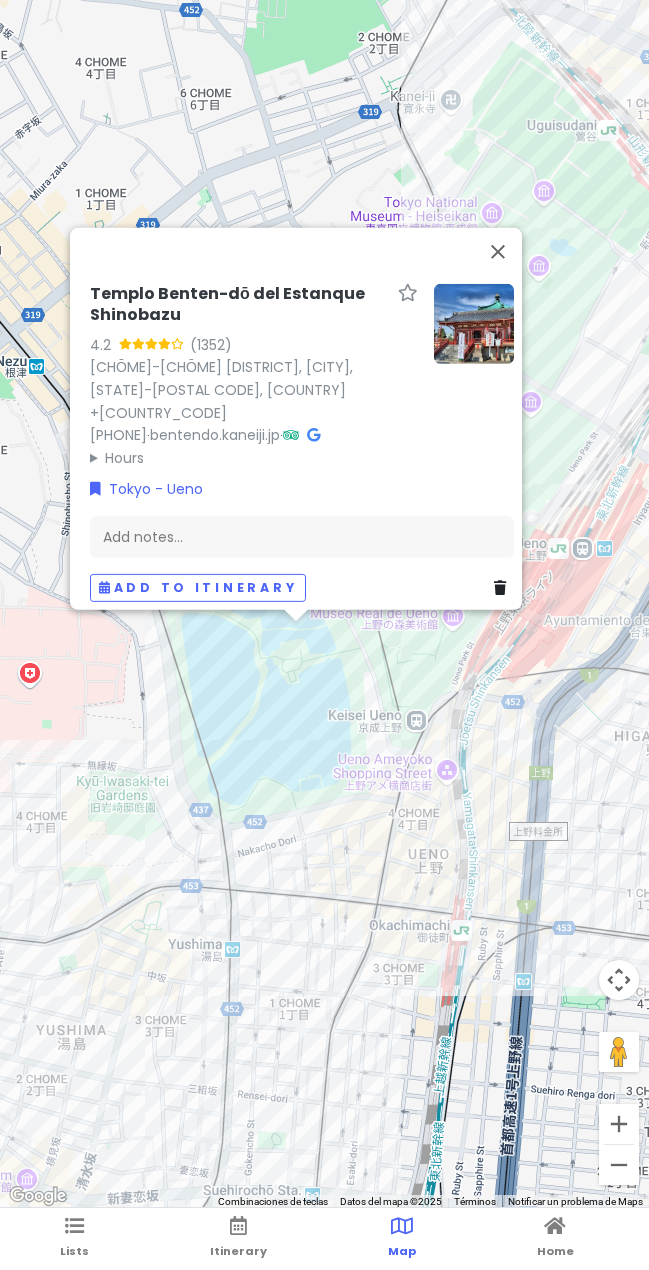 drag, startPoint x: 247, startPoint y: 754, endPoint x: 282, endPoint y: 731, distance: 41.880783 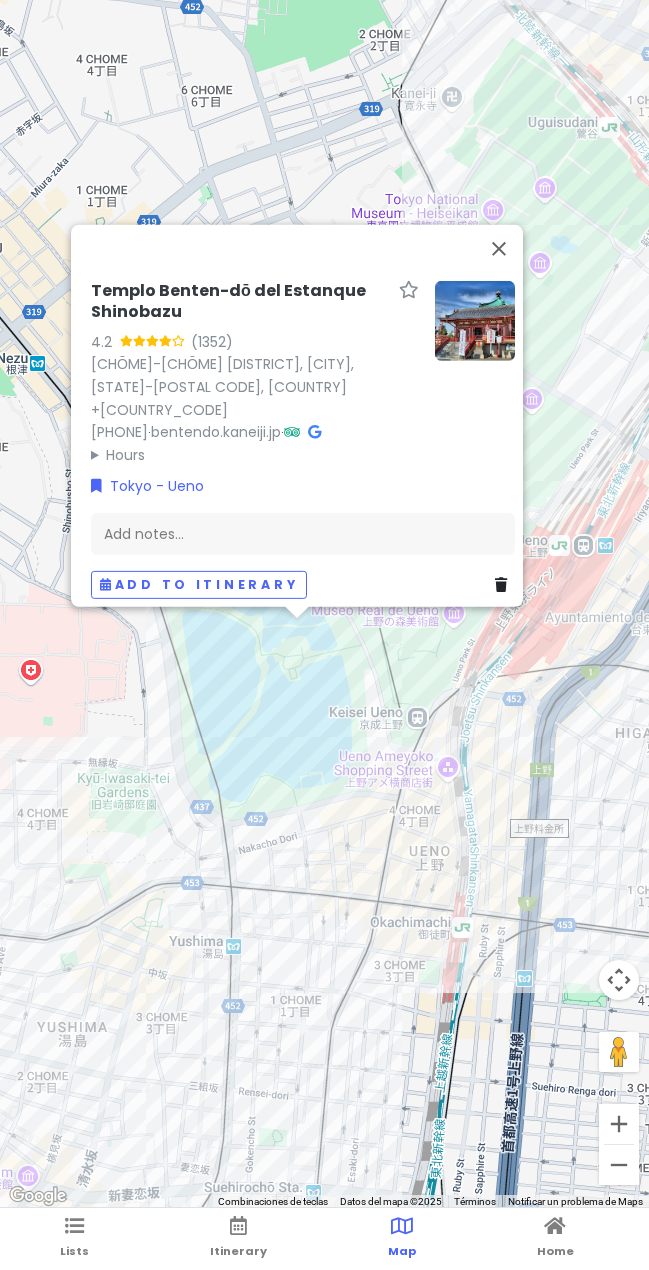 click on "Templo Benten-dō del Estanque Shinobazu 4.2        ([NUMBER]) [NUMBER]-[NUMBER] [DISTRICT], [CITY] City, Tōkyō-to [POSTAL_CODE], Japón +[COUNTRY_CODE] [PHONE]   ·   bentendo.kaneiji.jp   ·   Hours lunes  7:00–17:00 martes  7:00–17:00 miércoles  7:00–17:00 jueves  7:00–17:00 viernes  7:00–17:00 sábado  7:00–17:00 domingo  7:00–17:00 Tokyo - Ueno Add notes...  Add to itinerary" at bounding box center [324, 604] 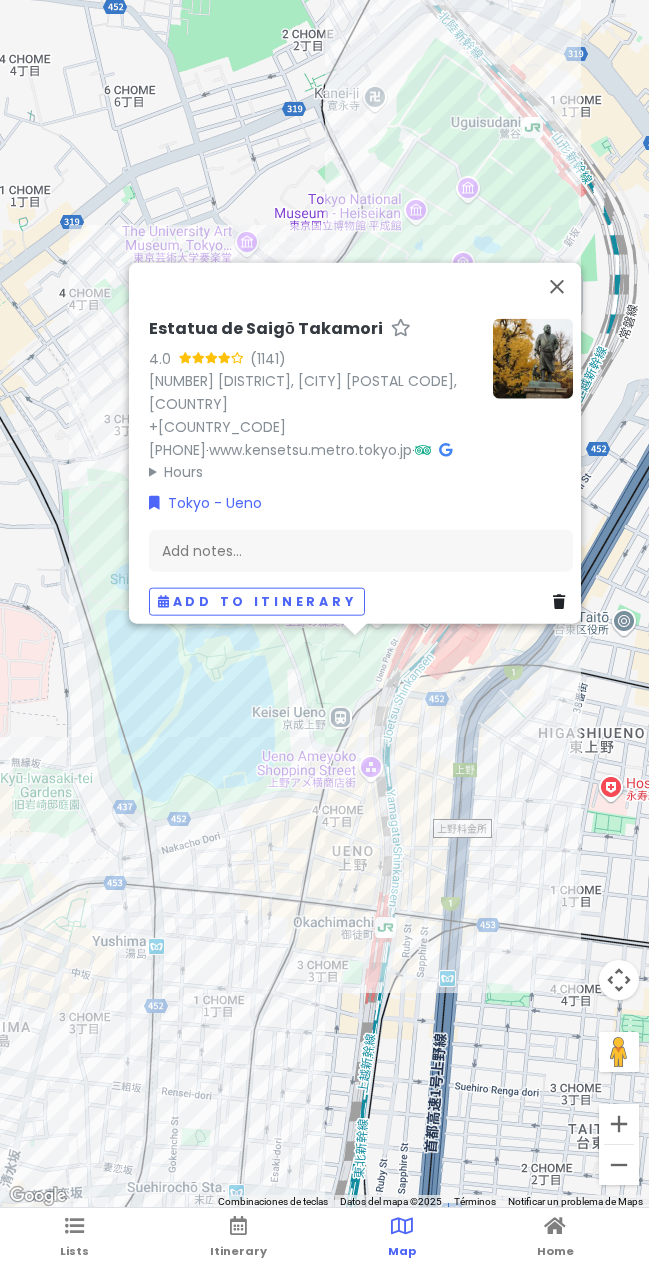 click on "Estatua de Saigō Takamori 4.0        (1141) [NUMBER] [STREET], [CITY], [STATE] [POSTAL_CODE], Japón +[COUNTRY_CODE] [PHONE]   ·   www.kensetsu.metro.tokyo.jp   ·   Hours lunes  5:00–23:00 martes  5:00–23:00 miércoles  5:00–23:00 jueves  5:00–23:00 viernes  5:00–23:00 sábado  5:00–23:00 domingo  5:00–23:00 Tokyo - Ueno Add notes...  Add to itinerary" at bounding box center (324, 604) 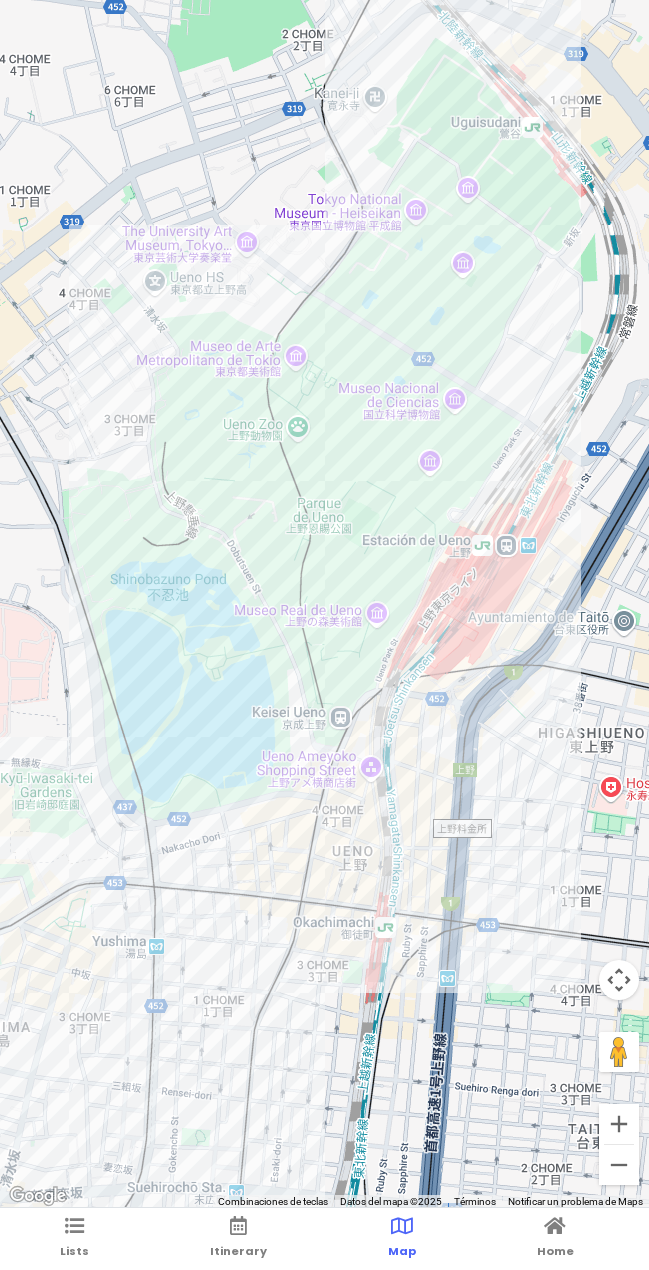 click at bounding box center [324, 604] 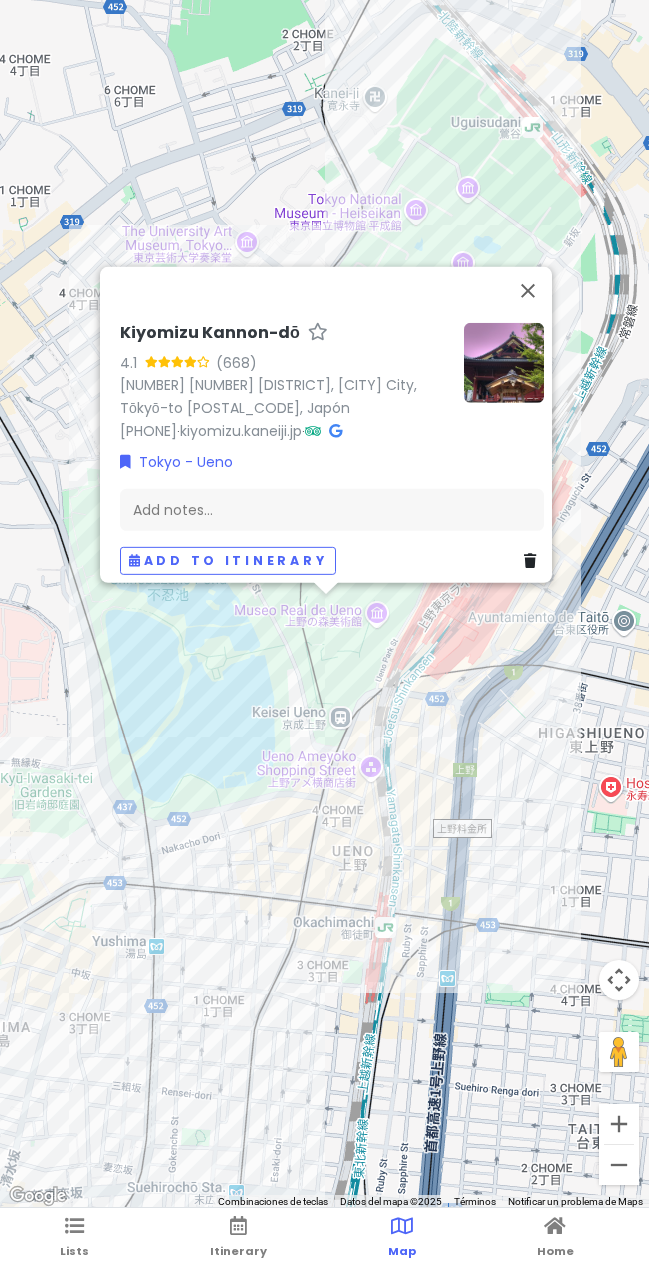 click on "Kiyomizu Kannon-dō 4.1        ([NUMBER]) [NUMBER]-[NUMBER] [DISTRICT], [CITY] City, Tōkyō-to [POSTAL_CODE], Japón +[COUNTRY_CODE] [PHONE]   ·   kiyomizu.kaneiji.jp   ·   Tokyo - Ueno Add notes...  Add to itinerary" at bounding box center [324, 604] 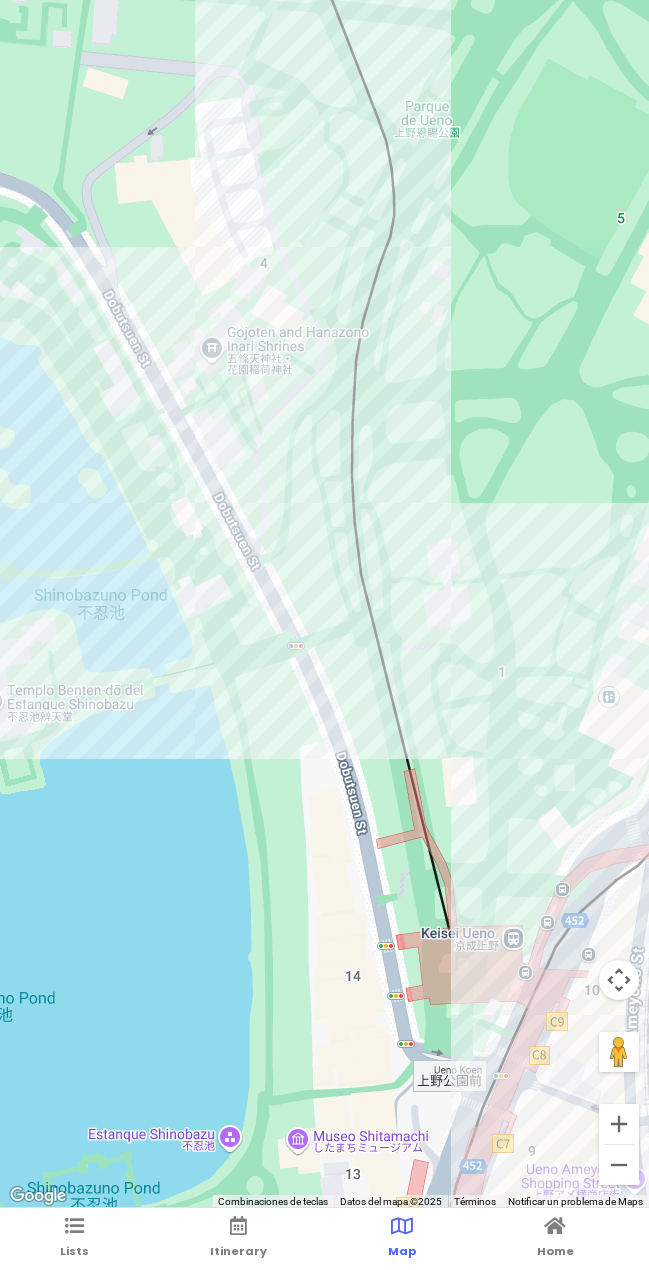 click at bounding box center (324, 604) 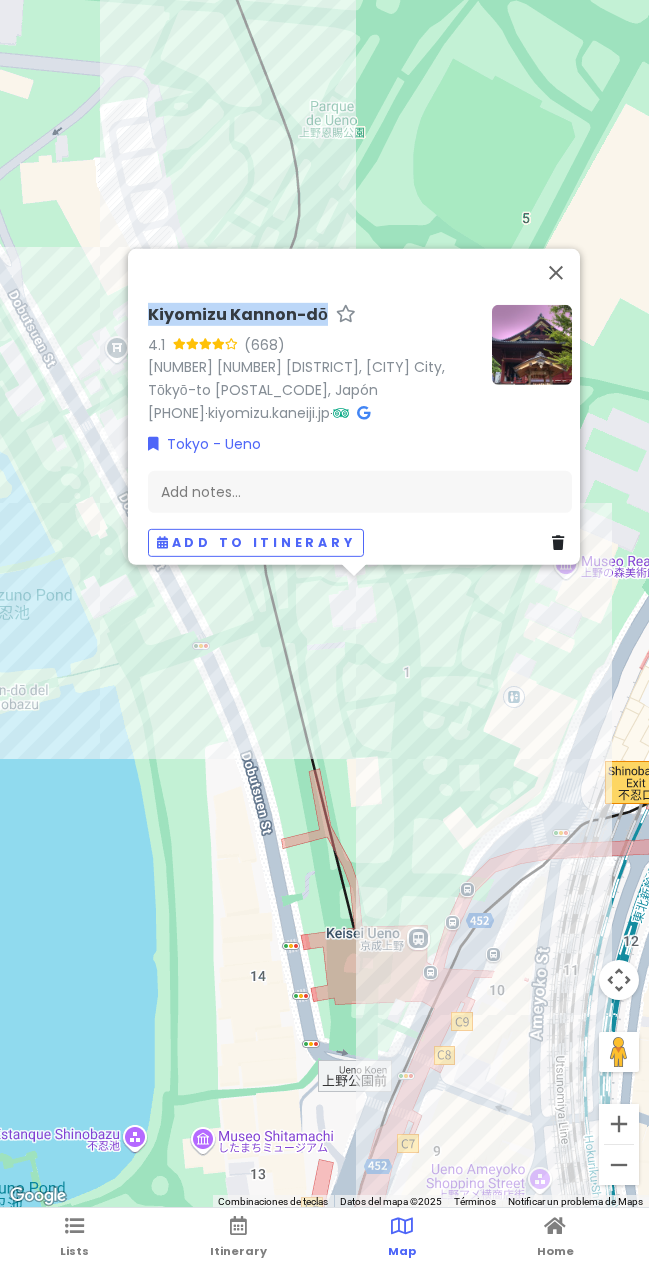 drag, startPoint x: 137, startPoint y: 298, endPoint x: 314, endPoint y: 302, distance: 177.0452 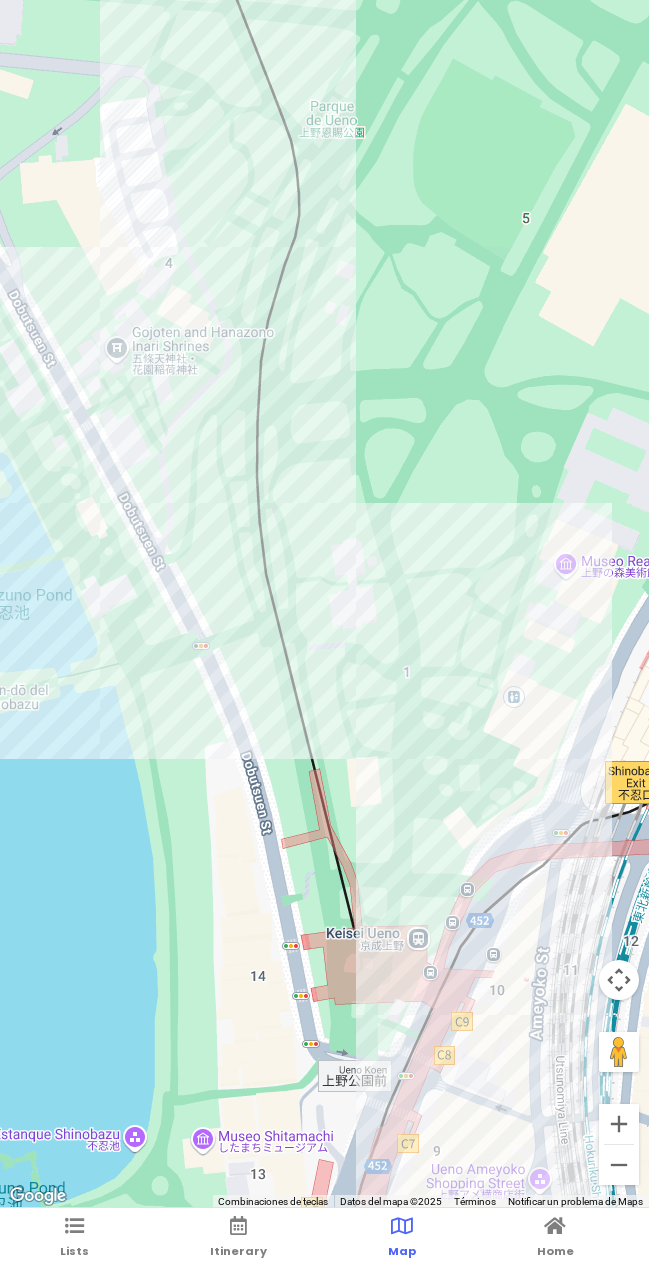 click at bounding box center (324, 604) 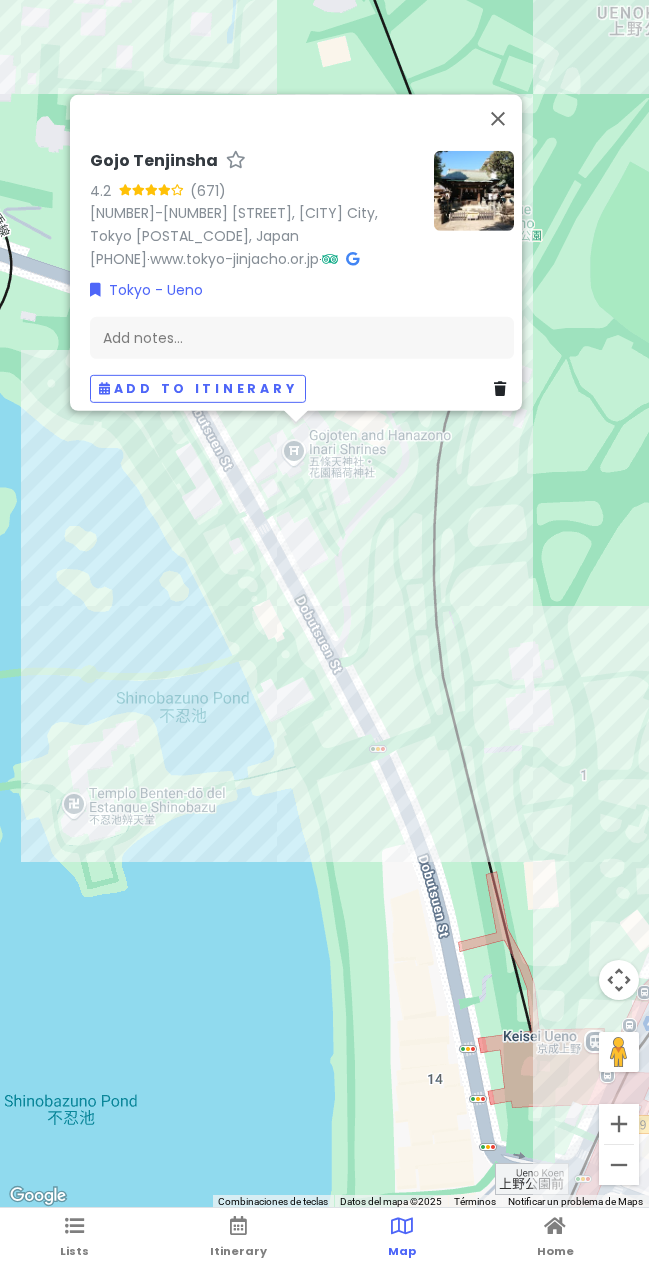 click on "Gojo Tenjinsha" at bounding box center [154, 160] 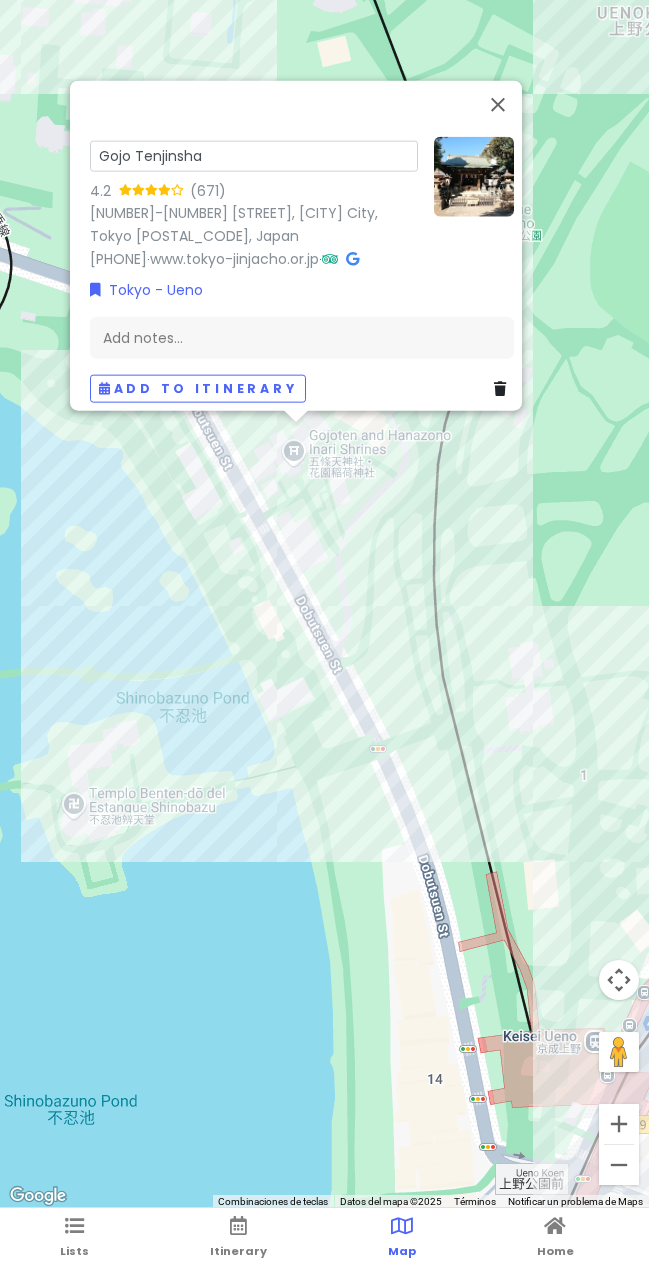 click on "Gojo Tenjinsha" at bounding box center (254, 155) 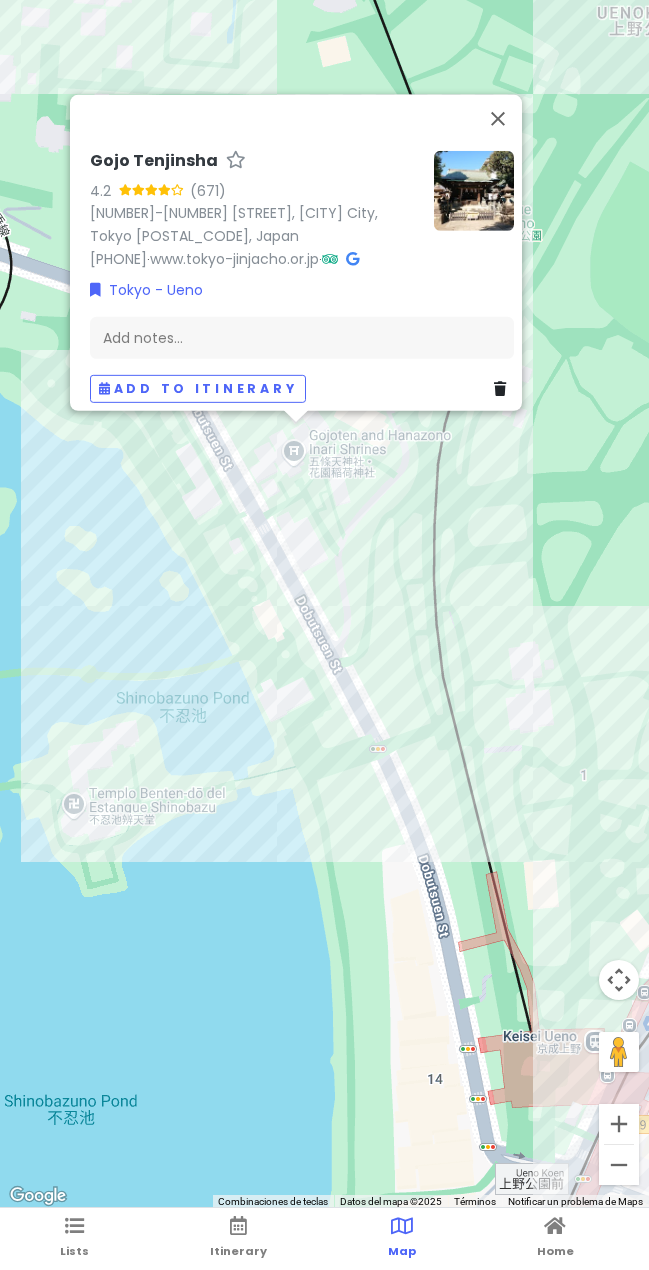 click on "[PLACE NAME] [RATING]        ([REVIEWS]) [NUMBER] [DISTRICT], [CITY], [STATE]-[POSTAL CODE], [COUNTRY] +[PHONE]   ·   [URL]   ·   [CITY] - [CITY] Add notes...  Add to itinerary" at bounding box center (324, 604) 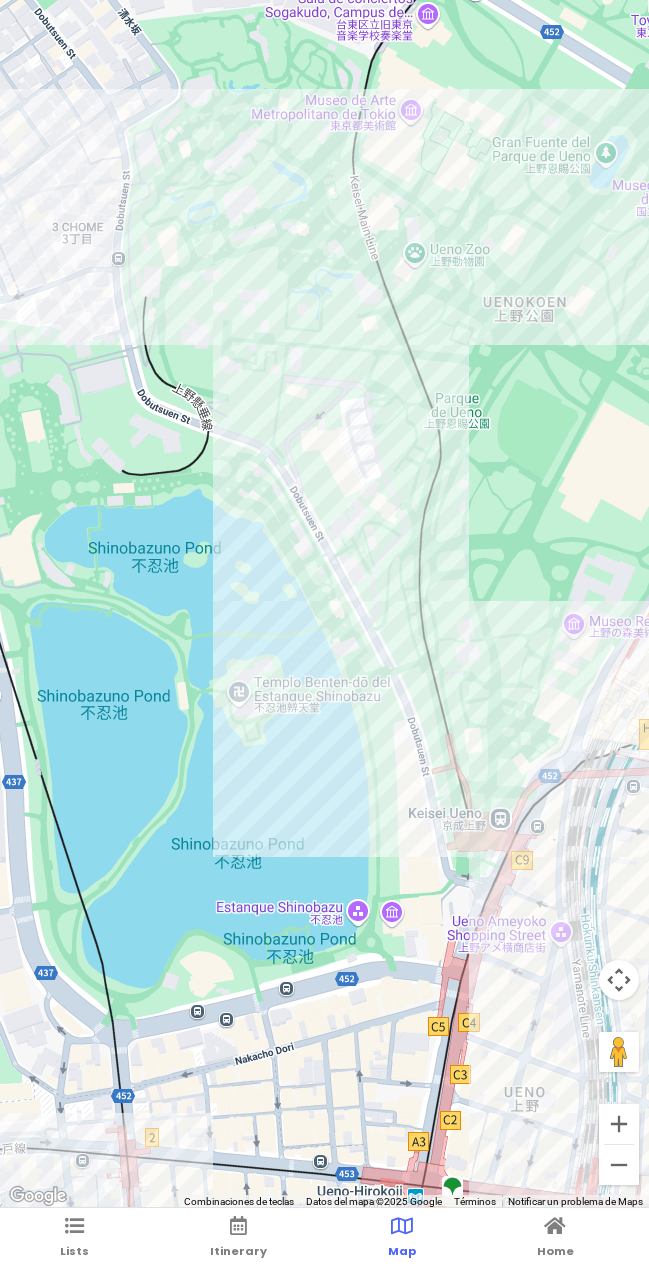 click at bounding box center [324, 604] 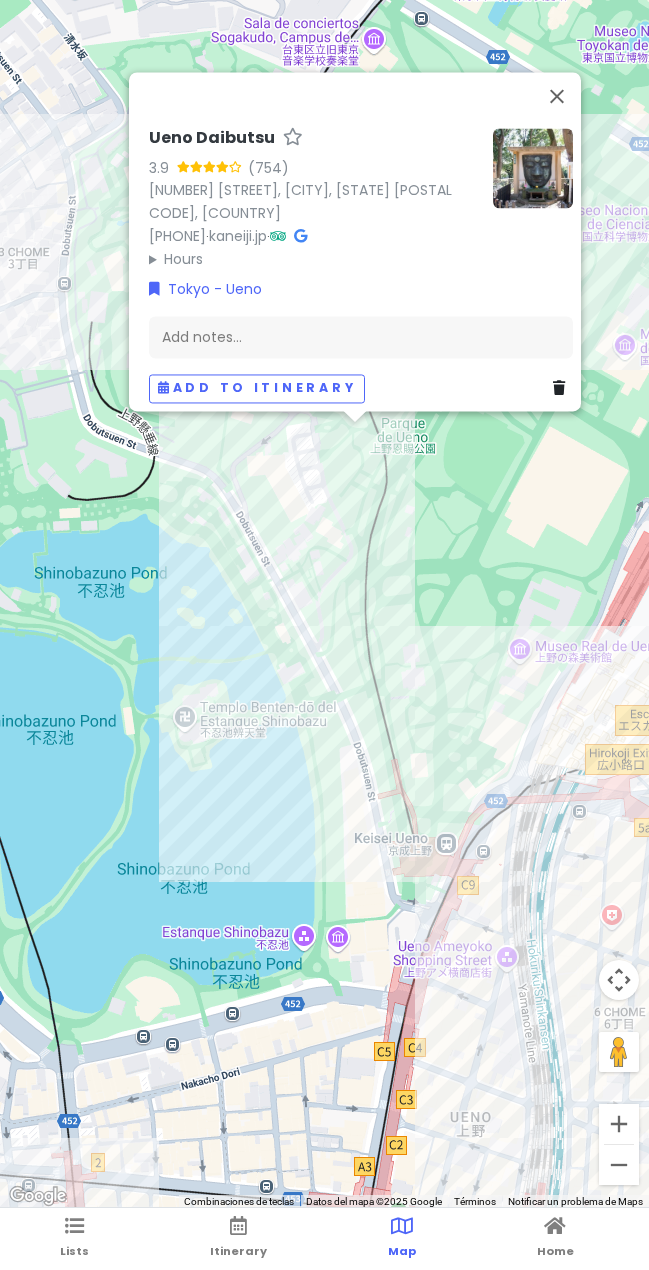 click on "Ueno Daibutsu" at bounding box center (212, 138) 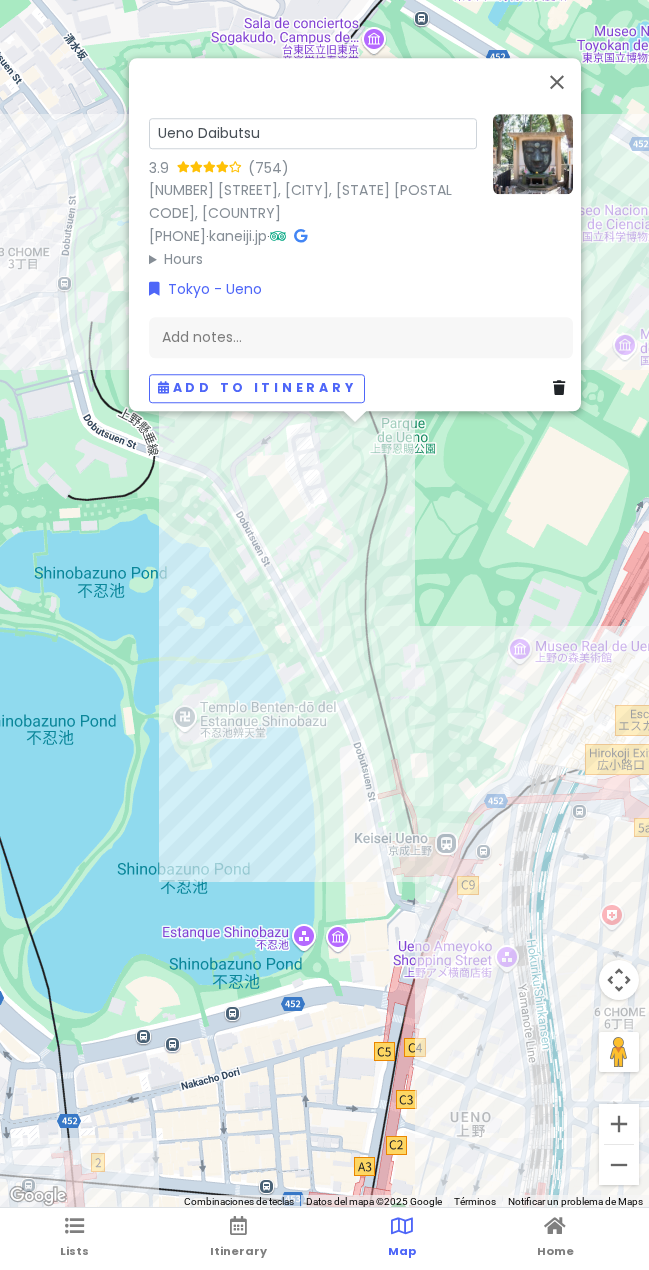 click on "Ueno Daibutsu" at bounding box center (313, 133) 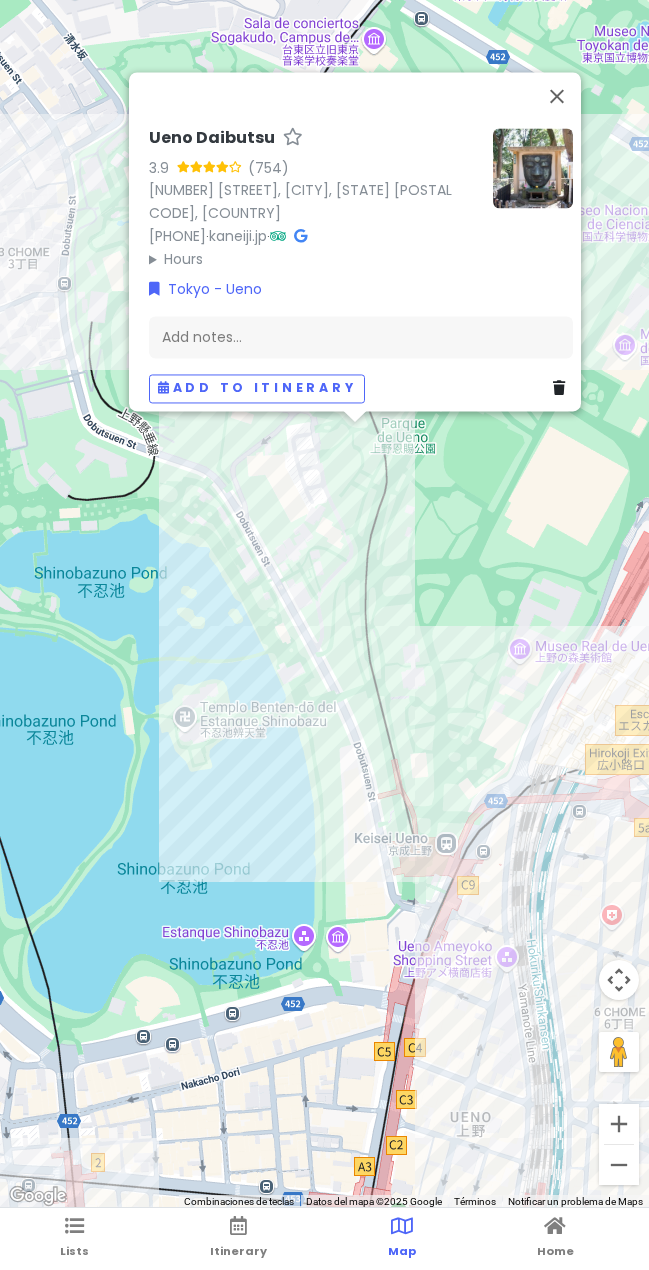 click on "Ueno Daibutsu 3.9        (754) ４-8 [STREET], [CITY], [STATE] [POSTAL_CODE], Japón +[COUNTRY_CODE] [PHONE]   ·   kaneiji.jp   ·   Hours lunes  10:00–16:00 martes  10:00–16:00 miércoles  10:00–16:00 jueves  10:00–16:00 viernes  10:00–16:00 sábado  10:00–16:00 domingo  10:00–16:00 Tokyo - Ueno Add notes...  Add to itinerary" at bounding box center (324, 604) 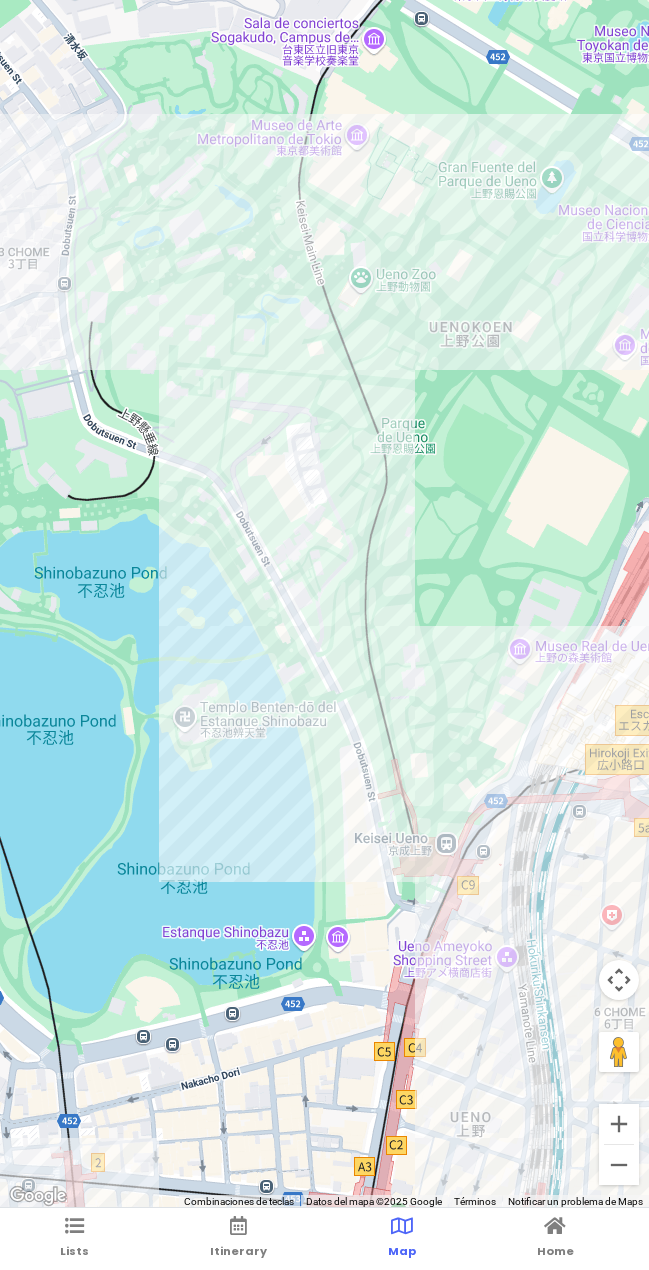 click at bounding box center (324, 604) 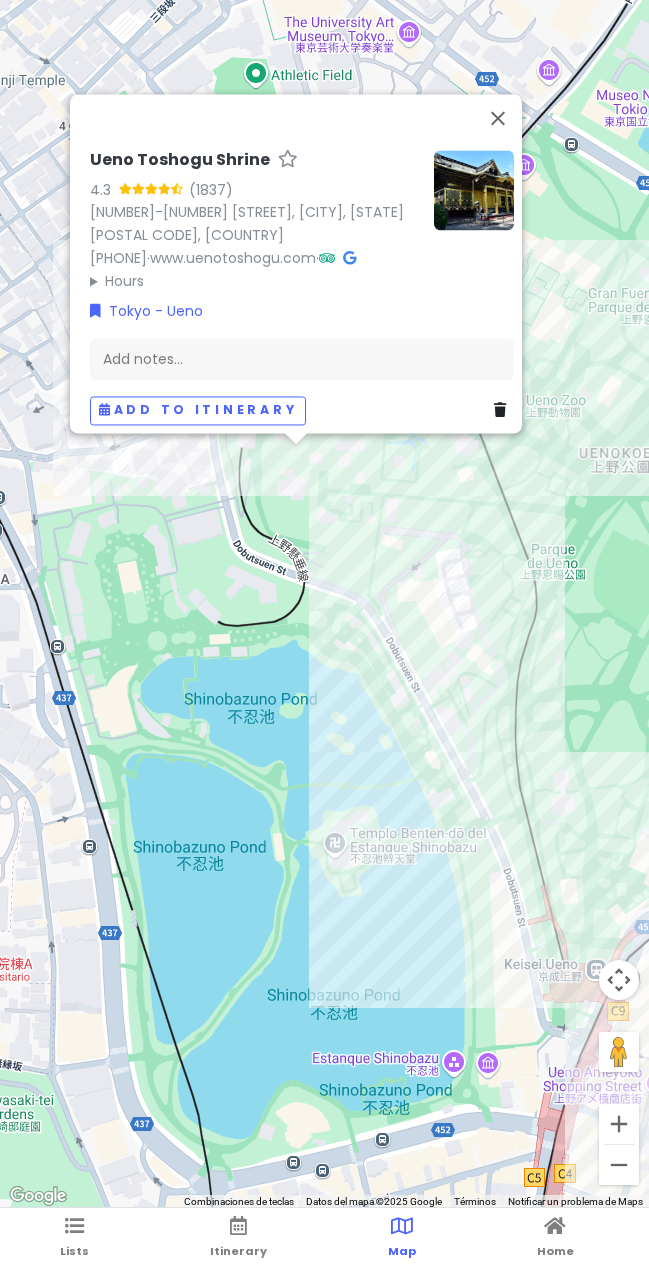 drag, startPoint x: 456, startPoint y: 555, endPoint x: 485, endPoint y: 502, distance: 60.41523 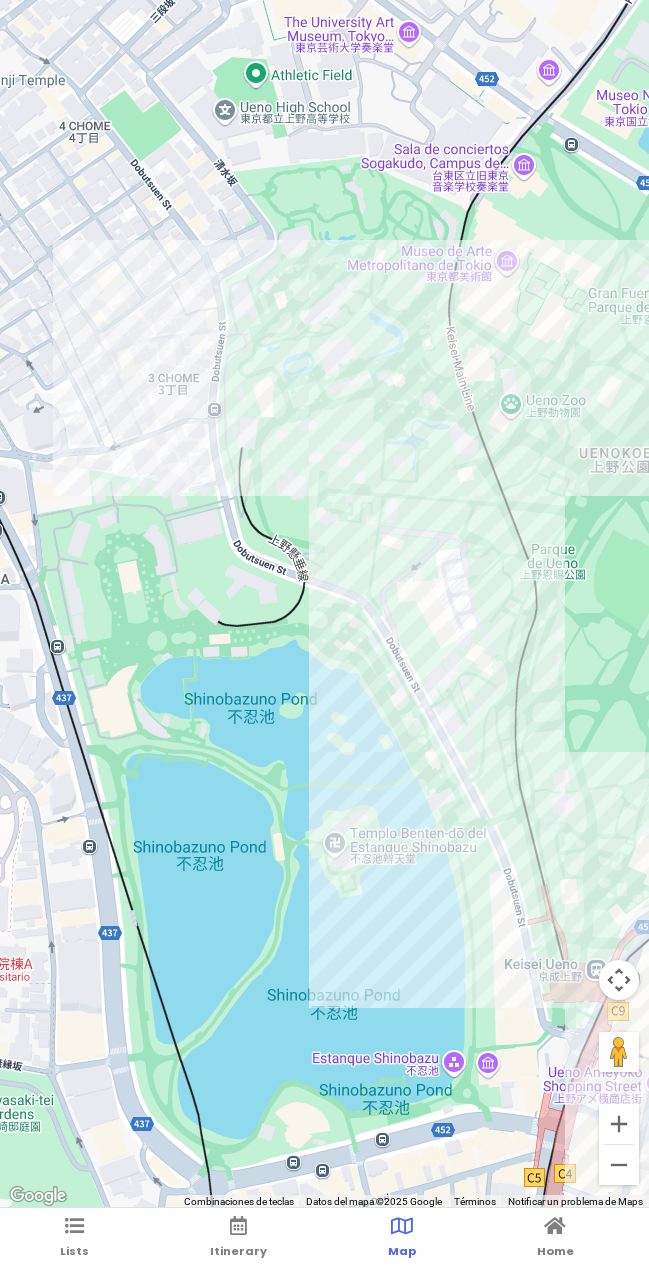 click at bounding box center [324, 604] 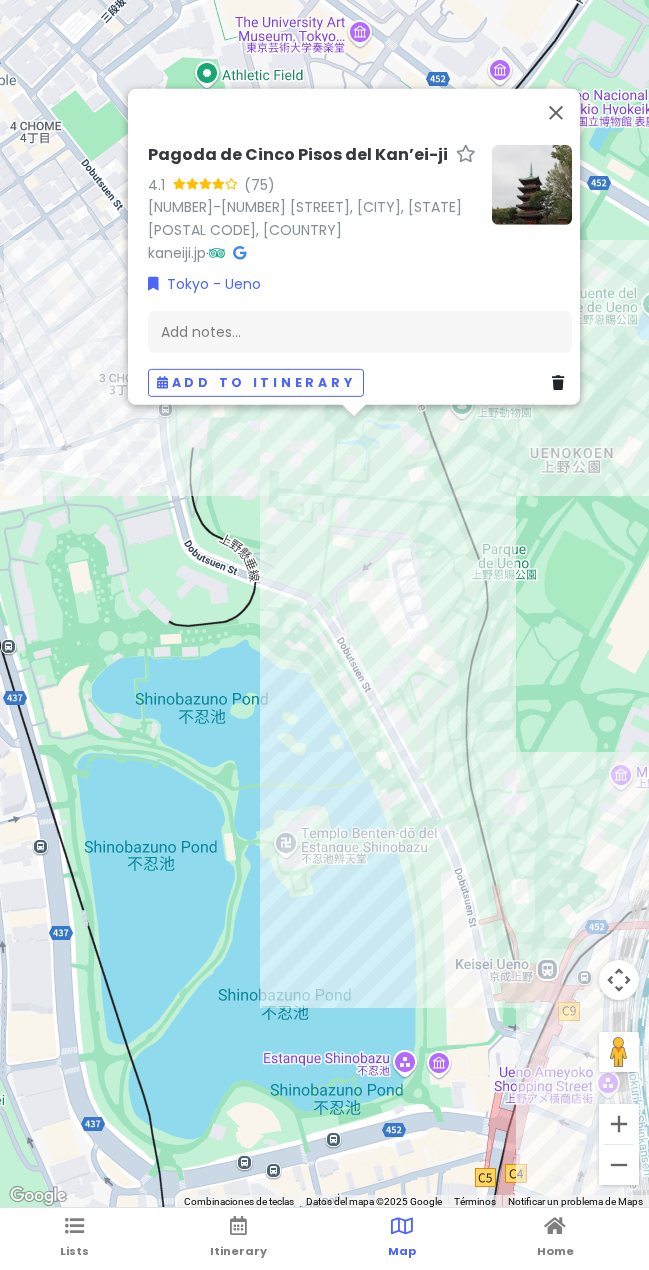 click on "Pagoda de Cinco Pisos del Kan’ei-ji [RATING]        ([NUMBER]) [NUMBER]-[NUMBER] [STREET], [CITY], [STATE] [POSTAL CODE], [COUNTRY] kaneiji.jp   ·   Tokyo - Ueno Add notes...  Add to itinerary" at bounding box center [324, 604] 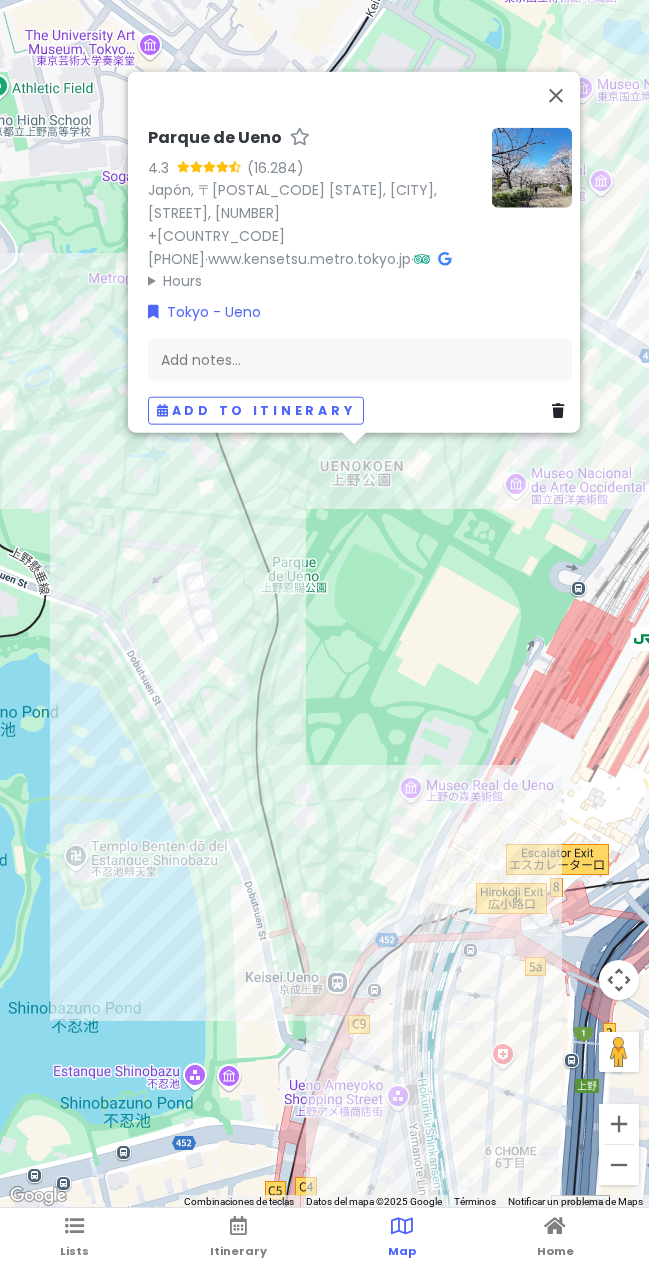 click on "[PLACE NAME] [RATING]        ([REVIEWS]) [COUNTRY], 〒[POSTAL CODE] [STATE], [CITY], [DISTRICT], [NUMBER]−・ [DISTRICT] +[PHONE]   ·   [URL]   ·   Hours lunes  [TIME]–[TIME] martes  [TIME]–[TIME] miércoles  [TIME]–[TIME] jueves  [TIME]–[TIME] viernes  [TIME]–[TIME] sábado  [TIME]–[TIME] domingo  [TIME]–[TIME] [CITY] - [CITY] Add notes...  Add to itinerary" at bounding box center [324, 604] 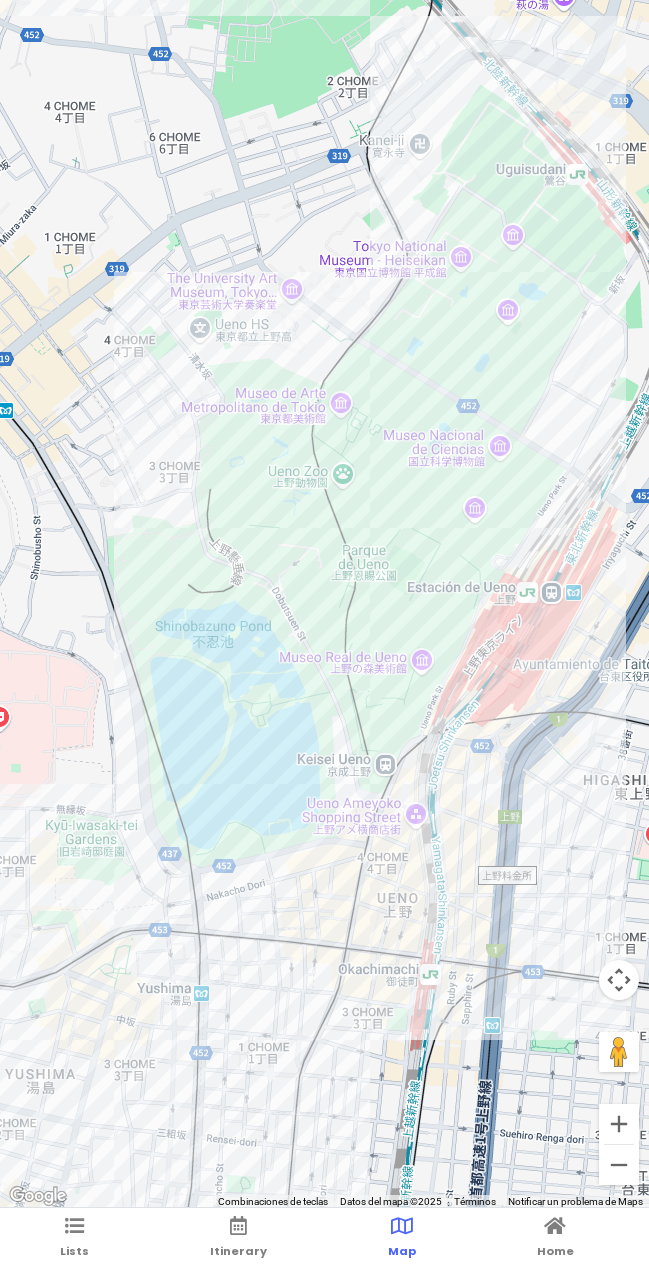 click at bounding box center (324, 604) 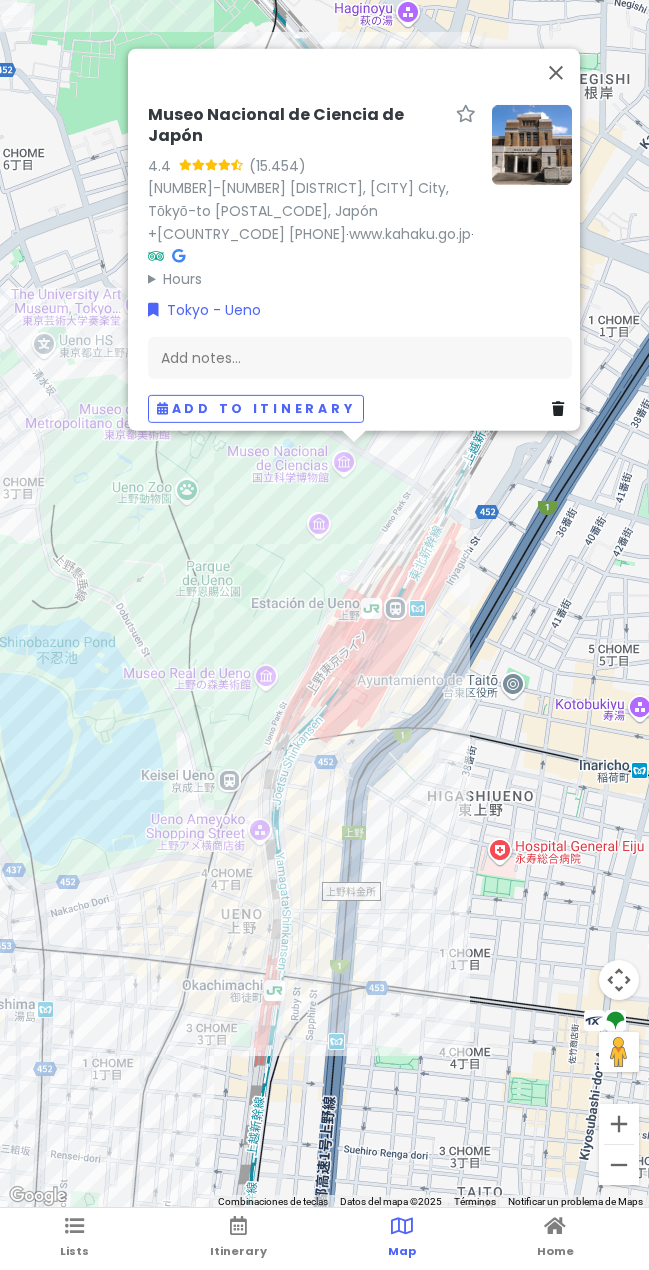 click on "Museo Nacional de Ciencia de Japón 4.4        (15.454) [NUMBER]-[NUMBER] [STREET], [CITY] City, [CITY]-to [POSTAL_CODE], Japan [PHONE]   ·   www.kahaku.go.jp   ·   Hours lunes  Cerrado martes  9:00–17:00 miércoles  9:00–17:00 jueves  9:00–17:00 viernes  9:00–17:00 sábado  9:00–17:00 domingo  9:00–17:00 Tokyo - Ueno Add notes...  Add to itinerary" at bounding box center [324, 604] 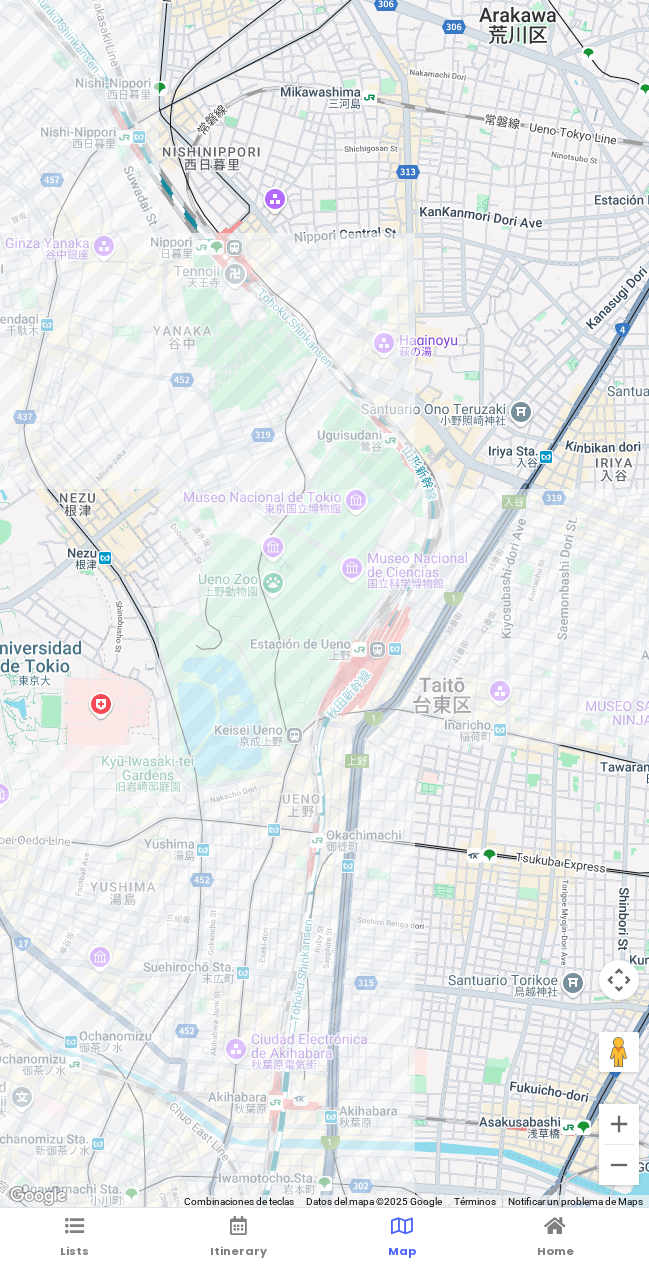 click at bounding box center [324, 604] 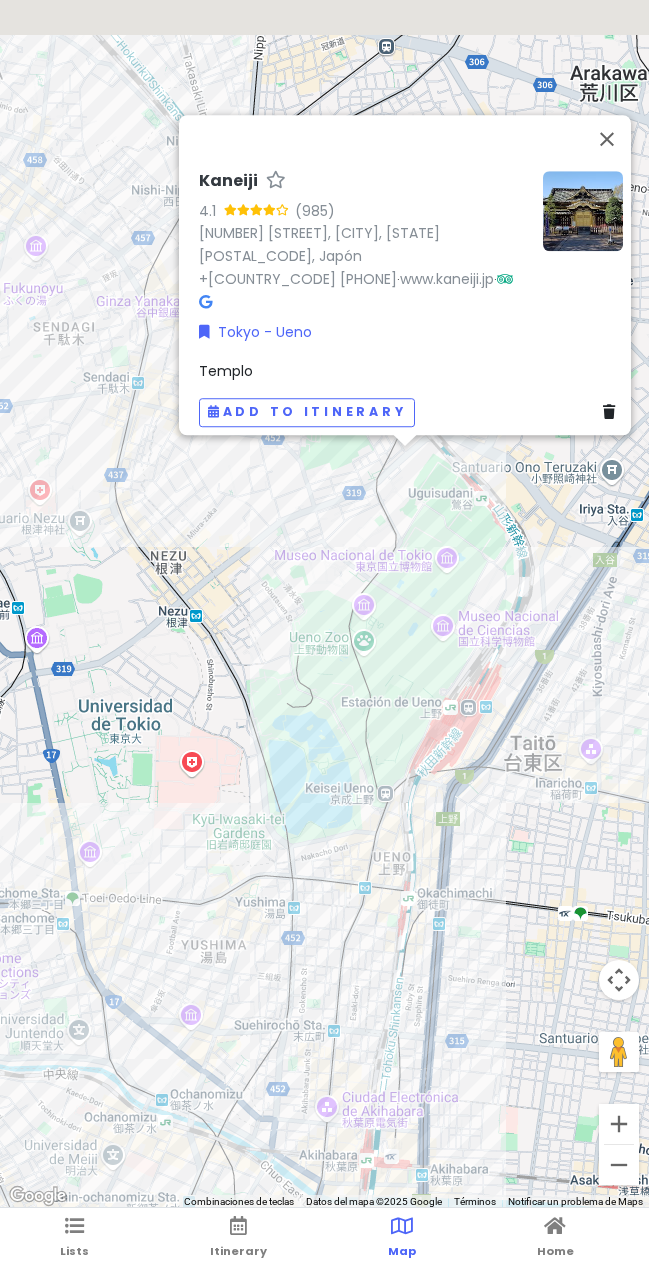 drag, startPoint x: 147, startPoint y: 426, endPoint x: 271, endPoint y: 497, distance: 142.88806 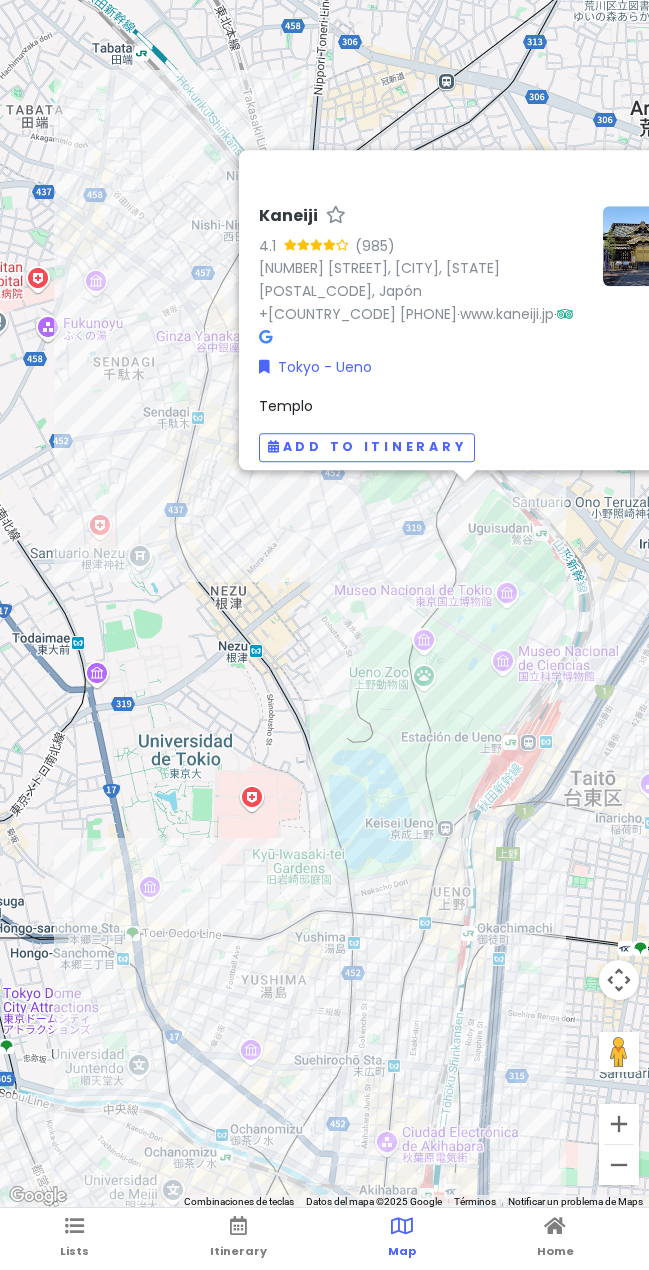 click on "Kaneiji 4.1        (985) [CHOME]−[NUMBER] [STREET], [CITY] City, [CITY]-to [POSTAL_CODE], Japan [PHONE]   ·   www.kaneiji.jp   ·   Tokyo - Ueno Templo  Add to itinerary" at bounding box center [324, 604] 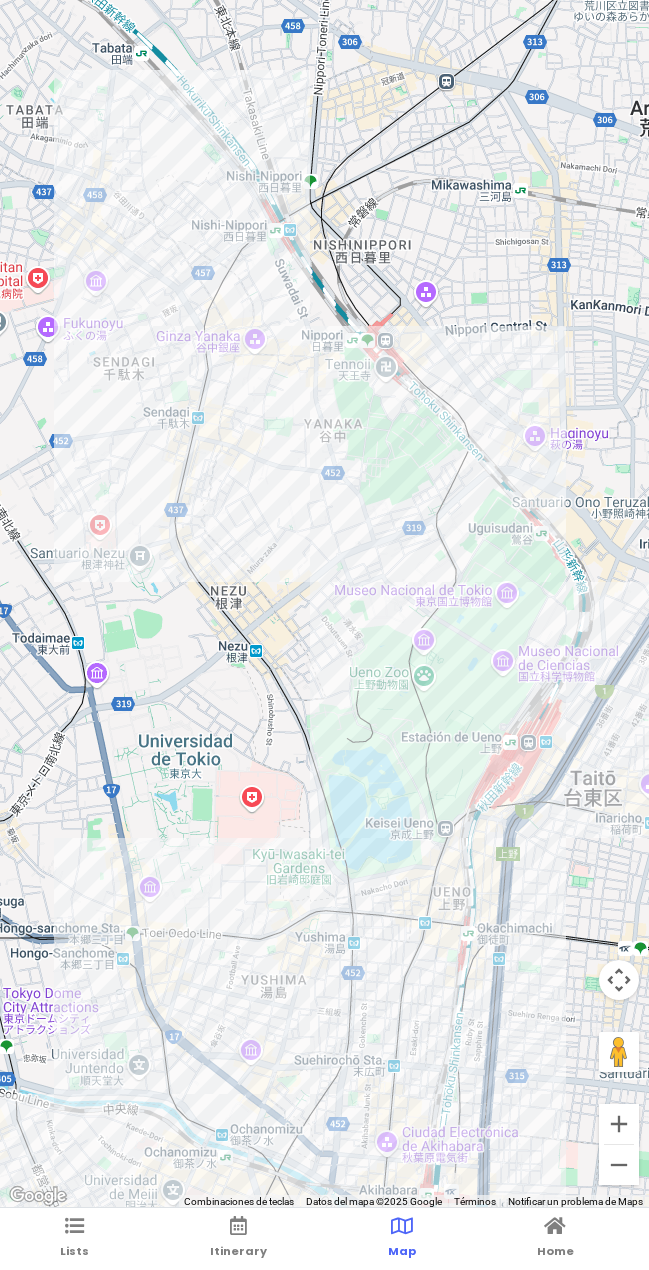 click at bounding box center [324, 604] 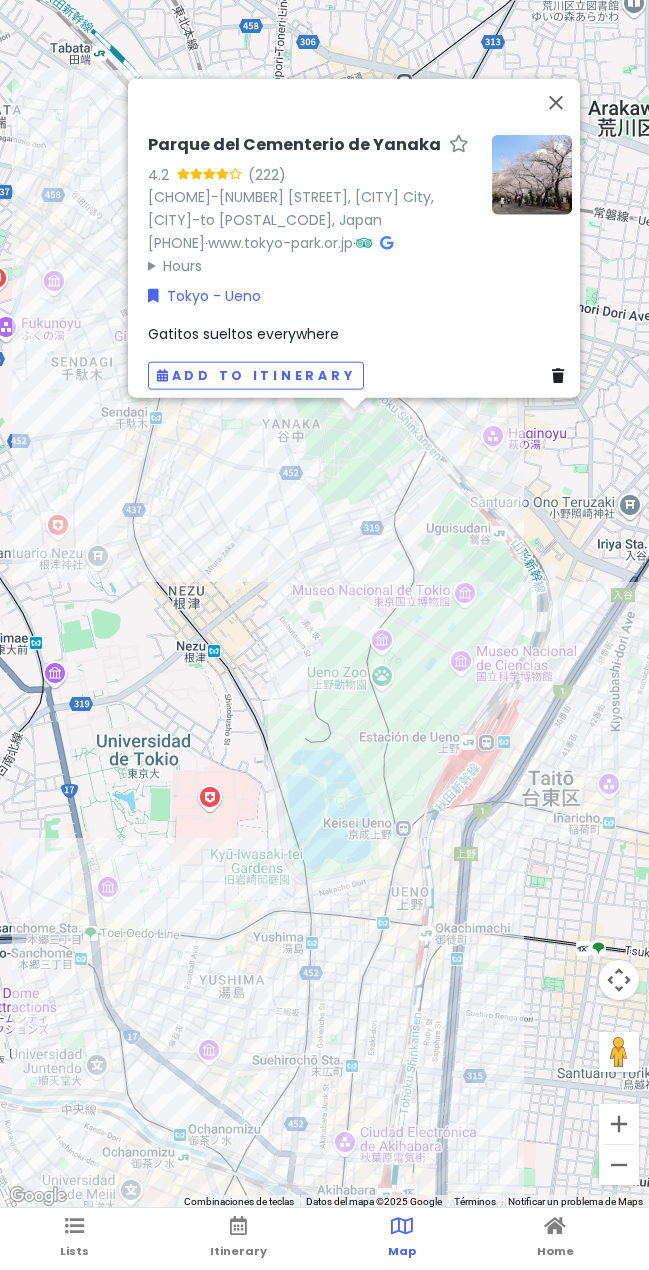 click on "Parque del Cementerio de Yanaka 4.2        (222) [NUMBER] [STREET], [CITY], [STATE] [POSTAL_CODE], Japón +[COUNTRY_CODE] [PHONE]   ·   www.tokyo-park.or.jp   ·   Hours lunes  8:30–17:15 martes  8:30–17:15 miércoles  8:30–17:15 jueves  8:30–17:15 viernes  8:30–17:15 sábado  8:30–17:15 domingo  8:30–17:15 Tokyo - Ueno Gatitos sueltos everywhere  Add to itinerary" at bounding box center (324, 604) 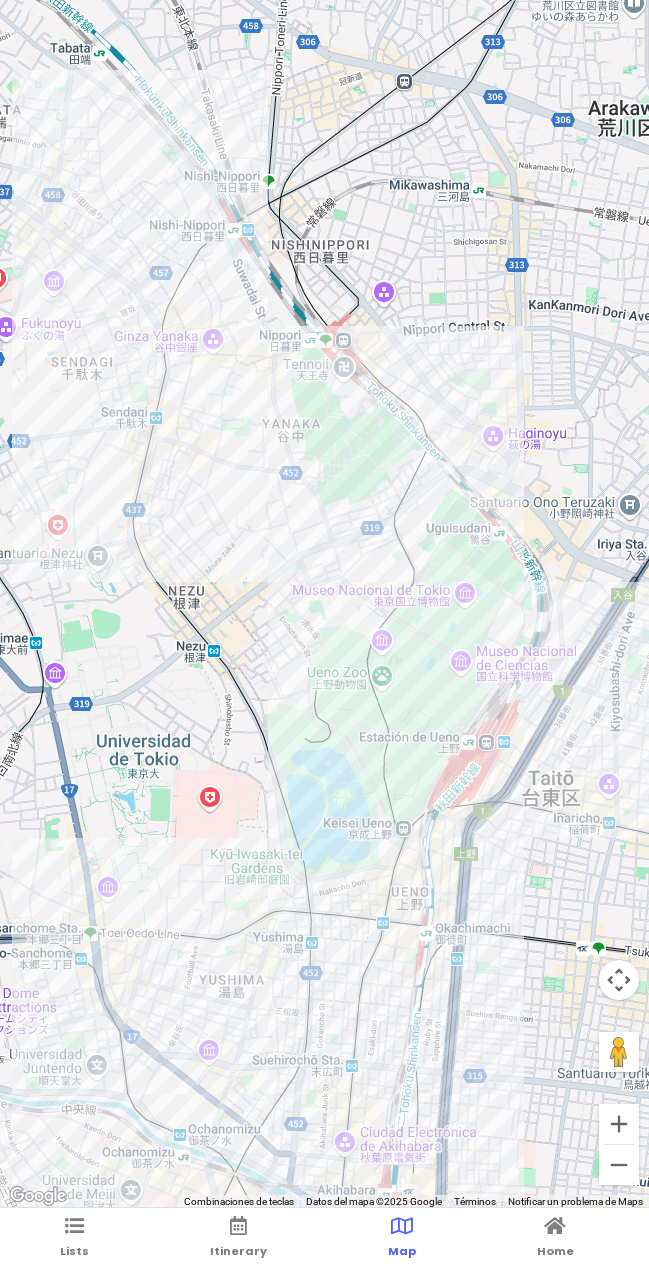 click at bounding box center [324, 604] 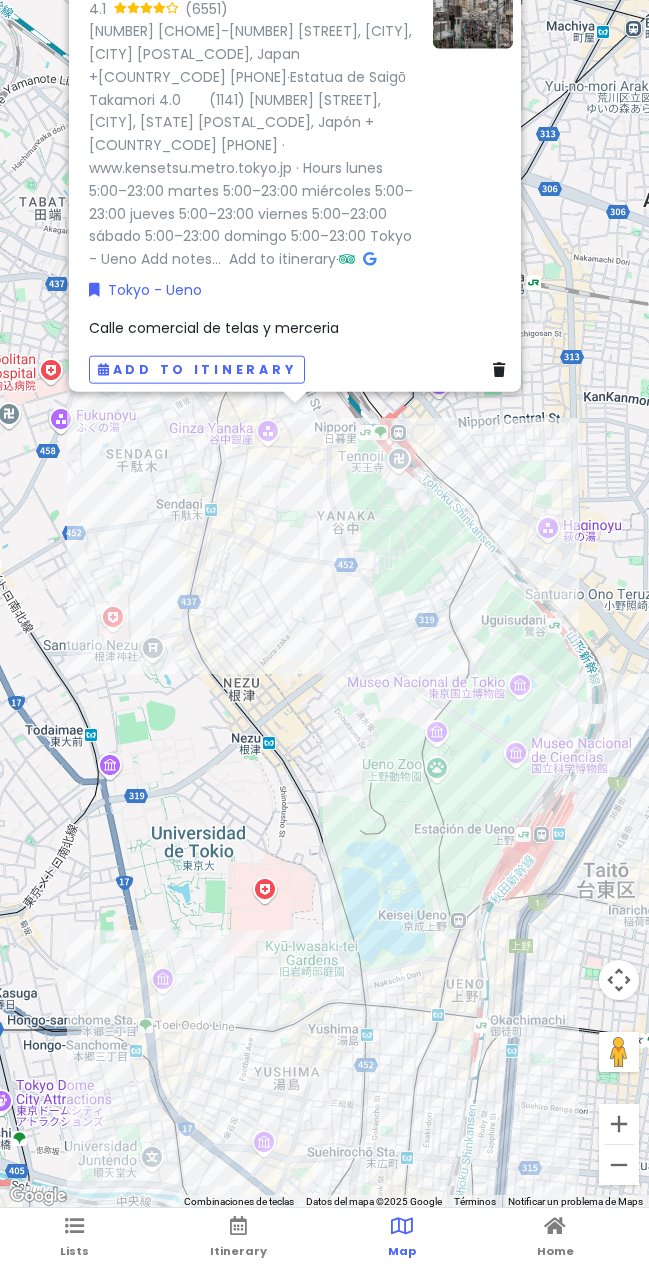 click on "Yanaka Ginza 4.1        (6551) [NUMBER] [STREET] [STREET], [CITY] [STATE] [POSTAL_CODE], Japón +[COUNTRY_CODE] [PHONE]   ·   www.yanakaginza.com   ·   Tokyo - Ueno Calle comercial de telas y merceria  Add to itinerary" at bounding box center [324, 604] 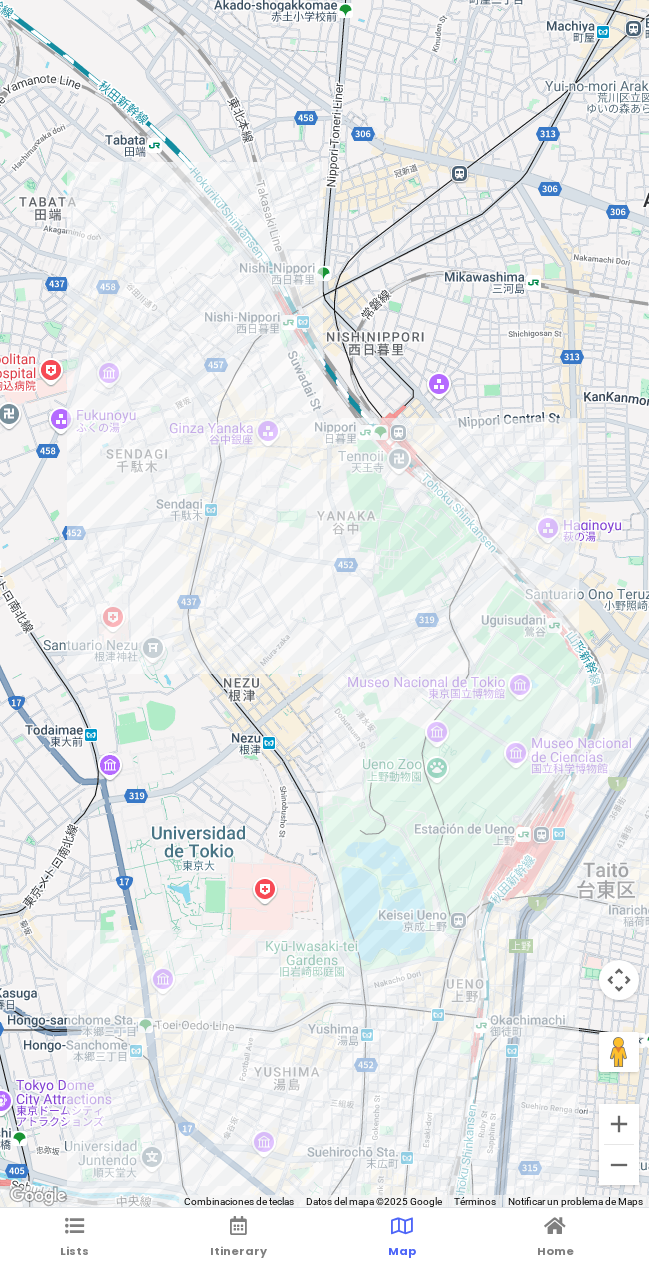click at bounding box center (324, 604) 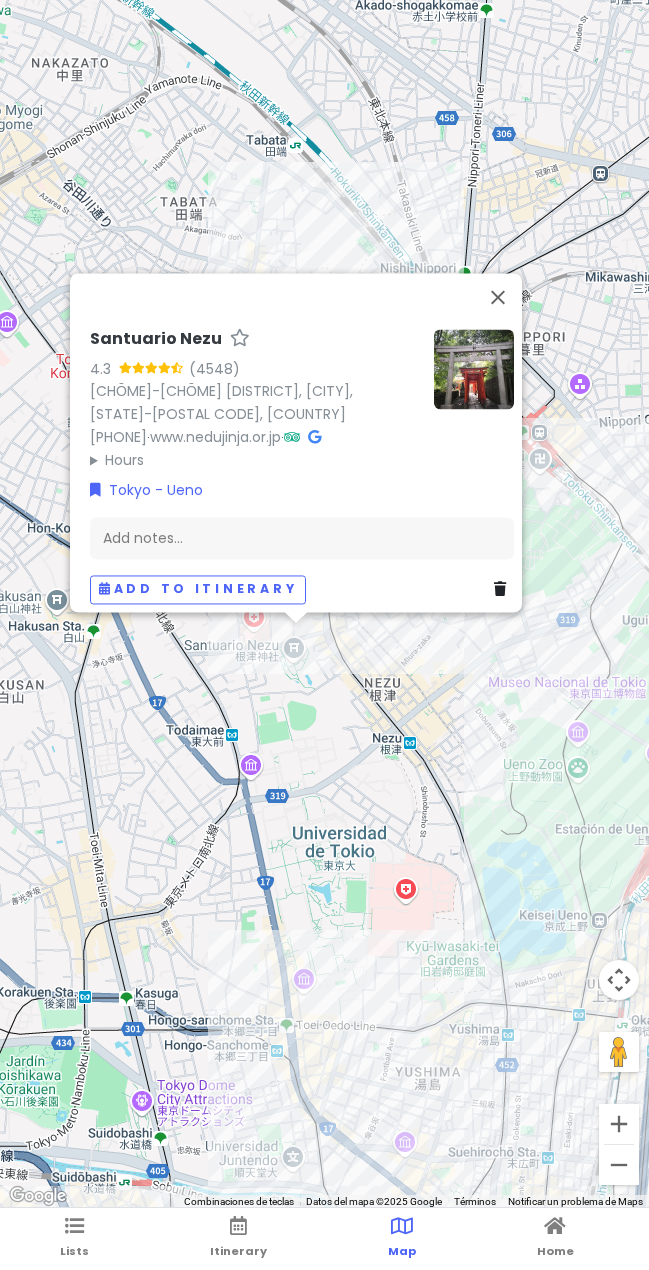 click on "Santuario Nezu 4.3        (4548) [CHOME]−[NUMBER] [STREET], [CITY] City, [CITY]-to [POSTAL_CODE], Japan [PHONE]   ·   www.nedujinja.or.jp   ·   Hours lunes  6:00–16:30 martes  6:00–16:30 miércoles  6:00–16:30 jueves  6:00–16:30 viernes  6:00–16:30 sábado  6:00–16:30 domingo  6:00–16:30 Tokyo - Ueno Add notes...  Add to itinerary" at bounding box center [324, 604] 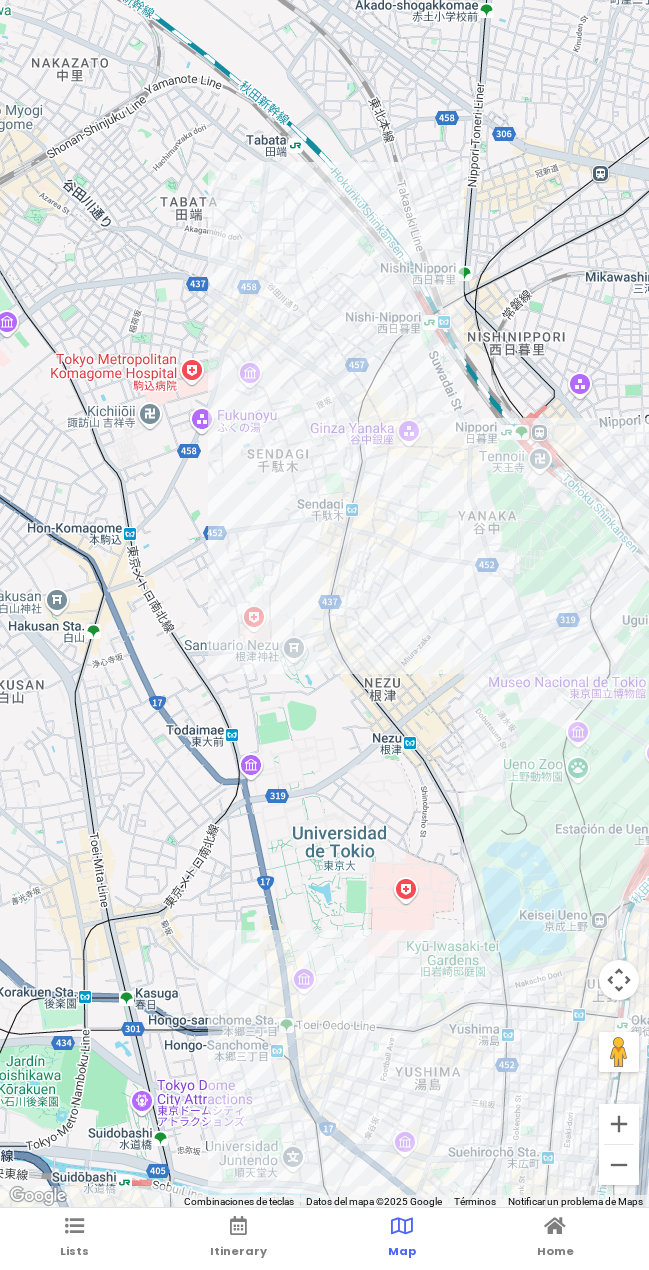 click at bounding box center (324, 604) 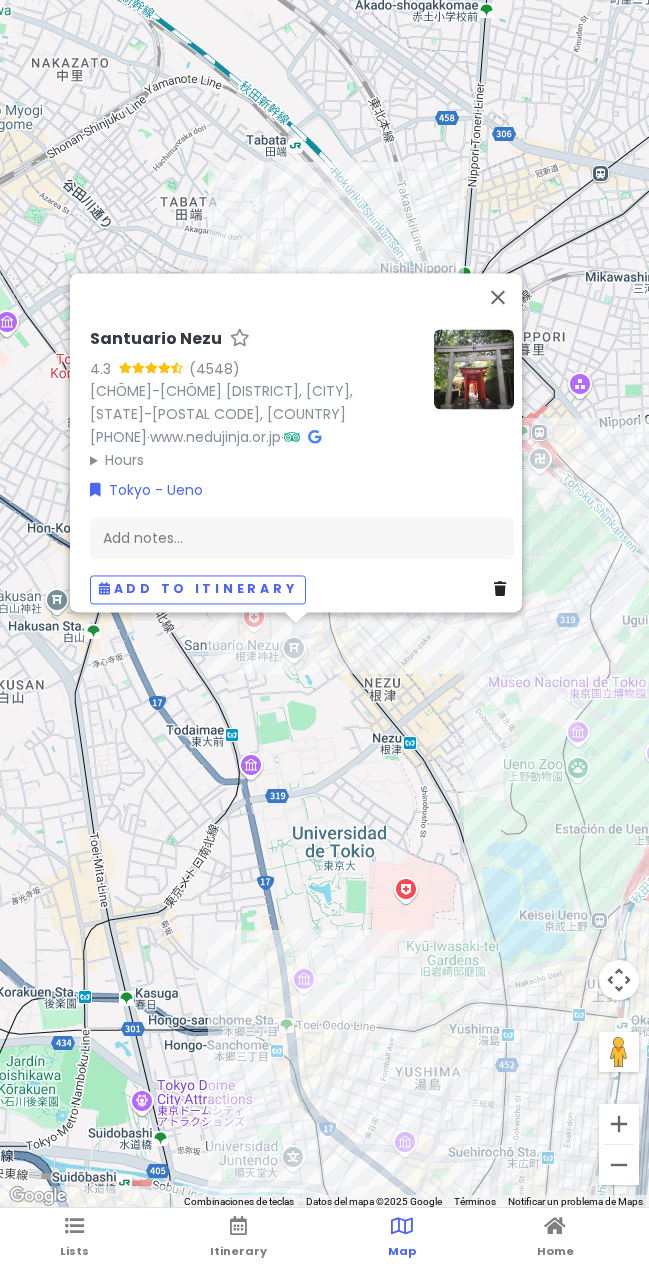 click on "Santuario Nezu" at bounding box center (156, 339) 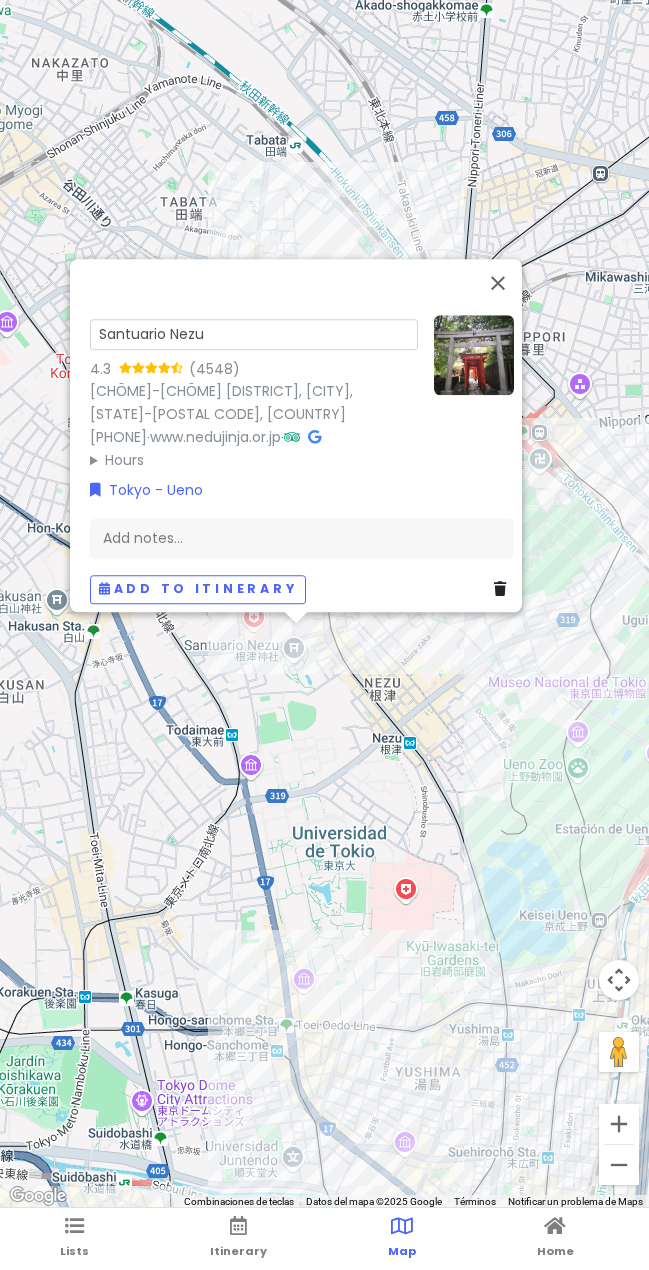 click on "Santuario Nezu" at bounding box center [254, 334] 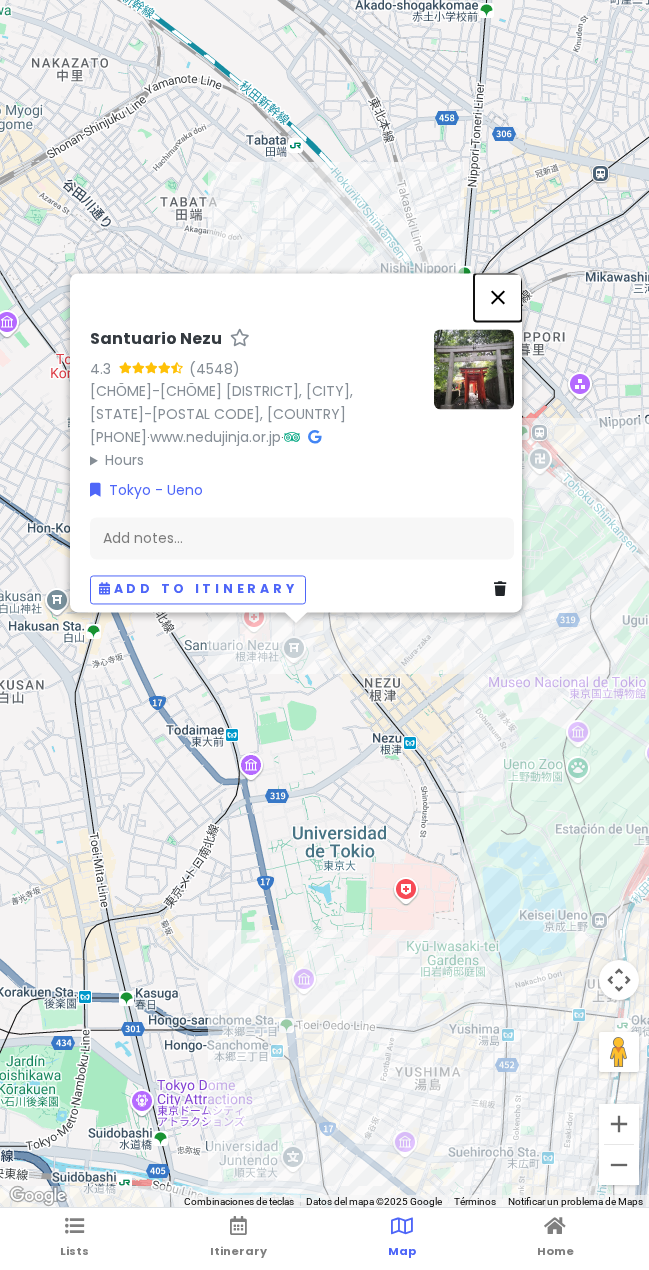 click at bounding box center (498, 297) 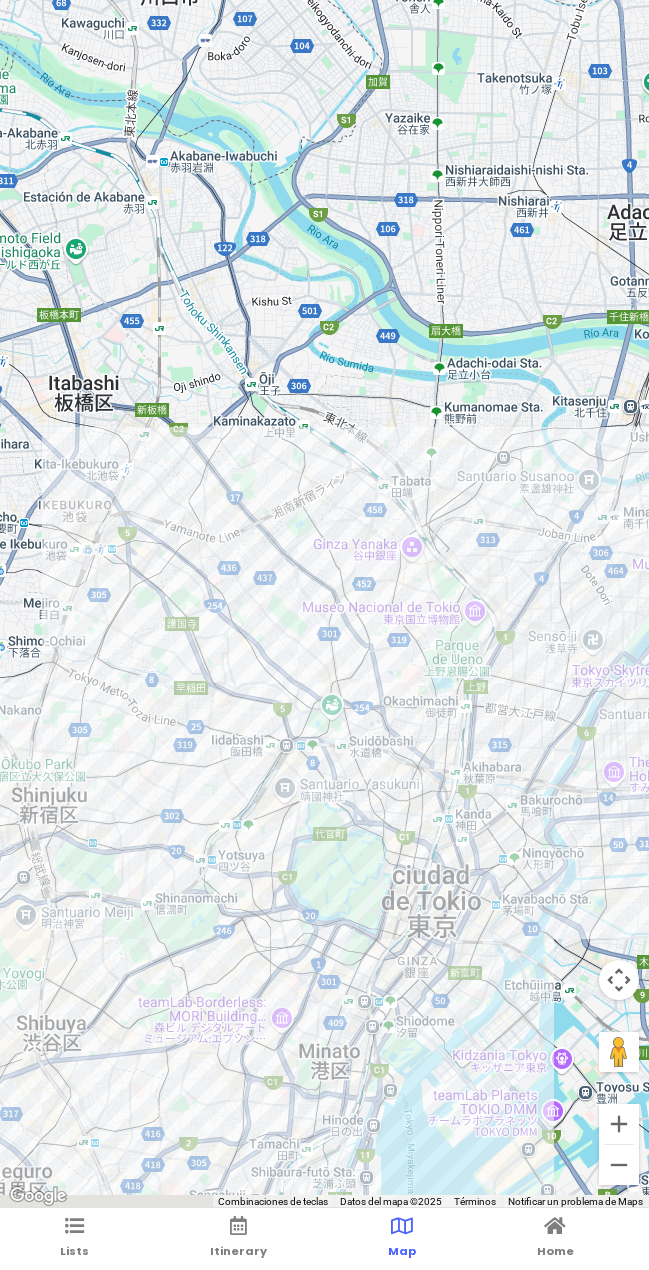 drag, startPoint x: 353, startPoint y: 679, endPoint x: 273, endPoint y: 544, distance: 156.92355 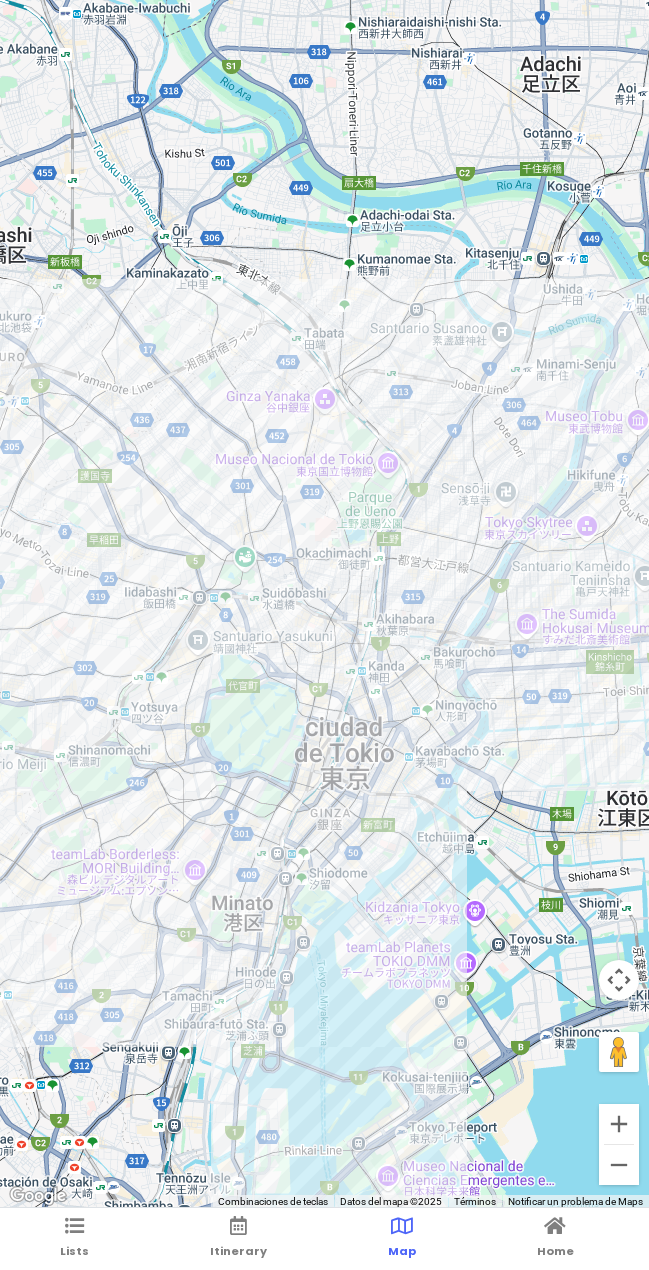 click at bounding box center (324, 604) 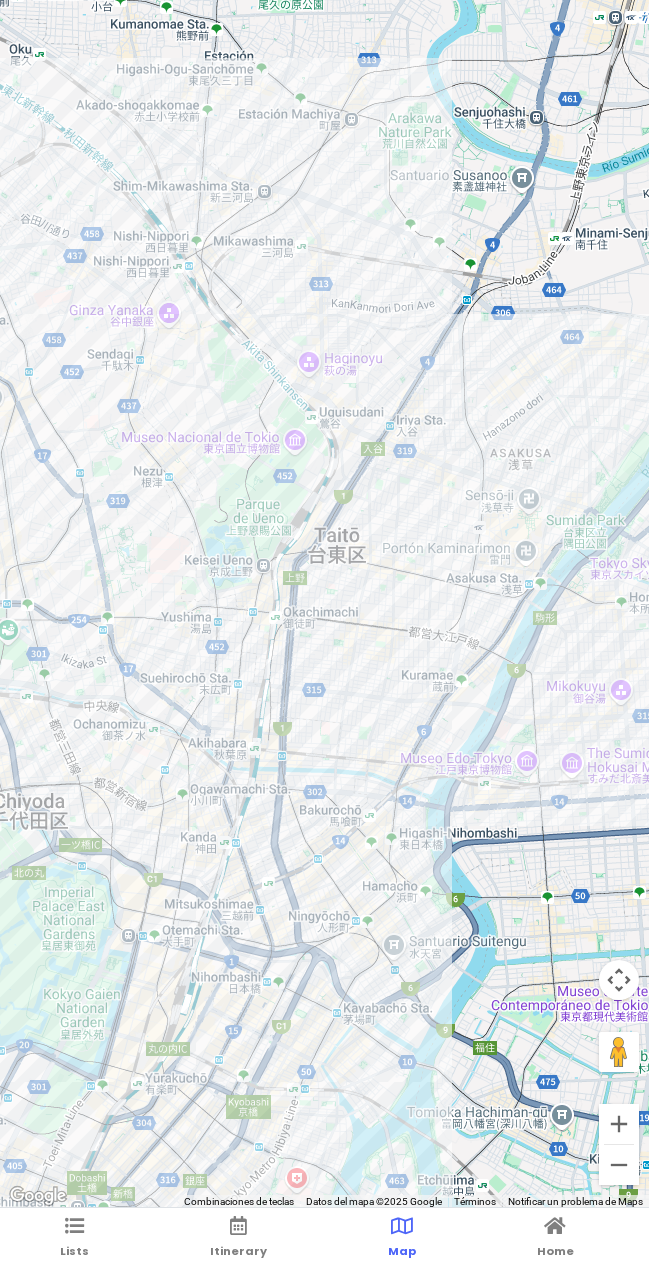 drag, startPoint x: 456, startPoint y: 581, endPoint x: 305, endPoint y: 562, distance: 152.19067 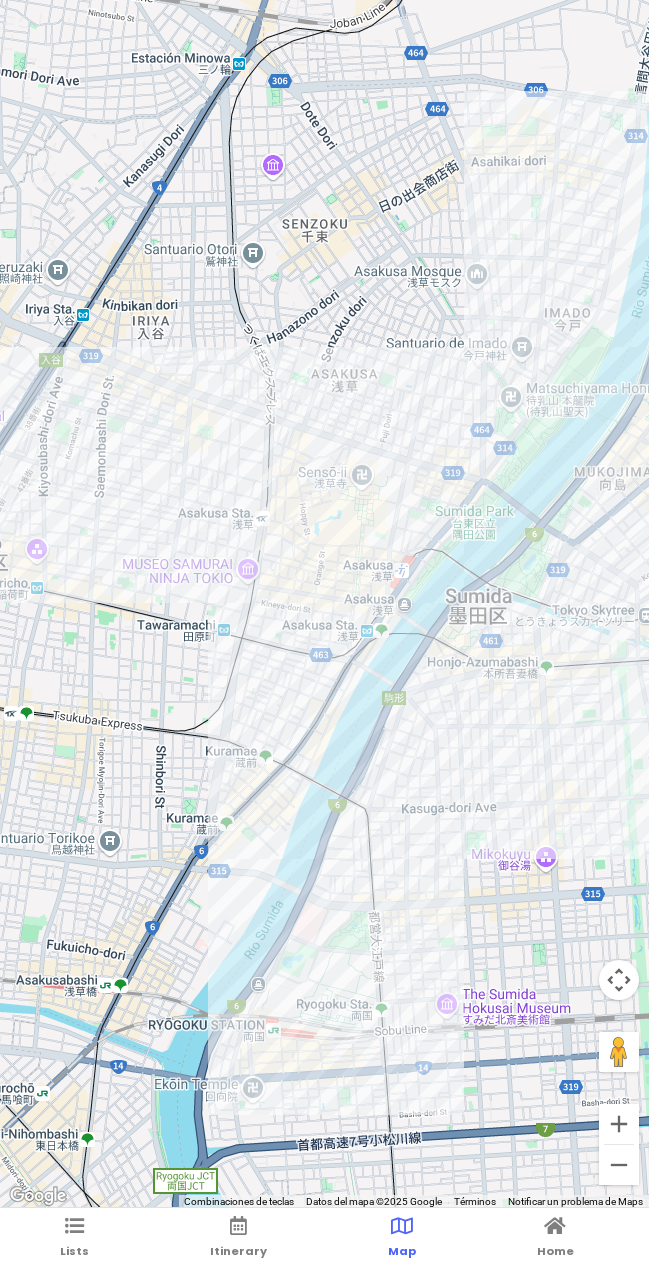 click at bounding box center [324, 604] 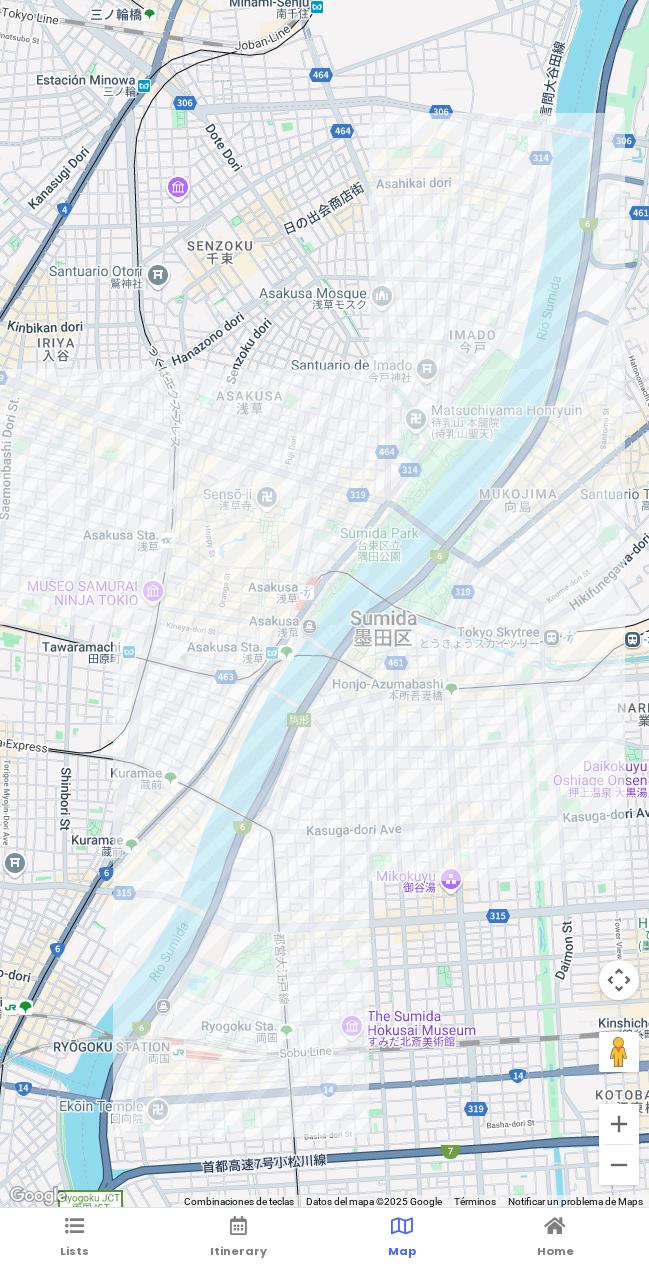 click at bounding box center (324, 604) 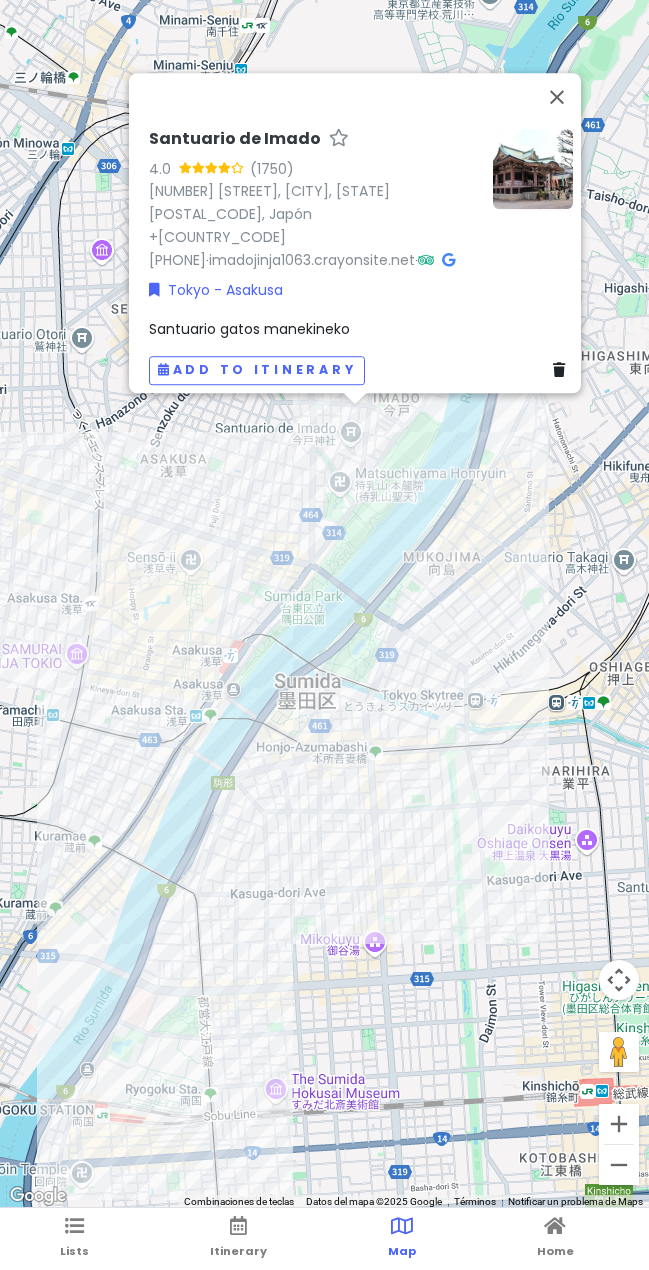 click at bounding box center [533, 169] 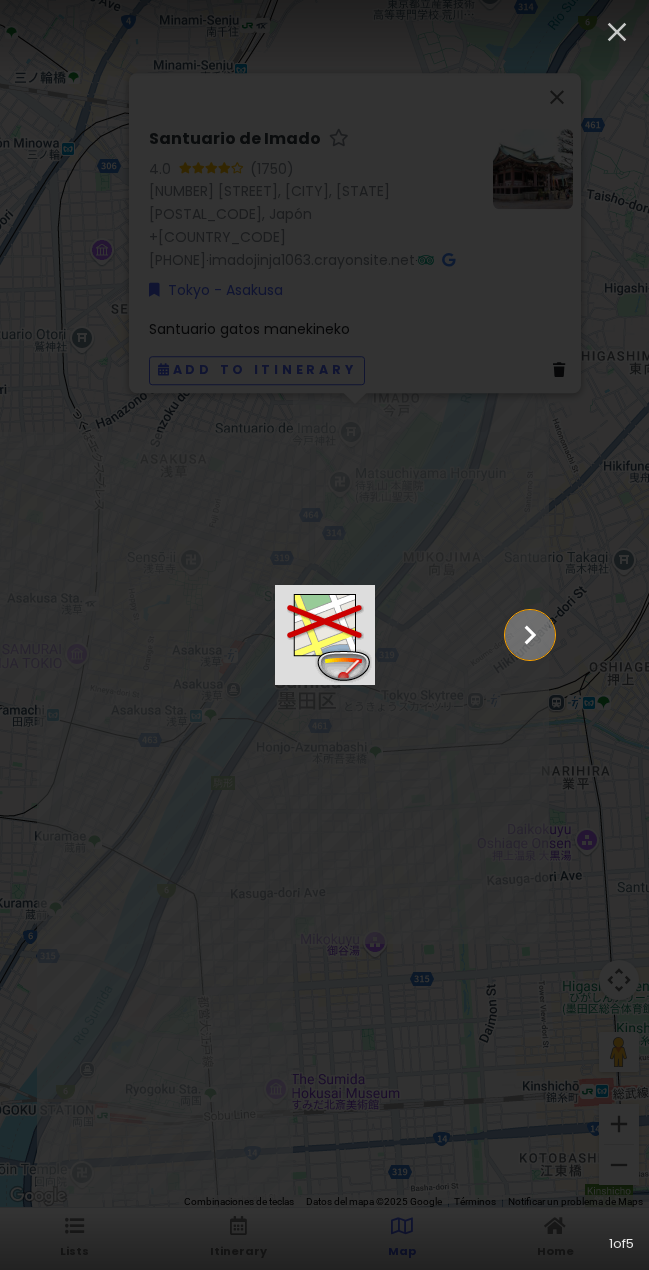 click 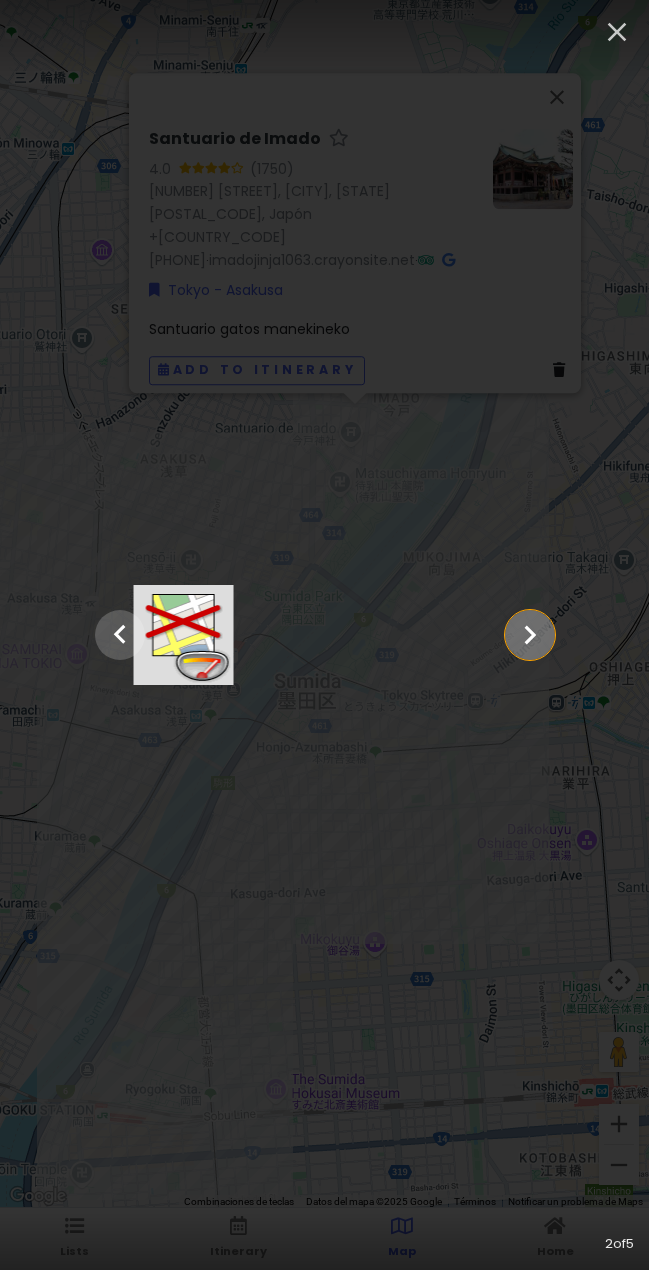 click 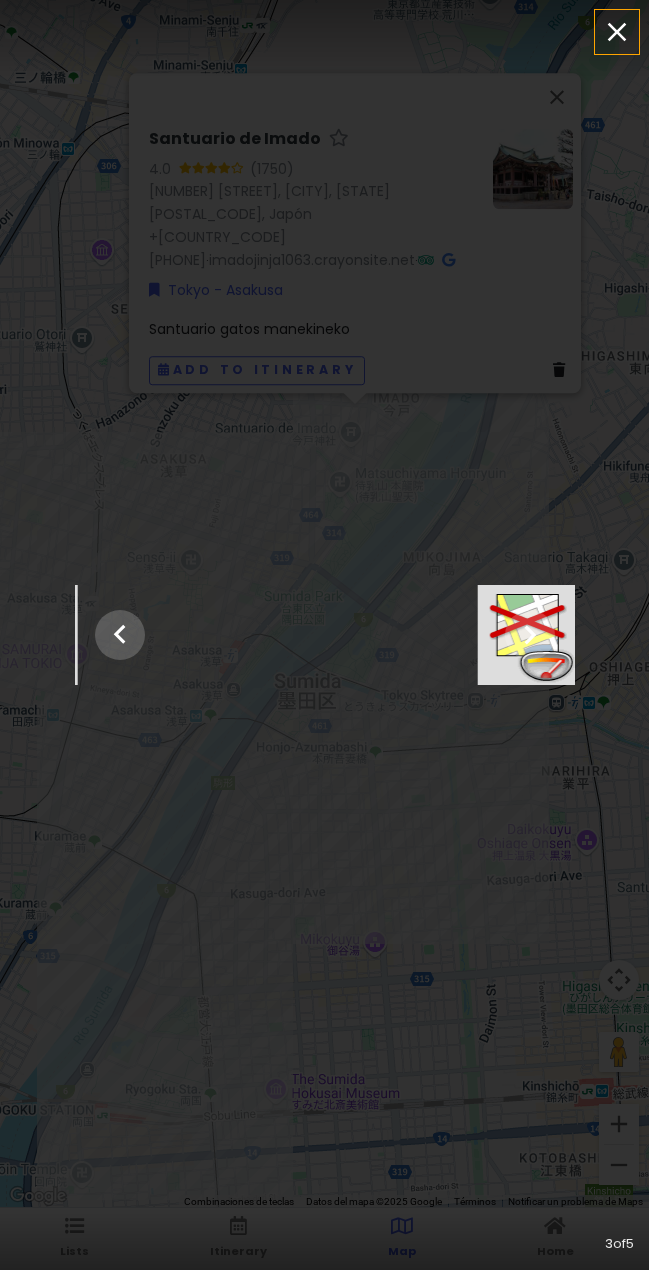 click 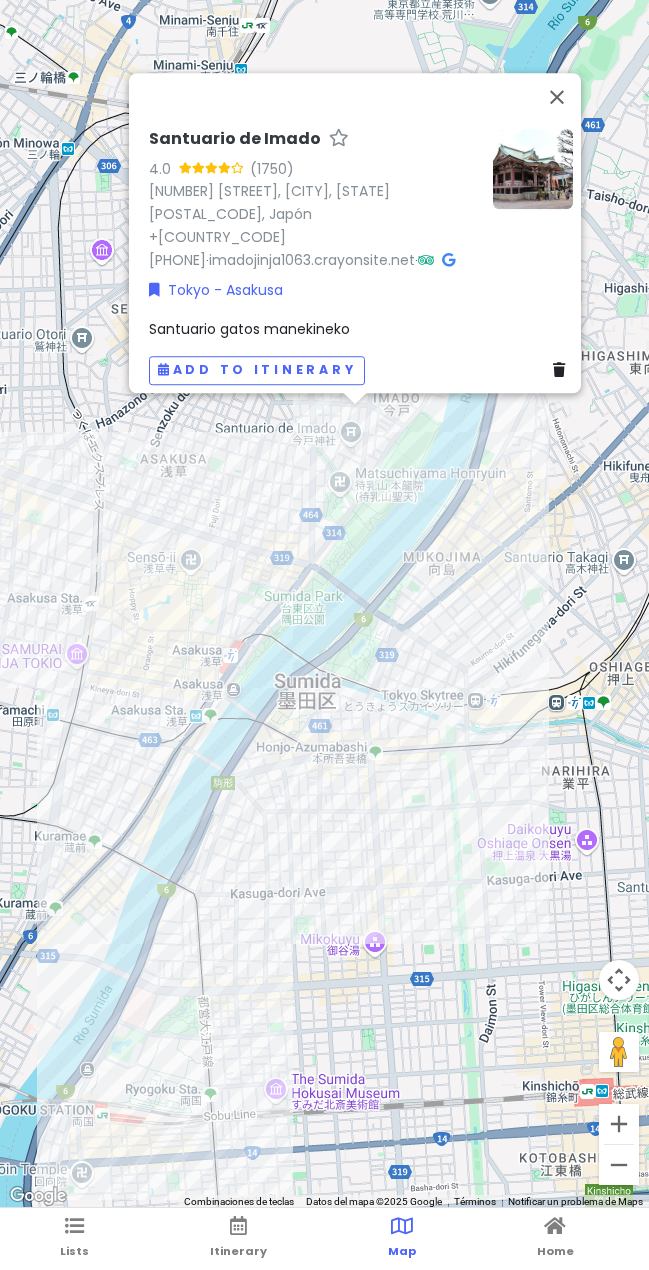 click on "Santuario de Imado" at bounding box center [235, 139] 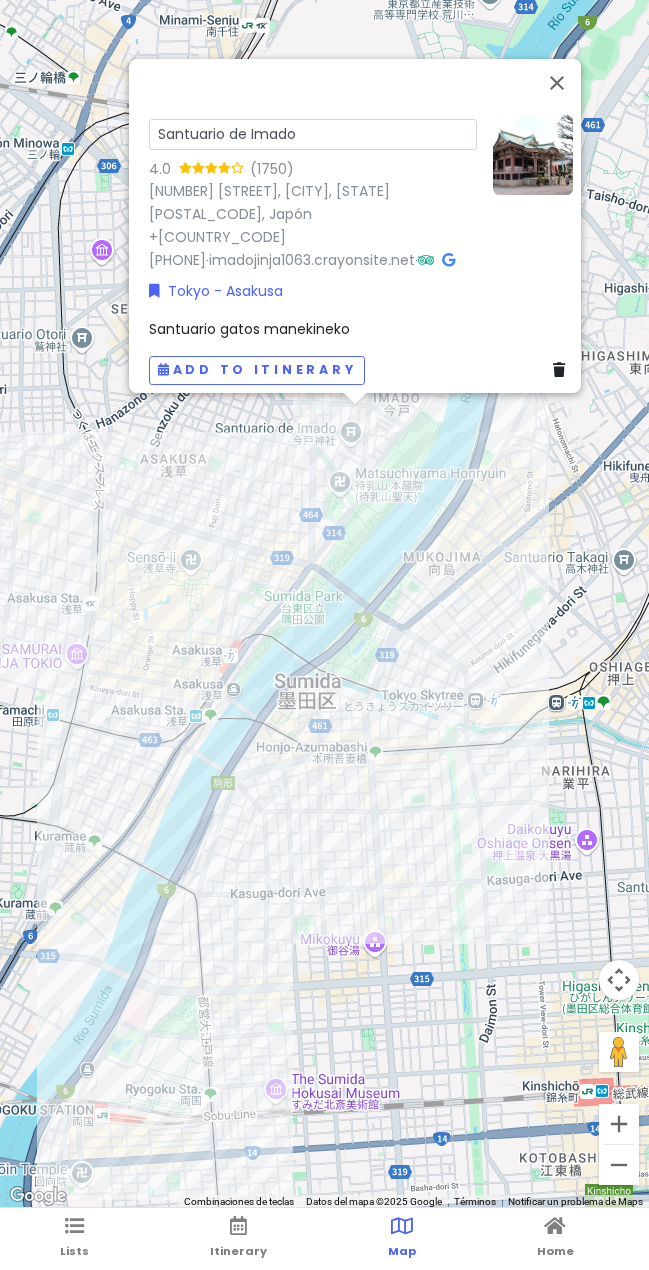 click on "Santuario de Imado" at bounding box center [313, 134] 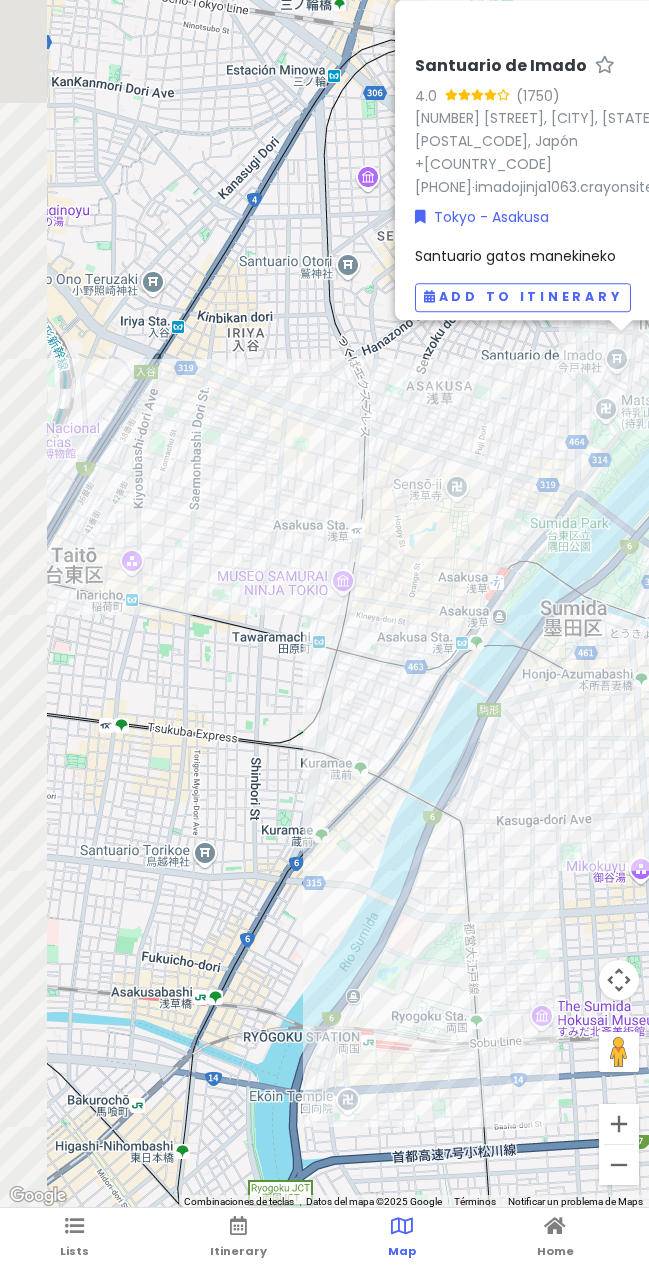 drag, startPoint x: 302, startPoint y: 509, endPoint x: 543, endPoint y: 460, distance: 245.93088 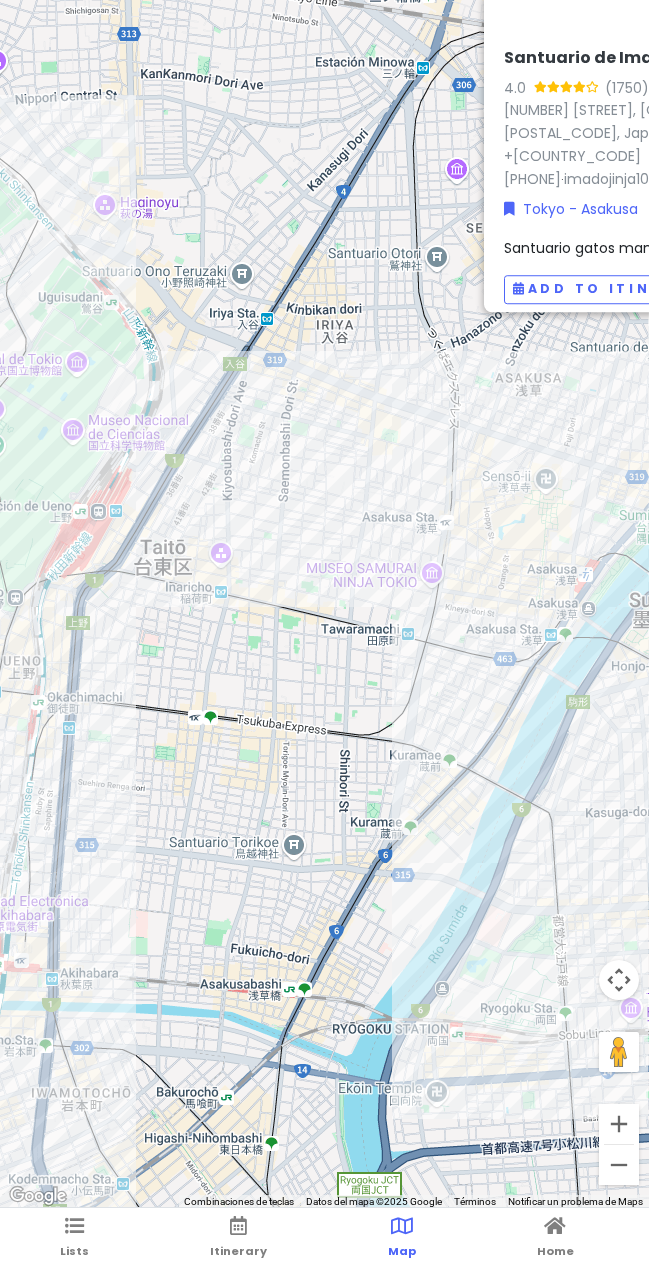 drag, startPoint x: 492, startPoint y: 457, endPoint x: 331, endPoint y: 450, distance: 161.1521 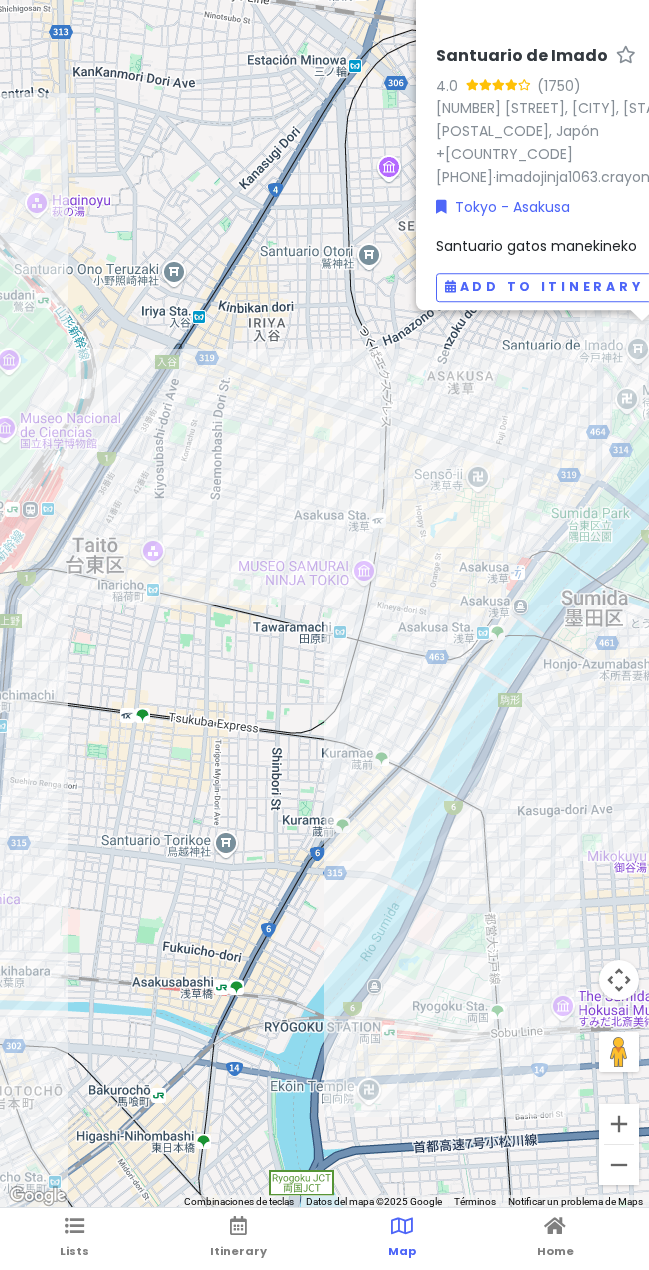 click on "Santuario de Imado 4.0        (1750) [CHOME]−[NUMBER] [STREET], [CITY] City, [CITY]-to [POSTAL_CODE], Japan [PHONE]   ·   imadojinja1063.crayonsite.net   ·   Tokyo - Asakusa Santuario gatos manekineko  Add to itinerary" at bounding box center [324, 604] 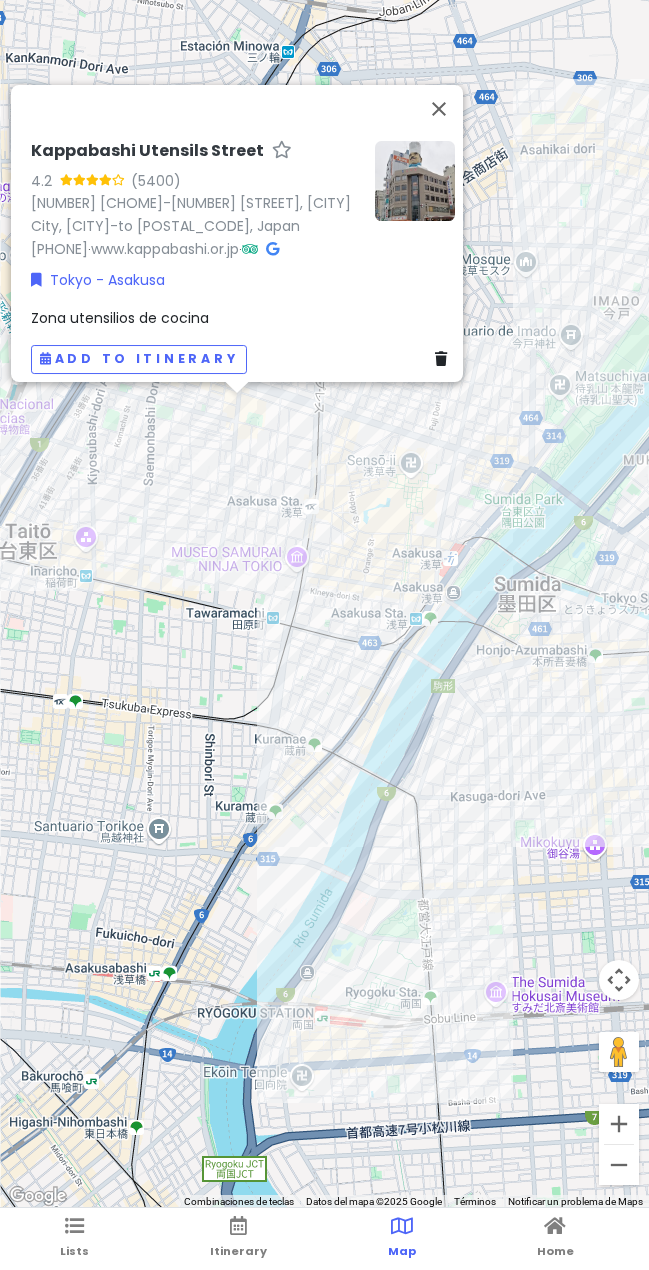 click on "Kappabashi Utensils Street [RATING]        ([NUMBER]) [NUMBER] [STREET], [CITY], [STATE] [POSTAL CODE], [COUNTRY] [PHONE]   ·   www.kappabashi.or.jp   ·   Tokyo - Asakusa Zona utensilios de cocina  Add to itinerary" at bounding box center [324, 604] 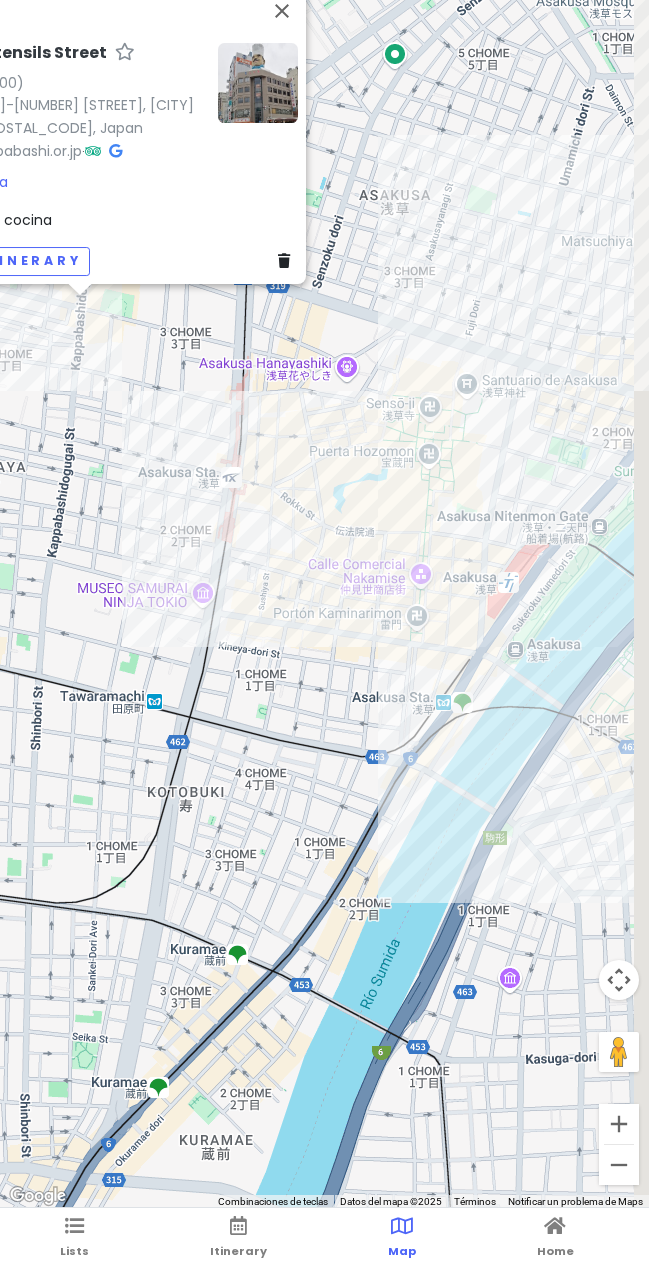 drag, startPoint x: 401, startPoint y: 596, endPoint x: 392, endPoint y: 607, distance: 14.21267 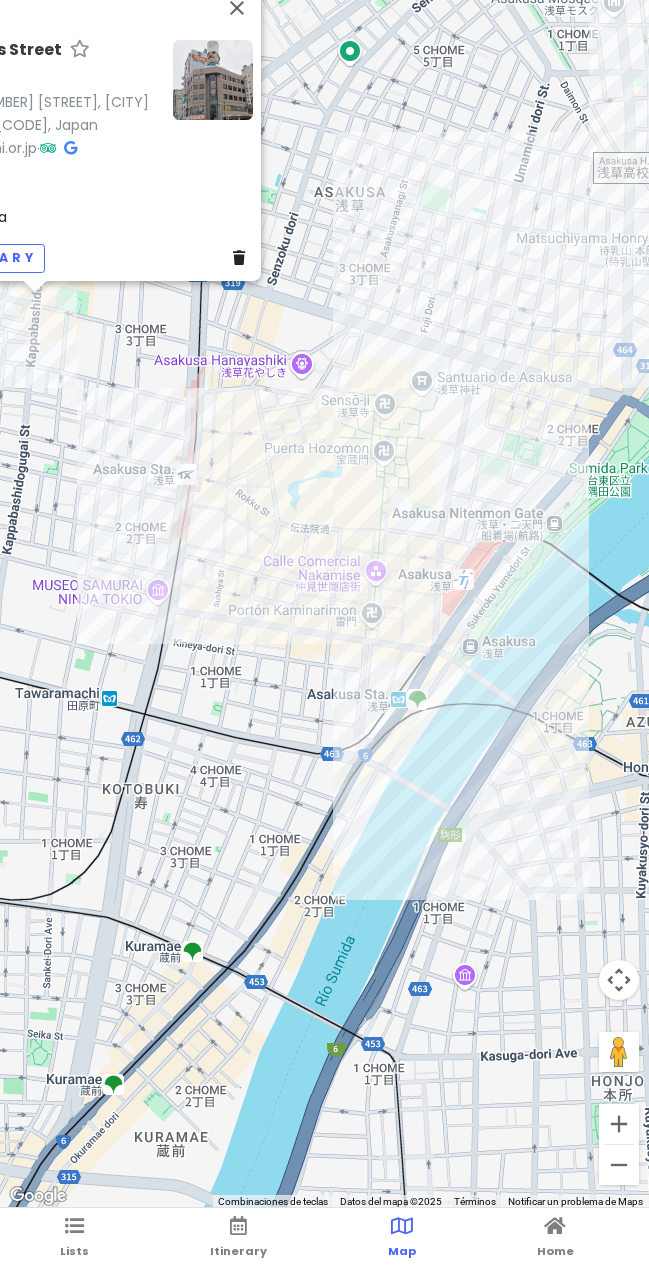 click on "Kappabashi Utensils Street [RATING]        ([NUMBER]) [NUMBER] [STREET], [CITY], [STATE] [POSTAL CODE], [COUNTRY] [PHONE]   ·   www.kappabashi.or.jp   ·   Tokyo - Asakusa Zona utensilios de cocina  Add to itinerary" at bounding box center (324, 604) 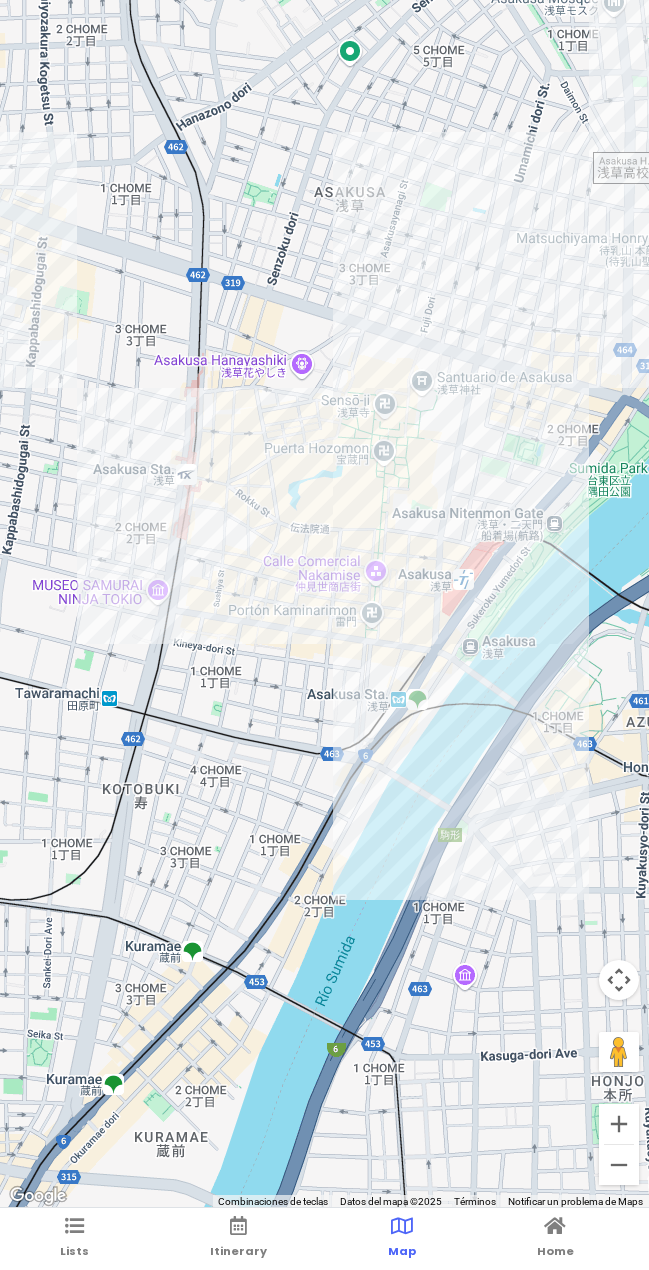 click at bounding box center [324, 604] 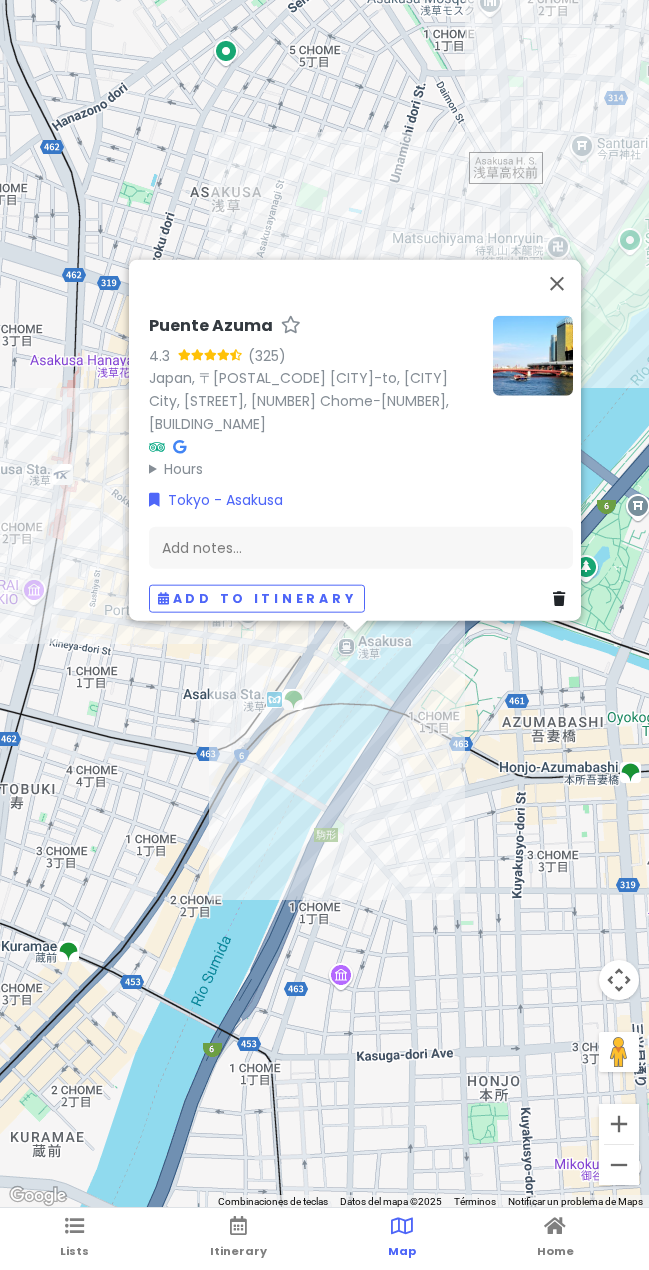 click on "Puente Azuma 4.3        ([NUMBER]) Japón, 〒[POSTAL_CODE] Tōkyō-to, [CITY] City, [DISTRICT], [NUMBER] Chome-[NUMBER], ゼファー浅草馬道通り Hours lunes  Abierto 24 horas martes  Abierto 24 horas miércoles  Abierto 24 horas jueves  Abierto 24 horas viernes  Abierto 24 horas sábado  Abierto 24 horas domingo  Abierto 24 horas Tokyo - Asakusa Add notes...  Add to itinerary" at bounding box center (361, 463) 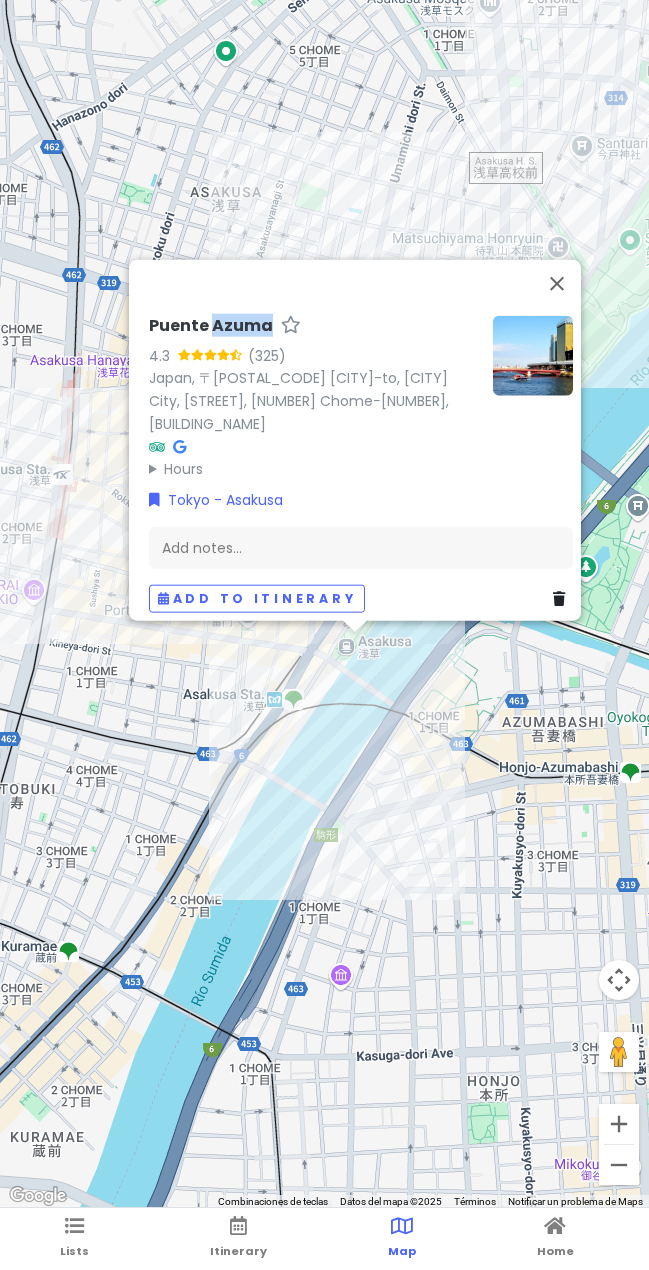 click on "Puente Azuma 4.3        ([NUMBER]) Japón, 〒[POSTAL_CODE] Tōkyō-to, [CITY] City, [DISTRICT], [NUMBER] Chome-[NUMBER], ゼファー浅草馬道通り Hours lunes  Abierto 24 horas martes  Abierto 24 horas miércoles  Abierto 24 horas jueves  Abierto 24 horas viernes  Abierto 24 horas sábado  Abierto 24 horas domingo  Abierto 24 horas Tokyo - Asakusa Add notes...  Add to itinerary" at bounding box center (361, 463) 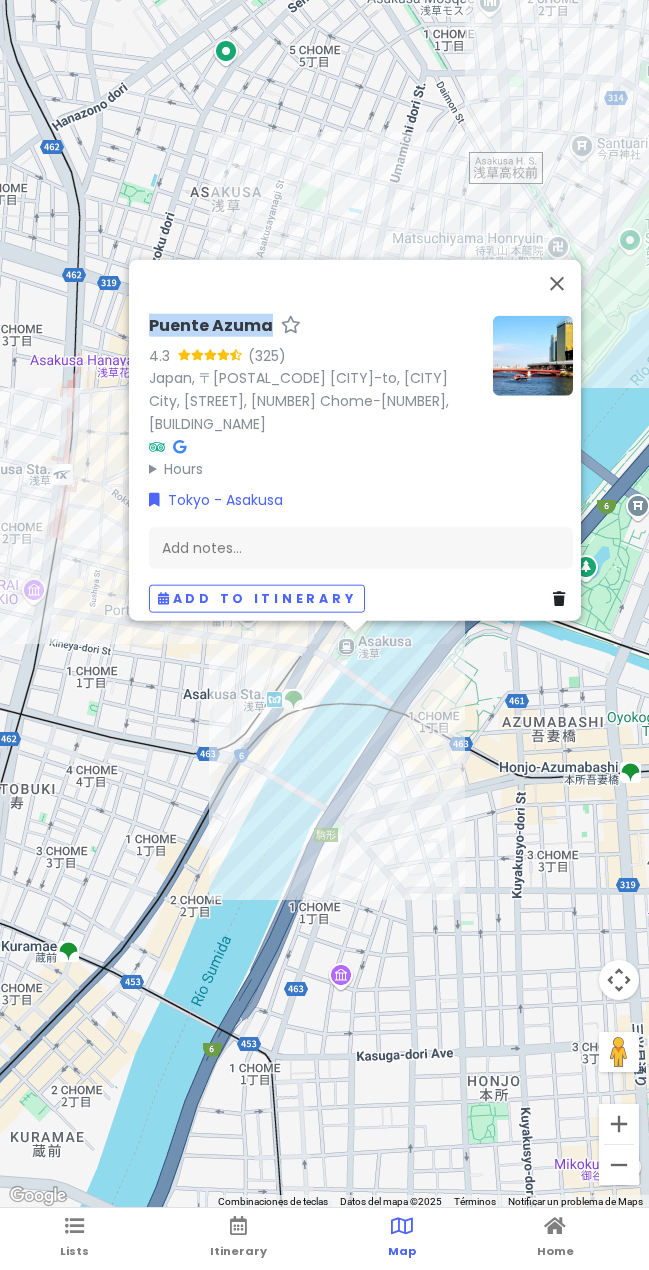 click on "Puente Azuma 4.3        ([NUMBER]) Japón, 〒[POSTAL_CODE] Tōkyō-to, [CITY] City, [DISTRICT], [NUMBER] Chome-[NUMBER], ゼファー浅草馬道通り Hours lunes  Abierto 24 horas martes  Abierto 24 horas miércoles  Abierto 24 horas jueves  Abierto 24 horas viernes  Abierto 24 horas sábado  Abierto 24 horas domingo  Abierto 24 horas Tokyo - Asakusa Add notes...  Add to itinerary" at bounding box center [361, 463] 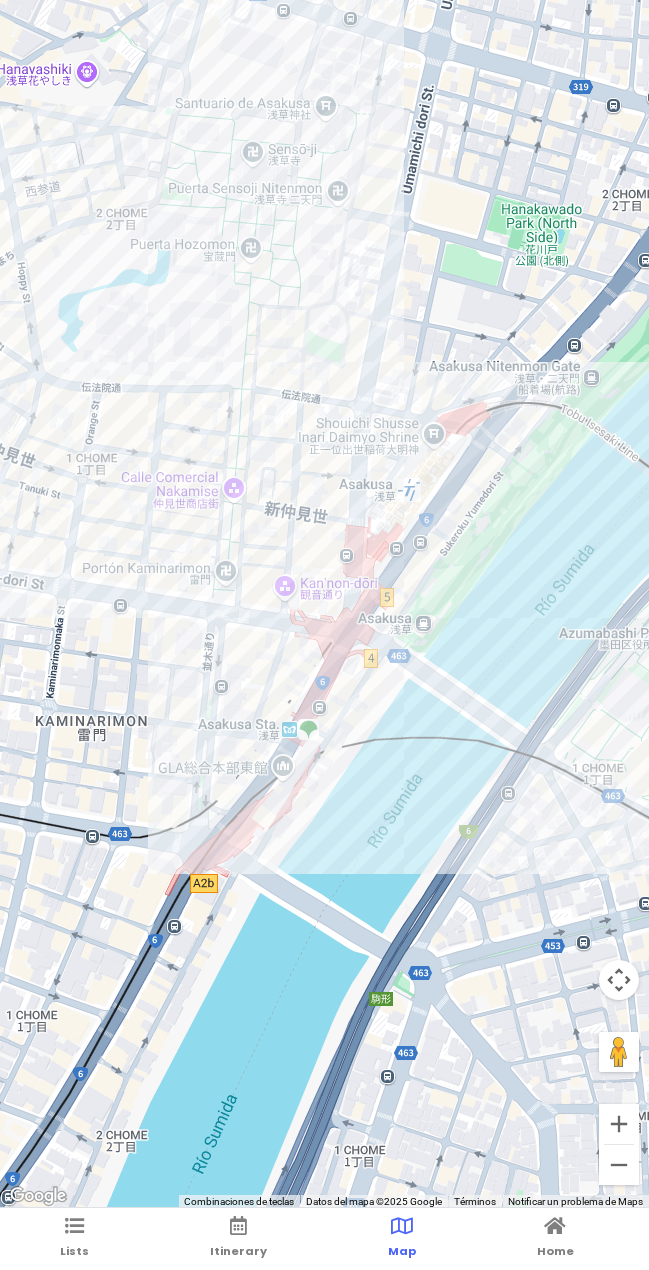 click at bounding box center (324, 604) 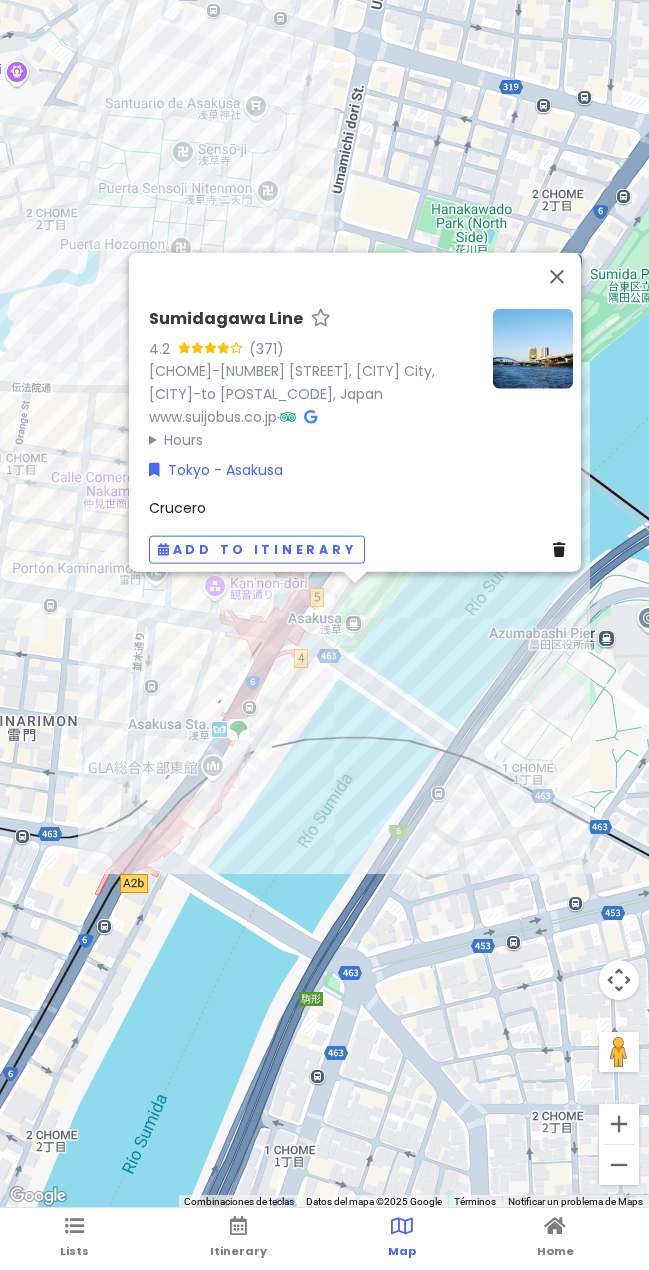 click on "Sumidagawa Line" at bounding box center [226, 318] 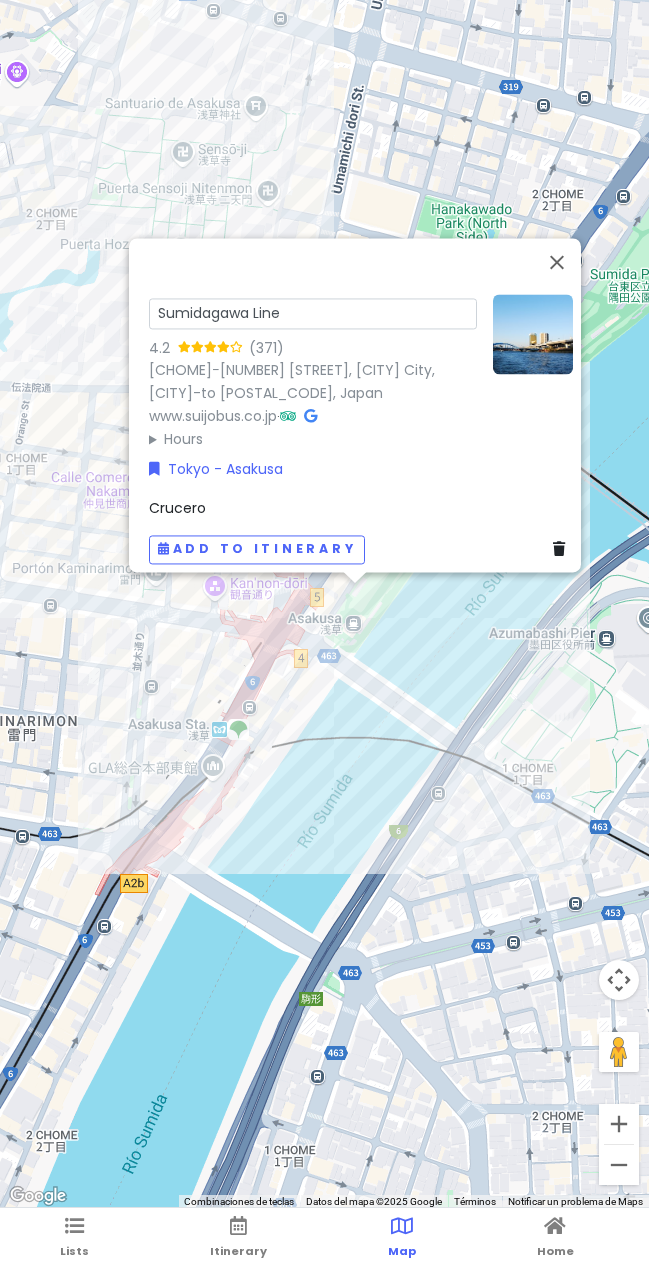 click on "Sumidagawa Line" at bounding box center (313, 313) 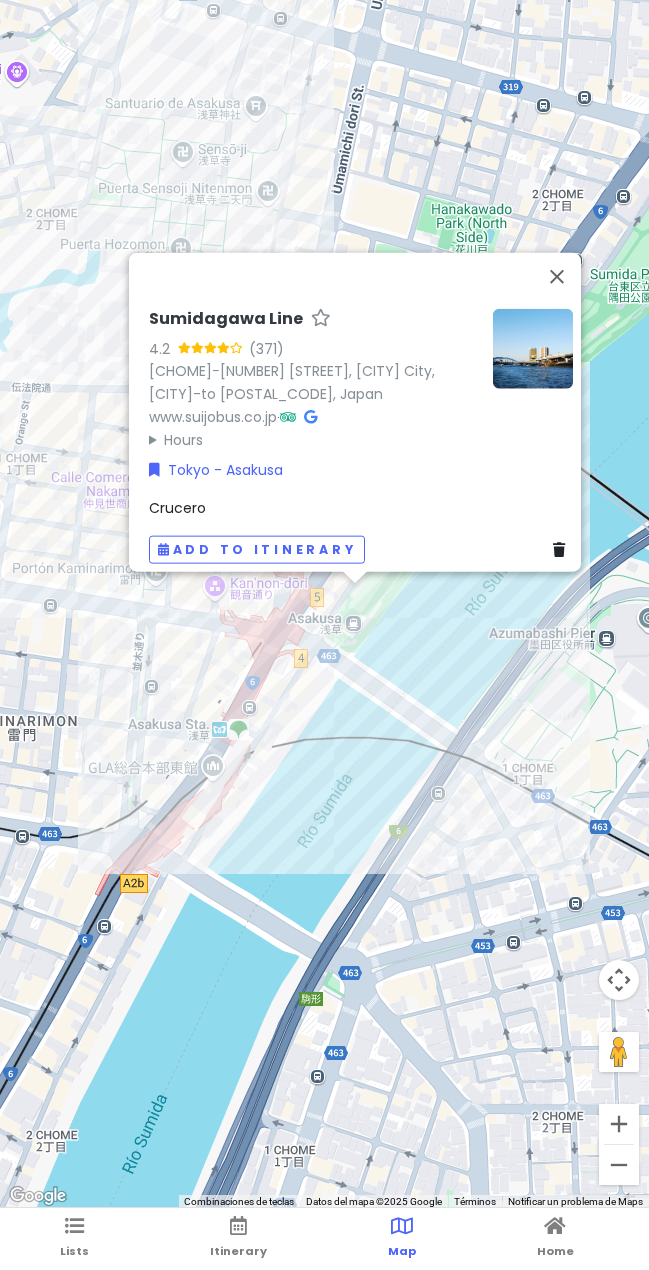 click on "Sumidagawa Line 4.2        (371) [NUMBER] [STREET] [STREET], [CITY], [STATE] [POSTAL_CODE], Japón www.suijobus.co.jp   ·   Hours lunes  9:35–18:00 martes  9:35–18:00 miércoles  9:35–18:00 jueves  9:35–18:00 viernes  9:35–18:00 sábado  9:35–18:00 domingo  9:35–18:00 Tokyo - Asakusa Crucero  Add to itinerary" at bounding box center [324, 604] 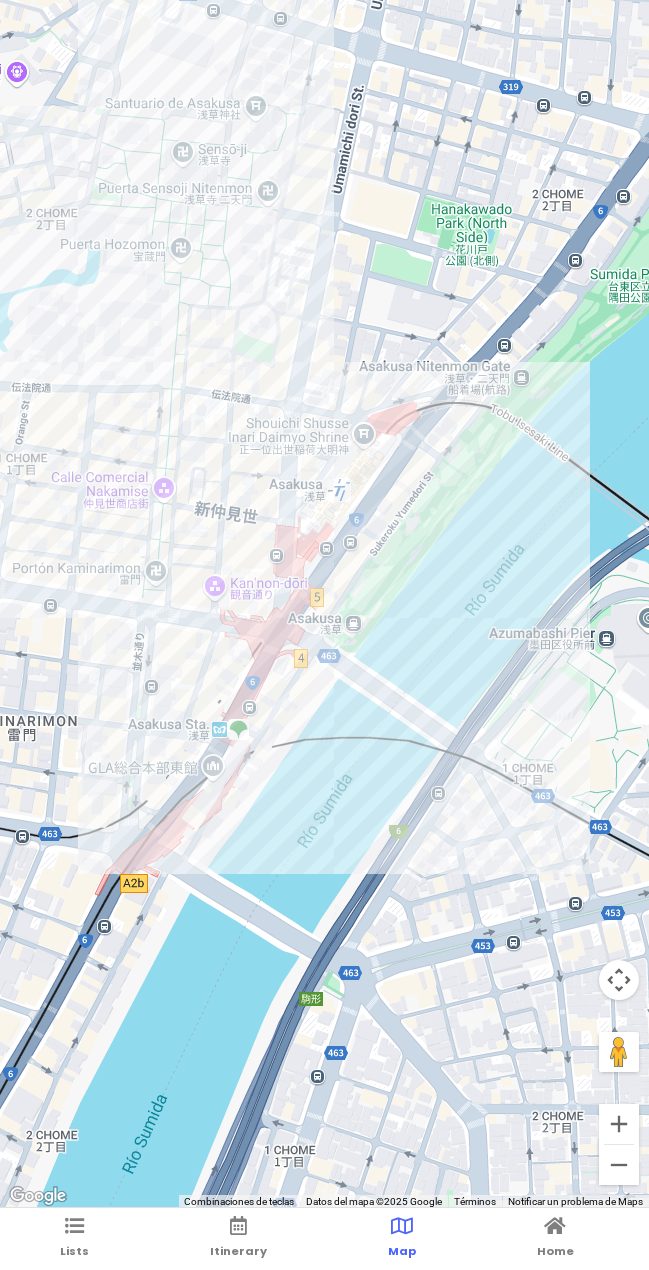 click at bounding box center [324, 604] 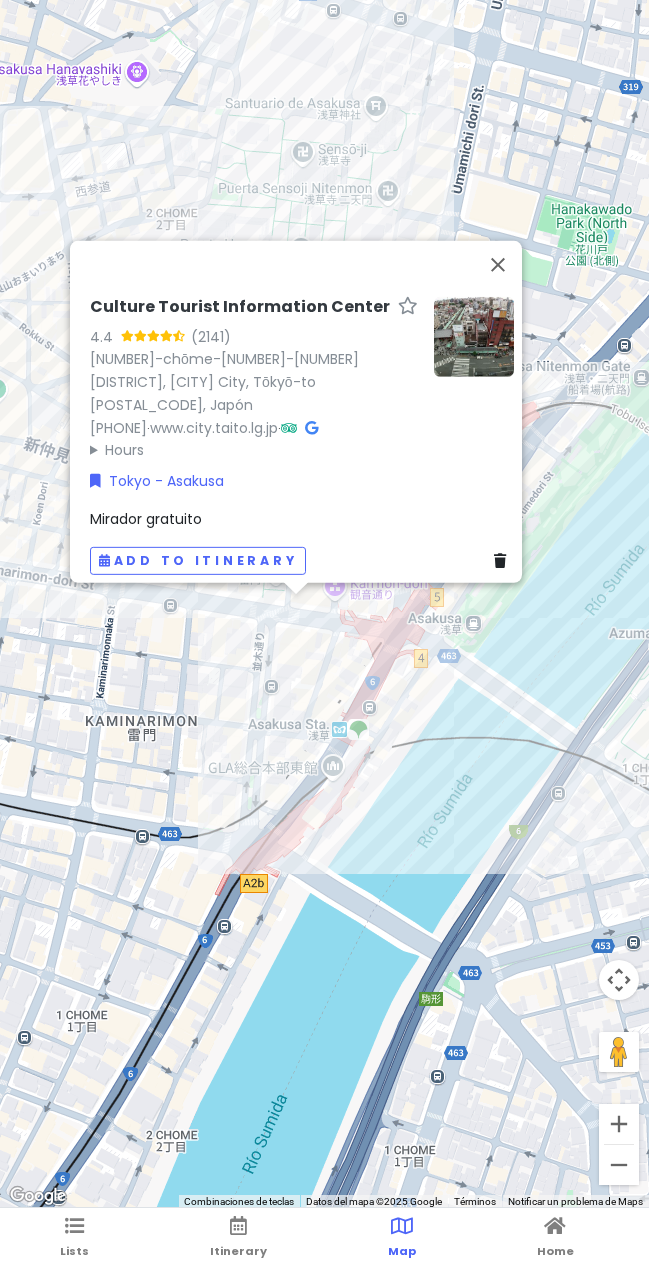 click at bounding box center [474, 336] 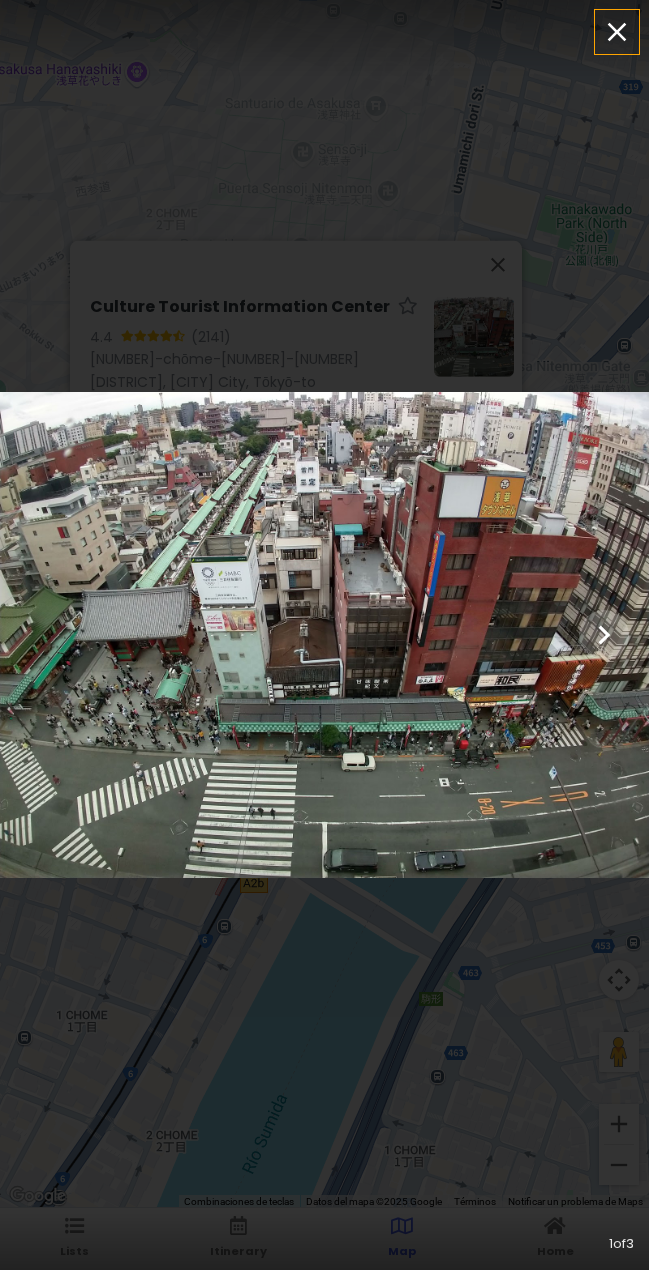click 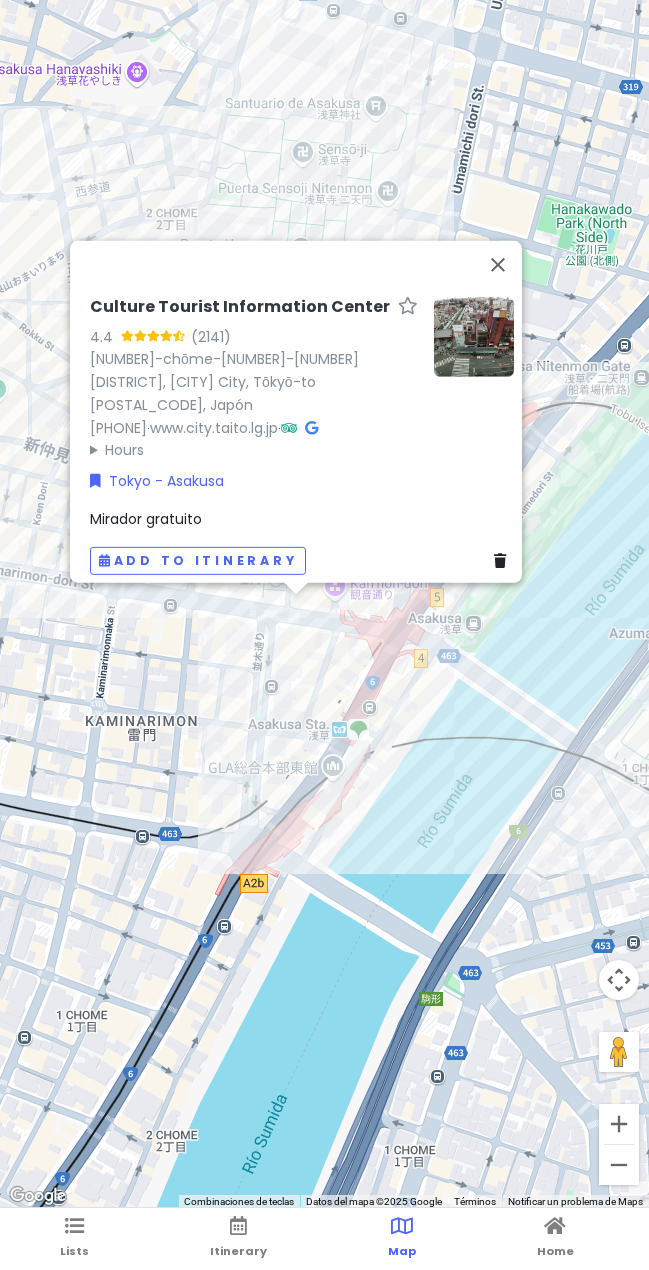 click on "Culture Tourist Information Center" at bounding box center (240, 306) 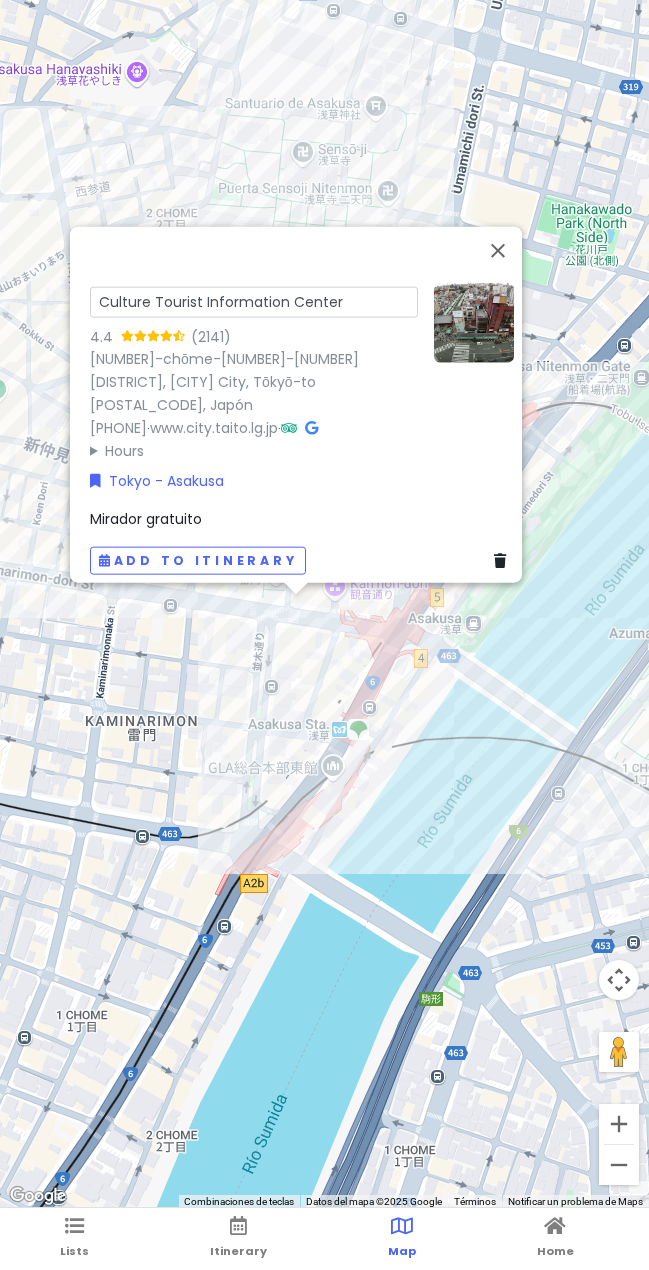 click on "Culture Tourist Information Center" at bounding box center (254, 301) 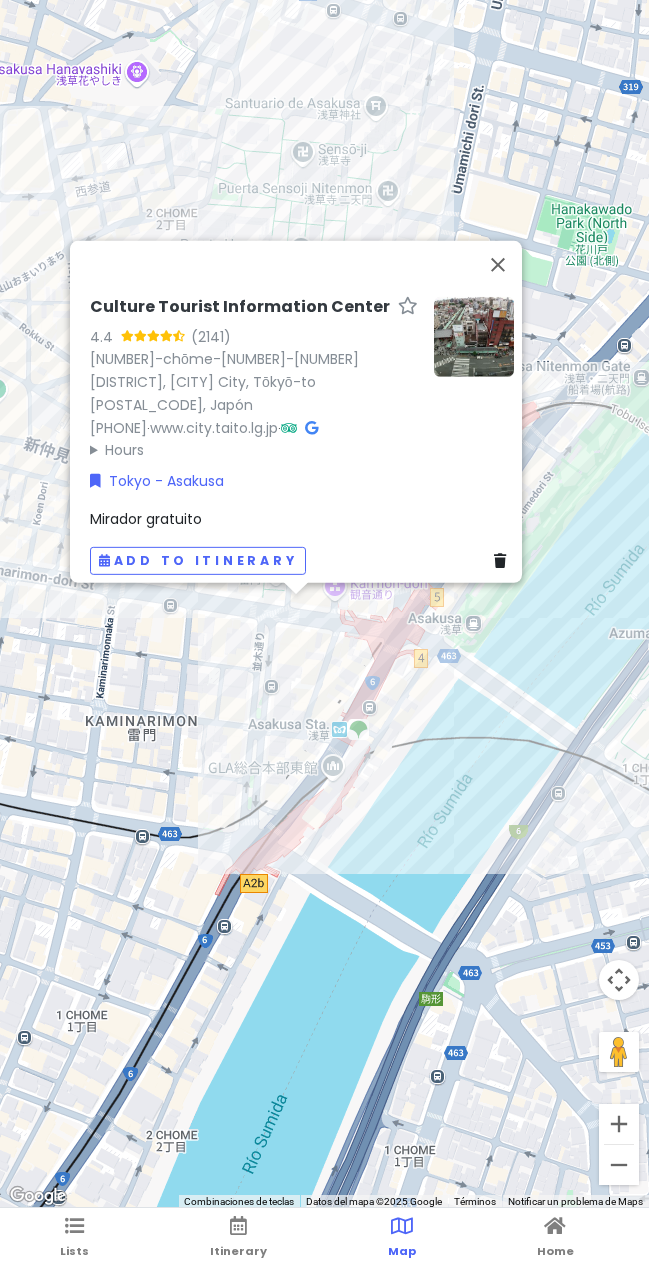 click on "Culture Tourist Information Center 4.4        ([NUMBER]) [NUMBER]-chōme-[NUMBER]-[NUMBER] [DISTRICT], [CITY] City, Tōkyō-to [POSTAL_CODE], Japón +[COUNTRY_CODE] [PHONE]   ·   www.city.taito.lg.jp   ·   Hours lunes  9:00–20:00 martes  9:00–20:00 miércoles  9:00–20:00 jueves  9:00–20:00 viernes  9:00–20:00 sábado  9:00–20:00 domingo  9:00–20:00 Tokyo - Asakusa Mirador gratuito  Add to itinerary" at bounding box center [324, 604] 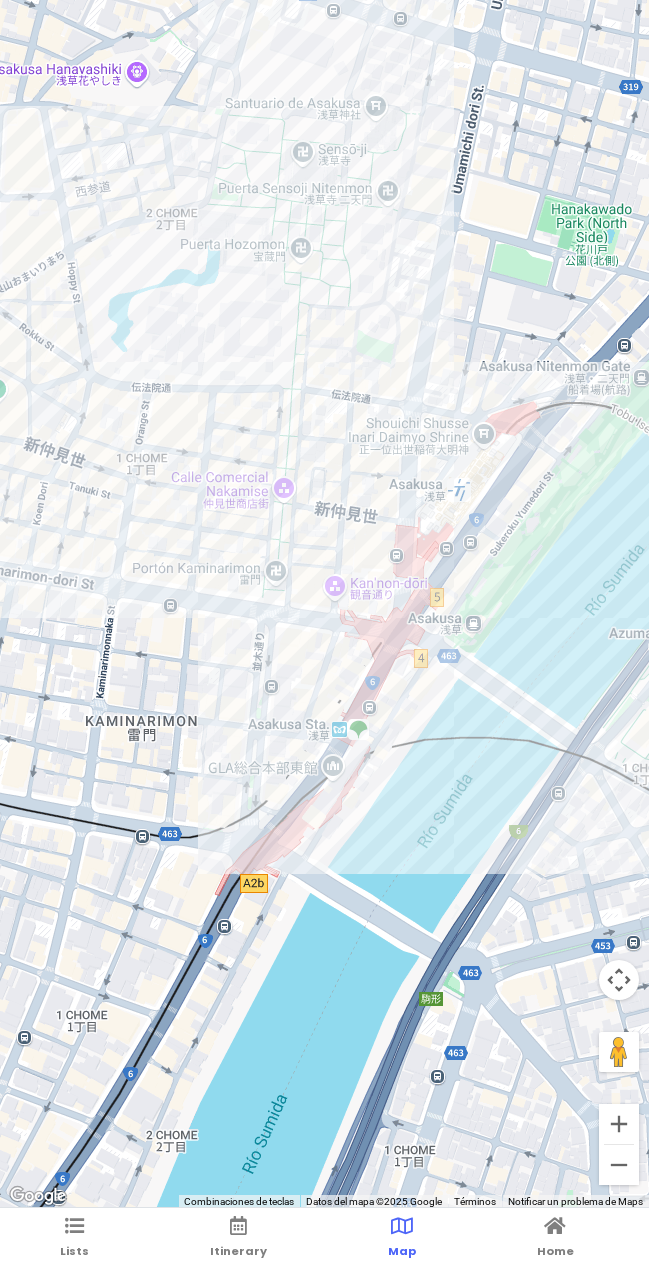 click at bounding box center [324, 604] 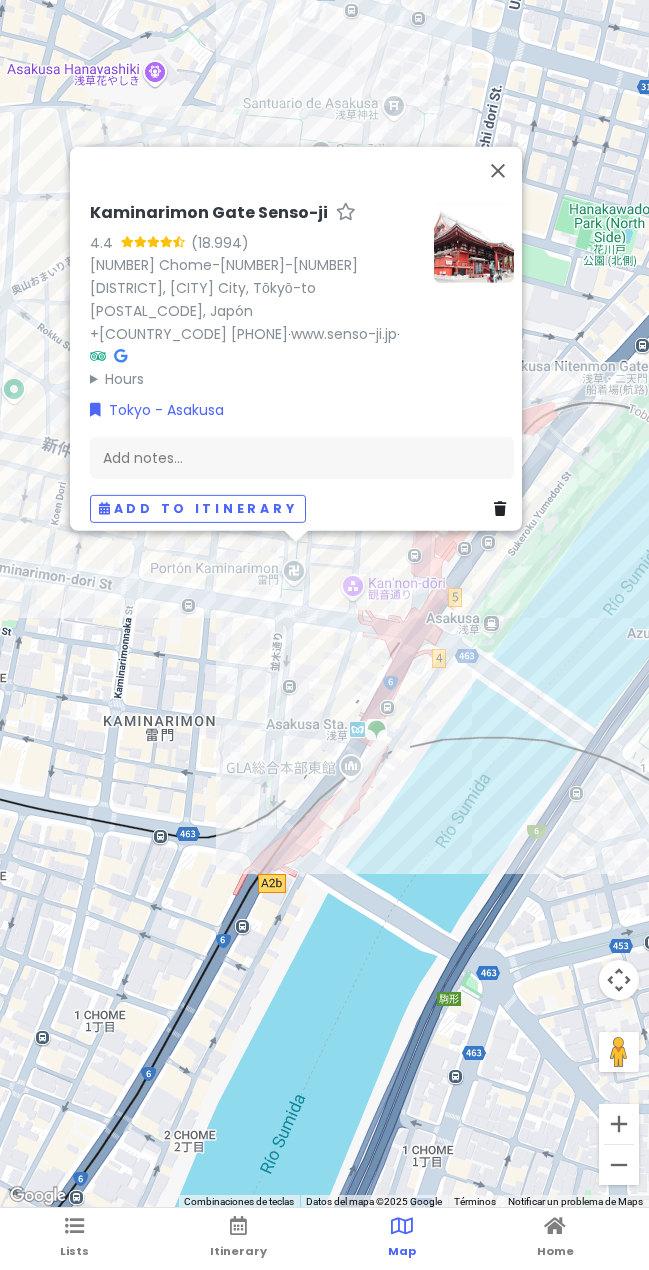 click on "Kaminarimon Gate Senso-ji" at bounding box center [209, 212] 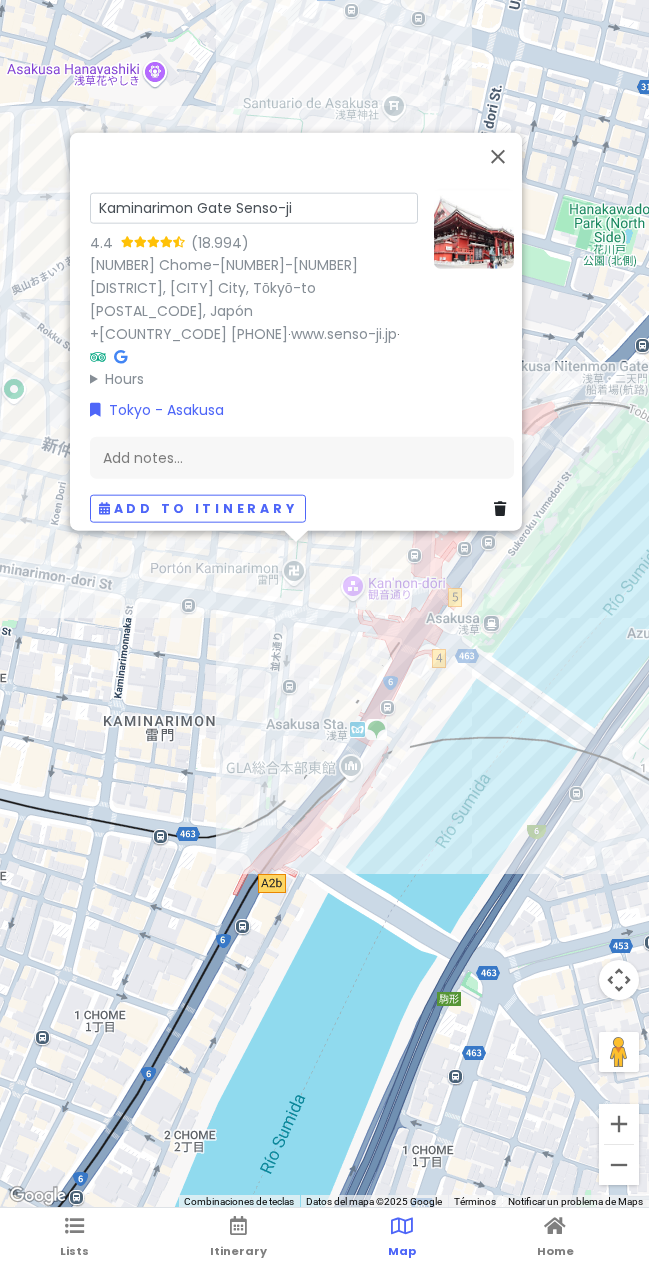 click on "Kaminarimon Gate Senso-ji" at bounding box center (254, 207) 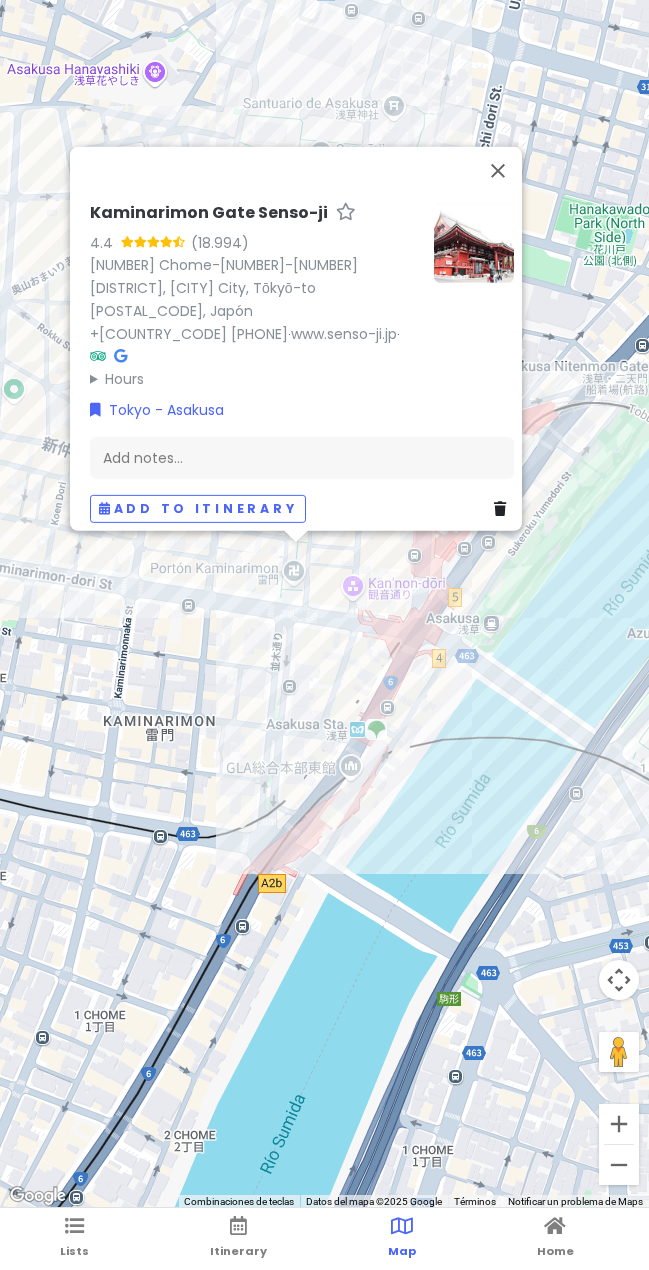 click on "Kaminarimon Gate Senso-ji 4.4        ([DECIMAL]) [NUMBER] Chome-[NUMBER]-[NUMBER] [DISTRICT], [CITY] City, Tōkyō-to [POSTAL_CODE], Japón +[COUNTRY_CODE] [PHONE]   ·   www.senso-ji.jp   ·   Hours lunes  Abierto 24 horas martes  Abierto 24 horas miércoles  Abierto 24 horas jueves  Abierto 24 horas viernes  Abierto 24 horas sábado  Abierto 24 horas domingo  Abierto 24 horas Tokyo - Asakusa Add notes...  Add to itinerary" at bounding box center (324, 604) 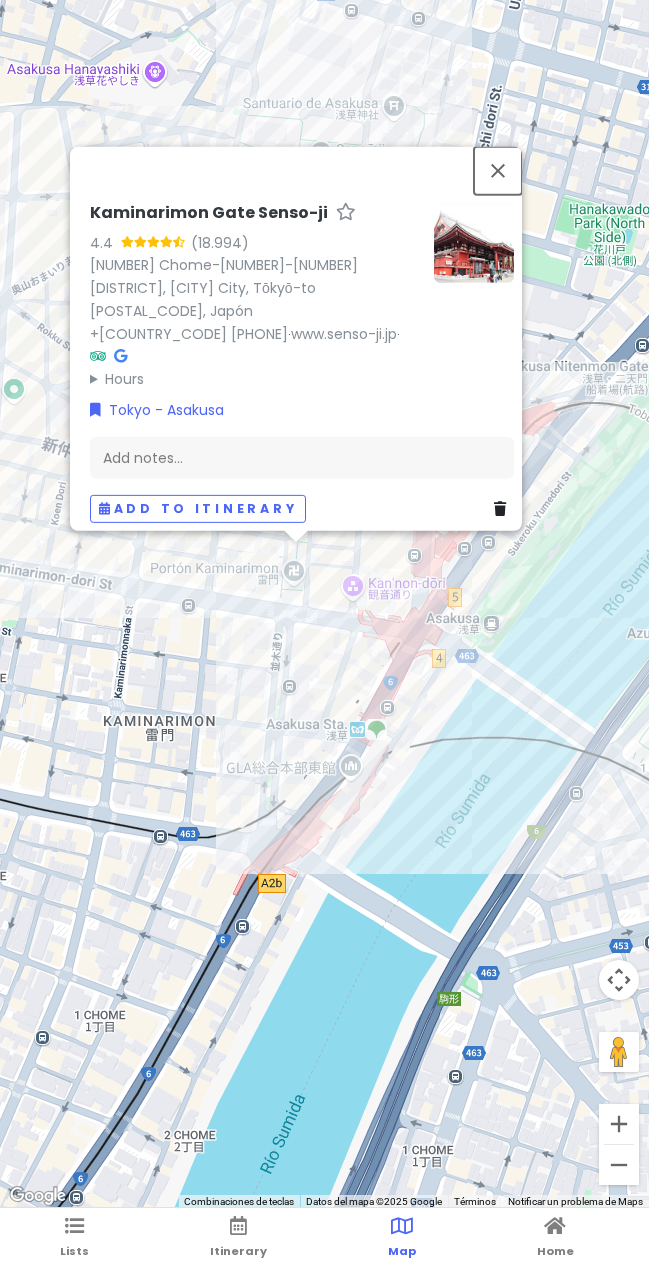 click at bounding box center (498, 170) 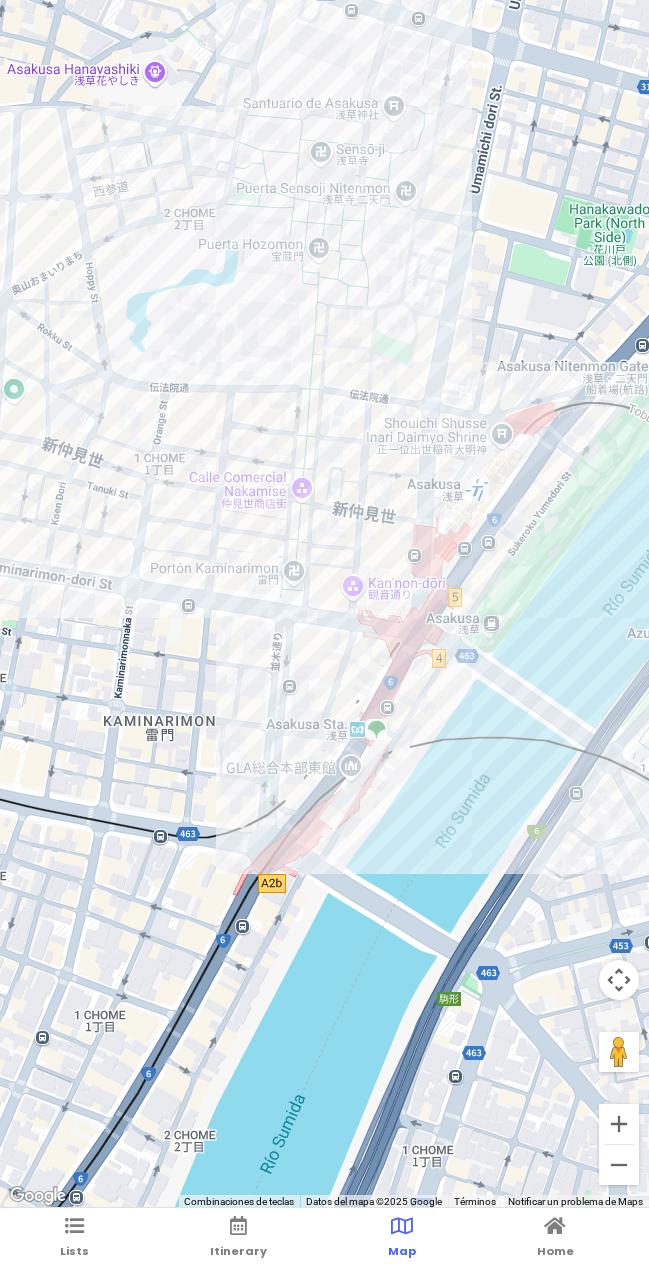 drag, startPoint x: 310, startPoint y: 416, endPoint x: 404, endPoint y: 435, distance: 95.90099 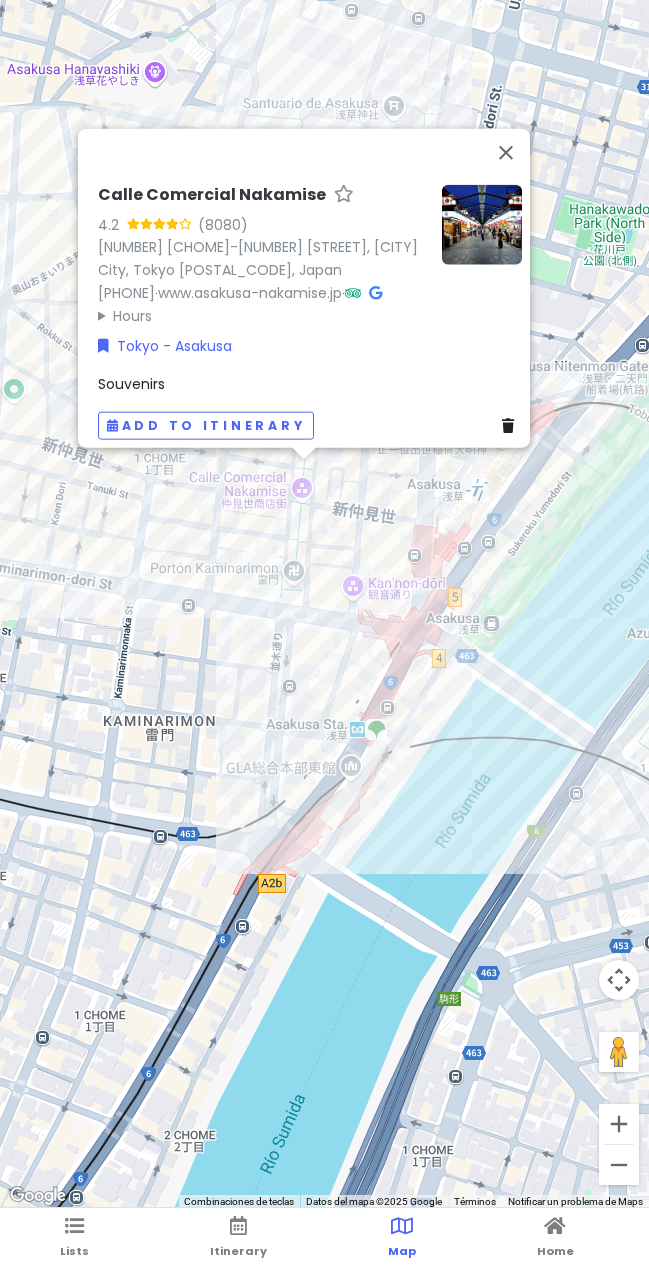 click on "Calle Comercial Nakamise" at bounding box center (212, 194) 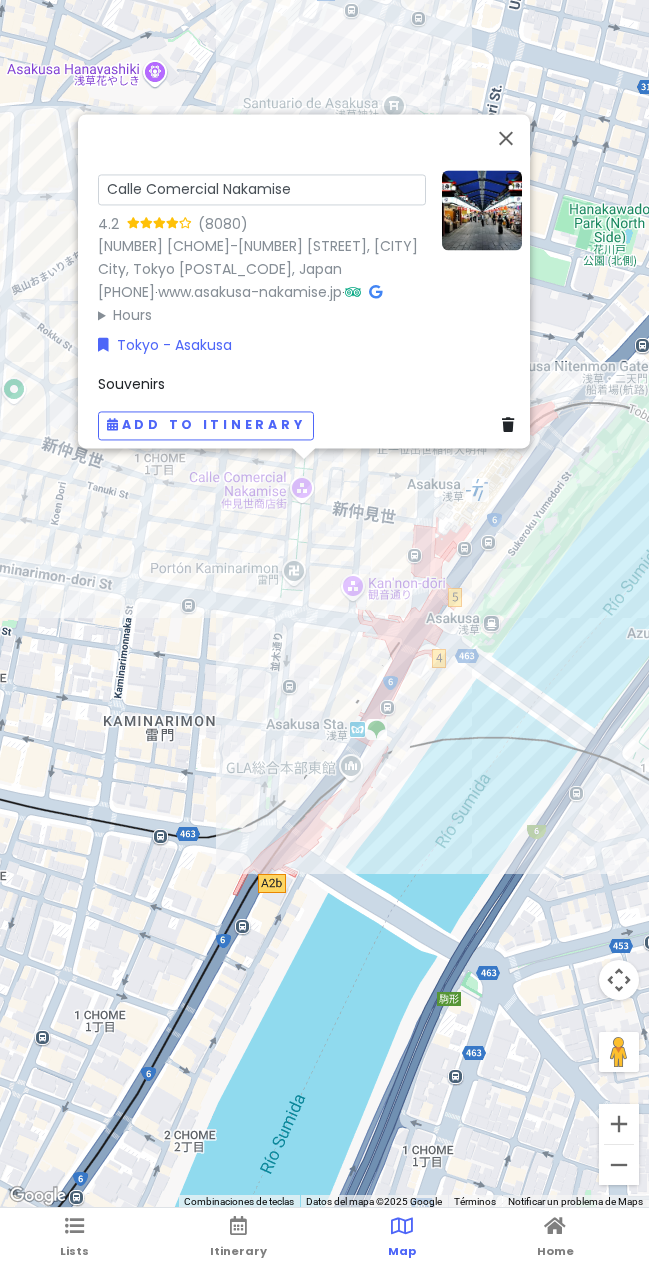 click on "Calle Comercial Nakamise" at bounding box center [262, 189] 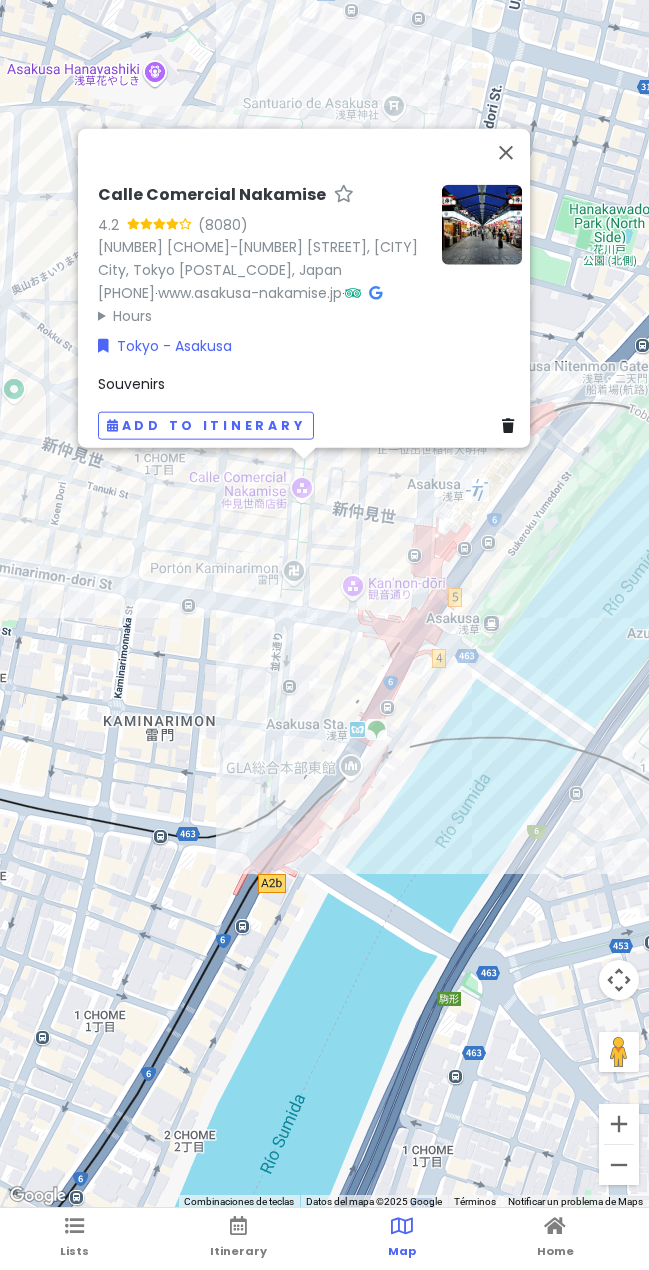 click on "Calle Comercial Nakamise 4.2        ([NUMBER]) [NUMBER] Chome-[NUMBER] [DISTRICT], Tokyo [POSTAL_CODE], Japón +[COUNTRY_CODE] [PHONE]   ·   www.asakusa-nakamise.jp   ·   Hours lunes  10:00–17:00 martes  10:00–17:00 miércoles  10:00–17:00 jueves  10:00–17:00 viernes  10:00–17:00 sábado  10:00–17:00 domingo  10:00–17:00 Tokyo - Asakusa Souvenirs  Add to itinerary" at bounding box center [324, 604] 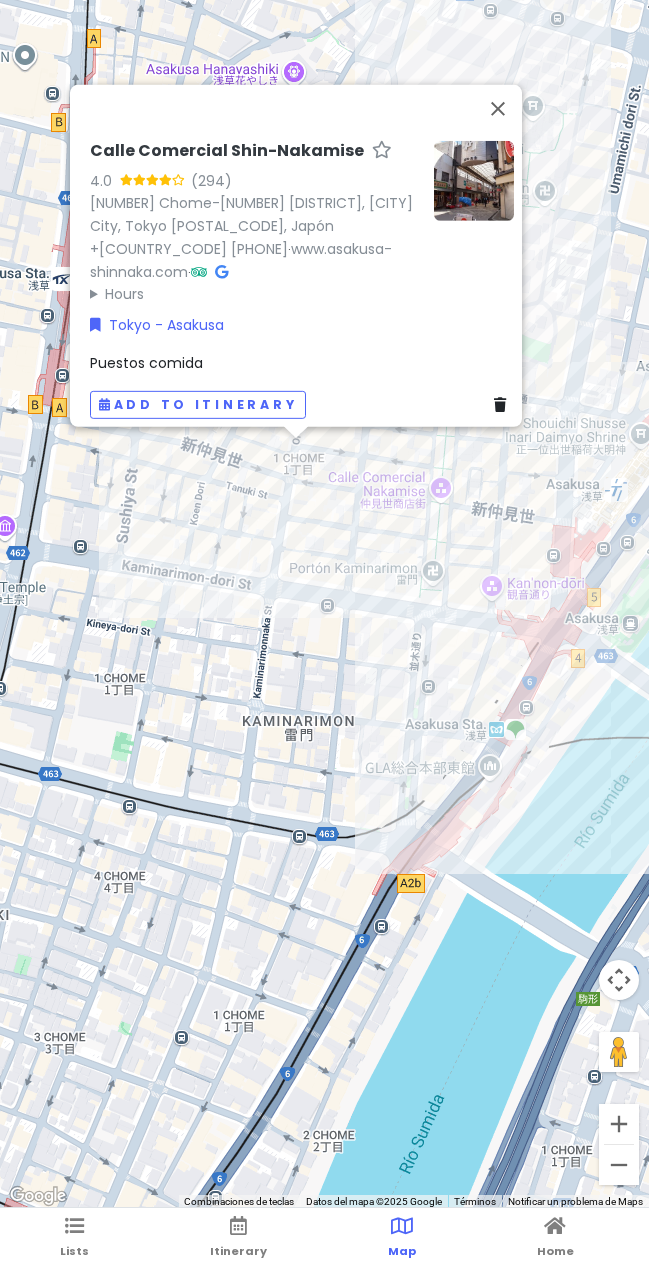 click on "Calle Comercial Shin-Nakamise" at bounding box center [227, 150] 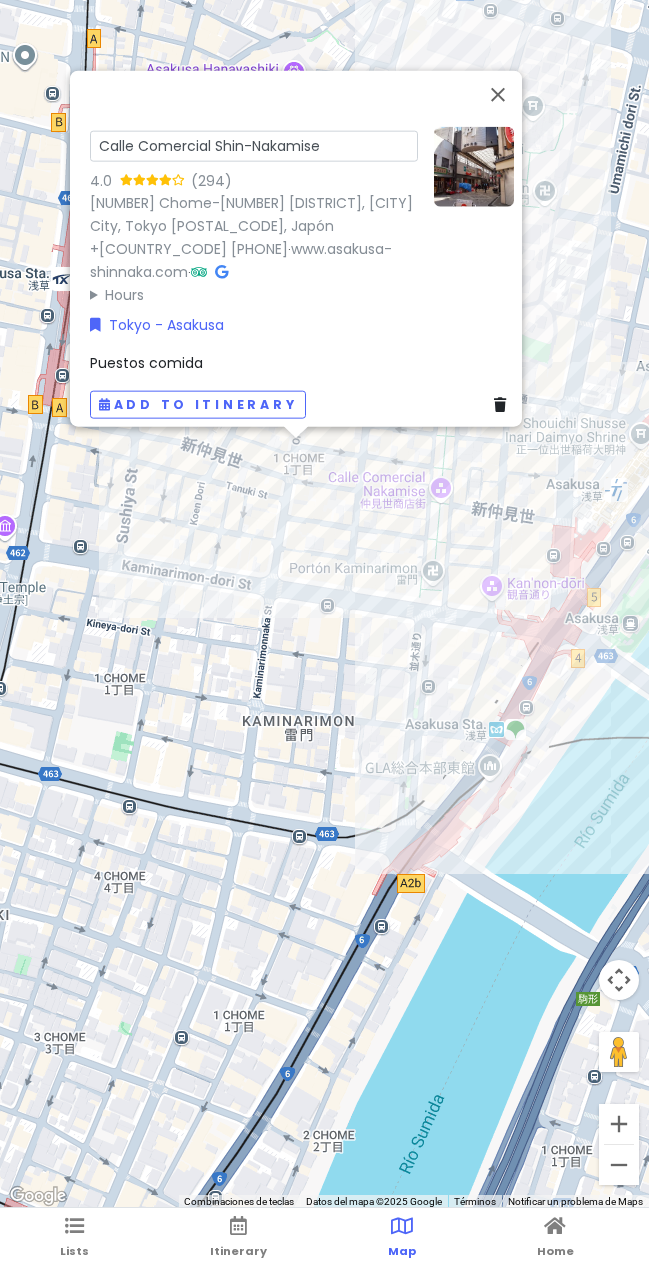 click on "Calle Comercial Shin-Nakamise" at bounding box center [254, 145] 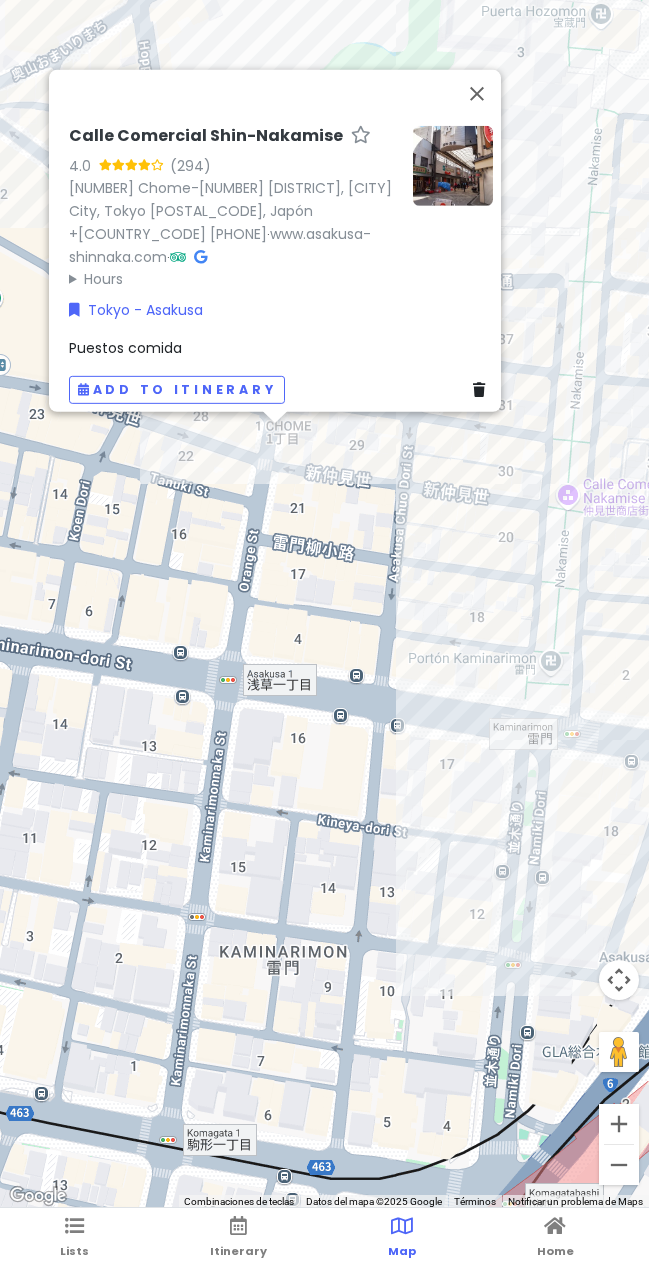 click on "Calle Comercial Shin-Nakamise 4.0        (294) [NUMBER] [STREET] [STREET], [CITY], [STATE] [POSTAL_CODE], Japón +[COUNTRY_CODE] [PHONE]   ·   www.asakusa-shinnaka.com   ·   Hours lunes  Abierto 24 horas martes  Abierto 24 horas miércoles  Abierto 24 horas jueves  Abierto 24 horas viernes  Abierto 24 horas sábado  Abierto 24 horas domingo  Abierto 24 horas Tokyo - Asakusa Puestos comida  Add to itinerary" at bounding box center (324, 604) 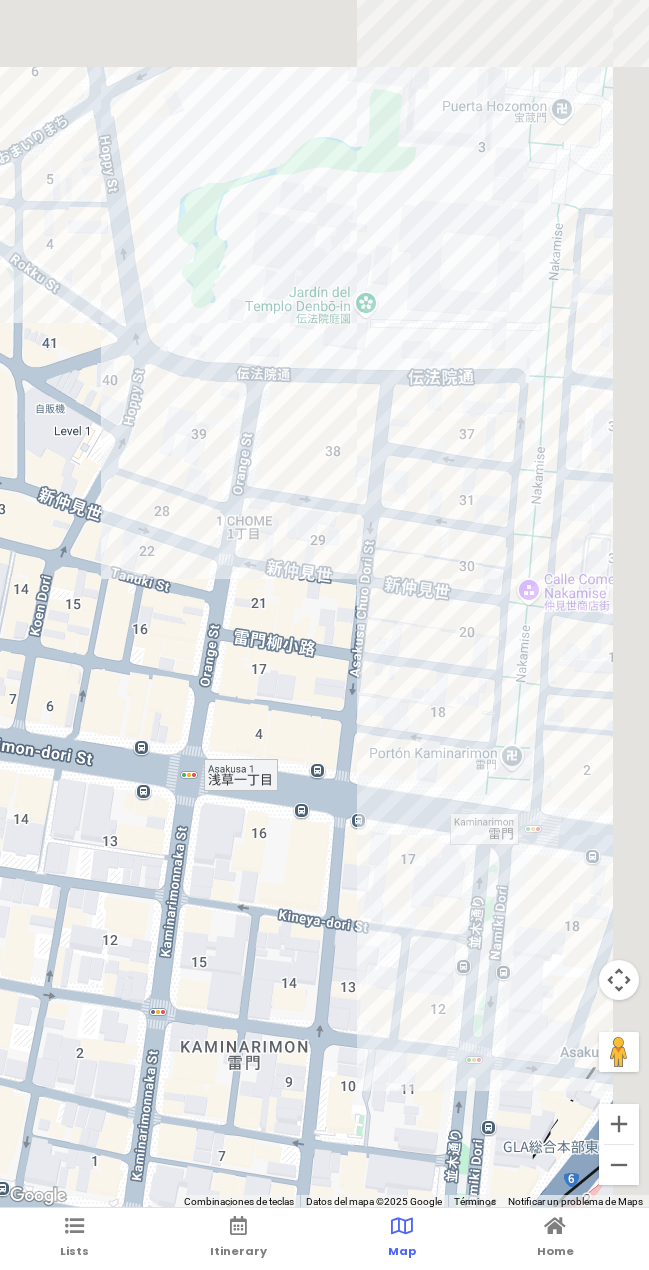 drag, startPoint x: 393, startPoint y: 371, endPoint x: 462, endPoint y: 403, distance: 76.05919 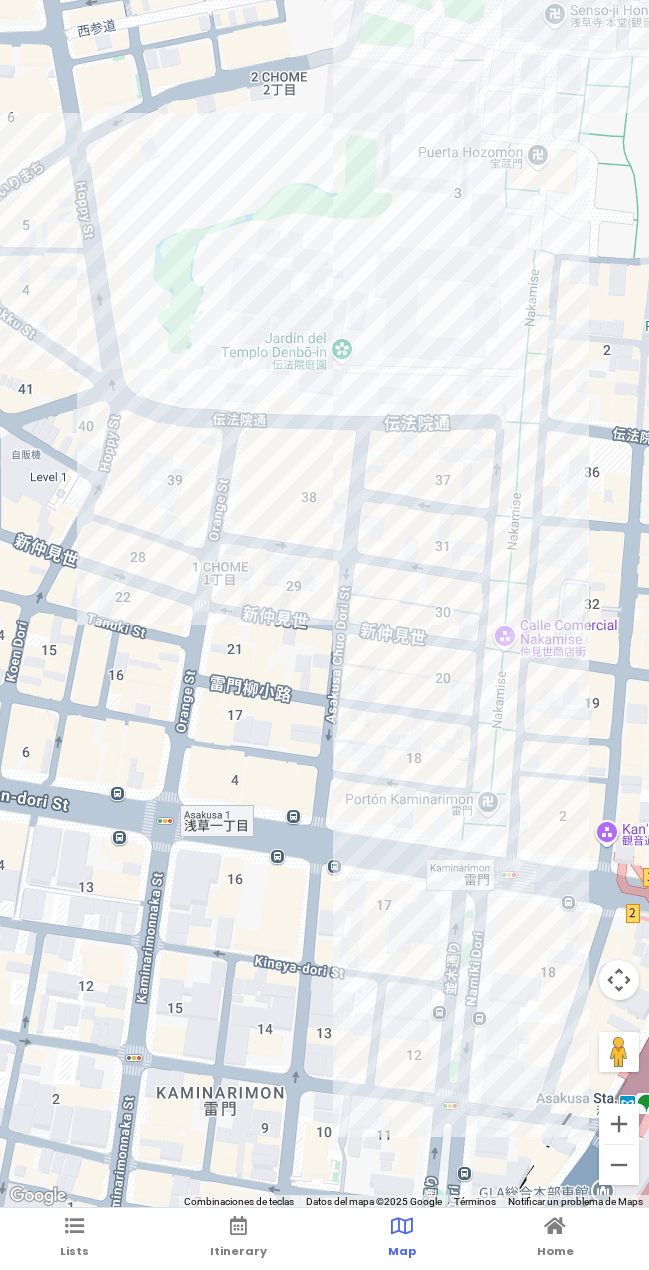 click at bounding box center (324, 604) 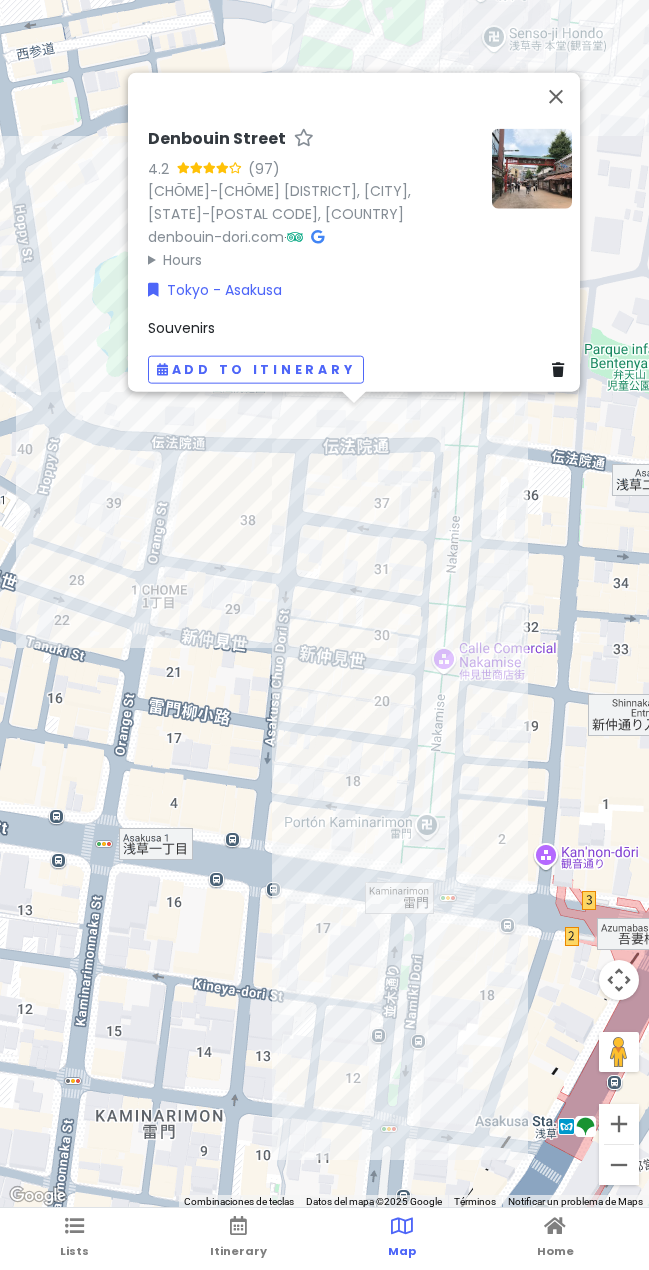 click on "Denbouin Street" at bounding box center [217, 138] 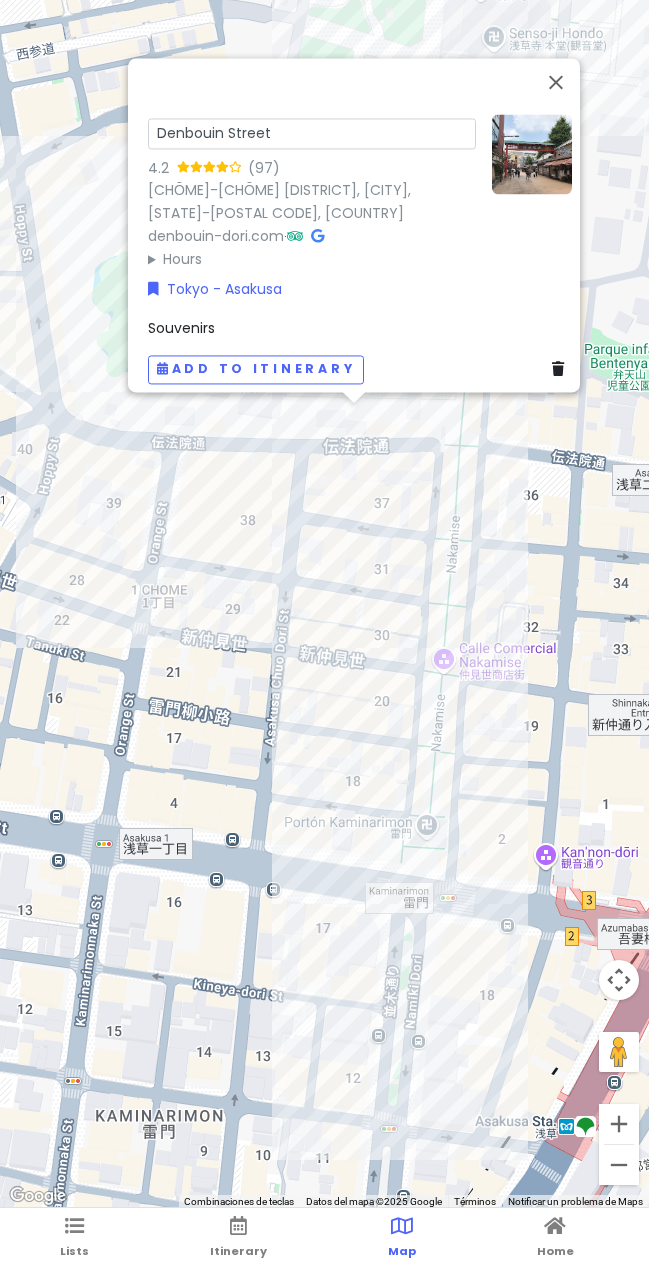 click on "Denbouin Street" at bounding box center [312, 133] 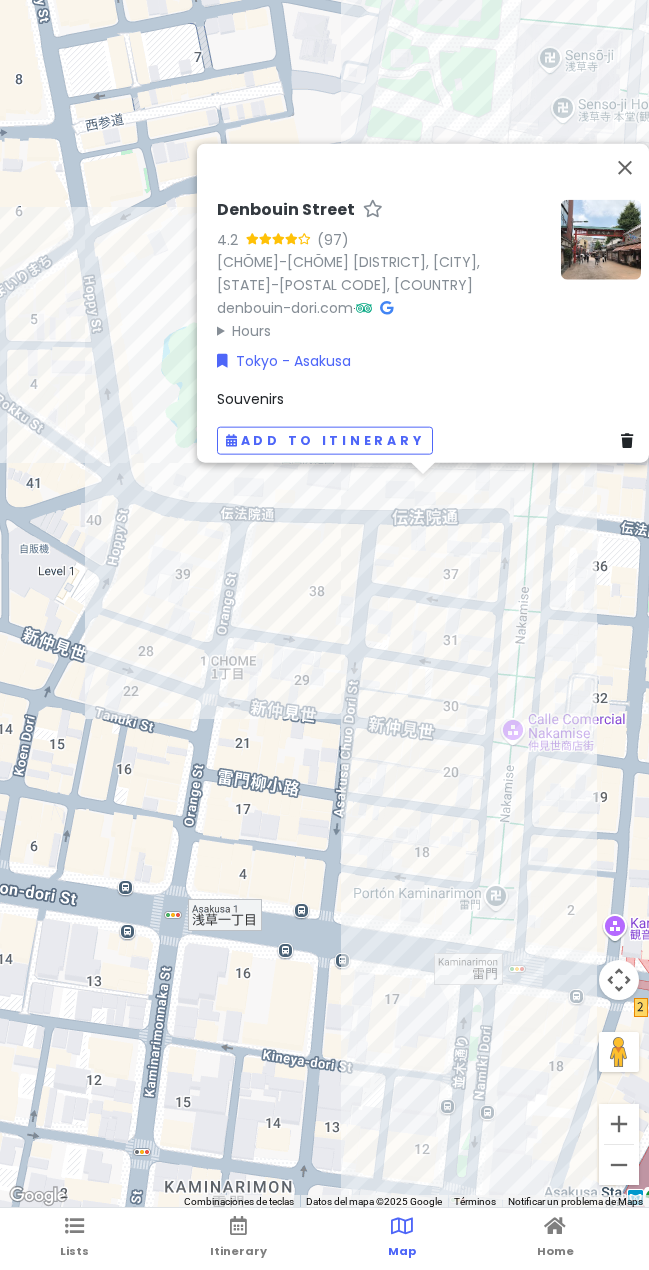 drag, startPoint x: 326, startPoint y: 532, endPoint x: 404, endPoint y: 618, distance: 116.1034 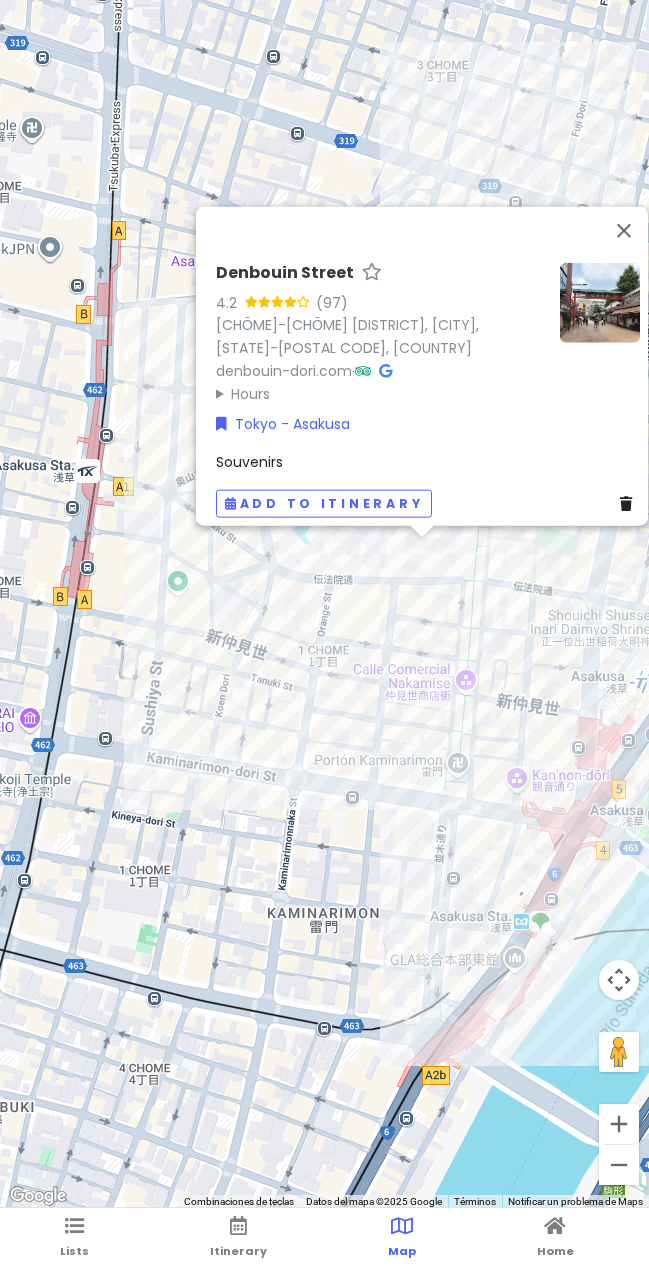 click on "Denbouin Street 4.2        (97) [NUMBER] [STREET], [CITY], [STATE] [POSTAL_CODE], Japón denbouin-dori.com   ·   Hours lunes  9:00–18:30 martes  9:00–18:30 miércoles  9:00–18:30 jueves  9:00–18:30 viernes  9:00–18:30 sábado  9:00–18:30 domingo  9:00–18:30 Tokyo - Asakusa Souvenirs  Add to itinerary" at bounding box center [324, 604] 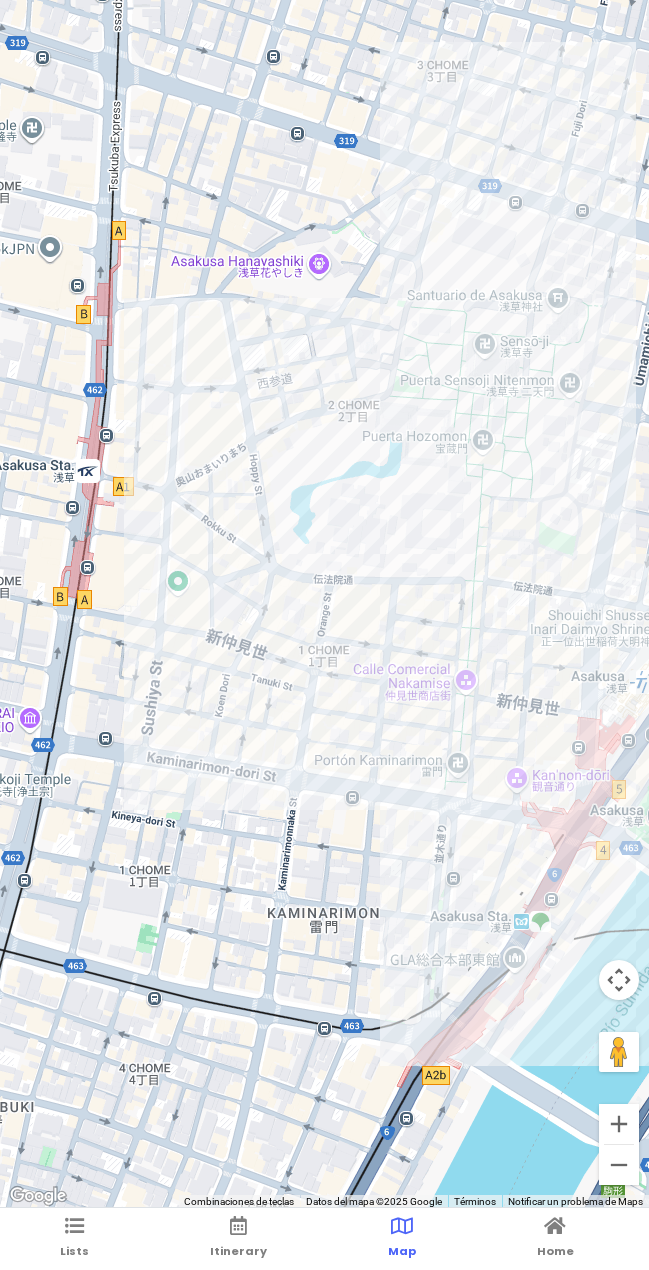 click at bounding box center [324, 604] 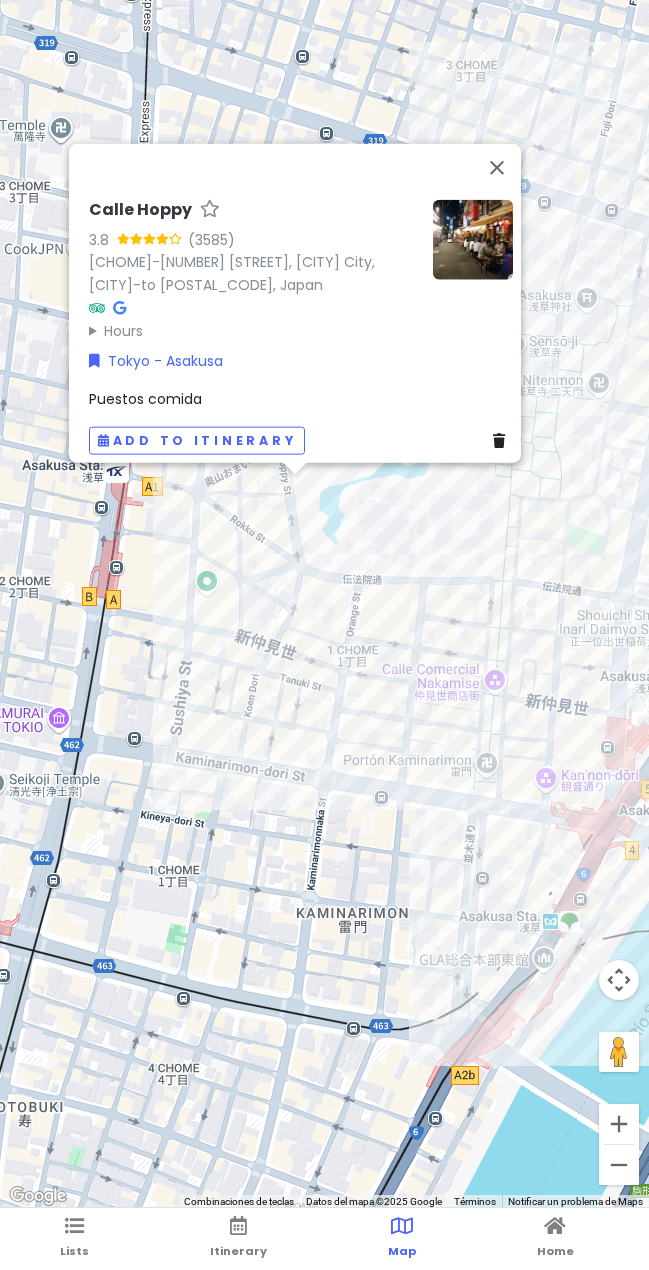 drag, startPoint x: 164, startPoint y: 508, endPoint x: 170, endPoint y: 452, distance: 56.32051 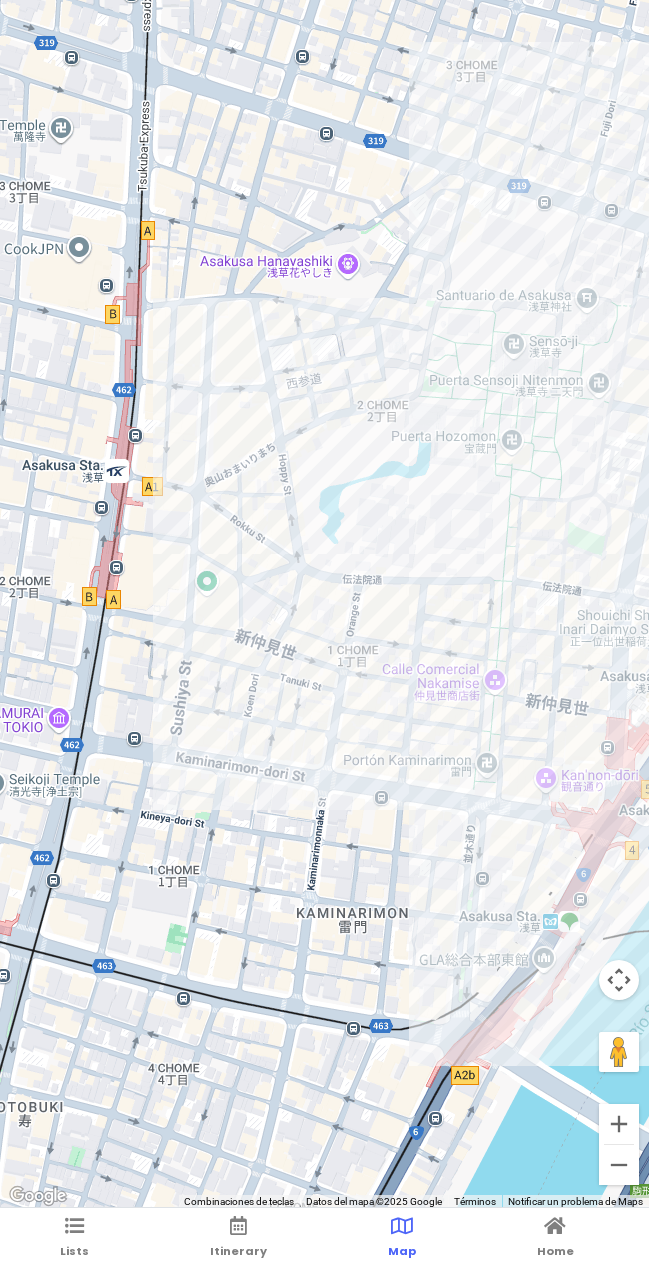 click at bounding box center (324, 604) 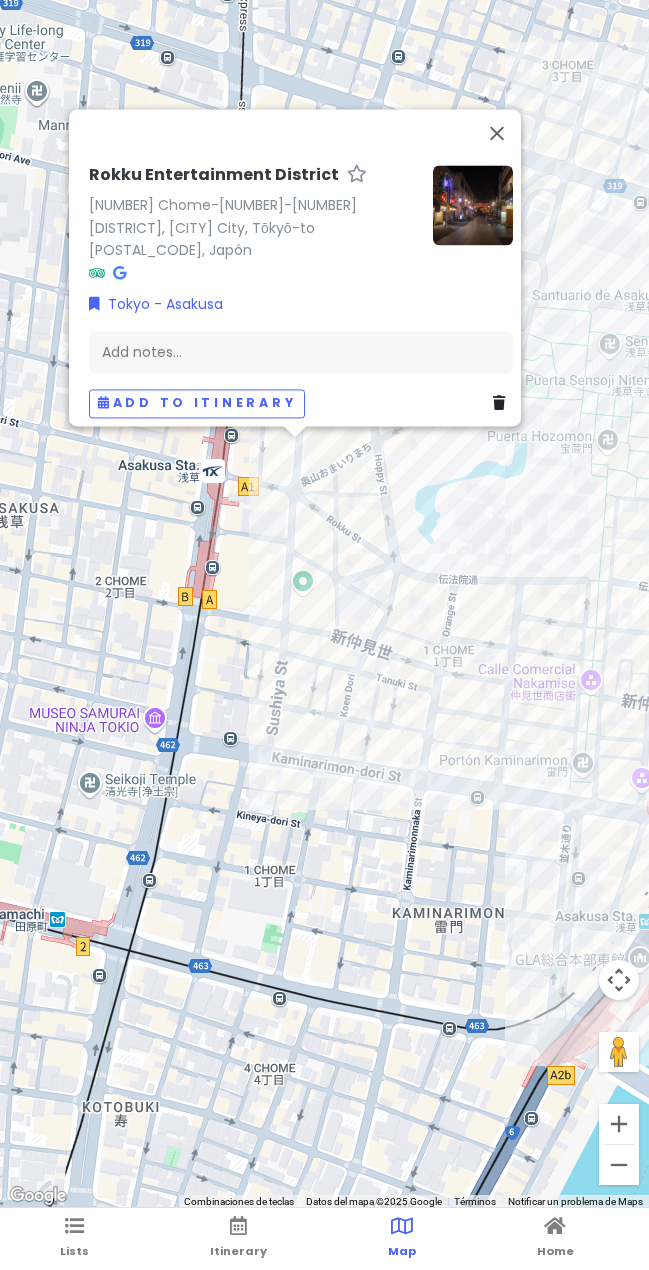 click on "[DISTRICT NAME] [CHŌME]-[CHŌME] [DISTRICT], [CITY], [STATE]-[POSTAL CODE], [COUNTRY] [CITY] - [CITY] Add notes...  Add to itinerary" at bounding box center (324, 604) 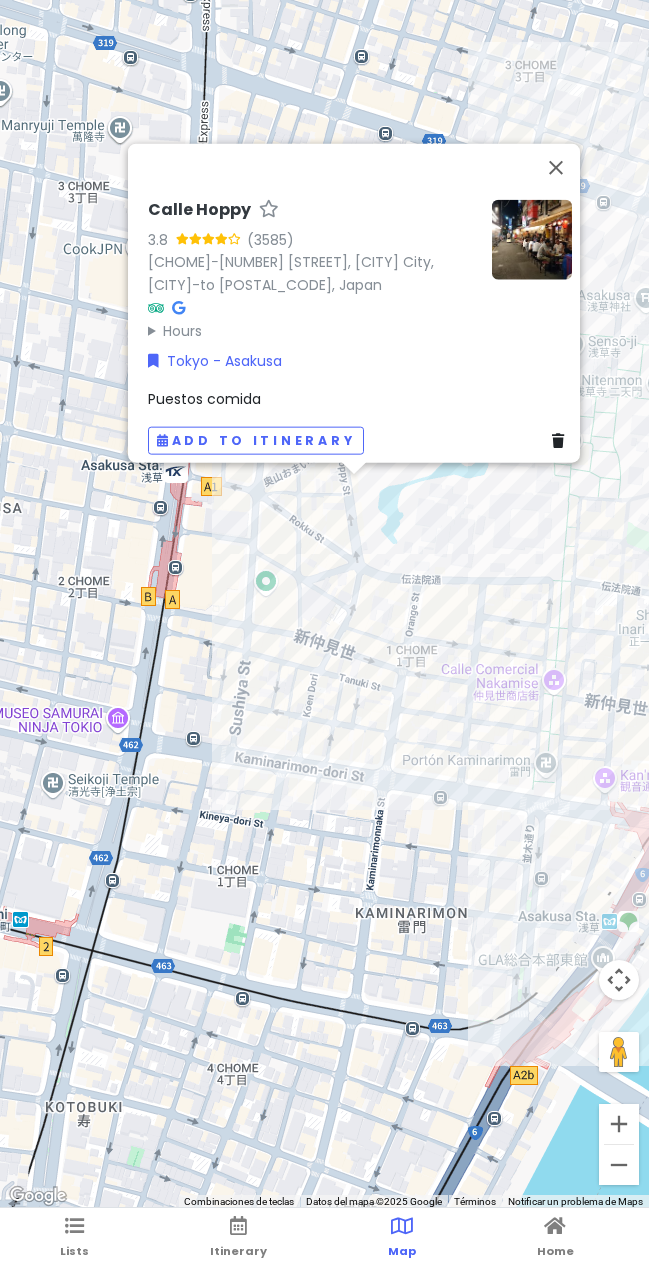 click on "Calle Hoppy" at bounding box center [199, 209] 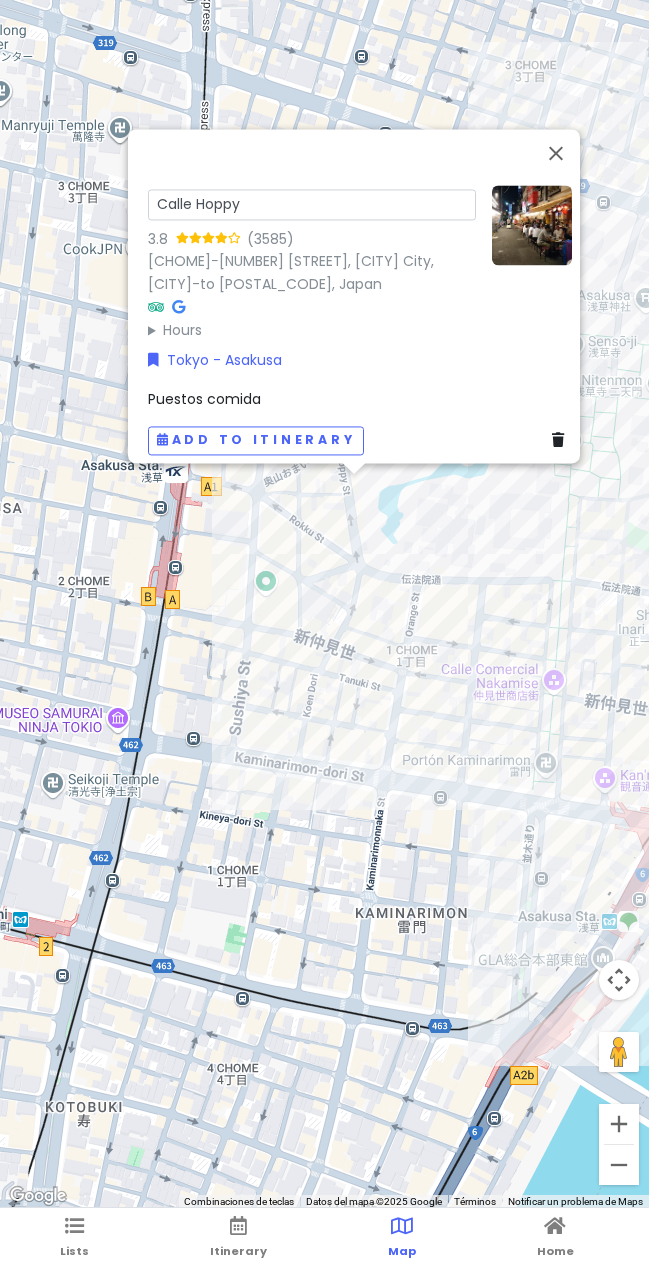 click on "Calle Hoppy" at bounding box center (312, 204) 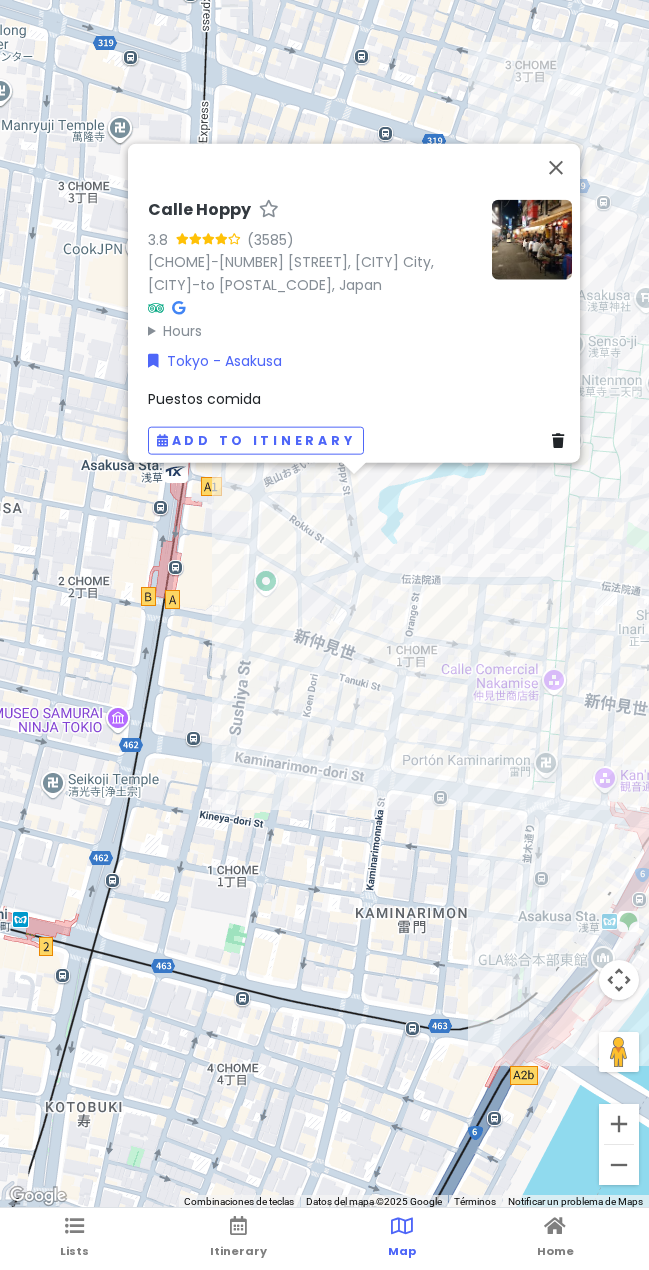 click on "Calle Hoppy 3.8        (3585) [NUMBER]-chōme-[NUMBER] [STREET], [CITY] City, [CITY]-to [POSTAL_CODE], Japan Hours lunes  Abierto 24 horas martes  Abierto 24 horas miércoles  Abierto 24 horas jueves  Abierto 24 horas viernes  Abierto 24 horas sábado  Abierto 24 horas domingo  Abierto 24 horas Tokyo - Asakusa Puestos comida  Add to itinerary" at bounding box center [324, 604] 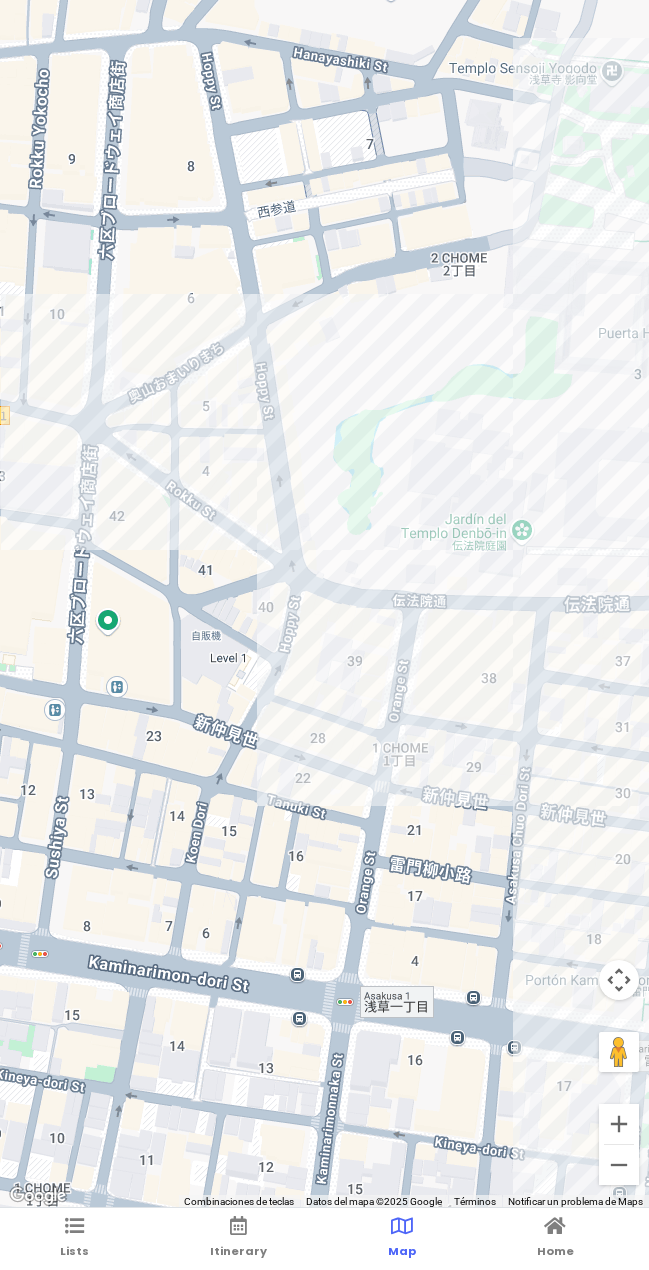 click at bounding box center [324, 604] 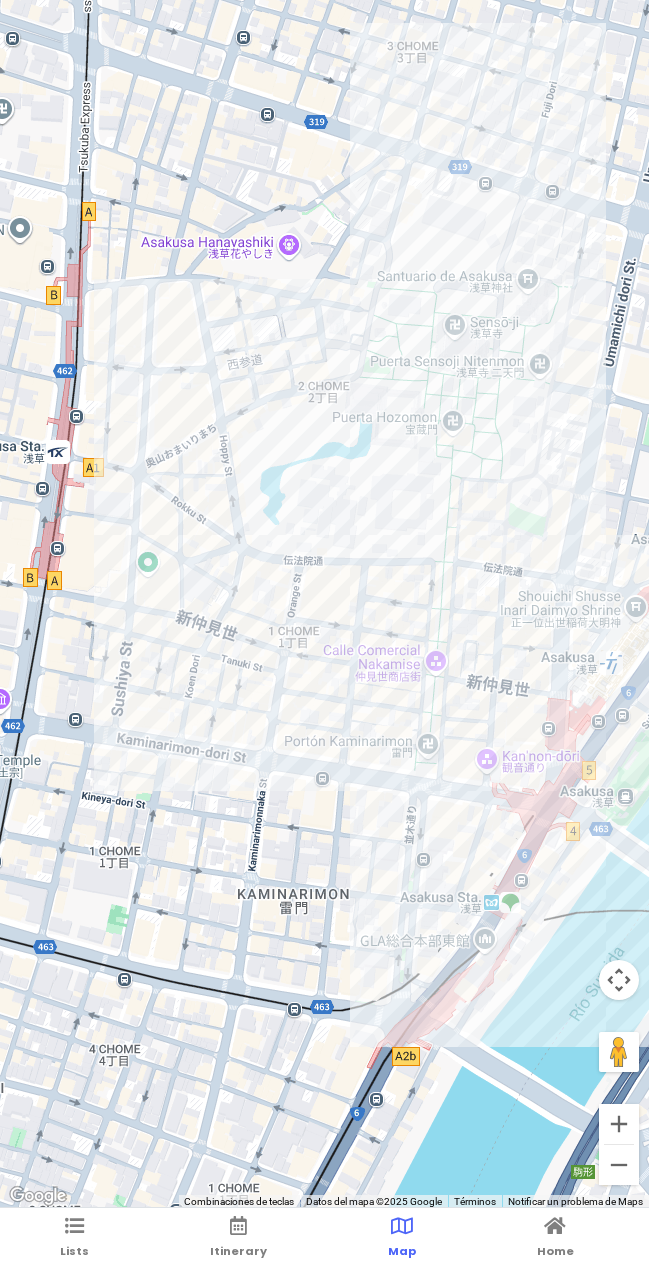 click at bounding box center (324, 604) 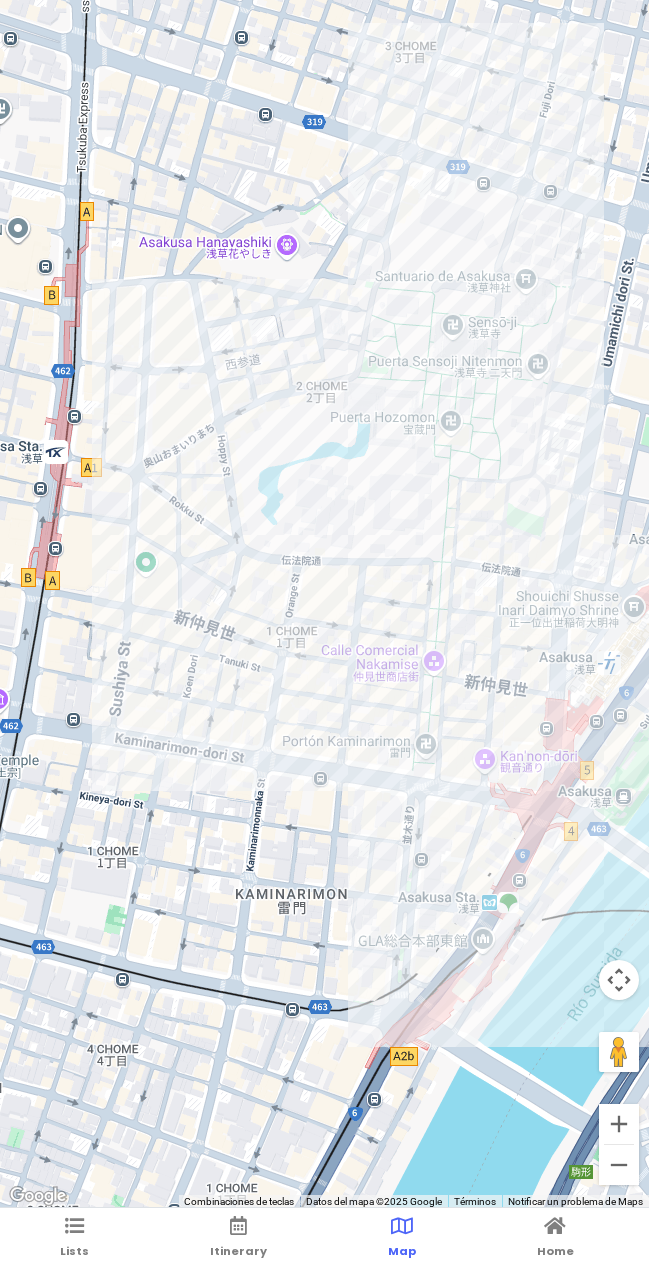 click at bounding box center (324, 604) 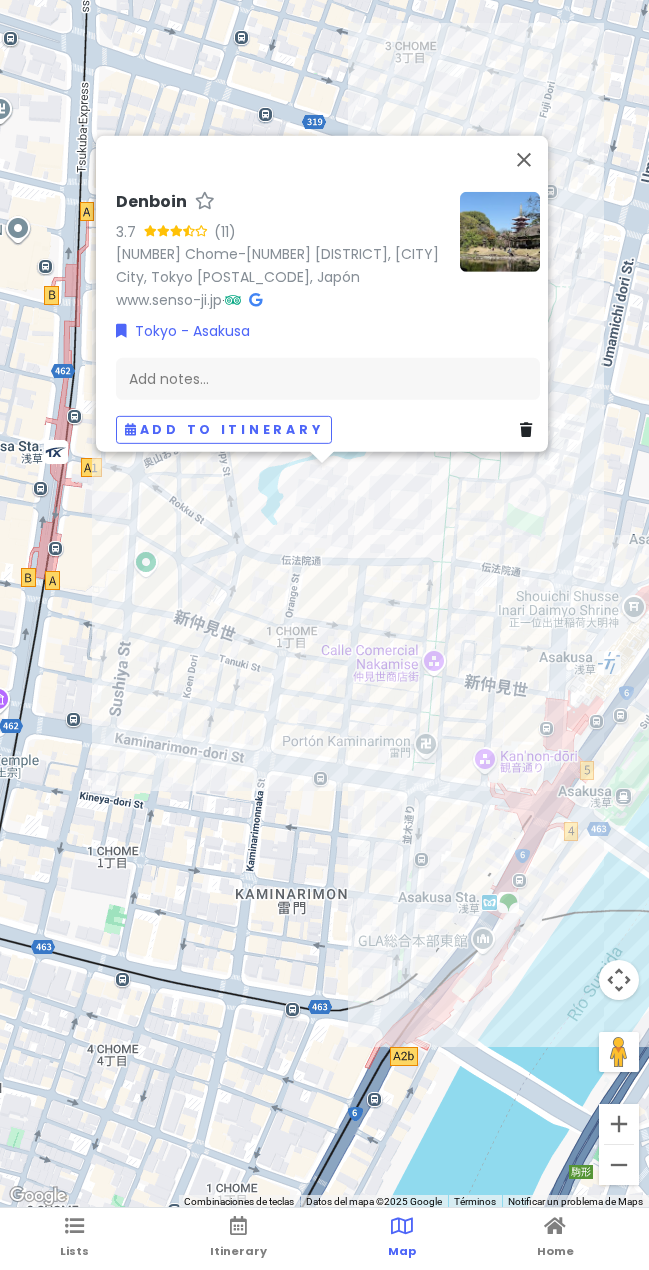 click on "[PLACE NAME] [RATING]        ([REVIEWS]) [NUMBER] [CHŌME] [DISTRICT], [CITY] [POSTAL CODE], [COUNTRY] [URL]   ·   [CITY] - [CITY] Add notes...  Add to itinerary" at bounding box center (324, 604) 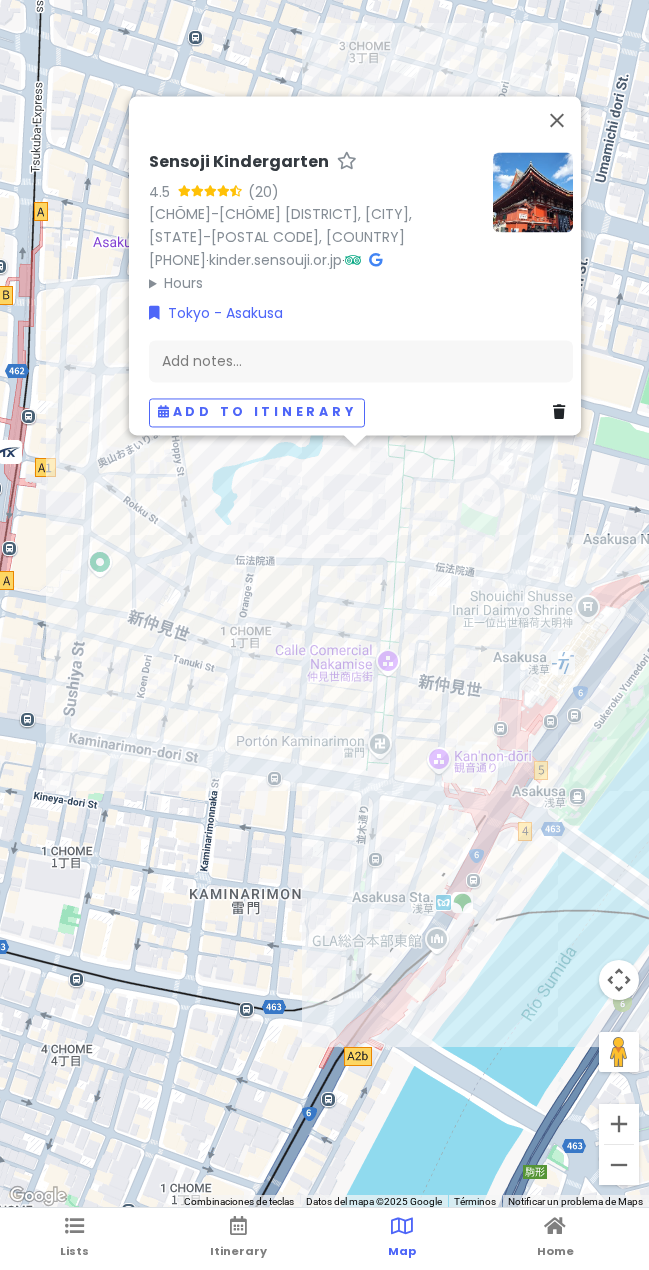 click on "Sensoji Kindergarten" at bounding box center [239, 162] 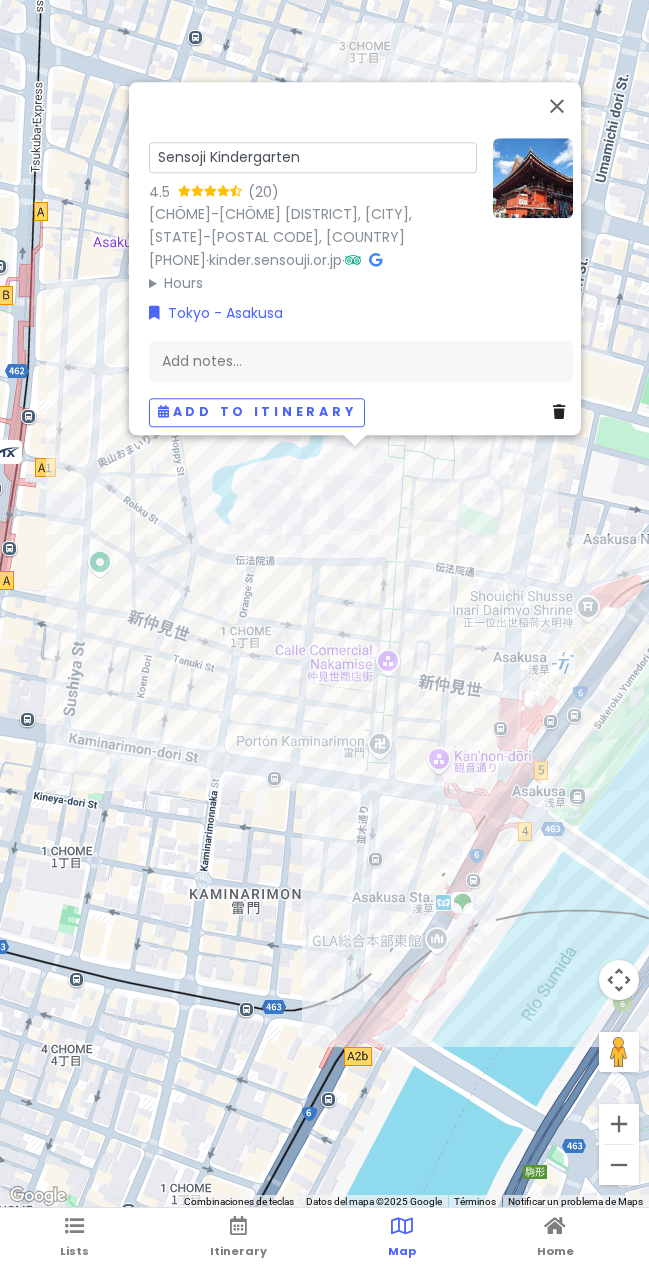 click on "Sensoji Kindergarten" at bounding box center [313, 157] 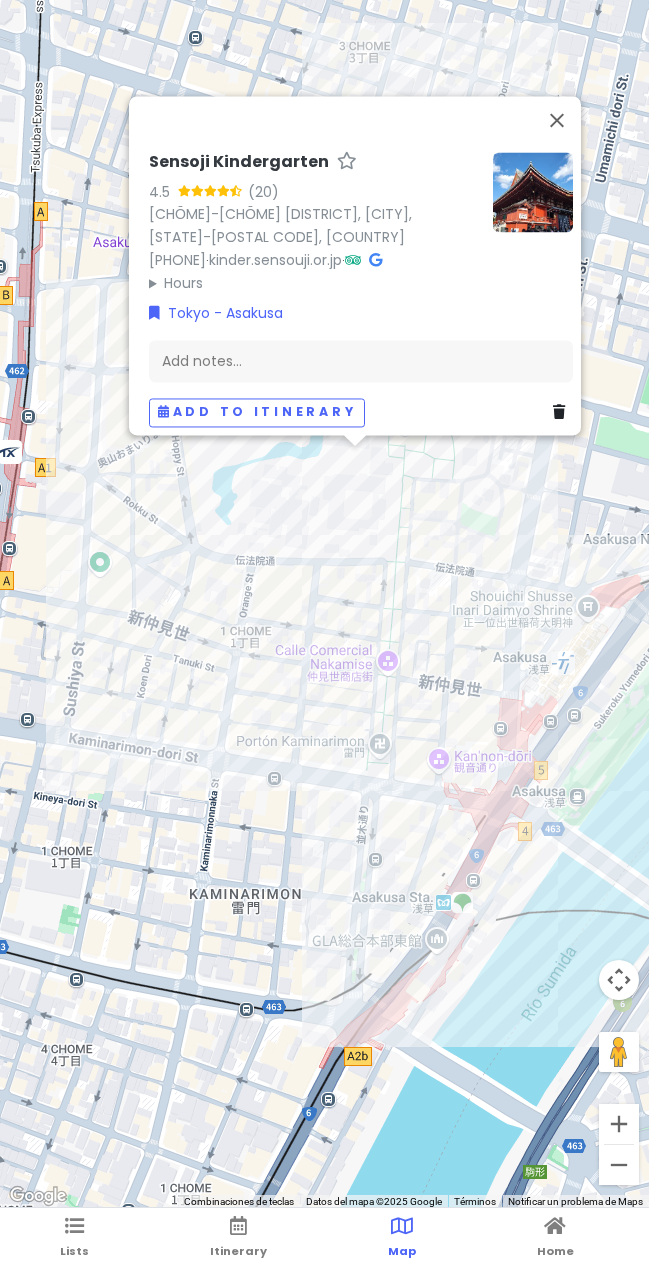 click on "[PLACE NAME] [RATING]        ([REVIEWS]) [CHŌME]-[CHŌME] [DISTRICT], [CITY], [STATE]-[POSTAL CODE], [COUNTRY] +[PHONE]   ·   [URL]   ·   Hours lunes  [TIME]–[TIME] martes  [TIME]–[TIME] miércoles  [TIME]–[TIME] jueves  [TIME]–[TIME] viernes  [TIME]–[TIME] sábado  Cerrado domingo  Cerrado [CITY] - [CITY] Add notes...  Add to itinerary" at bounding box center (324, 604) 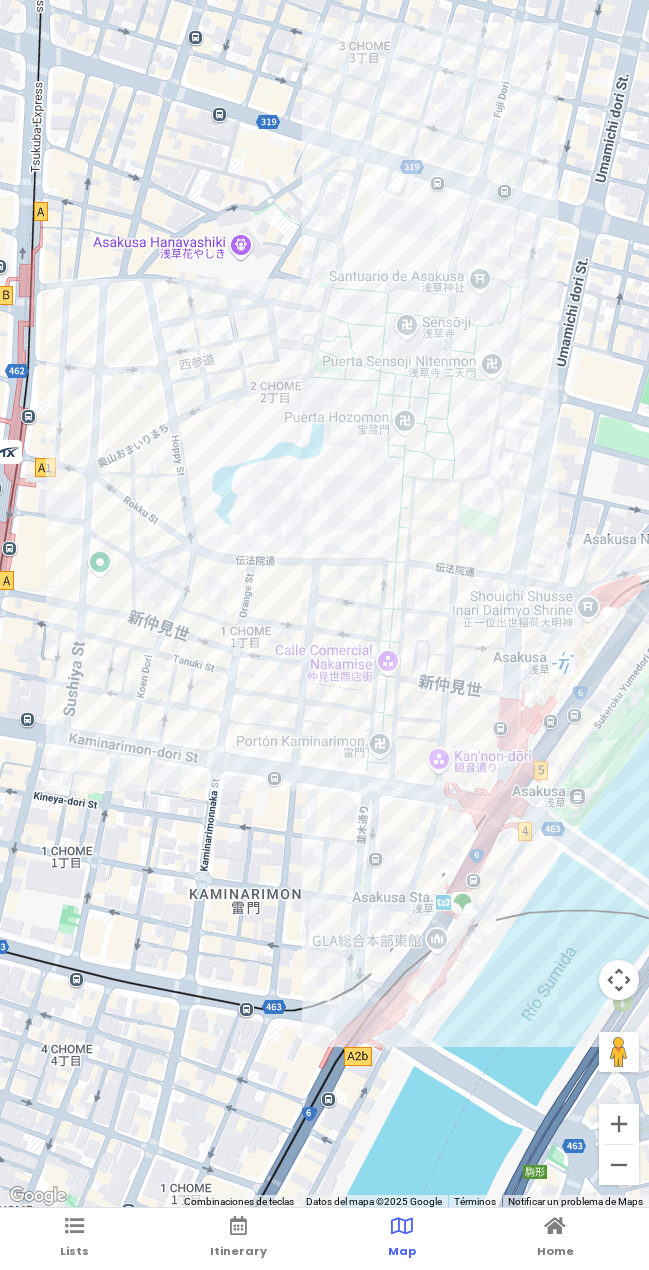 click at bounding box center (324, 604) 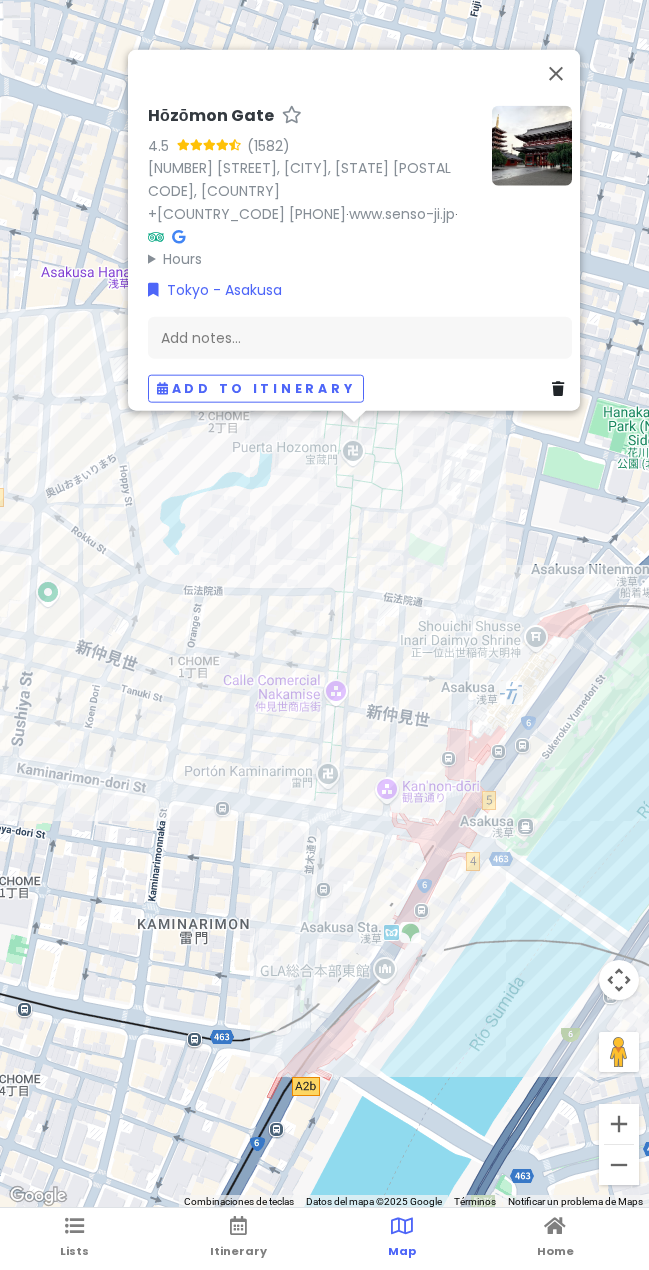 click on "Hōzōmon Gate" at bounding box center [211, 115] 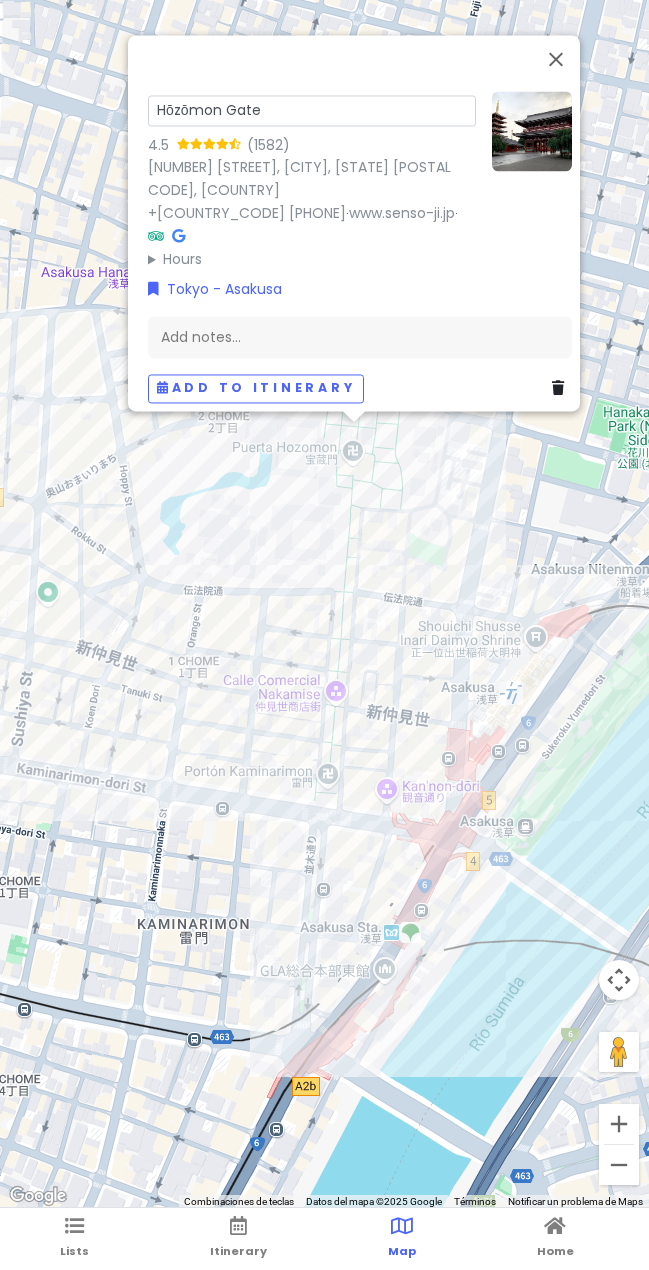 click on "Hōzōmon Gate" at bounding box center (312, 110) 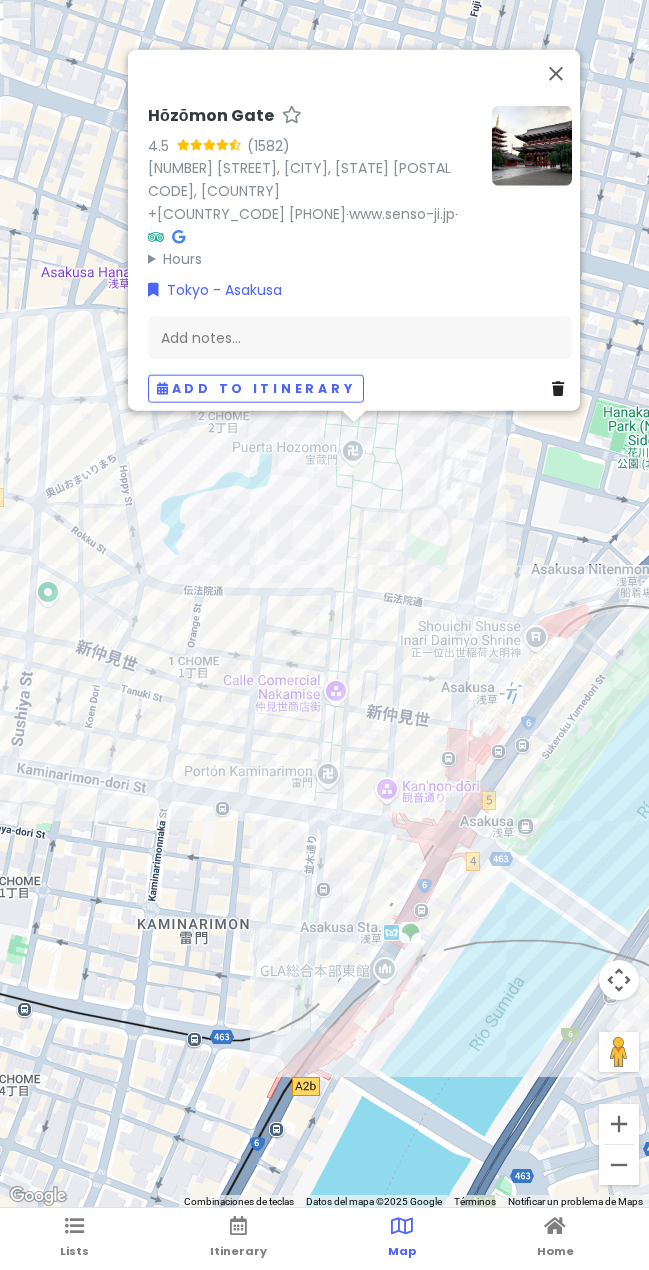 click on "Hōzōmon Gate 4.5        (1582) [NUMBER] Chome [STREET], [CITY], [CITY] [POSTAL_CODE], Japan [PHONE]   ·   www.senso-ji.jp   ·   Hours lunes  6:00–17:00 martes  6:00–17:00 miércoles  6:00–17:00 jueves  6:00–17:00 viernes  6:00–17:00 sábado  6:00–17:00 domingo  6:00–17:00 Tokyo - Asakusa Add notes...  Add to itinerary" at bounding box center [324, 604] 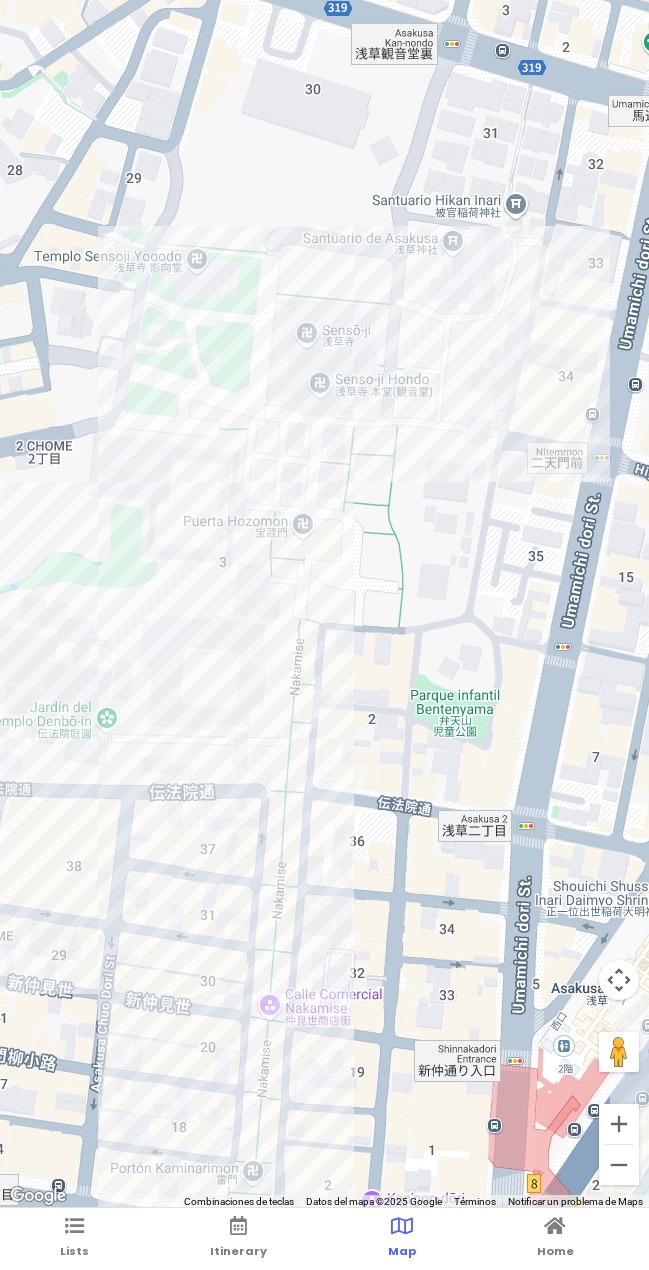 click at bounding box center [324, 604] 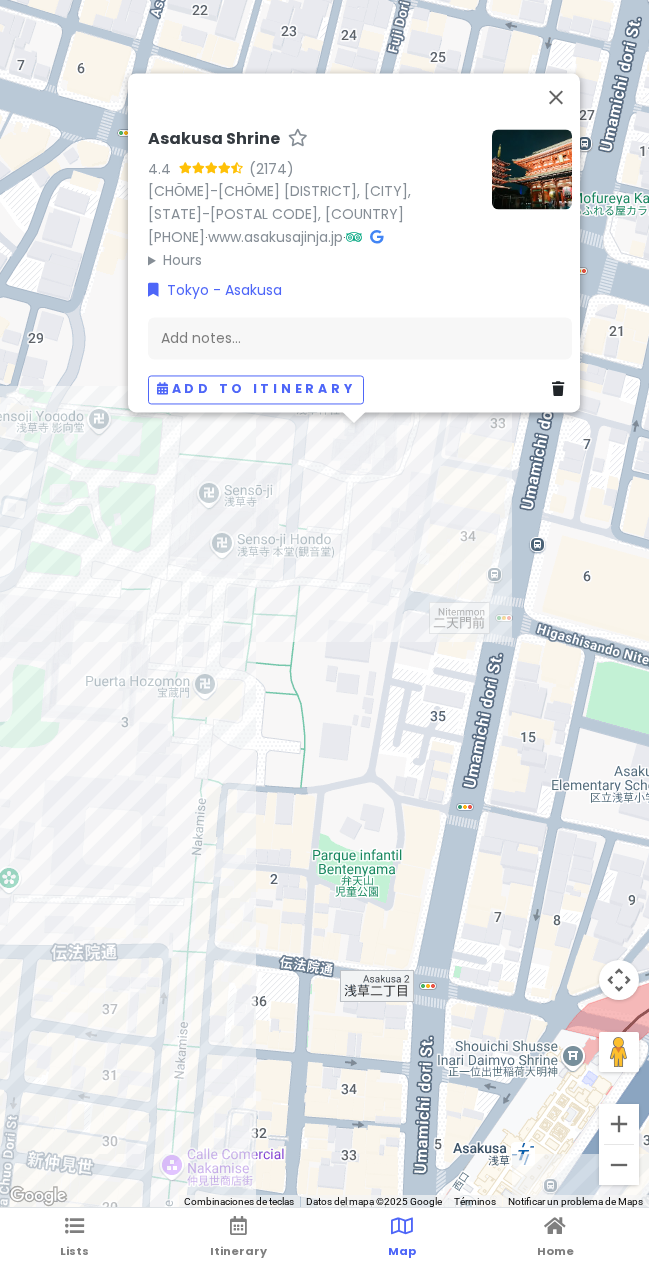click on "Asakusa Shrine 4.4        (2174) [NUMBER] [STREET], [CITY], [STATE] [POSTAL_CODE], Japón +[COUNTRY_CODE] [PHONE]   ·   www.asakusajinja.jp   ·   Hours lunes  9:00–16:30 martes  9:00–16:30 miércoles  9:00–16:30 jueves  9:00–16:30 viernes  9:00–16:30 sábado  9:00–16:30 domingo  9:00–16:30 Tokyo - Asakusa Add notes...  Add to itinerary" at bounding box center [324, 604] 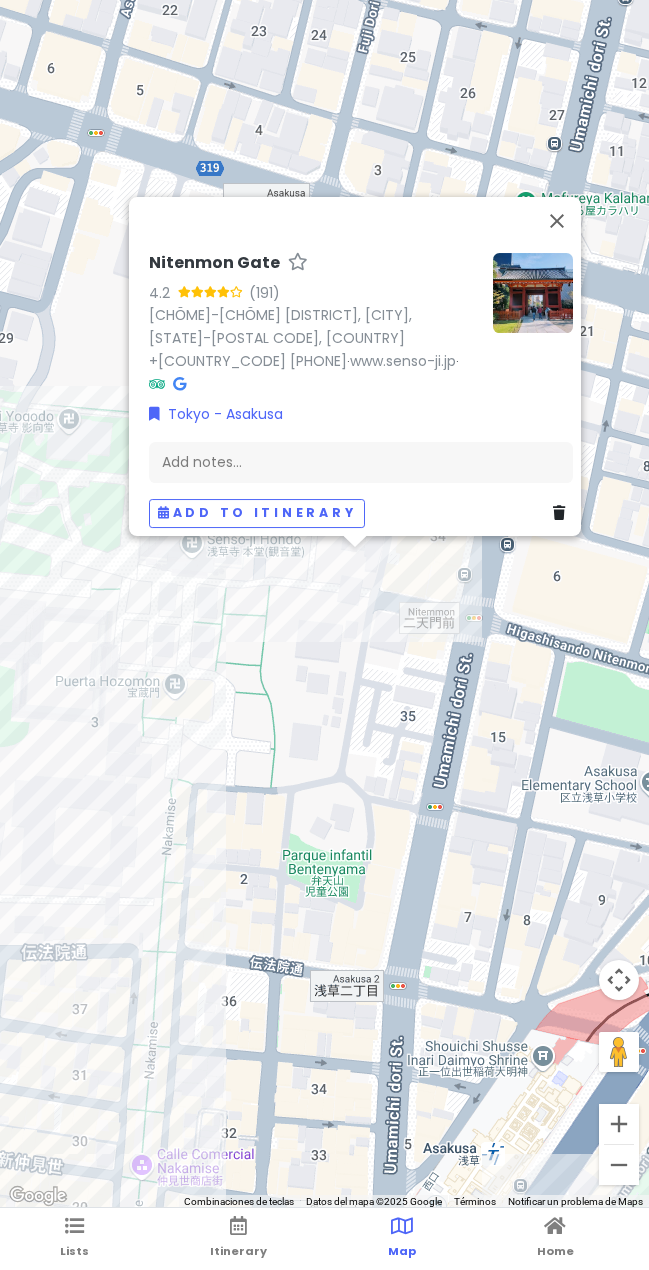 drag, startPoint x: 321, startPoint y: 581, endPoint x: 326, endPoint y: 555, distance: 26.476404 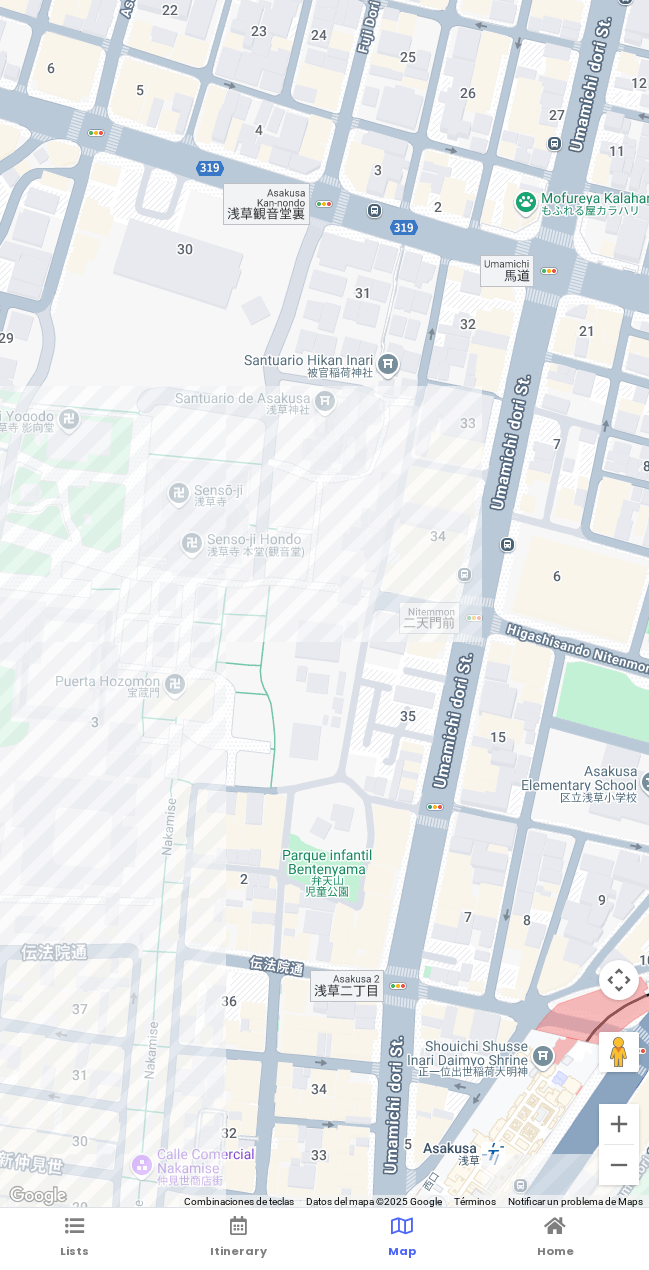 click at bounding box center (324, 604) 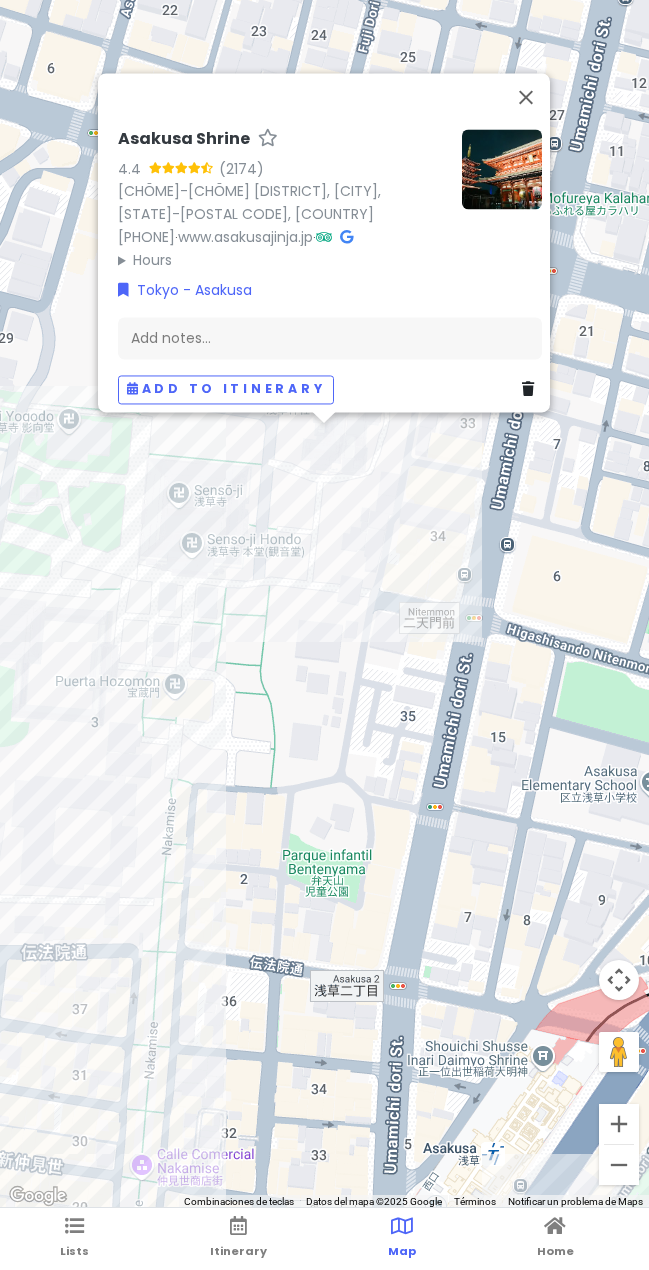 click at bounding box center [502, 169] 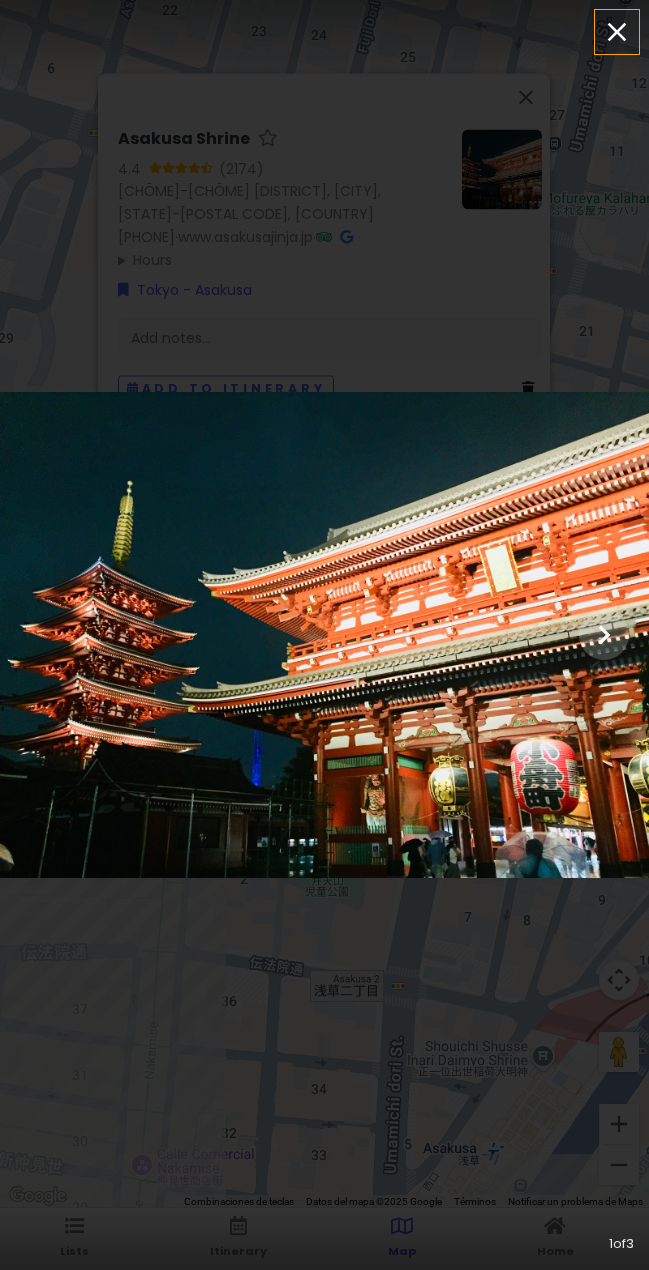 click 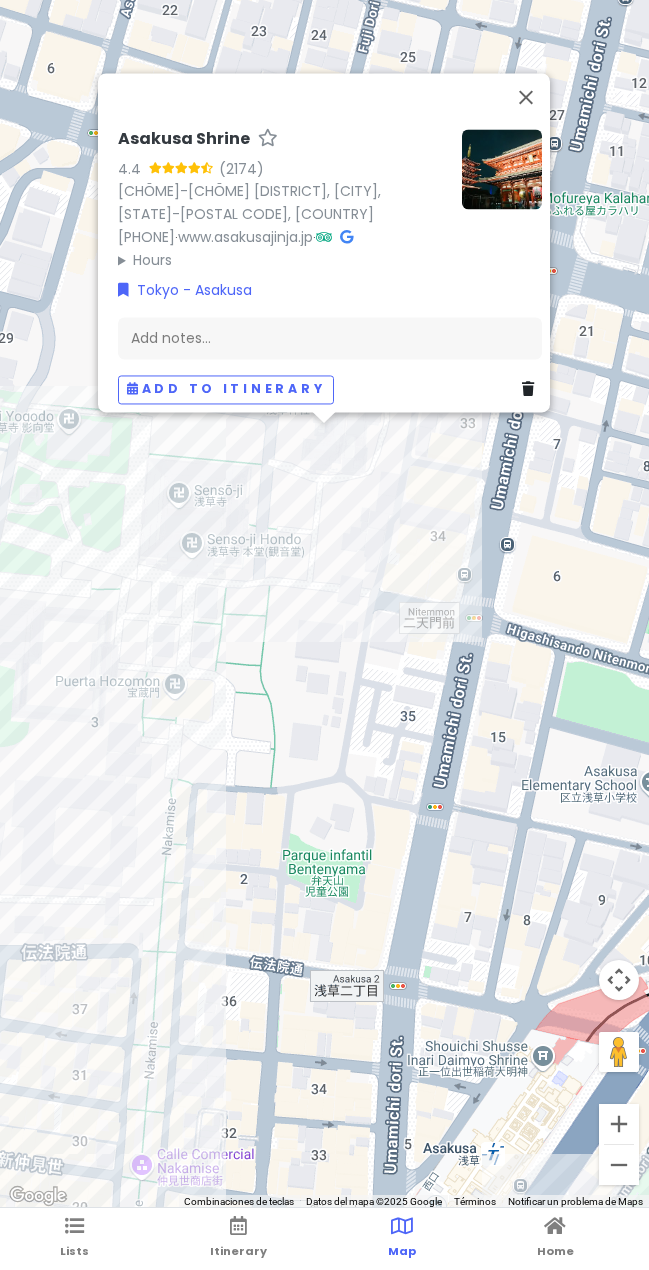 click on "Asakusa Shrine" at bounding box center (184, 139) 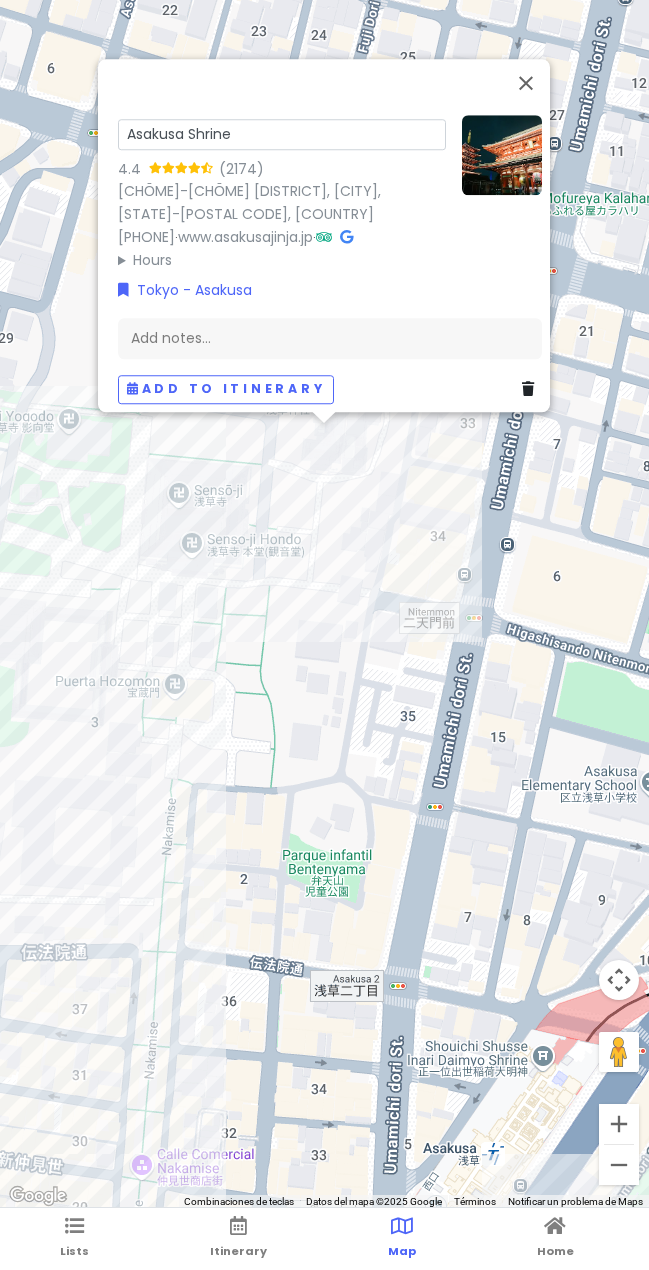click on "Asakusa Shrine" at bounding box center [282, 134] 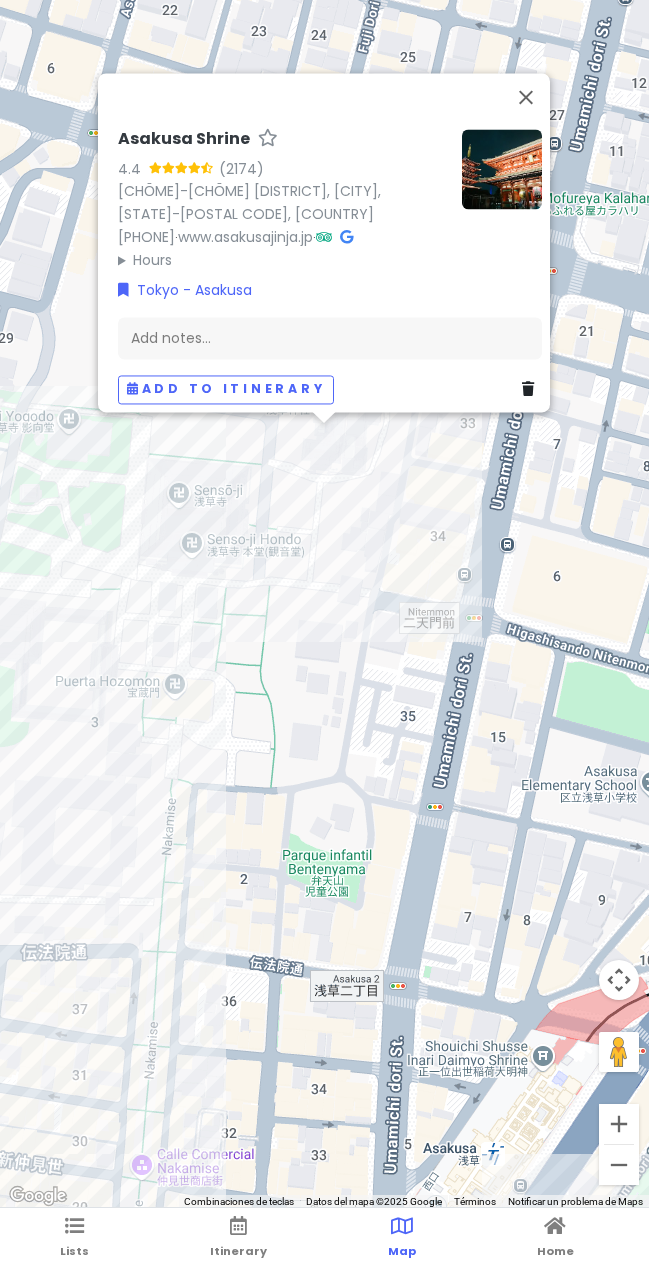 drag, startPoint x: 516, startPoint y: 688, endPoint x: 499, endPoint y: 688, distance: 17 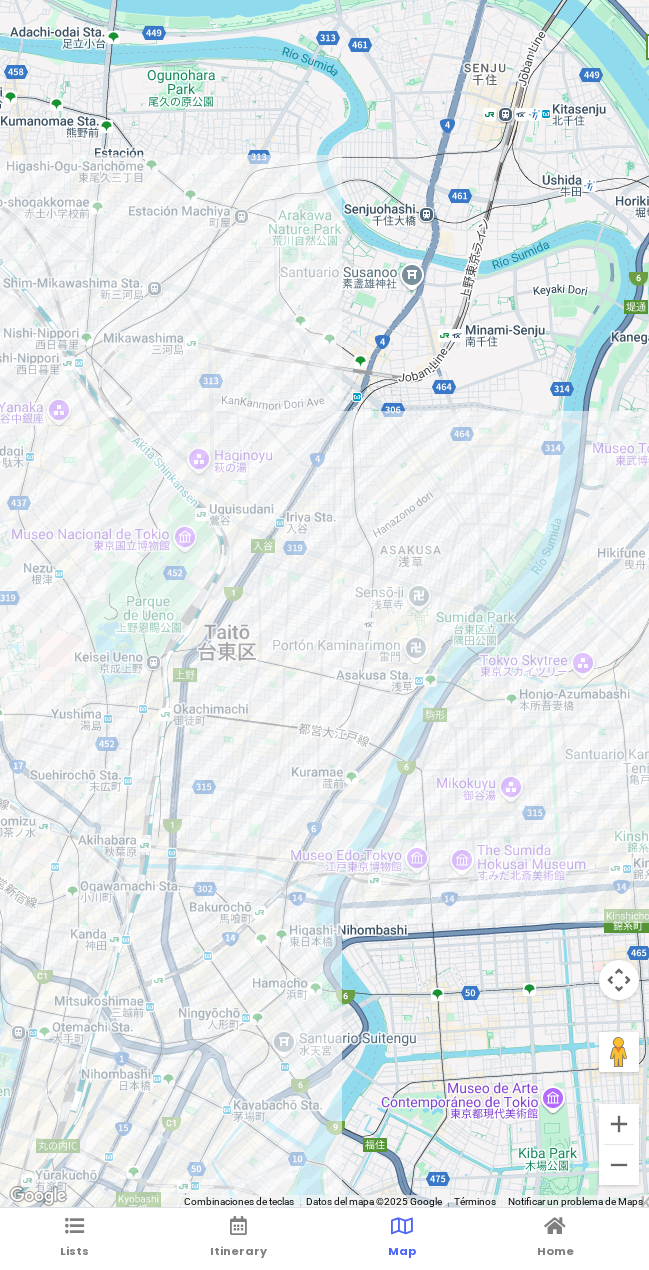 drag, startPoint x: 389, startPoint y: 853, endPoint x: 499, endPoint y: 552, distance: 320.46997 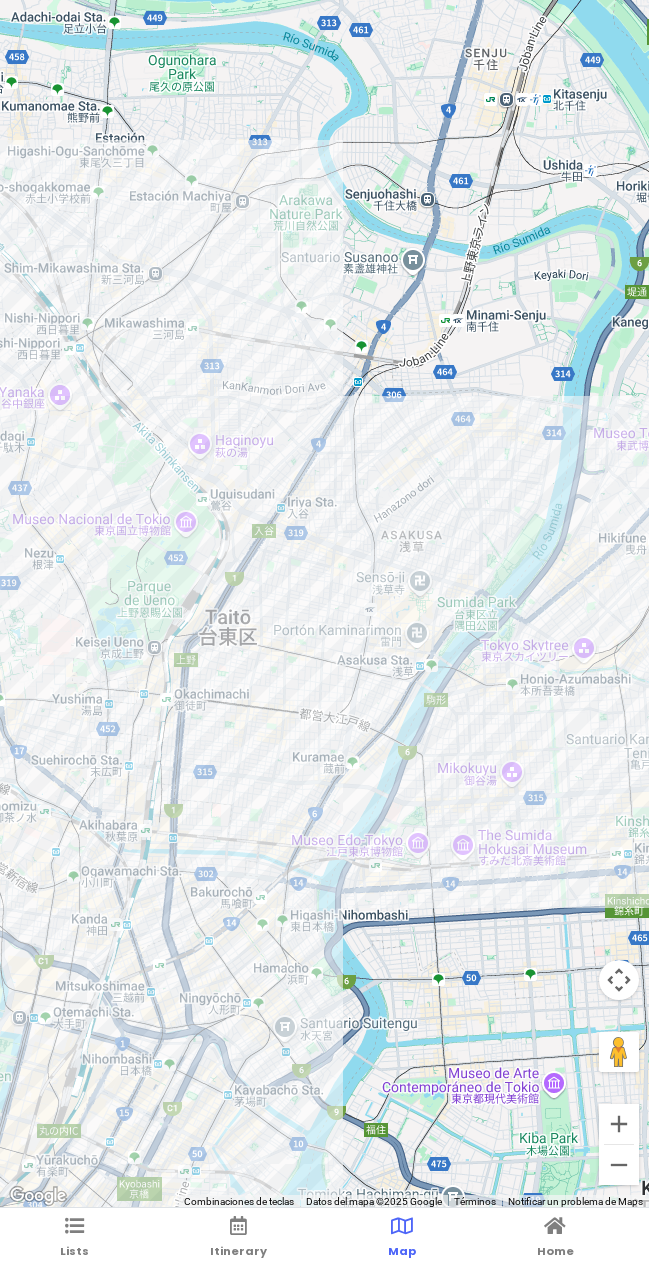 click at bounding box center (324, 604) 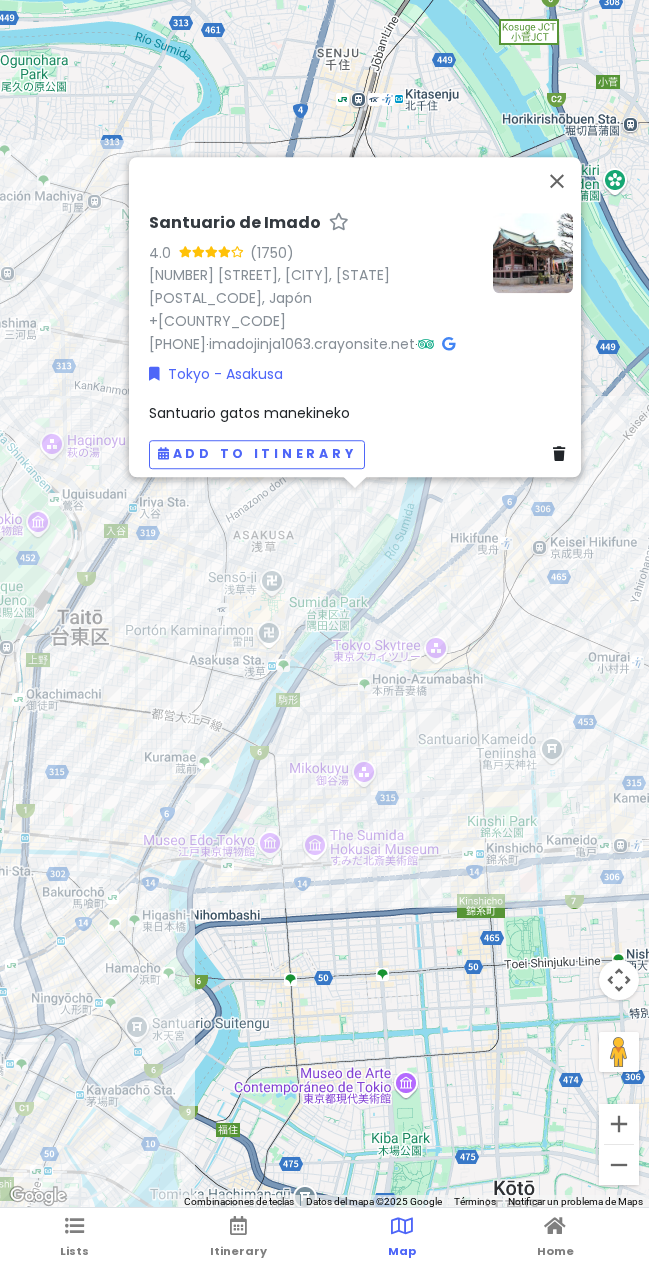 click on "Santuario de Imado 4.0        (1750) [CHOME]−[NUMBER] [STREET], [CITY] City, [CITY]-to [POSTAL_CODE], Japan [PHONE]   ·   imadojinja1063.crayonsite.net   ·   Tokyo - Asakusa Santuario gatos manekineko  Add to itinerary" at bounding box center (324, 604) 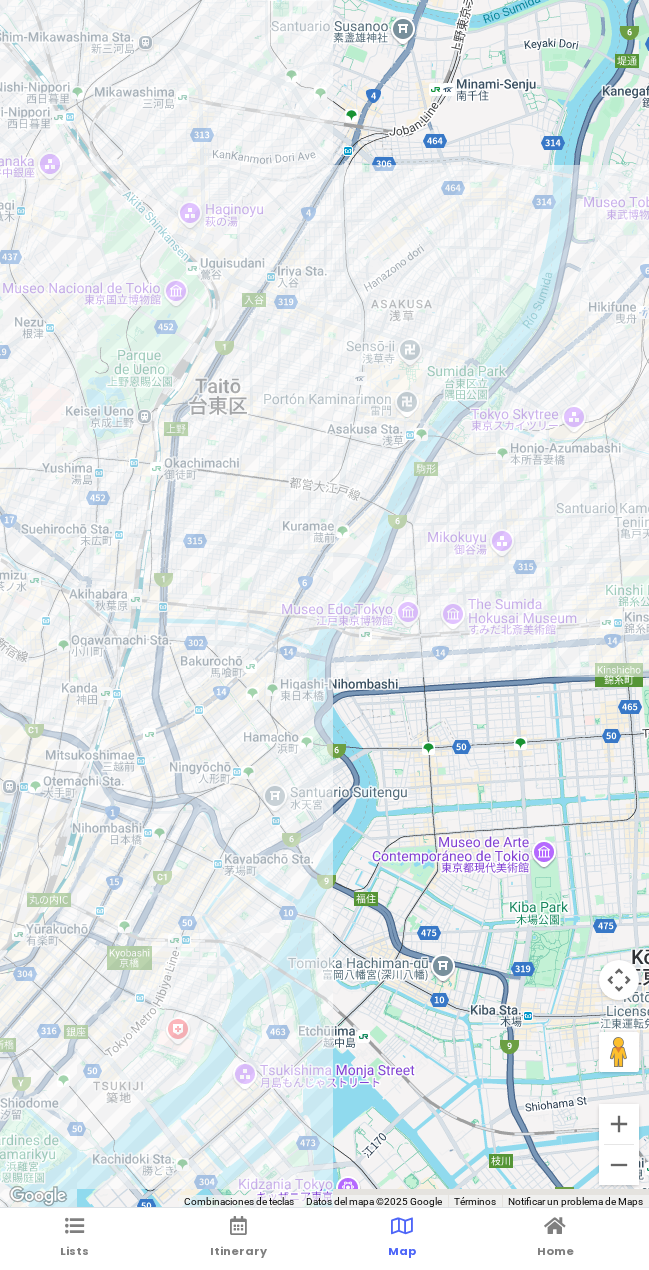 drag, startPoint x: 377, startPoint y: 710, endPoint x: 350, endPoint y: 552, distance: 160.29036 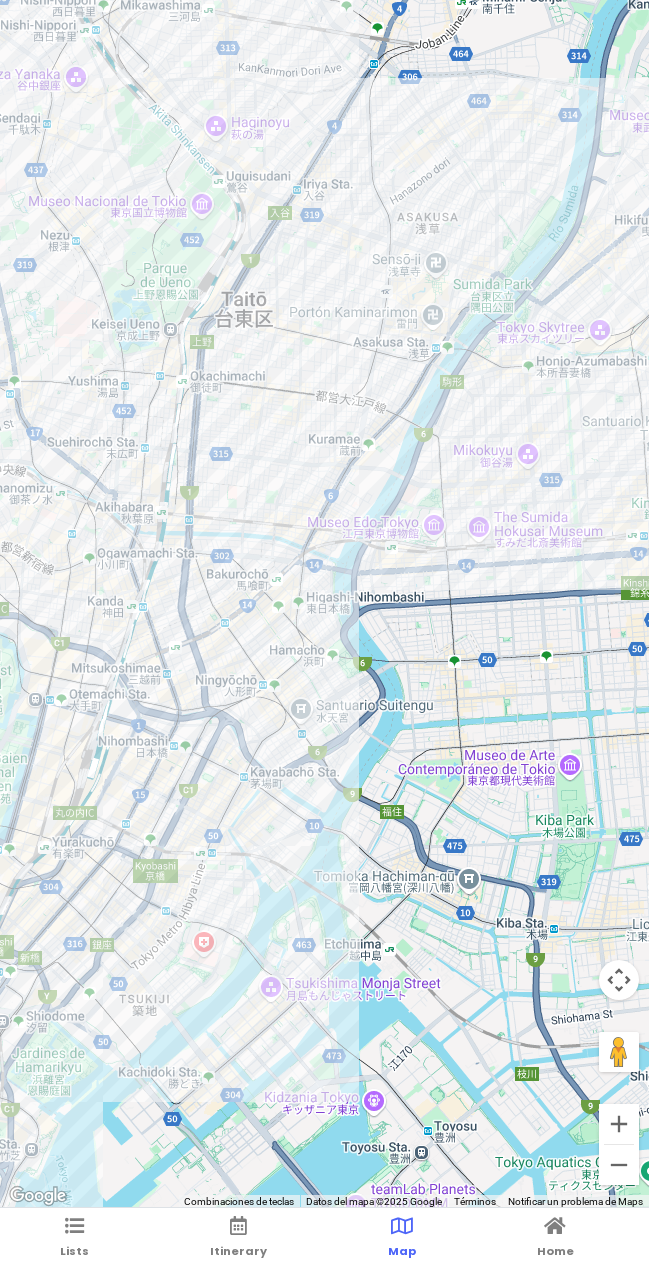 drag, startPoint x: 235, startPoint y: 641, endPoint x: 262, endPoint y: 532, distance: 112.29426 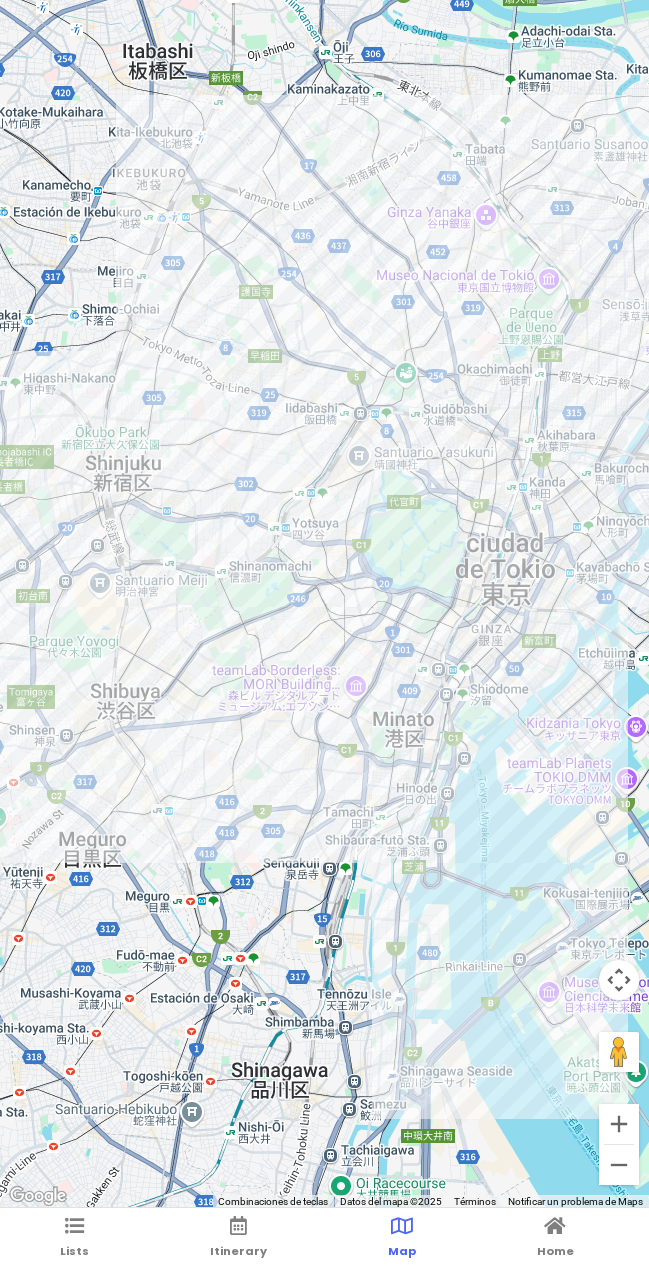 drag, startPoint x: 388, startPoint y: 510, endPoint x: 590, endPoint y: 526, distance: 202.63268 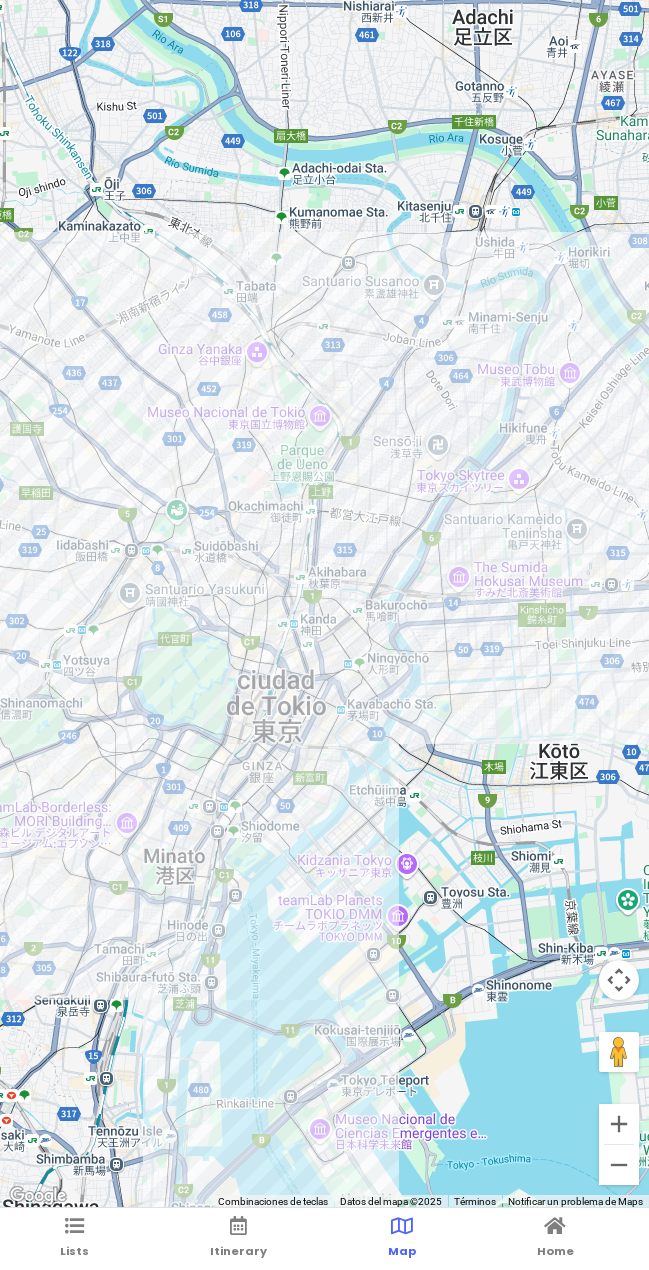 drag, startPoint x: 237, startPoint y: 413, endPoint x: 57, endPoint y: 497, distance: 198.63535 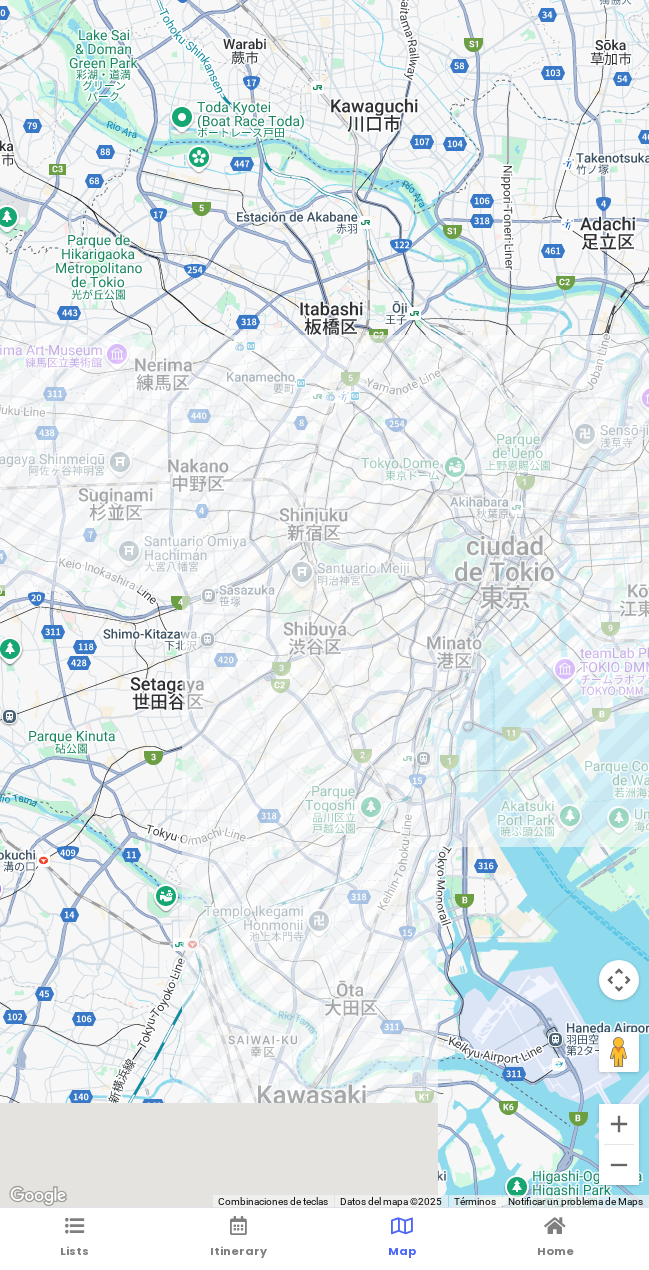 click at bounding box center (324, 604) 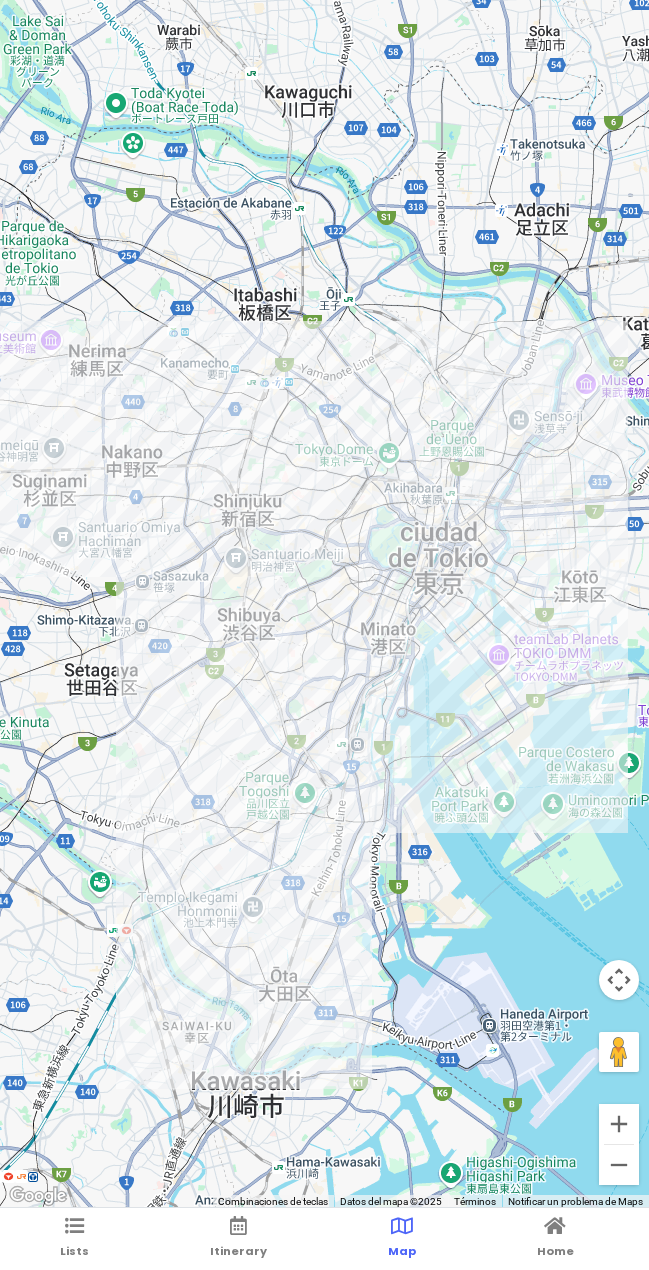 drag, startPoint x: 386, startPoint y: 710, endPoint x: 299, endPoint y: 715, distance: 87.14356 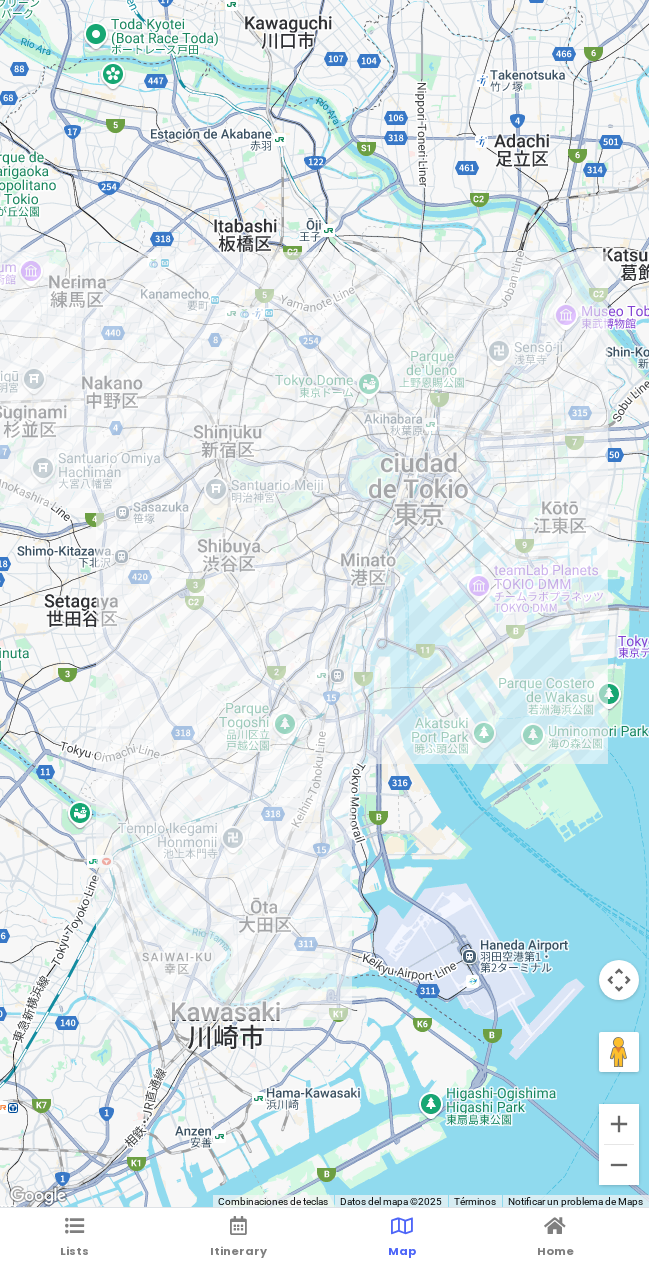 drag, startPoint x: 286, startPoint y: 909, endPoint x: 292, endPoint y: 814, distance: 95.189285 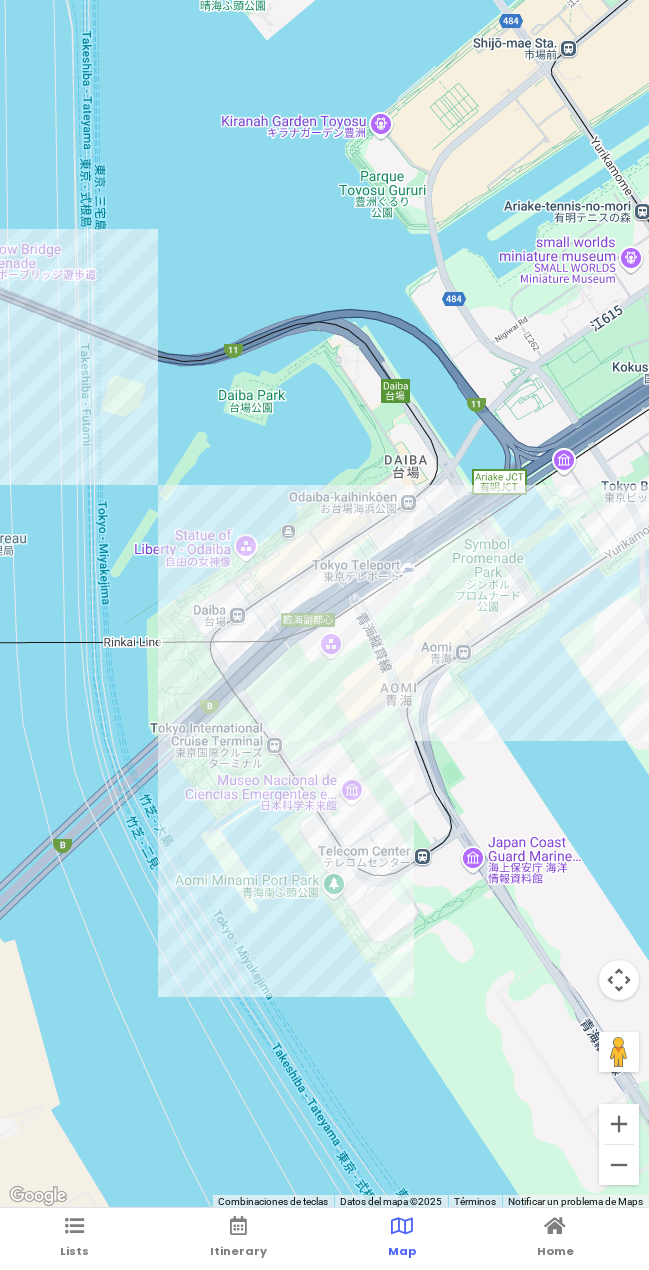 click at bounding box center (324, 604) 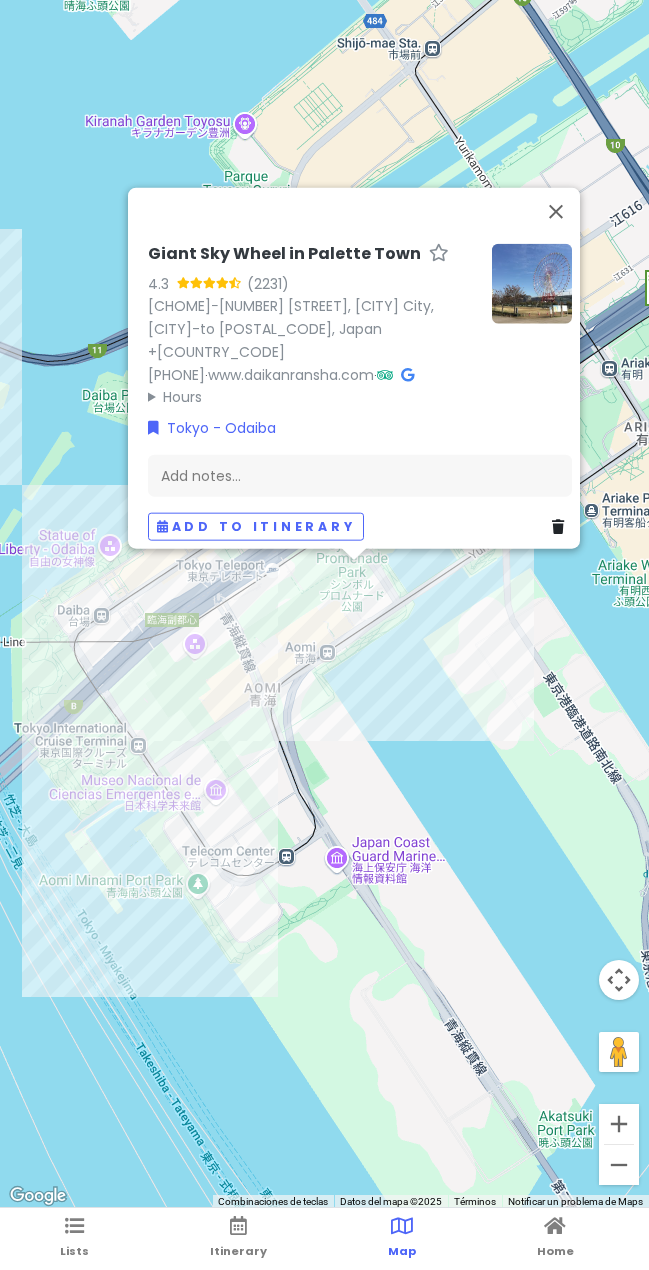 click on "Giant Sky Wheel in Palette Town 4.3        (2231) [NUMBER] [STREET] [STREET], [CITY], [STATE] [POSTAL_CODE], Japón +[COUNTRY_CODE] [PHONE]   ·   www.daikanransha.com   ·   Hours lunes  10:00–22:00 martes  10:00–22:00 miércoles  10:00–22:00 jueves  10:00–22:00 viernes  10:00–23:00 sábado  10:00–23:00 domingo  10:00–22:00 Tokyo - Odaiba Add notes...  Add to itinerary" at bounding box center (324, 604) 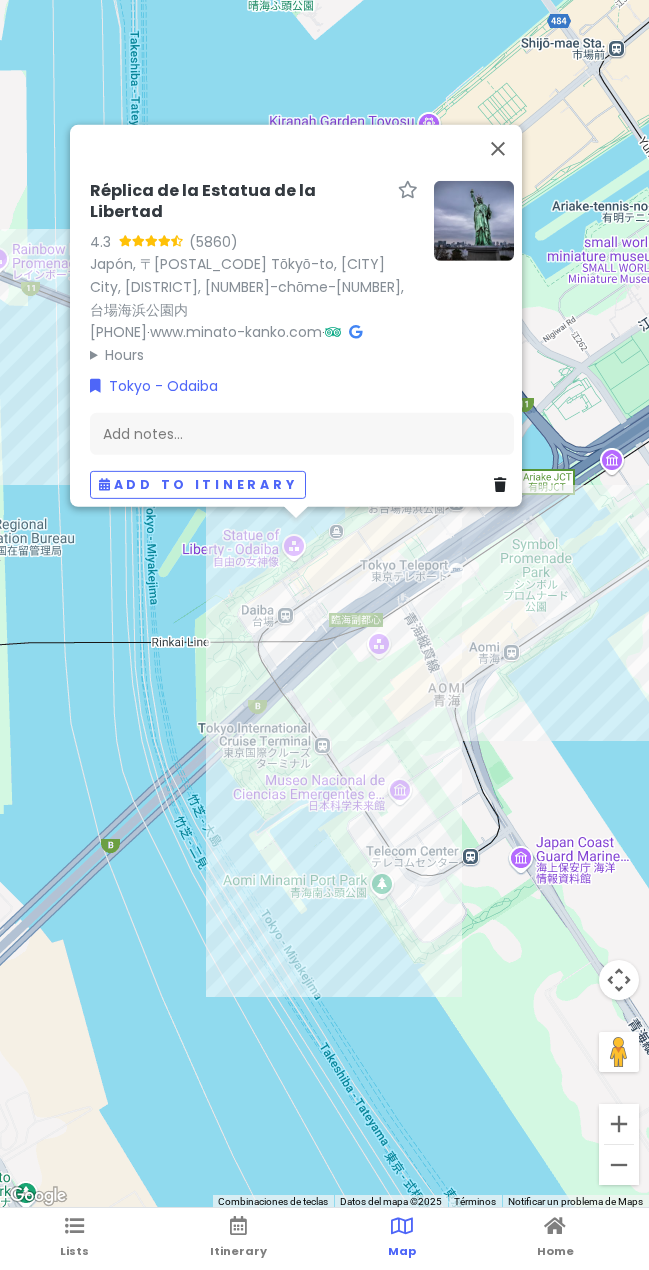 click on "Réplica de la Estatua de la Libertad 4.3        (5860) Japón, 〒[POSTAL_CODE] [STATE], [CITY], [STREET], [NUMBER], [STREET] +[COUNTRY_CODE] [PHONE]   ·   www.minato-kanko.com   ·   Hours lunes  Abierto 24 horas martes  Abierto 24 horas miércoles  Abierto 24 horas jueves  Abierto 24 horas viernes  Abierto 24 horas sábado  Abierto 24 horas domingo  Abierto 24 horas Tokyo - Odaiba Add notes...  Add to itinerary" at bounding box center (324, 604) 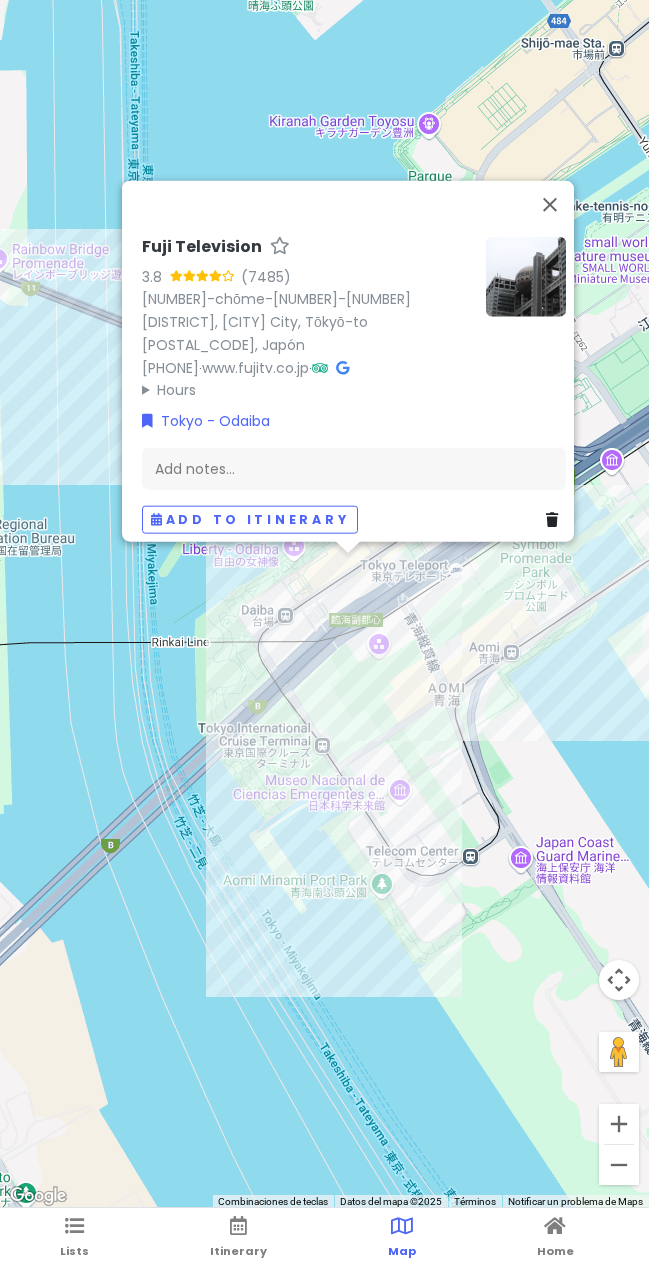 click on "Fuji Television 3.8        (7485) [NUMBER] [STREET], [CITY], [STATE] [POSTAL_CODE], Japón +[COUNTRY_CODE] [PHONE]   ·   www.fujitv.co.jp   ·   Hours lunes  Cerrado martes  10:00–18:00 miércoles  10:00–18:00 jueves  10:00–18:00 viernes  10:00–18:00 sábado  10:00–18:00 domingo  10:00–18:00 Tokyo - Odaiba Add notes...  Add to itinerary" at bounding box center [324, 604] 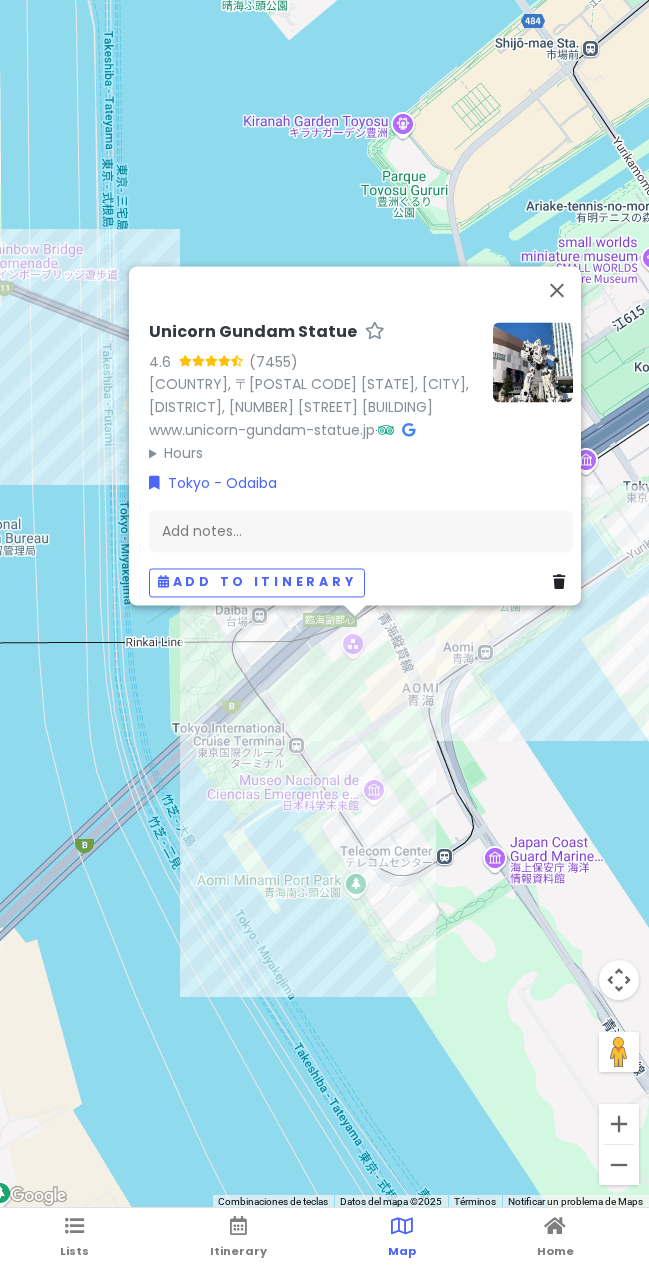 click on "Unicorn Gundam Statue" at bounding box center [253, 332] 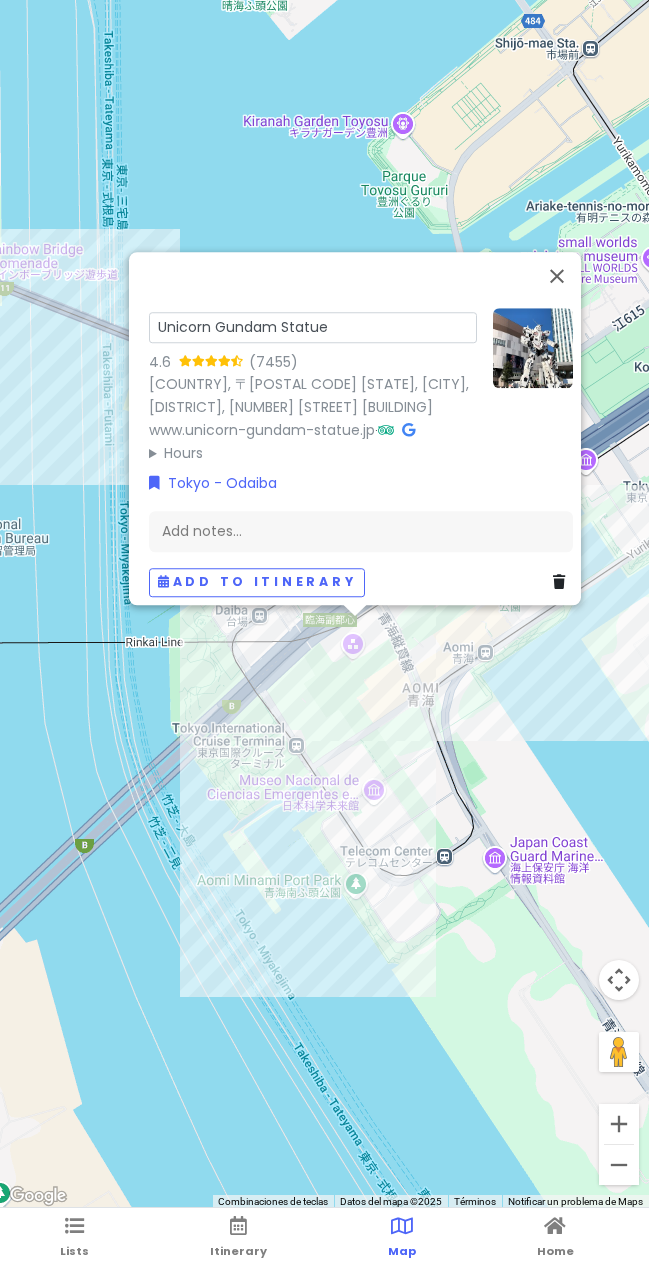 click on "Unicorn Gundam Statue" at bounding box center [313, 327] 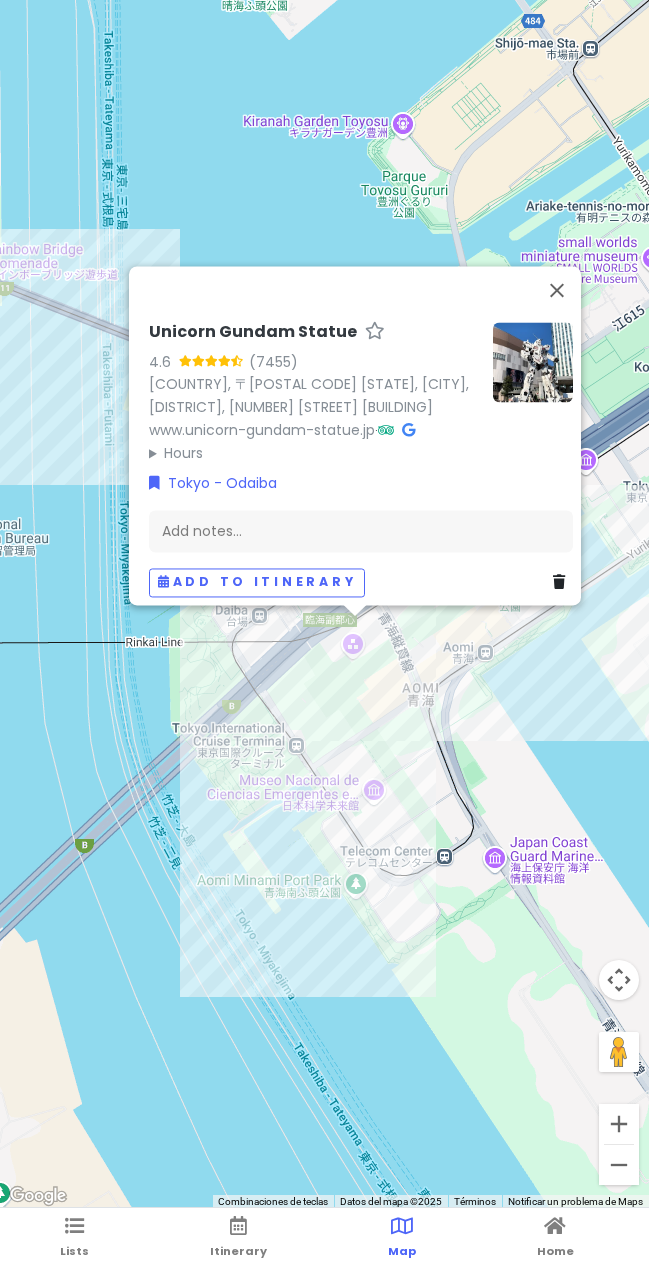 click on "Unicorn Gundam Statue 4.6        ([NUMBER]) Japón, 〒[POSTAL_CODE] [CITY], [CITY] City, [DISTRICT], [NUMBER]−[NUMBER]−[NUMBER] ダイバーシティ東京プラザ内 2Fフェスティバル広場 www.unicorn-gundam-statue.jp   ·   Hours lunes  Abierto 24 horas martes  Abierto 24 horas miércoles  Abierto 24 horas jueves  Abierto 24 horas viernes  Abierto 24 horas sábado  Abierto 24 horas domingo  Abierto 24 horas Tokyo - Odaiba Add notes...  Add to itinerary" at bounding box center [324, 604] 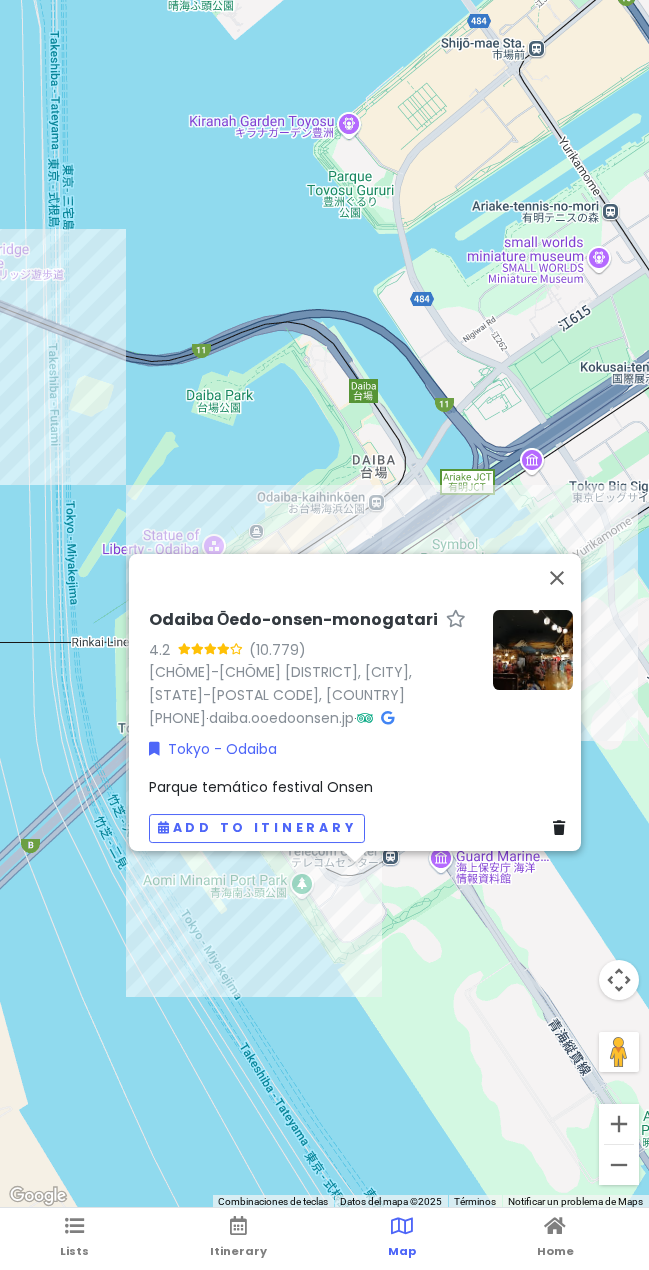 click at bounding box center (533, 650) 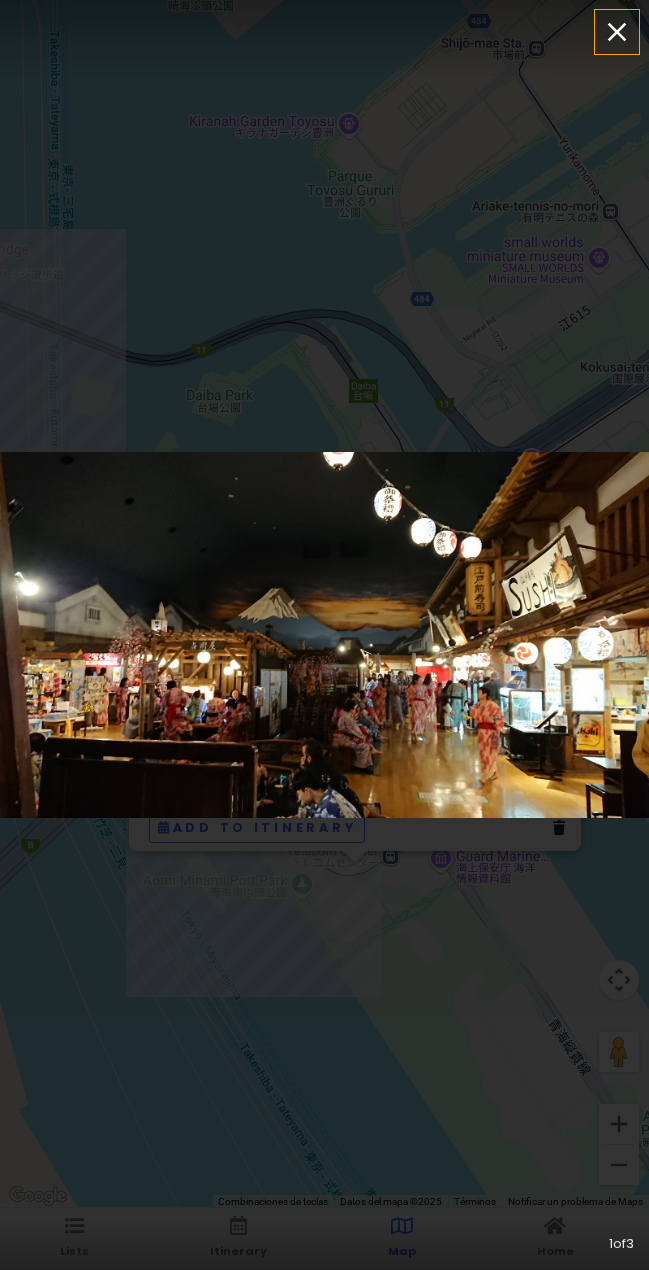 click at bounding box center [617, 32] 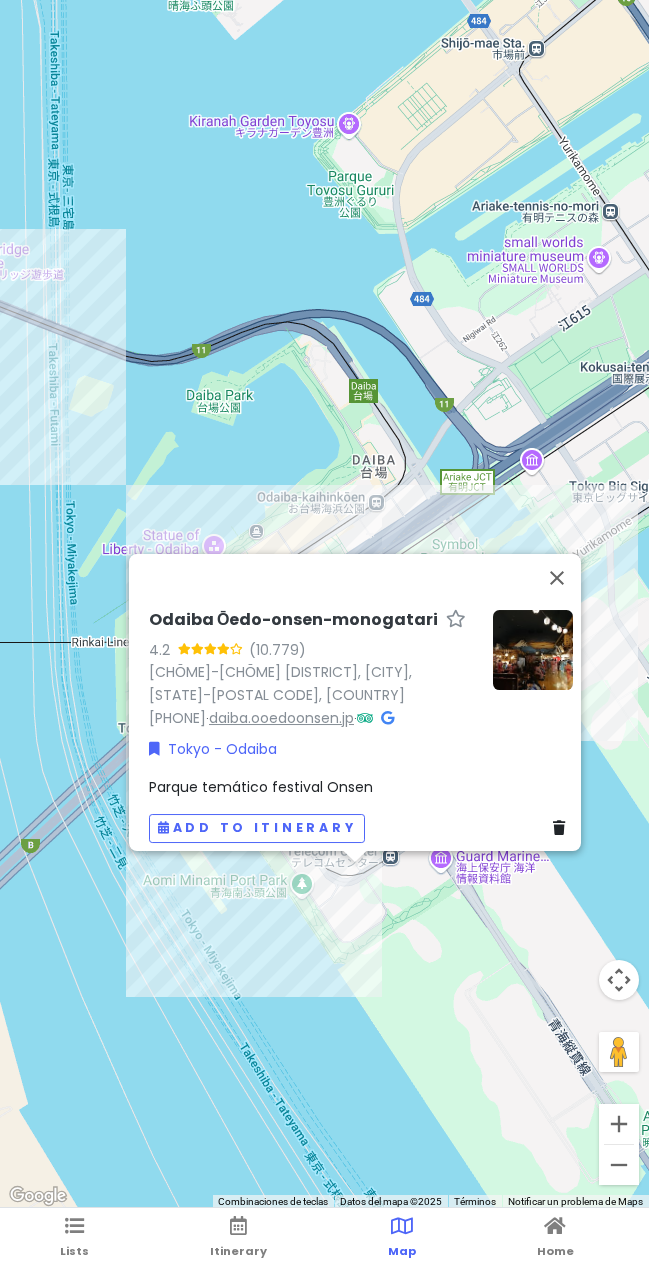 click on "daiba.ooedoonsen.jp" at bounding box center [281, 717] 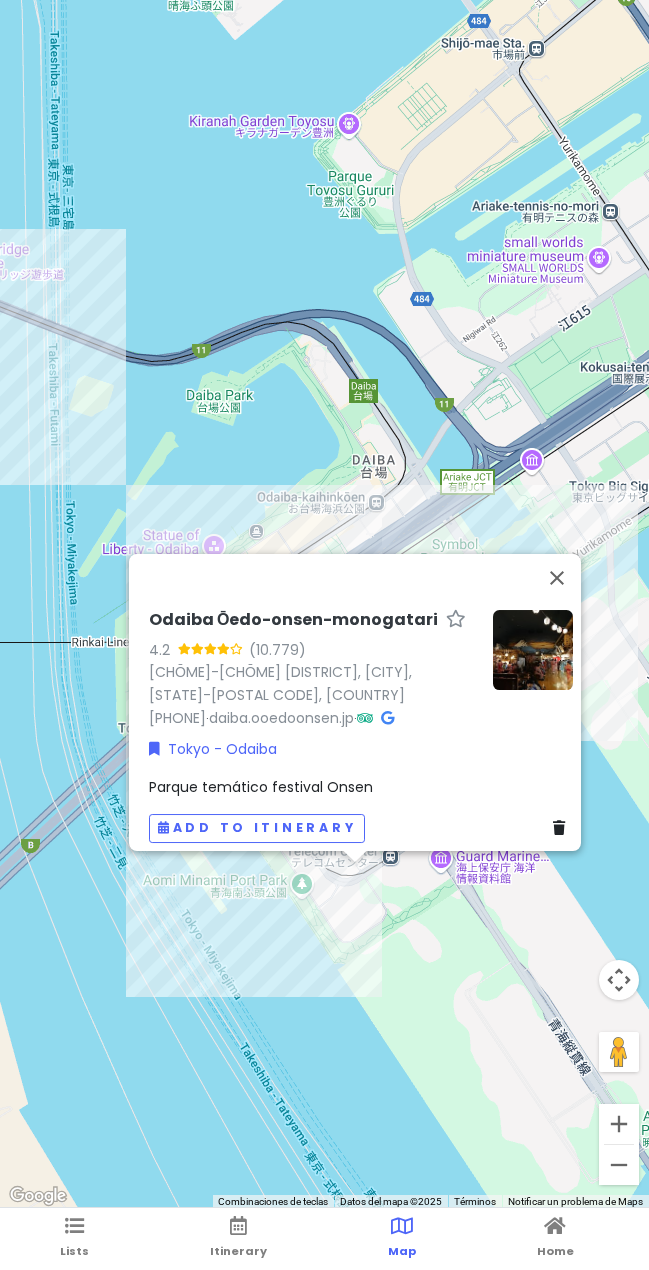 click at bounding box center (387, 717) 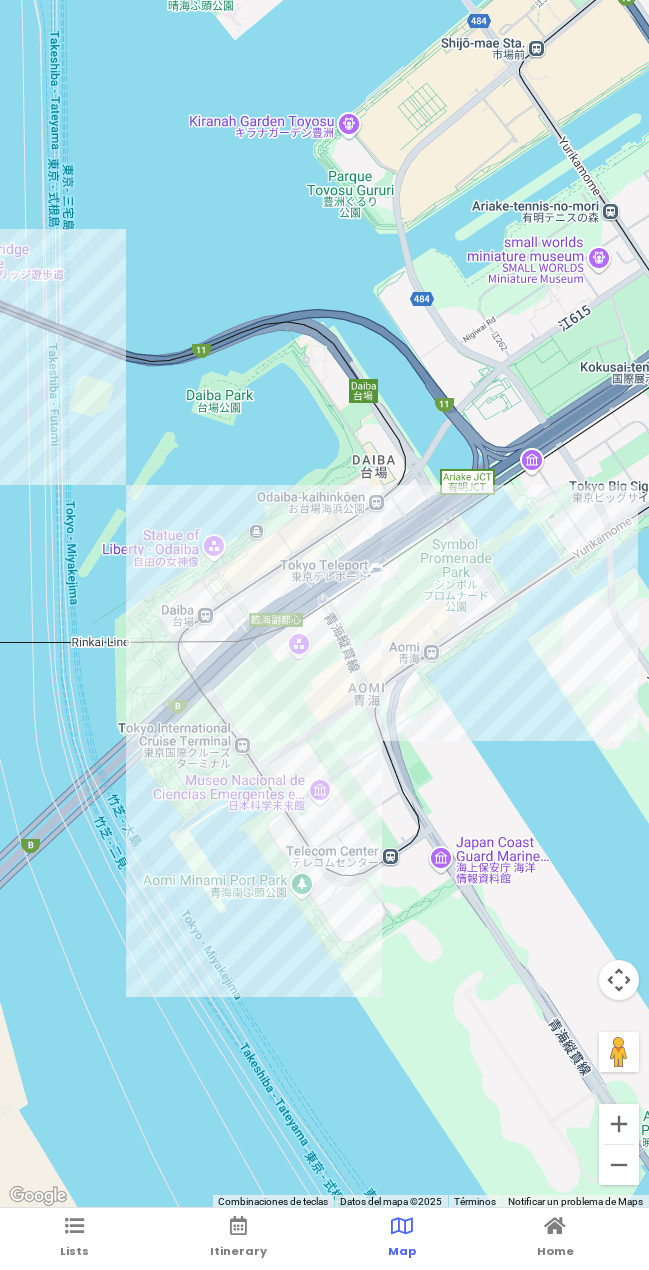 click at bounding box center [324, 604] 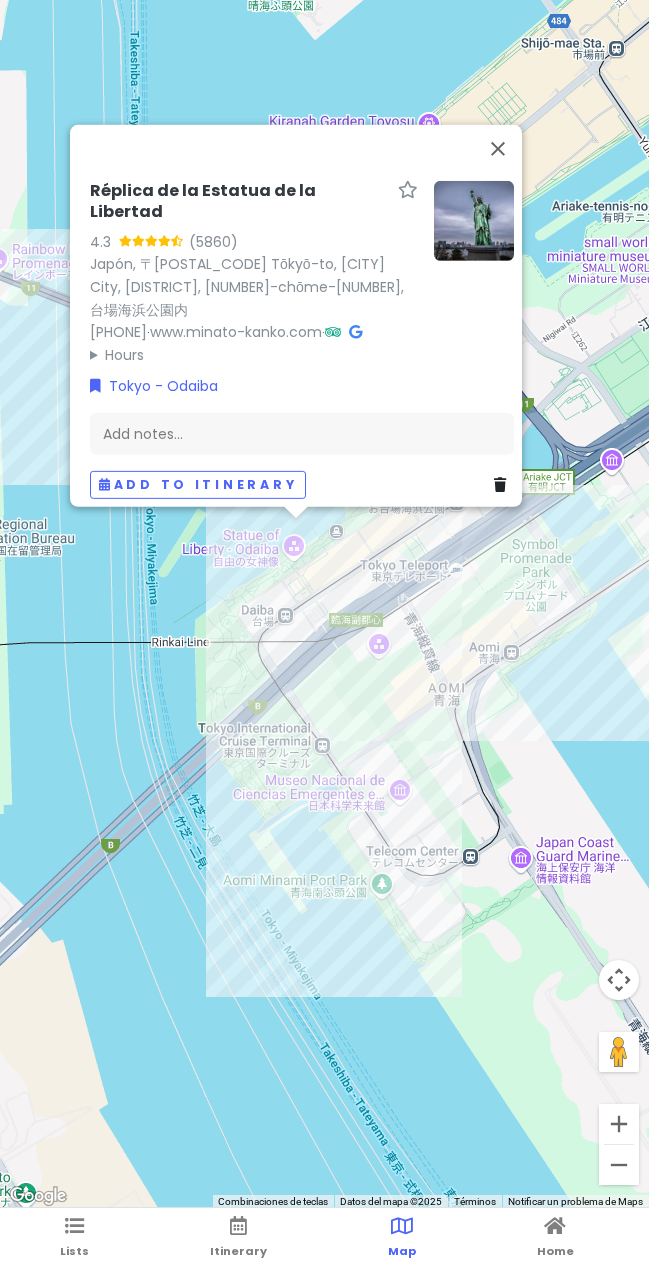 click on "Réplica de la Estatua de la Libertad" at bounding box center (240, 201) 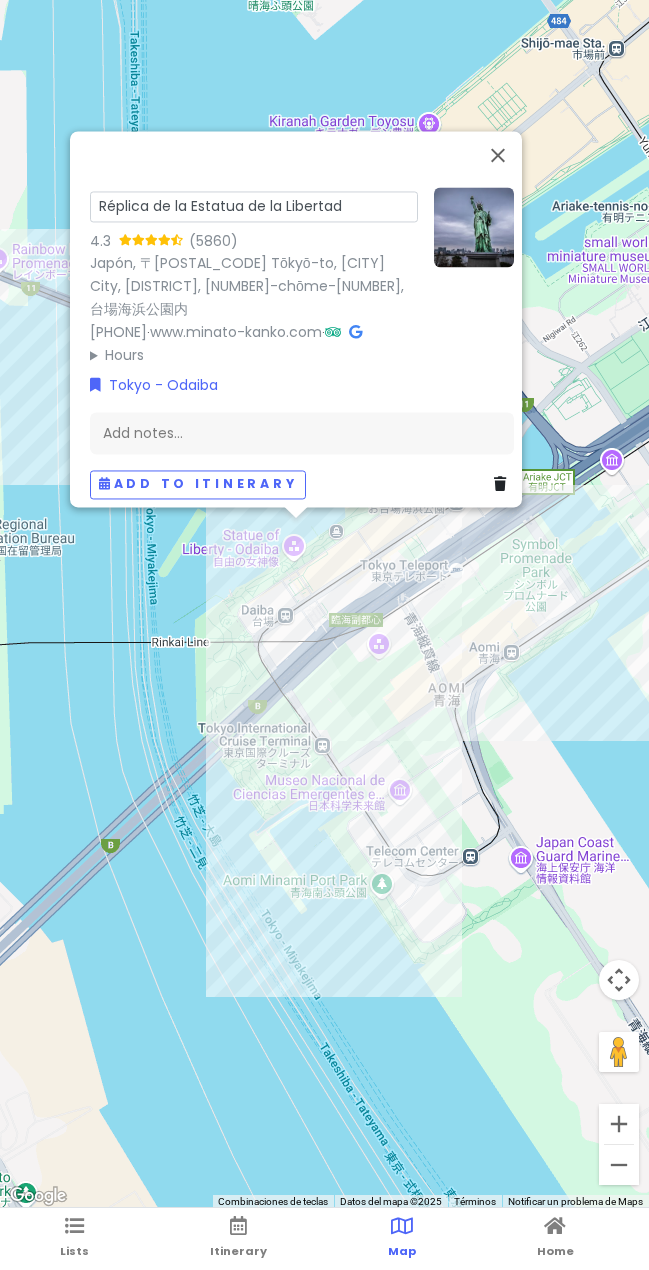 click on "Réplica de la Estatua de la Libertad" at bounding box center [254, 206] 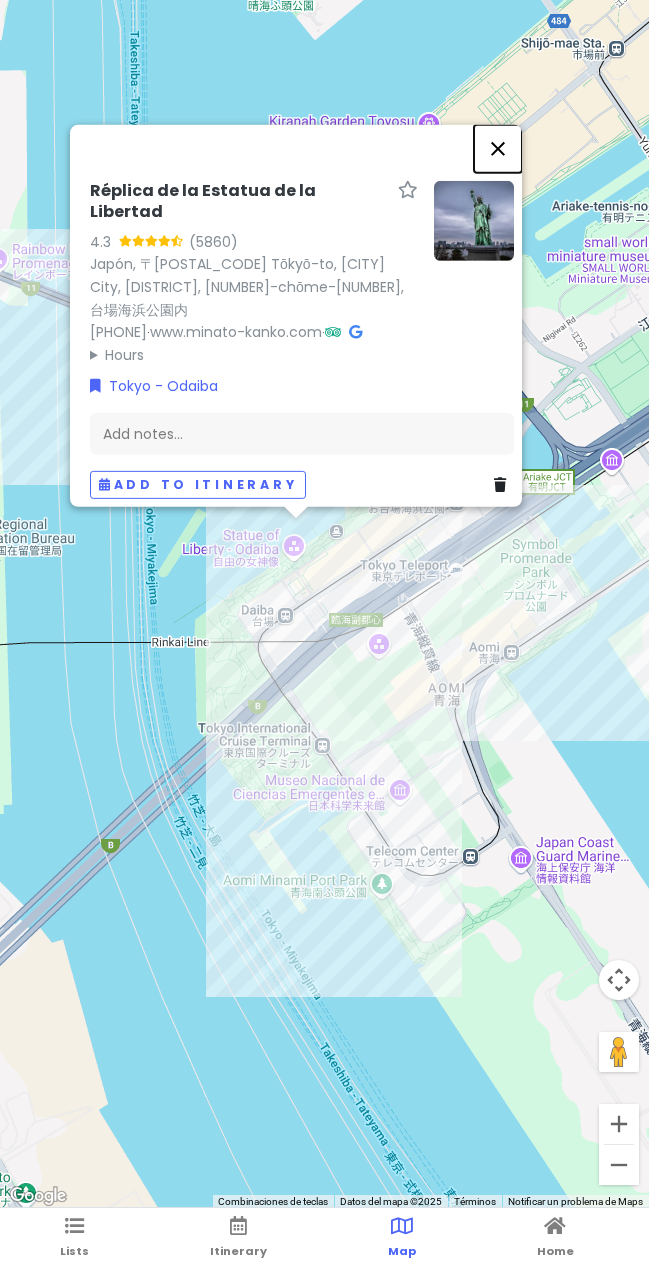 click at bounding box center (498, 148) 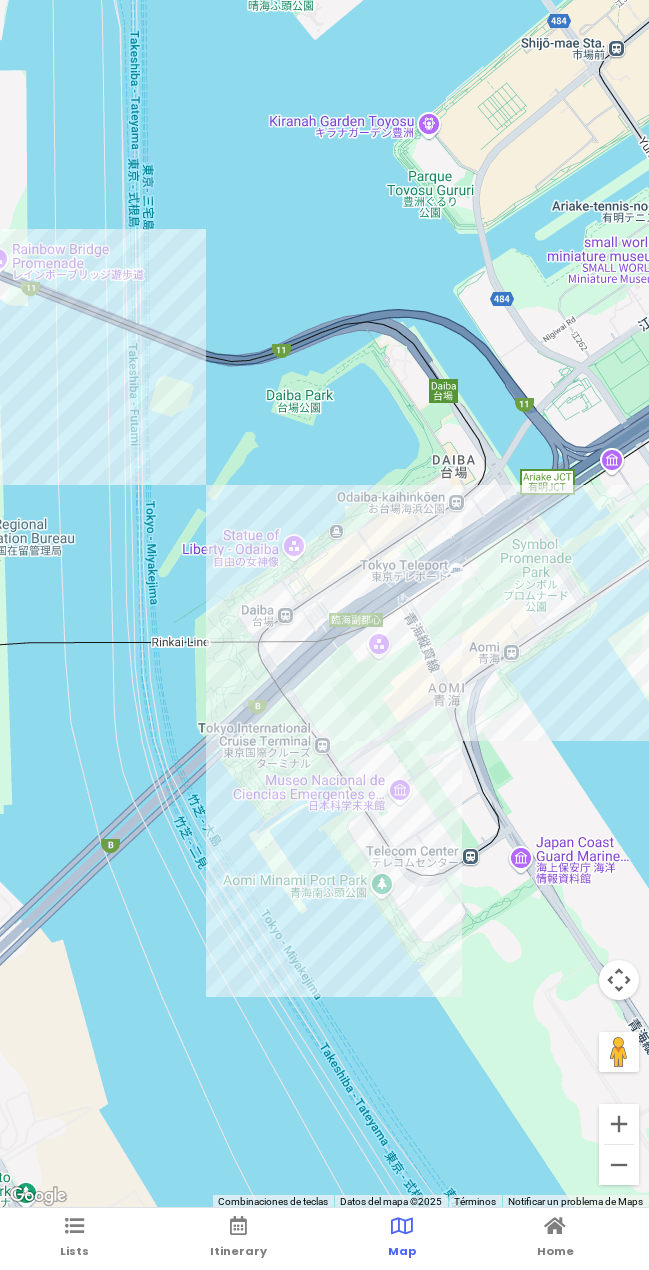 click at bounding box center [324, 604] 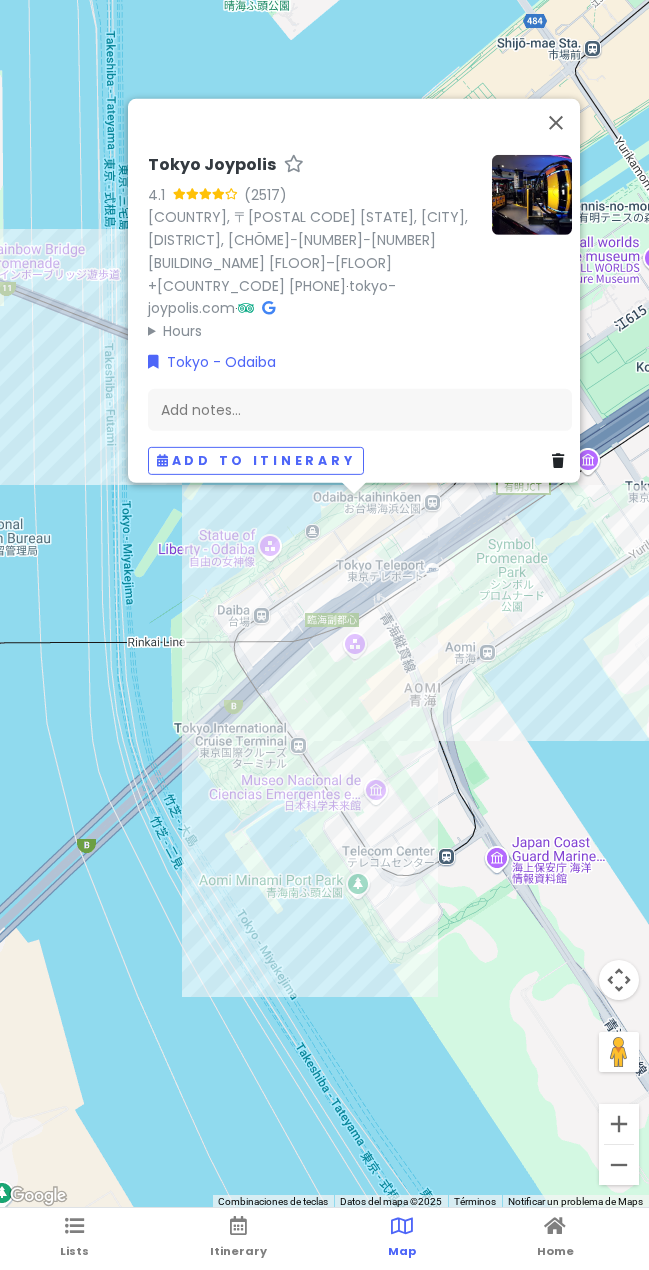 click on "Tokyo Joypolis" at bounding box center (212, 164) 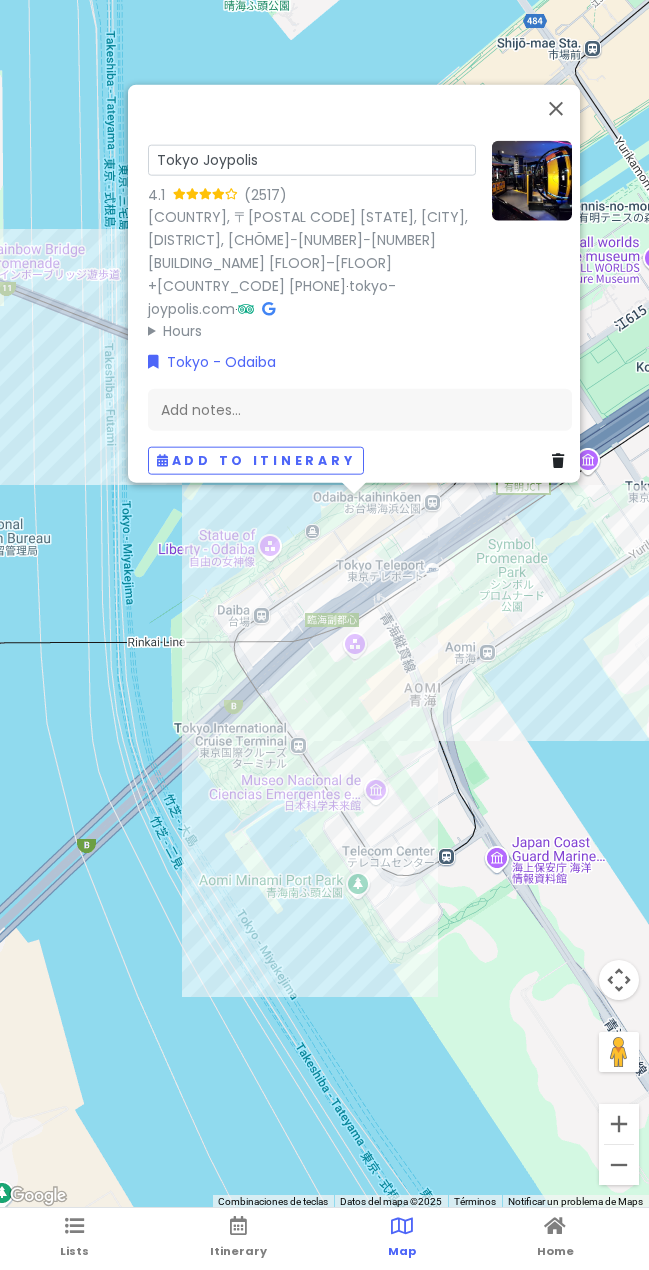 click on "Tokyo Joypolis" at bounding box center (312, 159) 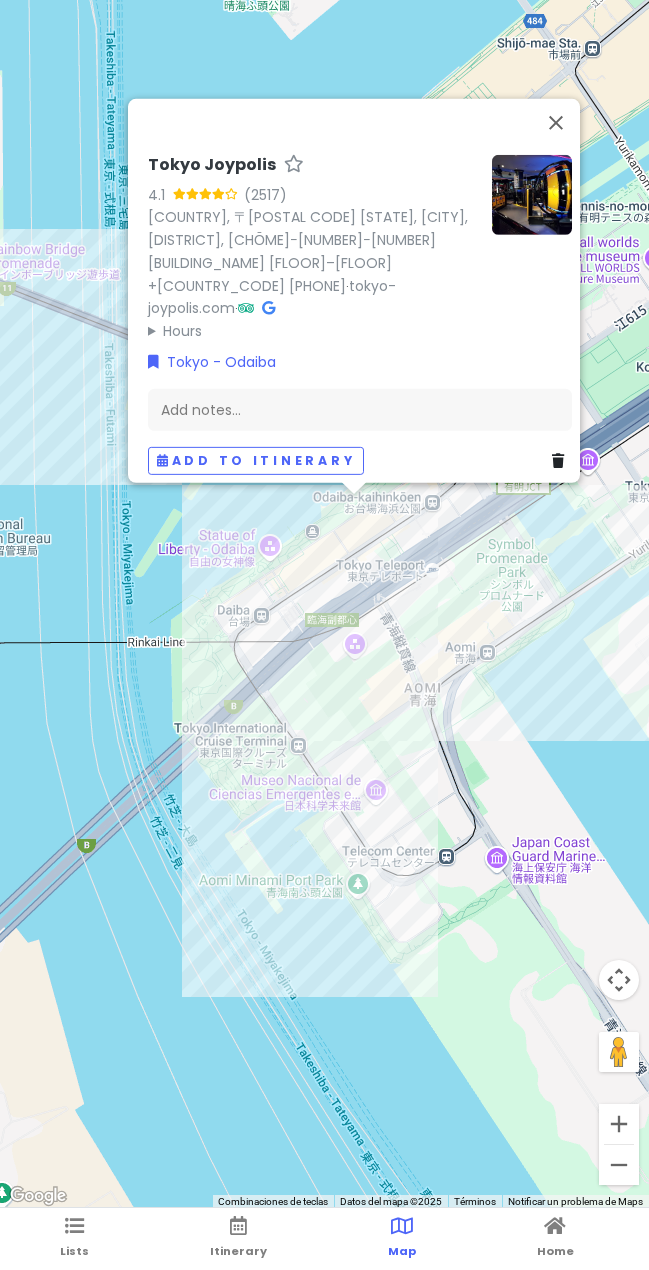 drag, startPoint x: 359, startPoint y: 638, endPoint x: 359, endPoint y: 659, distance: 21 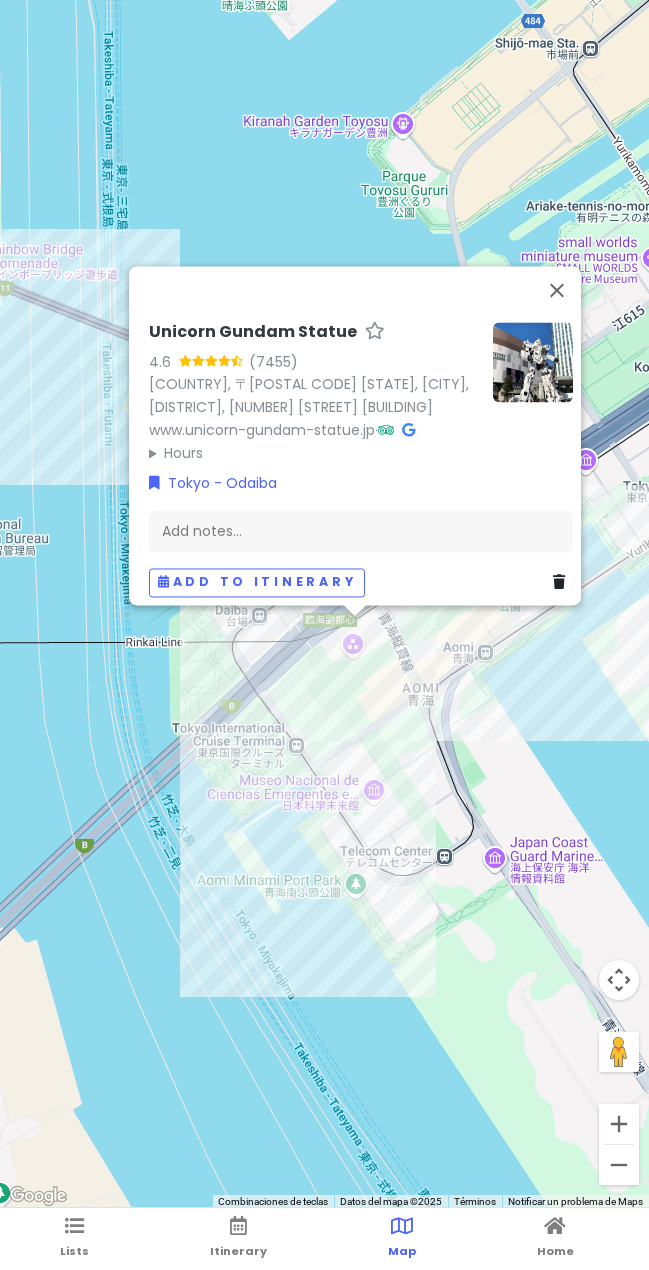 click on "Unicorn Gundam Statue 4.6        ([NUMBER]) Japón, 〒[POSTAL_CODE] [CITY], [CITY] City, [DISTRICT], [NUMBER]−[NUMBER]−[NUMBER] ダイバーシティ東京プラザ内 2Fフェスティバル広場 www.unicorn-gundam-statue.jp   ·   Hours lunes  Abierto 24 horas martes  Abierto 24 horas miércoles  Abierto 24 horas jueves  Abierto 24 horas viernes  Abierto 24 horas sábado  Abierto 24 horas domingo  Abierto 24 horas Tokyo - Odaiba Add notes...  Add to itinerary" at bounding box center [324, 604] 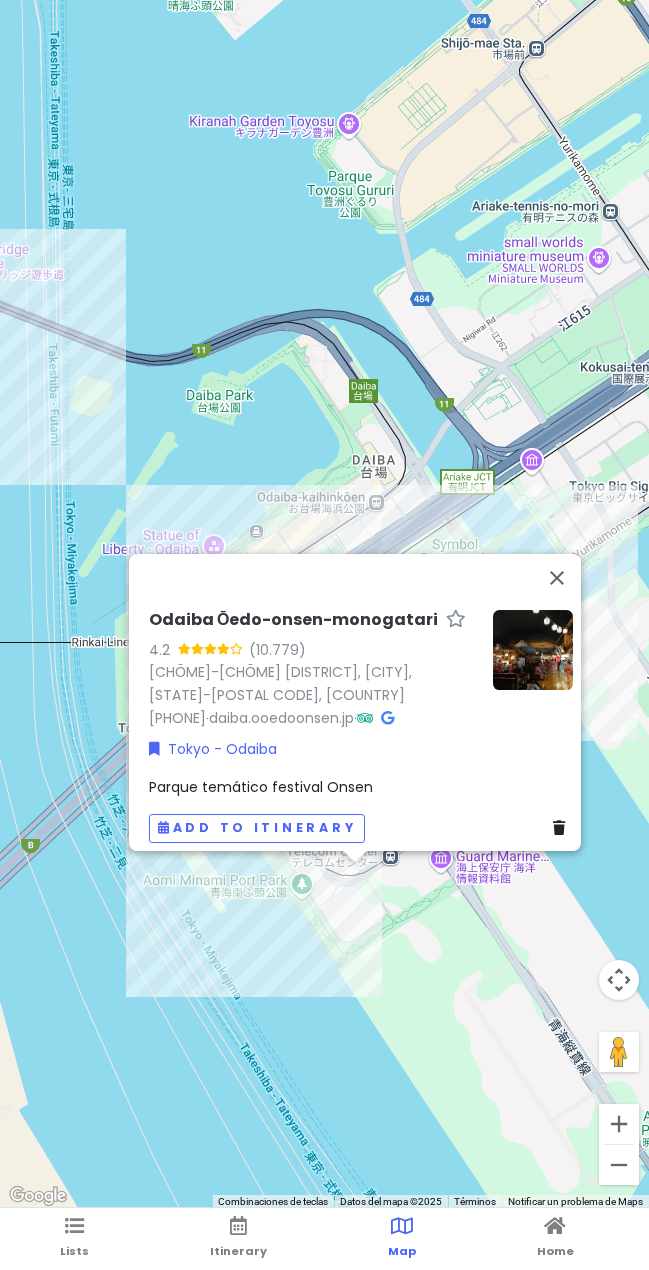 click at bounding box center [387, 717] 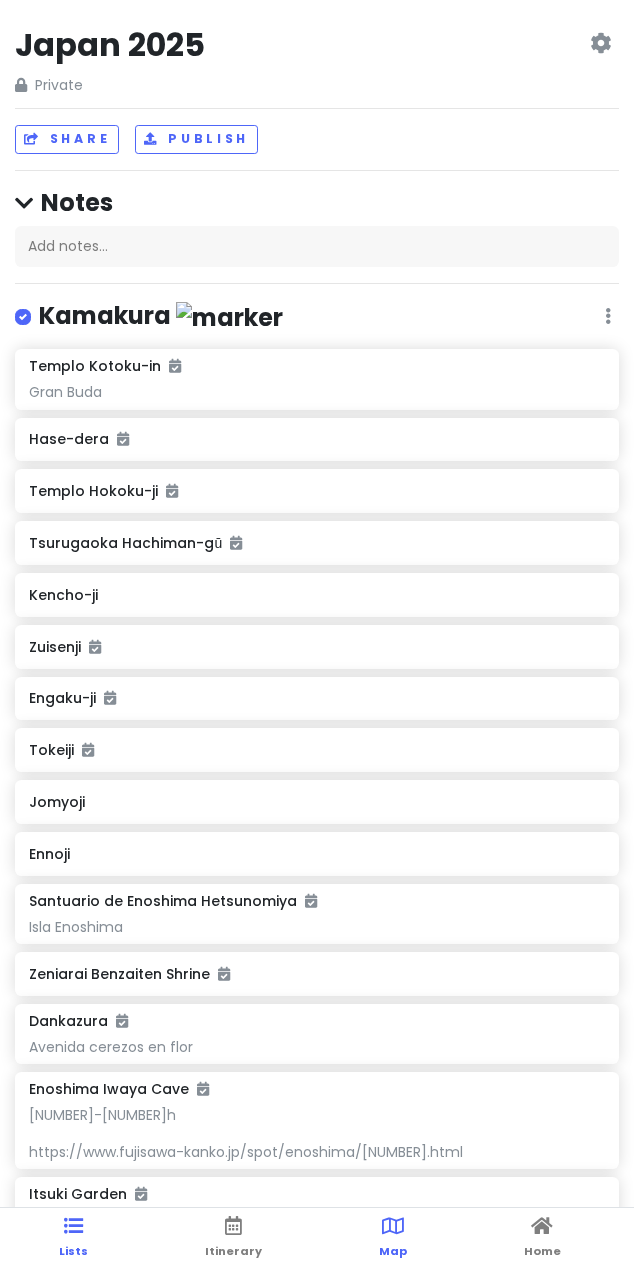 click on "Map" at bounding box center [393, 1239] 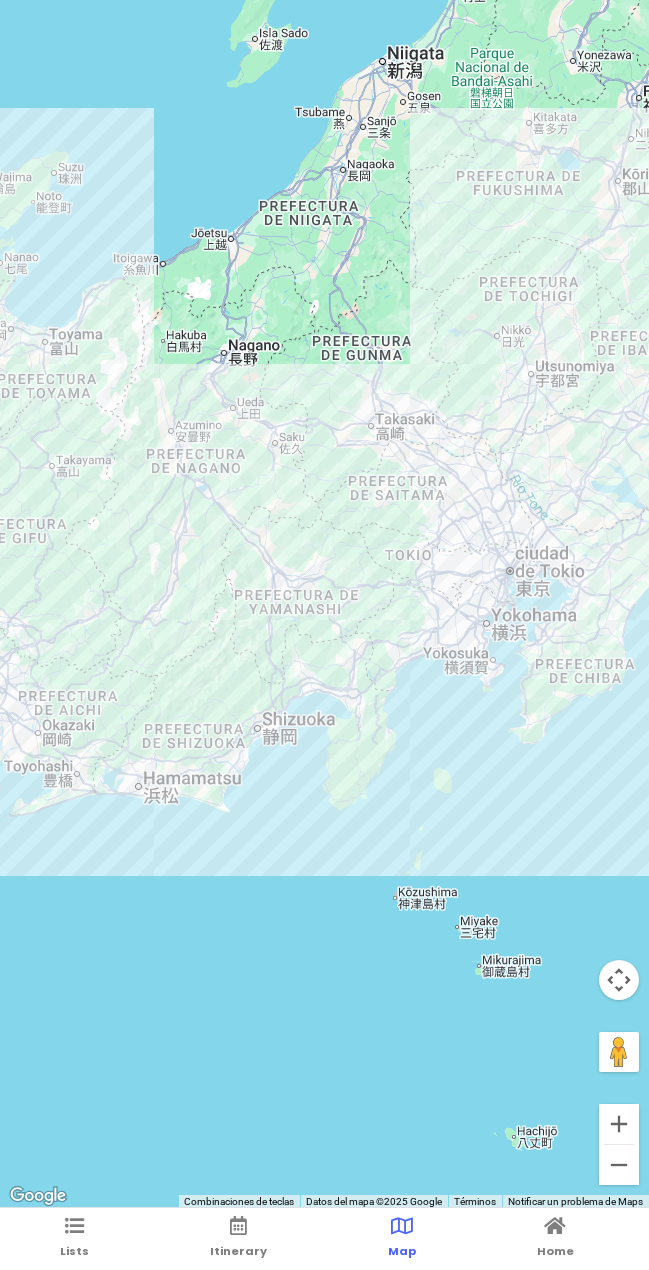 drag, startPoint x: 439, startPoint y: 427, endPoint x: 427, endPoint y: 427, distance: 12 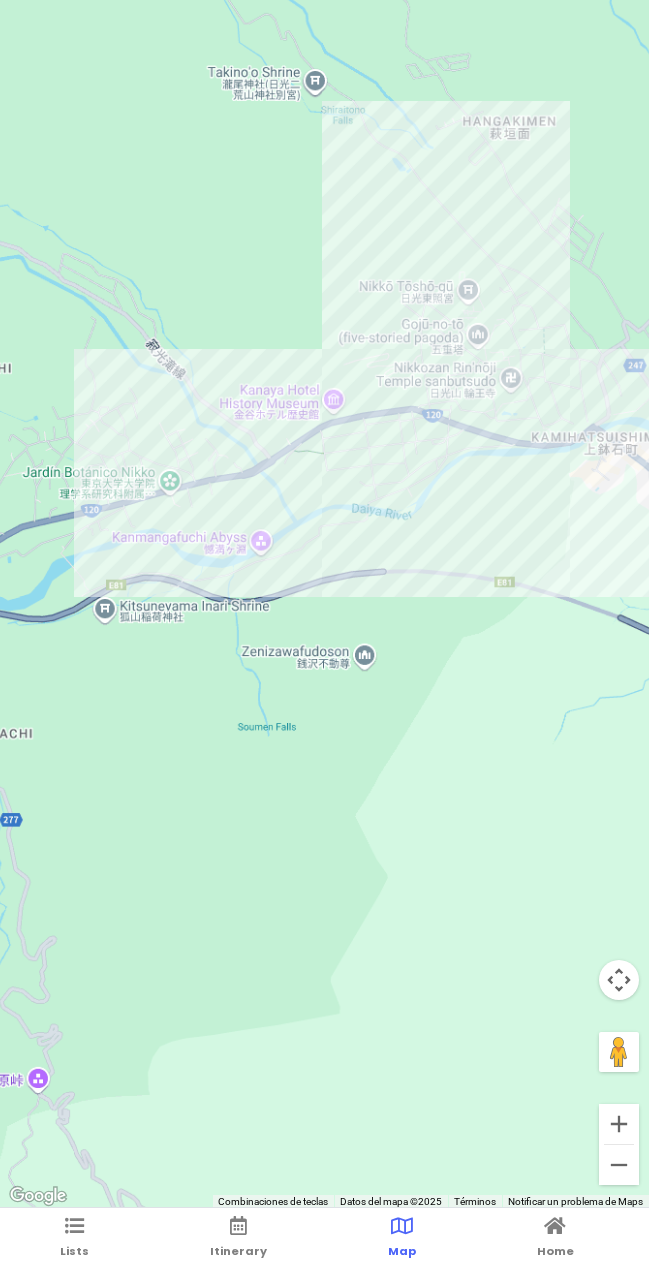 drag, startPoint x: 473, startPoint y: 385, endPoint x: 297, endPoint y: 456, distance: 189.78145 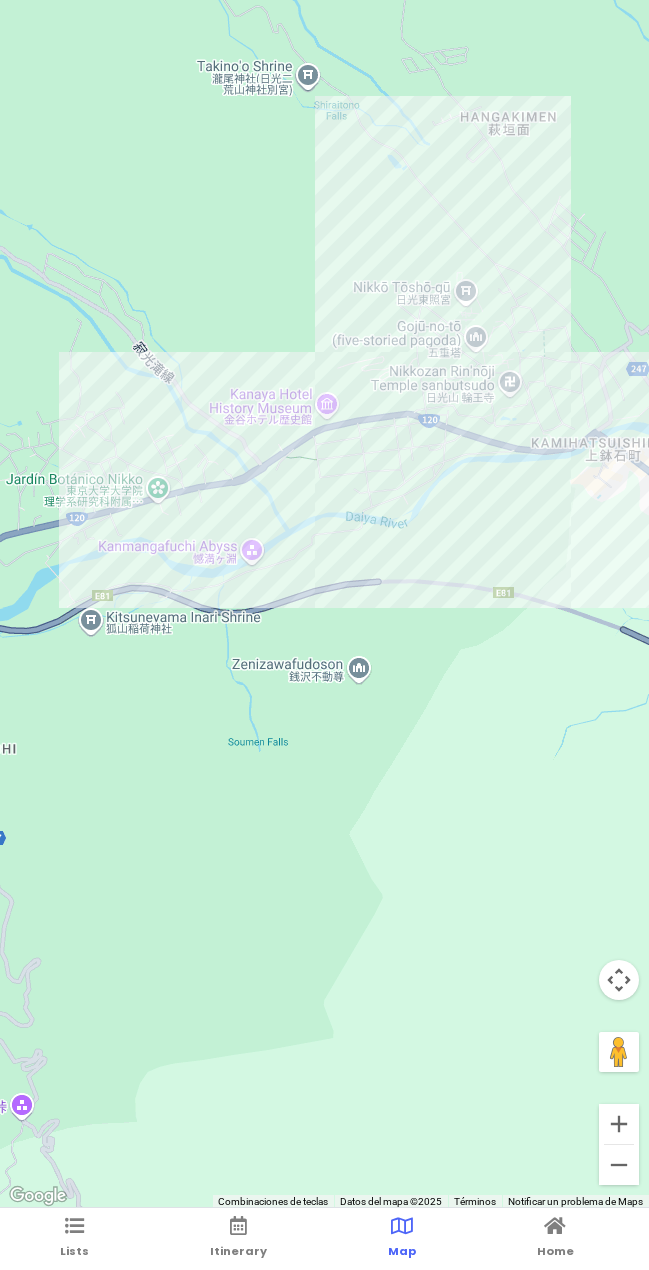 click at bounding box center [324, 604] 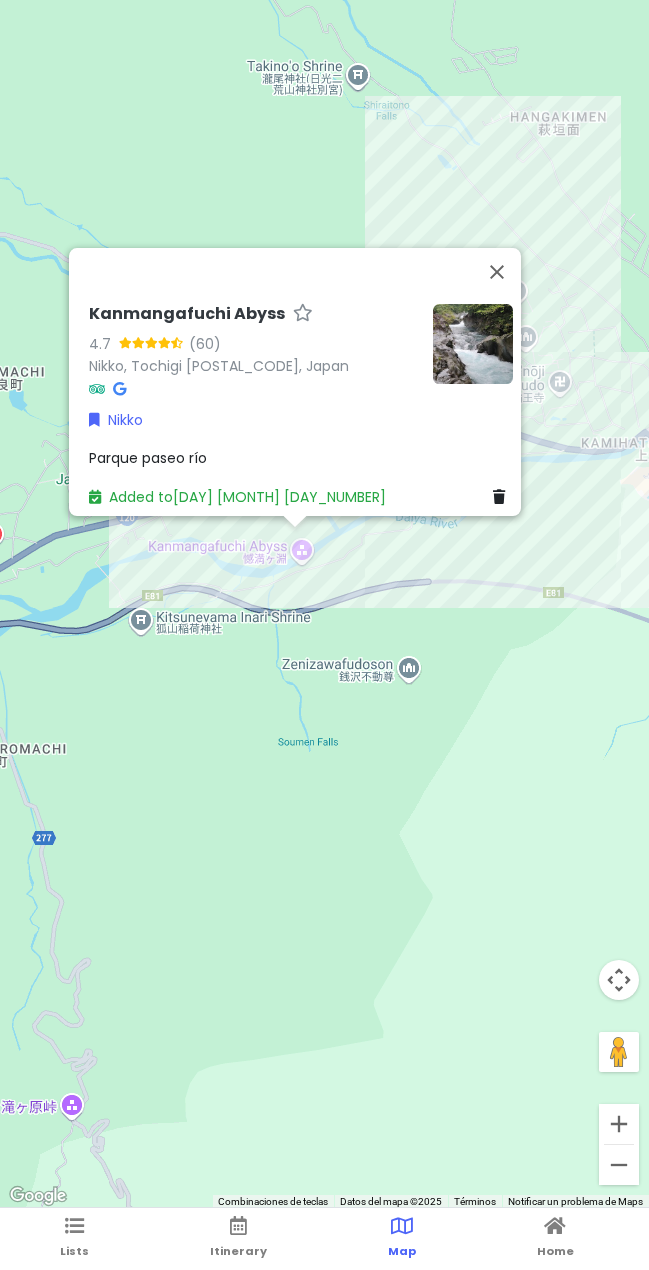 click on "Kanmangafuchi Abyss 4.7        (60) Nikko, Tochigi [POSTAL_CODE], Japón Nikko Parque paseo río Added to  Mon 12/1" at bounding box center (324, 604) 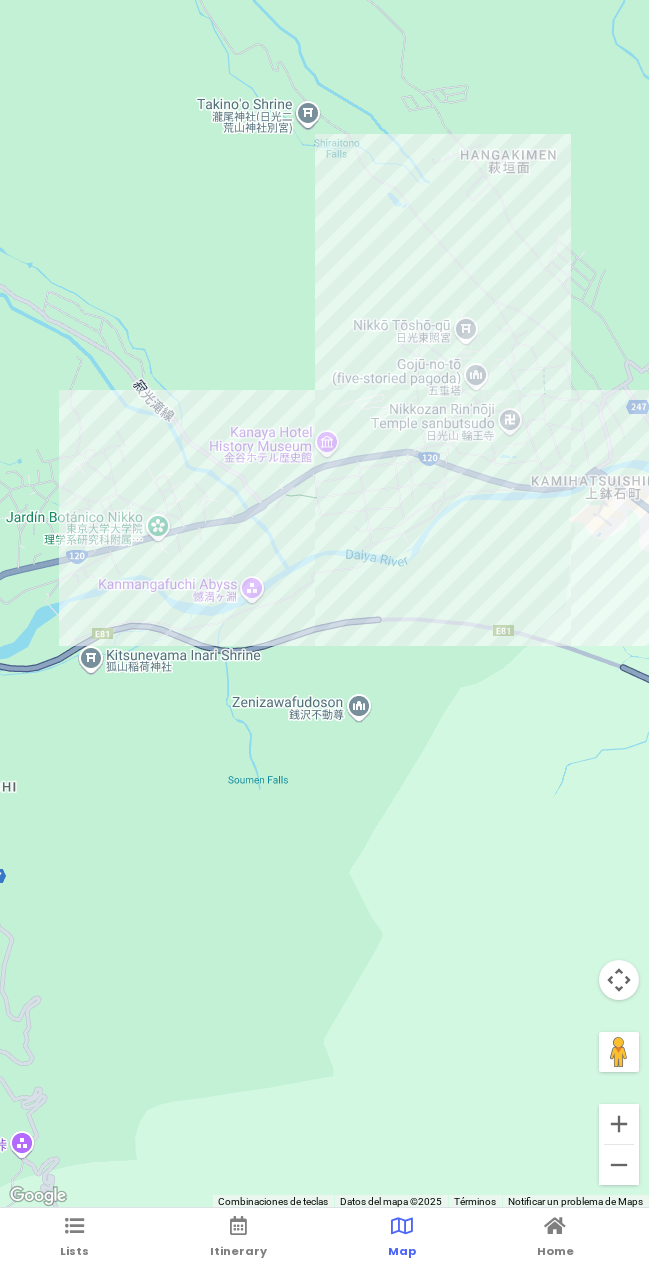 drag, startPoint x: 460, startPoint y: 575, endPoint x: 390, endPoint y: 647, distance: 100.41912 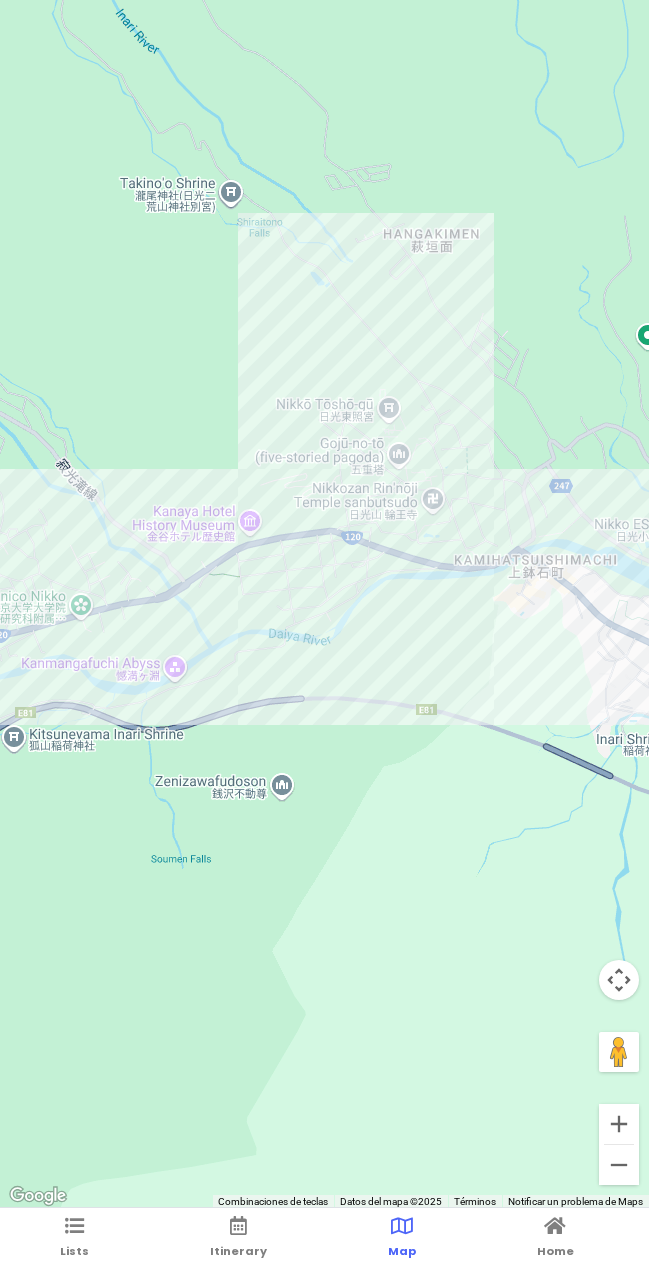 click at bounding box center (324, 604) 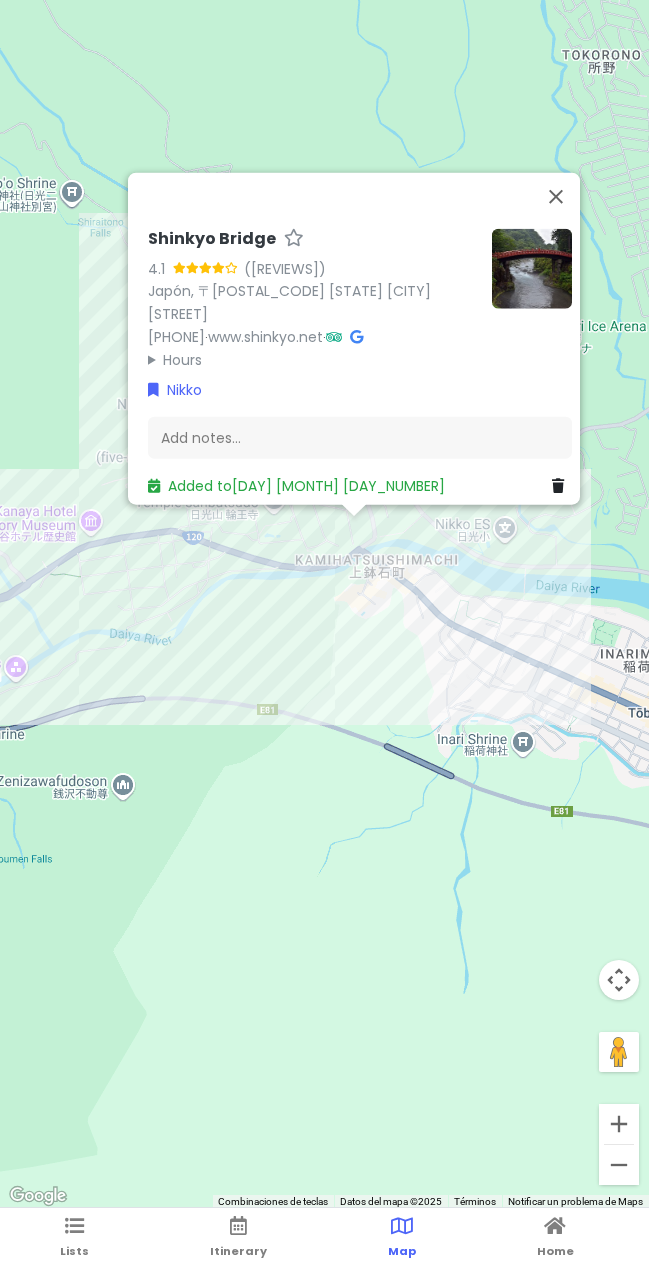 click on "Shinkyo Bridge 4.1        (5119) Japón, 〒[POSTAL_CODE] [STATE] [CITY] [STREET] +[COUNTRY_CODE] [PHONE]   ·   www.shinkyo.net   ·   Hours lunes  8:30–16:30 martes  8:30–16:30 miércoles  8:30–16:30 jueves  8:30–16:30 viernes  8:30–16:30 sábado  8:30–16:30 domingo  8:30–16:30 Nikko Add notes... Added to  Mon 12/1" at bounding box center (324, 604) 